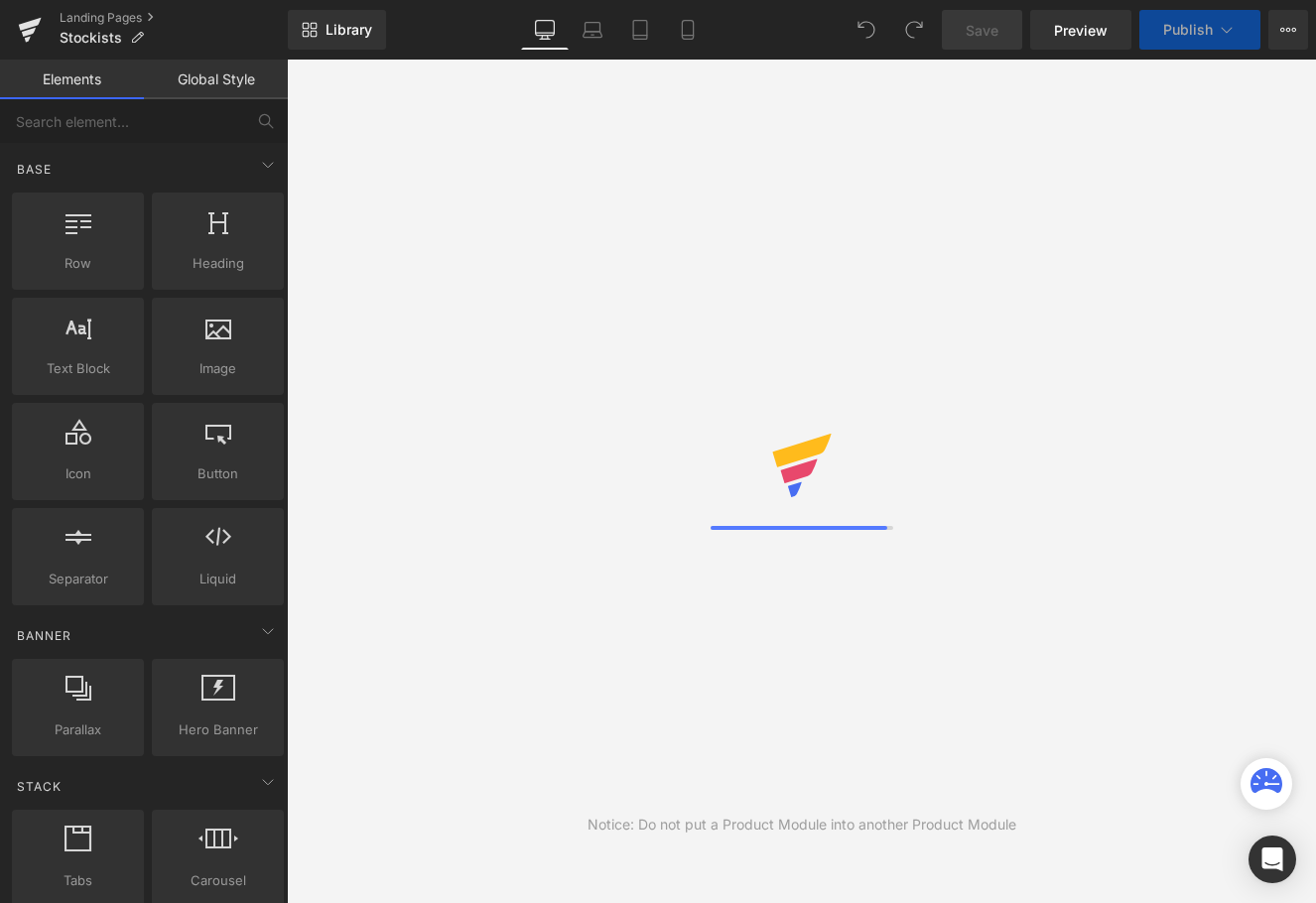 scroll, scrollTop: 0, scrollLeft: 0, axis: both 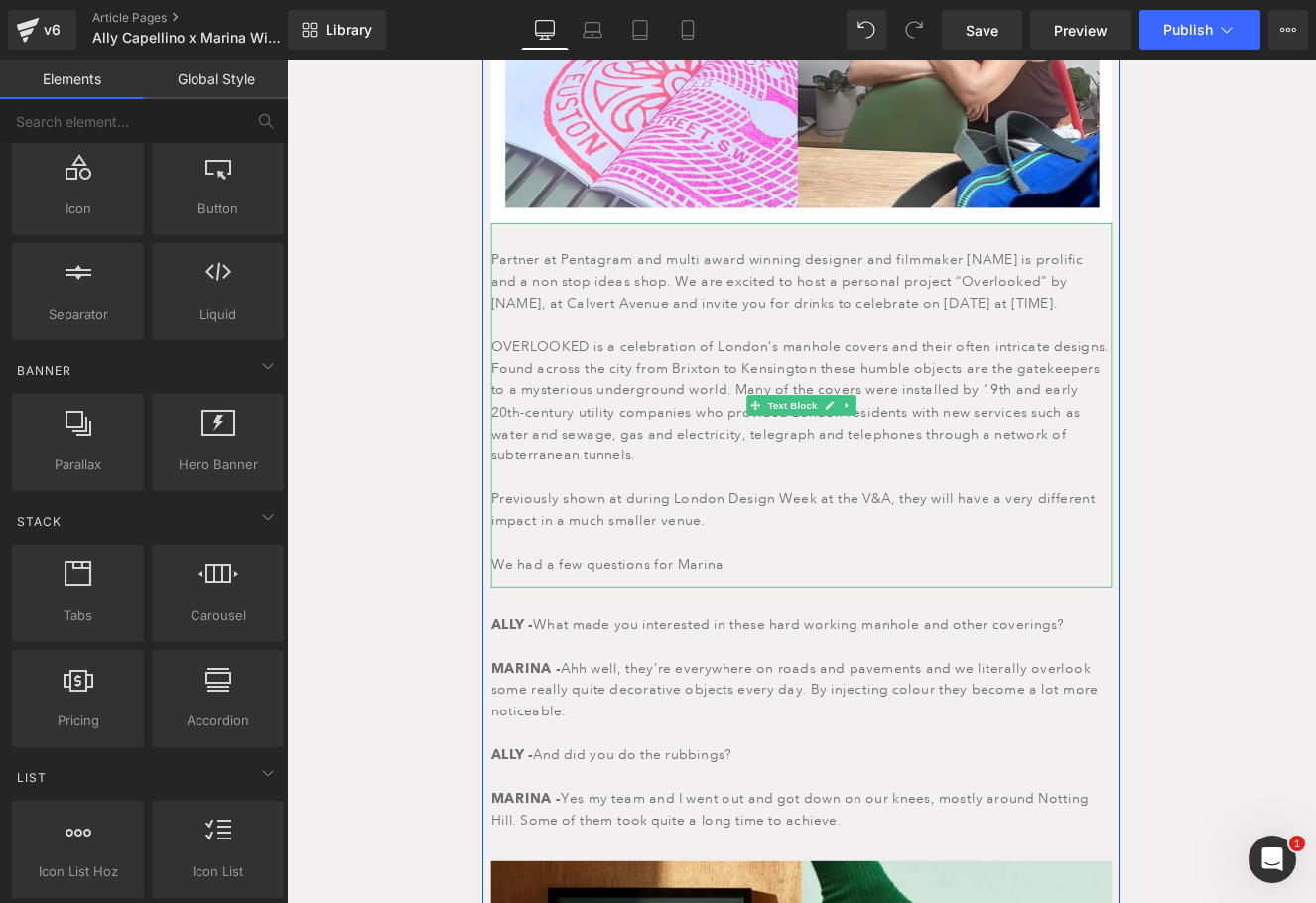 click on "OVERLOOKED is a celebration of London’s manhole covers and their often intricate designs. Found across the city from Brixton to Kensington these humble objects are the gatekeepers to a mysterious underground world. Many of the covers were installed by 19th and early 20th-century utility companies who provided London residents with new services such as water and sewage, gas and electricity, telegraph and telephones through a network of subterranean tunnels." at bounding box center (887, 469) 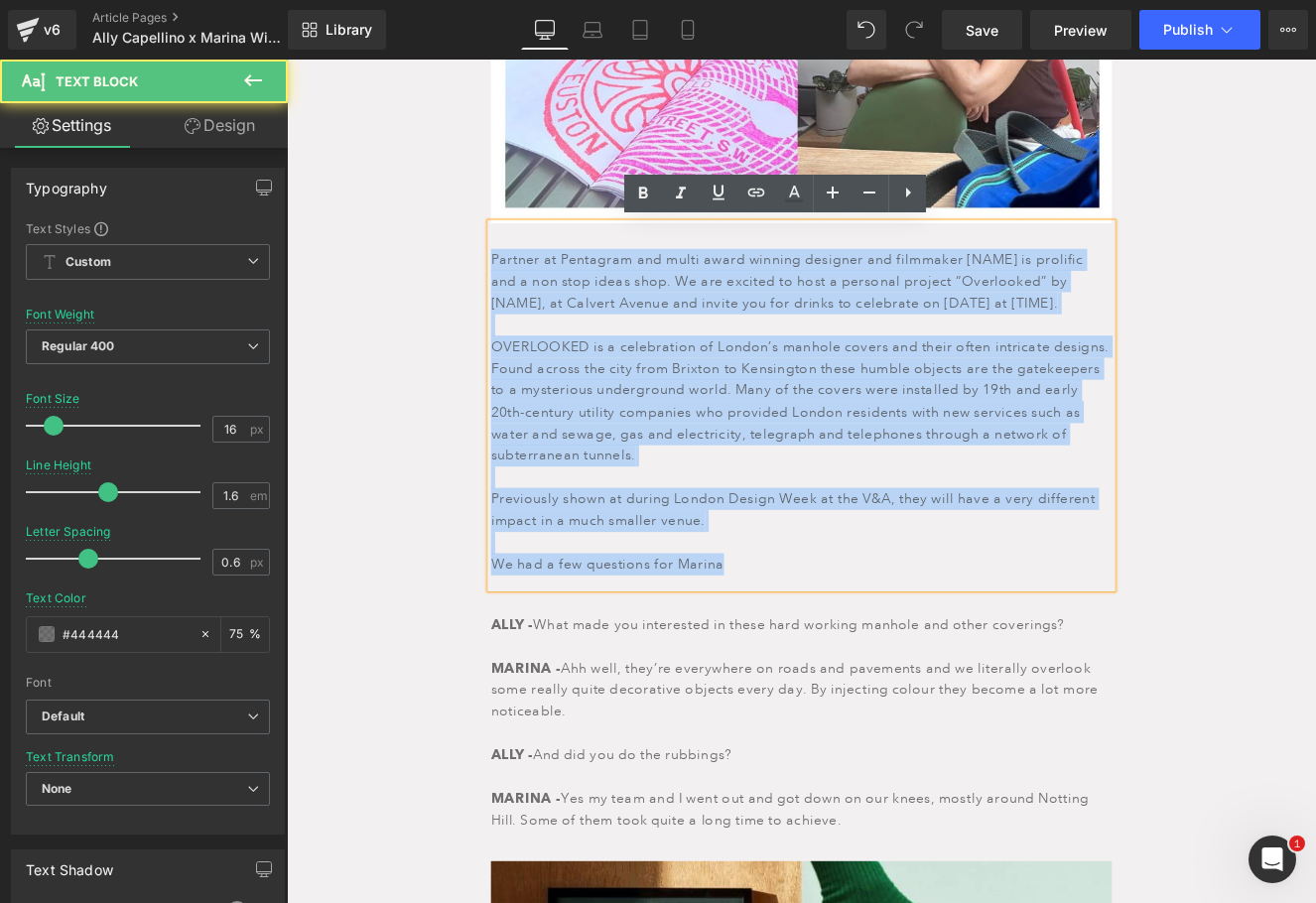 drag, startPoint x: 825, startPoint y: 654, endPoint x: 458, endPoint y: 294, distance: 514.0905 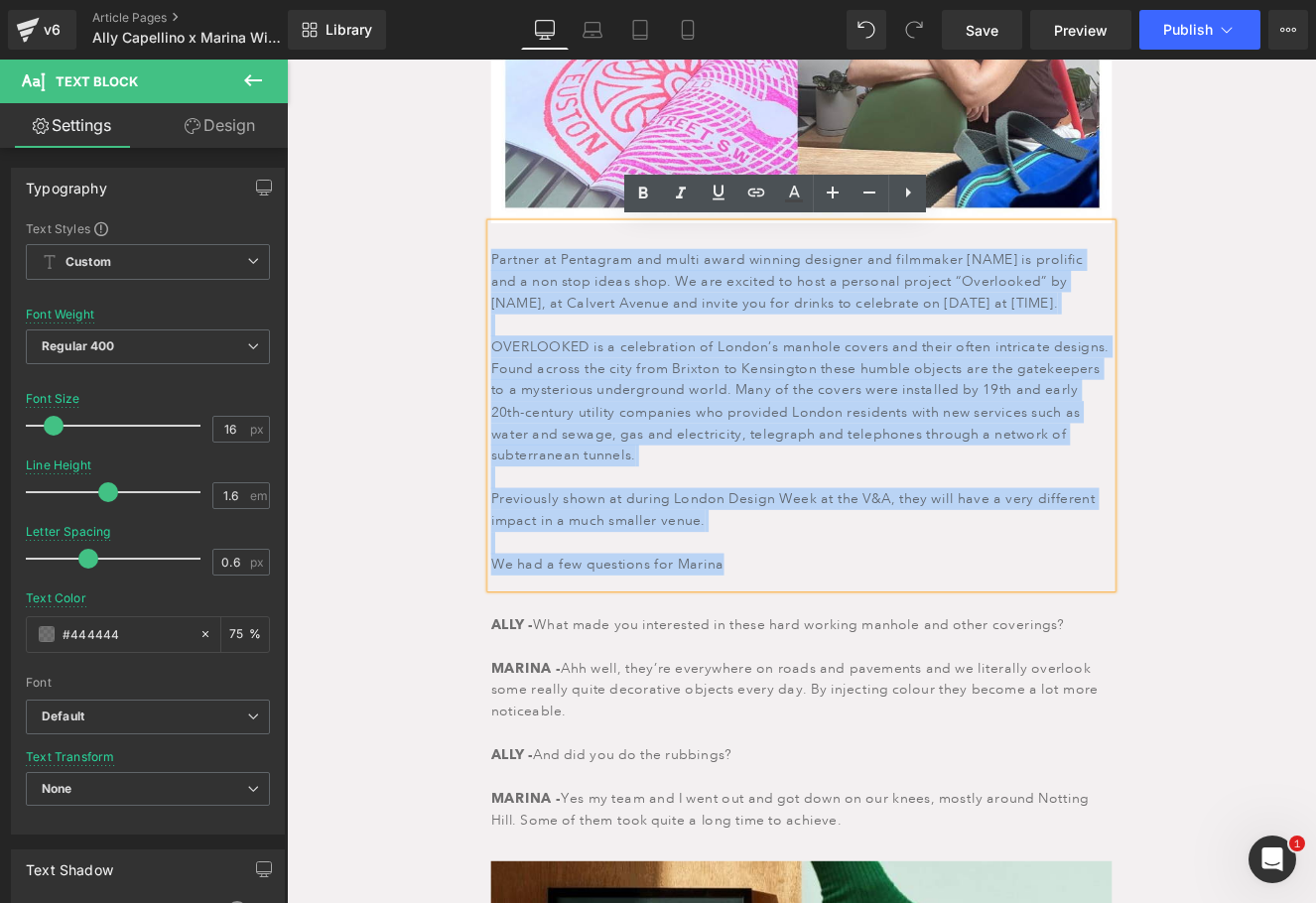 paste 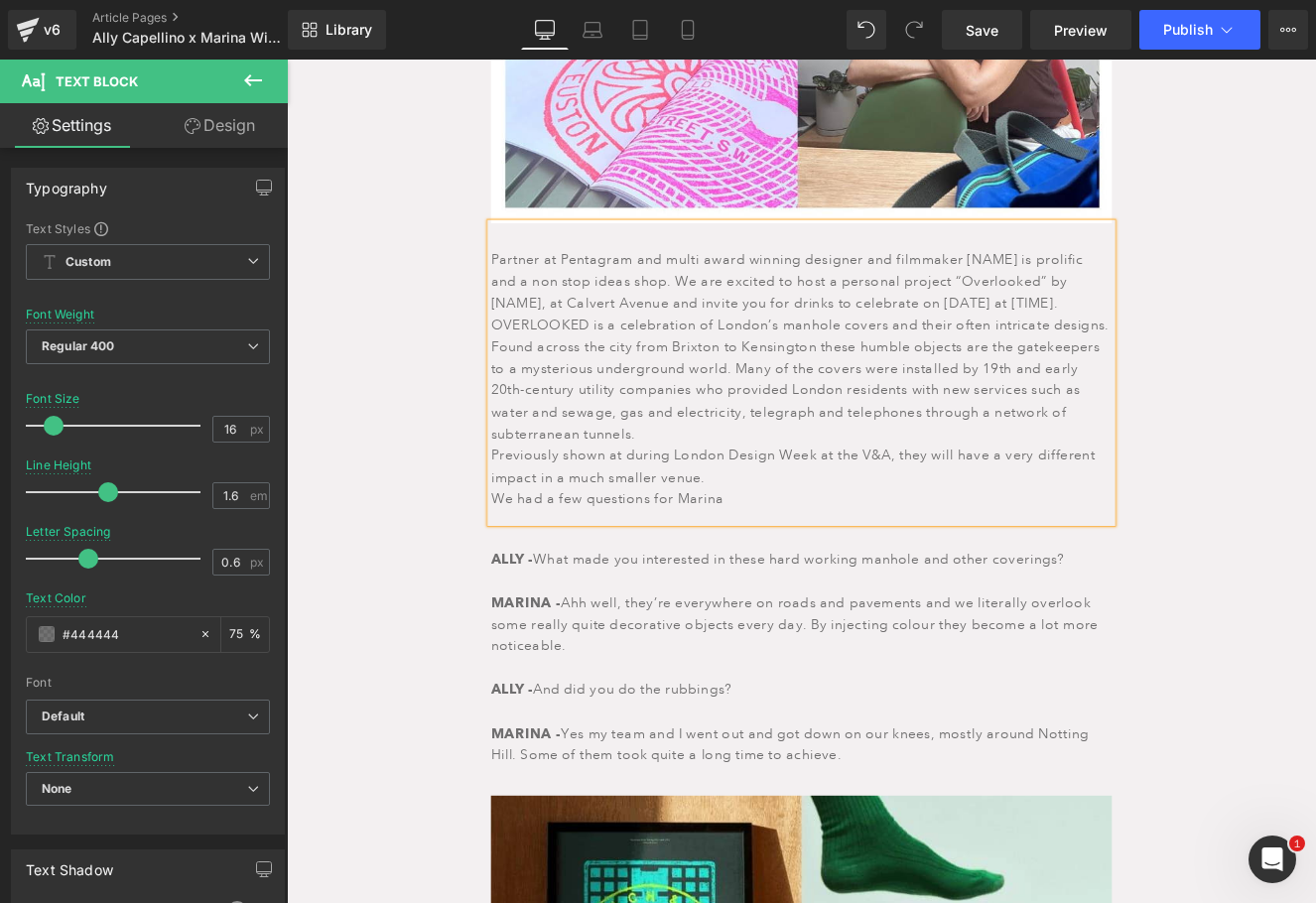 click on "Partner at Pentagram and multi award winning designer and filmmaker Marina is prolific and a non stop ideas shop. We are excited to host a personal project “Overlooked” by Marina, at Calvert Avenue and invite you for drinks to celebrate on 17th July at 6.30pm. OVERLOOKED is a celebration of London’s manhole covers and their often intricate designs. Found across the city from Brixton to Kensington these humble objects are the gatekeepers to a mysterious underground world. Many of the covers were installed by 19th and early 20th-century utility companies who provided London residents with new services such as water and sewage, gas and electricity, telegraph and telephones through a network of subterranean tunnels. Previously shown at during London Design Week at the V&A, they will have a very different impact in a much smaller venue. We had a few questions for Marina" at bounding box center [887, 425] 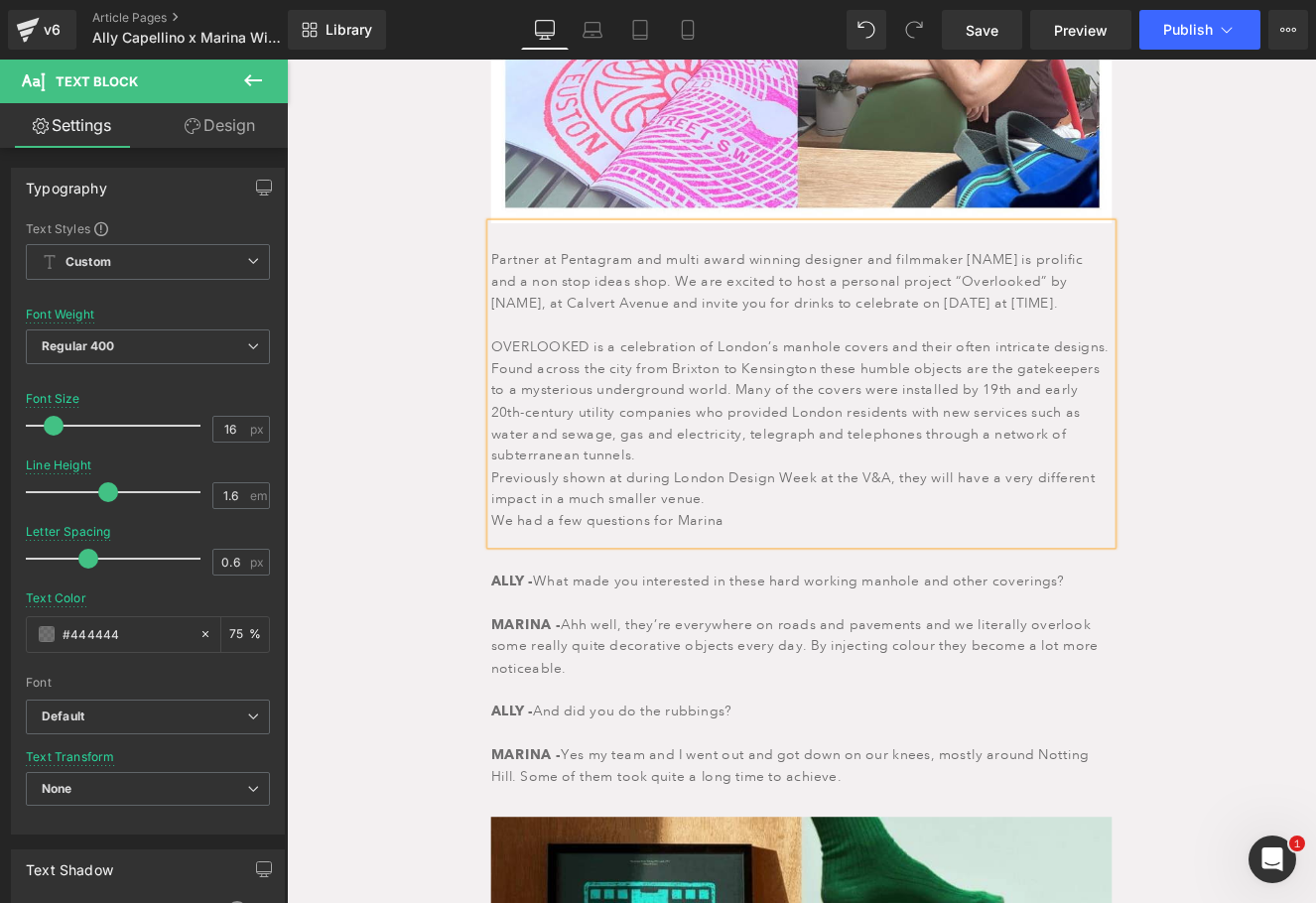 click on "OVERLOOKED is a celebration of London’s manhole covers and their often intricate designs. Found across the city from Brixton to Kensington these humble objects are the gatekeepers to a mysterious underground world. Many of the covers were installed by 19th and early 20th-century utility companies who provided London residents with new services such as water and sewage, gas and electricity, telegraph and telephones through a network of subterranean tunnels." at bounding box center [887, 457] 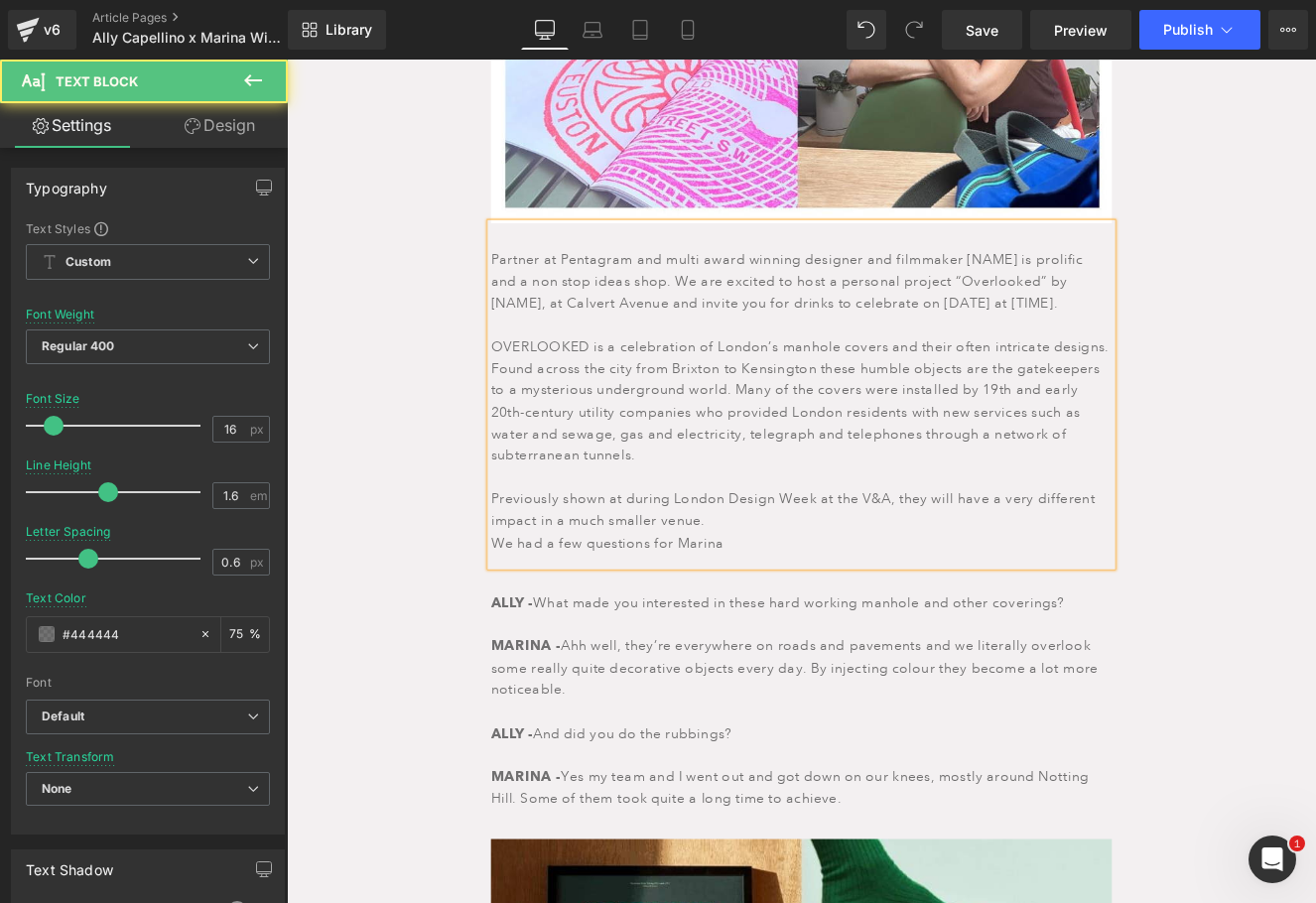 click on "Previously shown at during London Design Week at the V&A, they will have a very different impact in a much smaller venue." at bounding box center (887, 583) 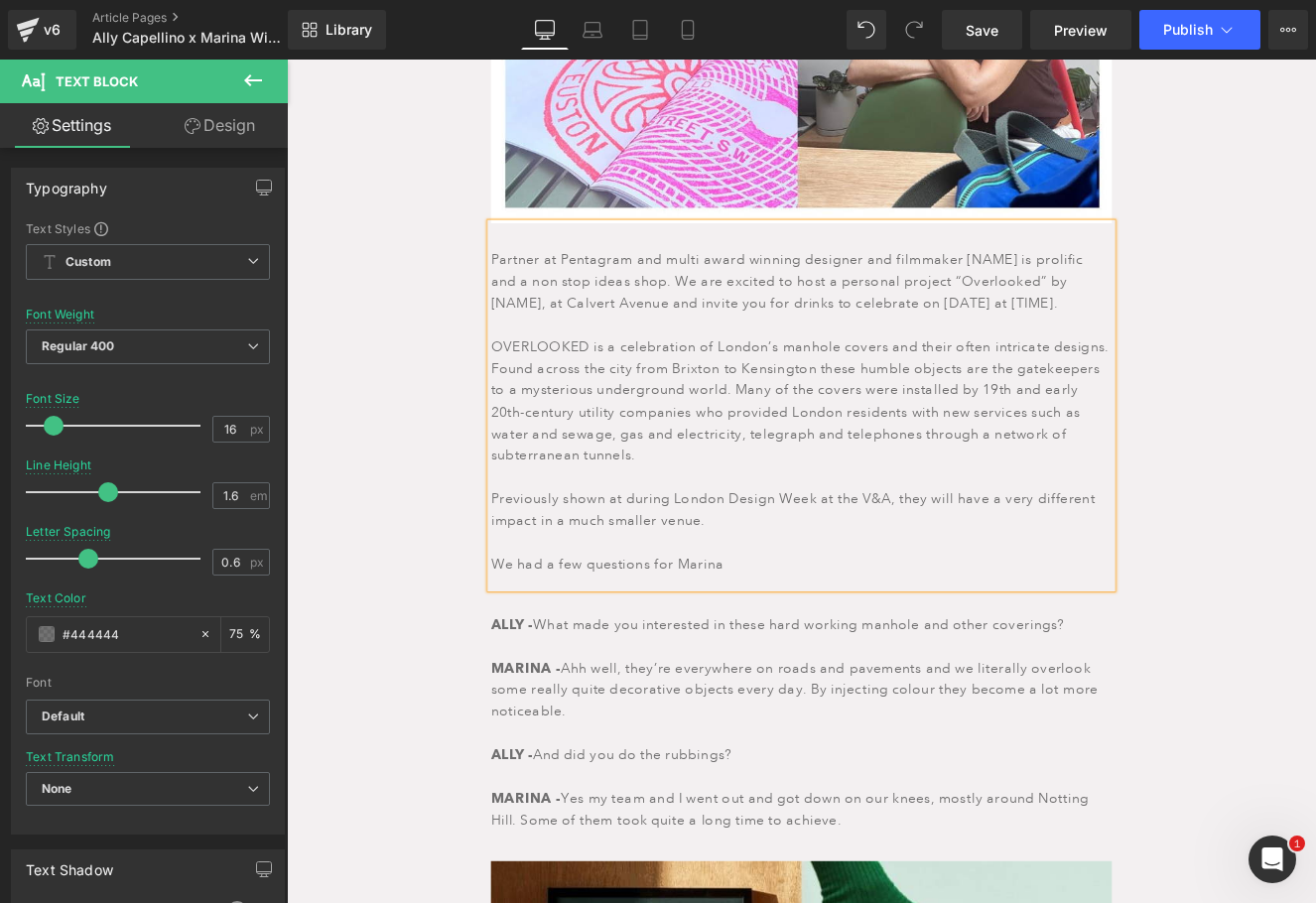 drag, startPoint x: 870, startPoint y: 639, endPoint x: 519, endPoint y: 646, distance: 351.0698 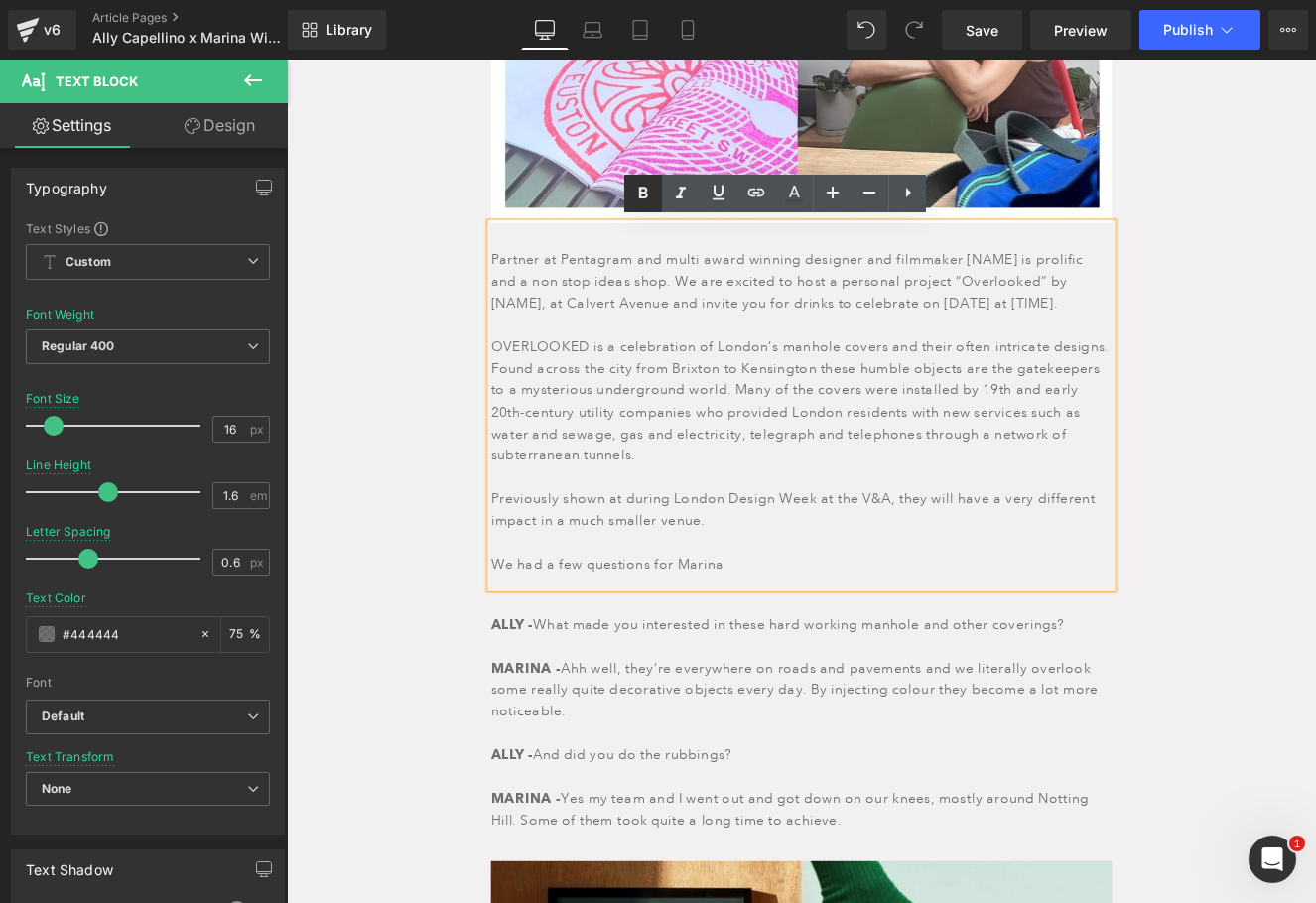 click at bounding box center [643, 194] 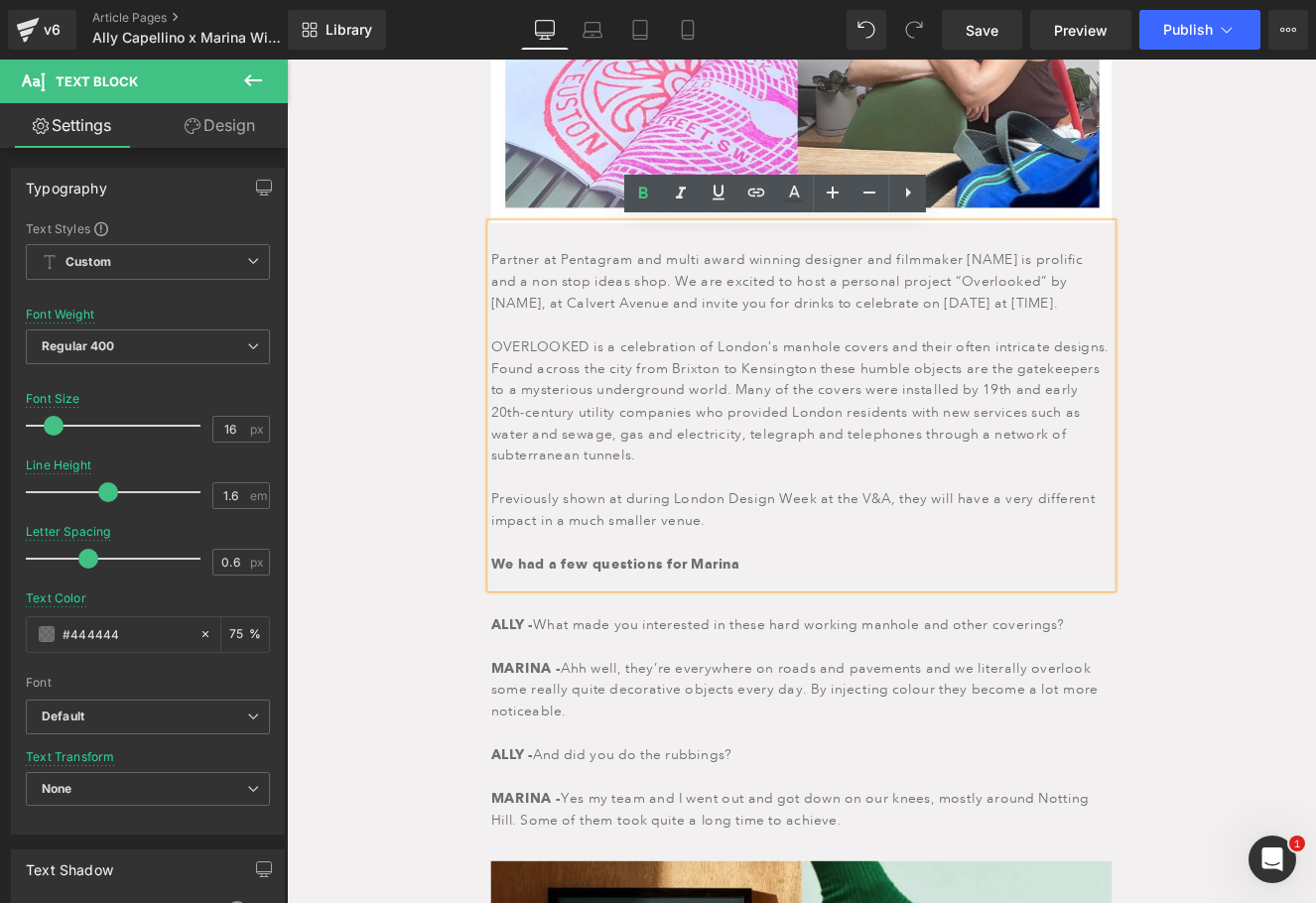 click on "Previously shown at during London Design Week at the V&A, they will have a very different impact in a much smaller venue." at bounding box center (887, 583) 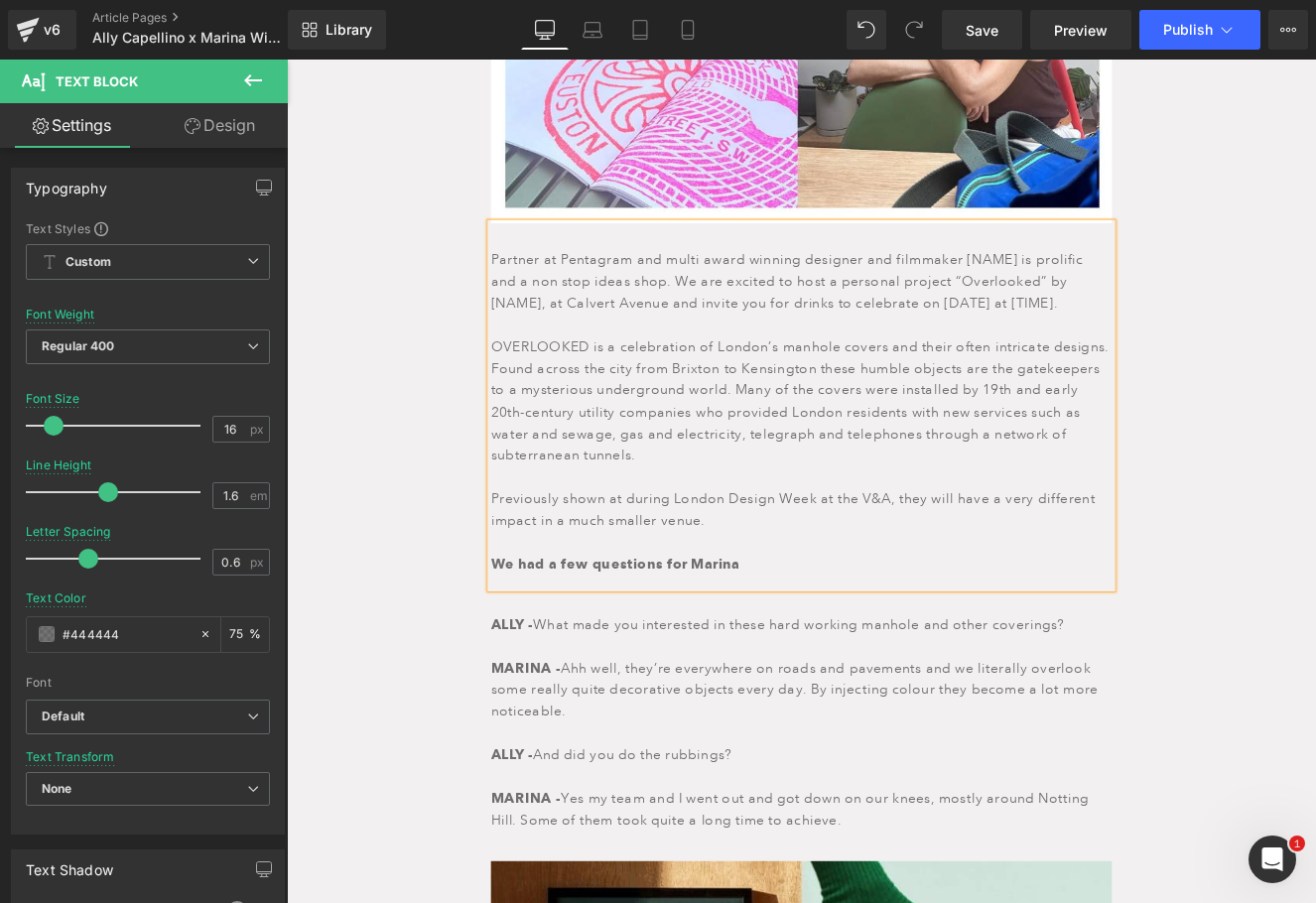 click on "Previously shown at during London Design Week at the V&A, they will have a very different impact in a much smaller venue." at bounding box center [887, 583] 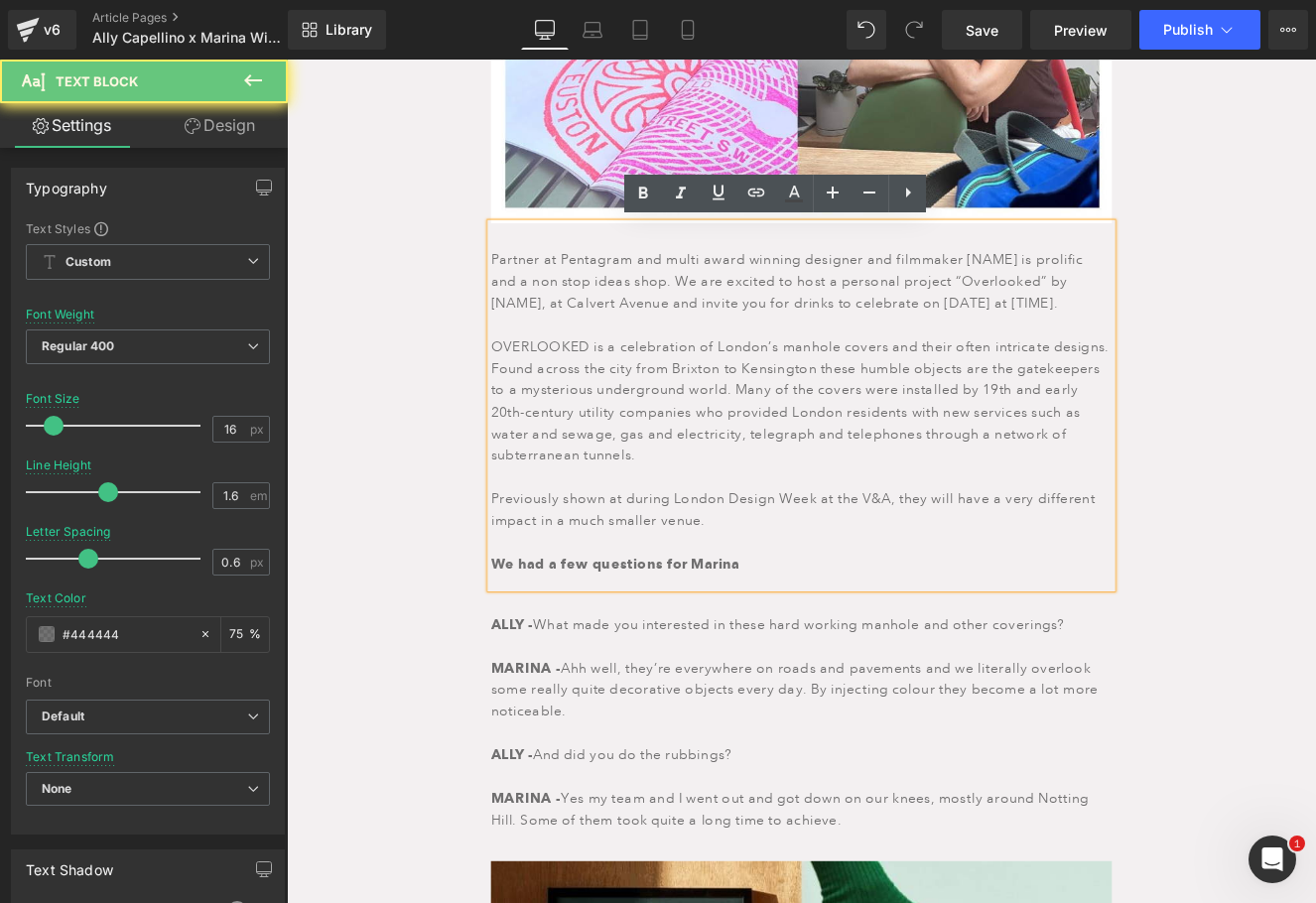 click on "Previously shown at during London Design Week at the V&A, they will have a very different impact in a much smaller venue." at bounding box center (887, 583) 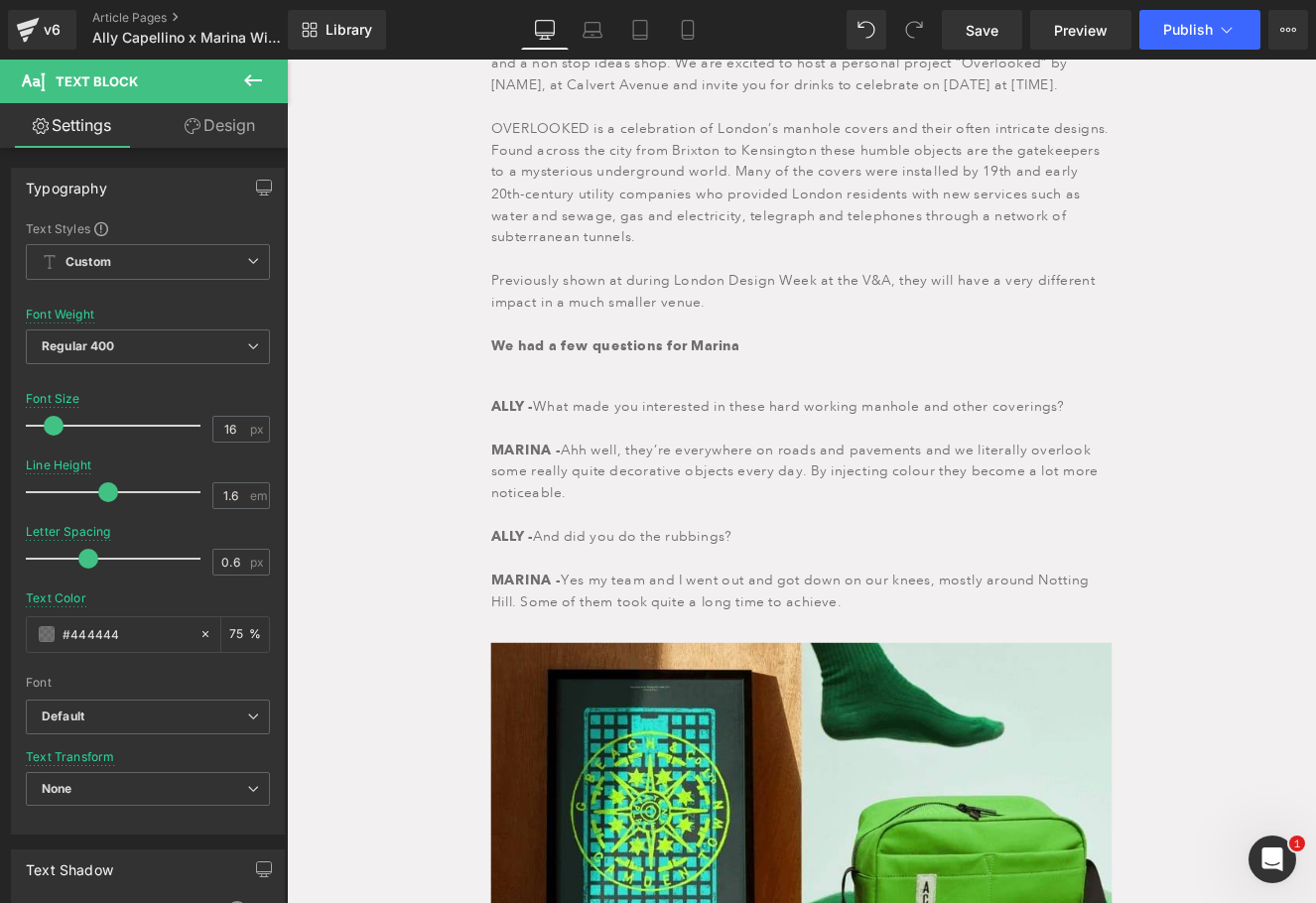 scroll, scrollTop: 1095, scrollLeft: 0, axis: vertical 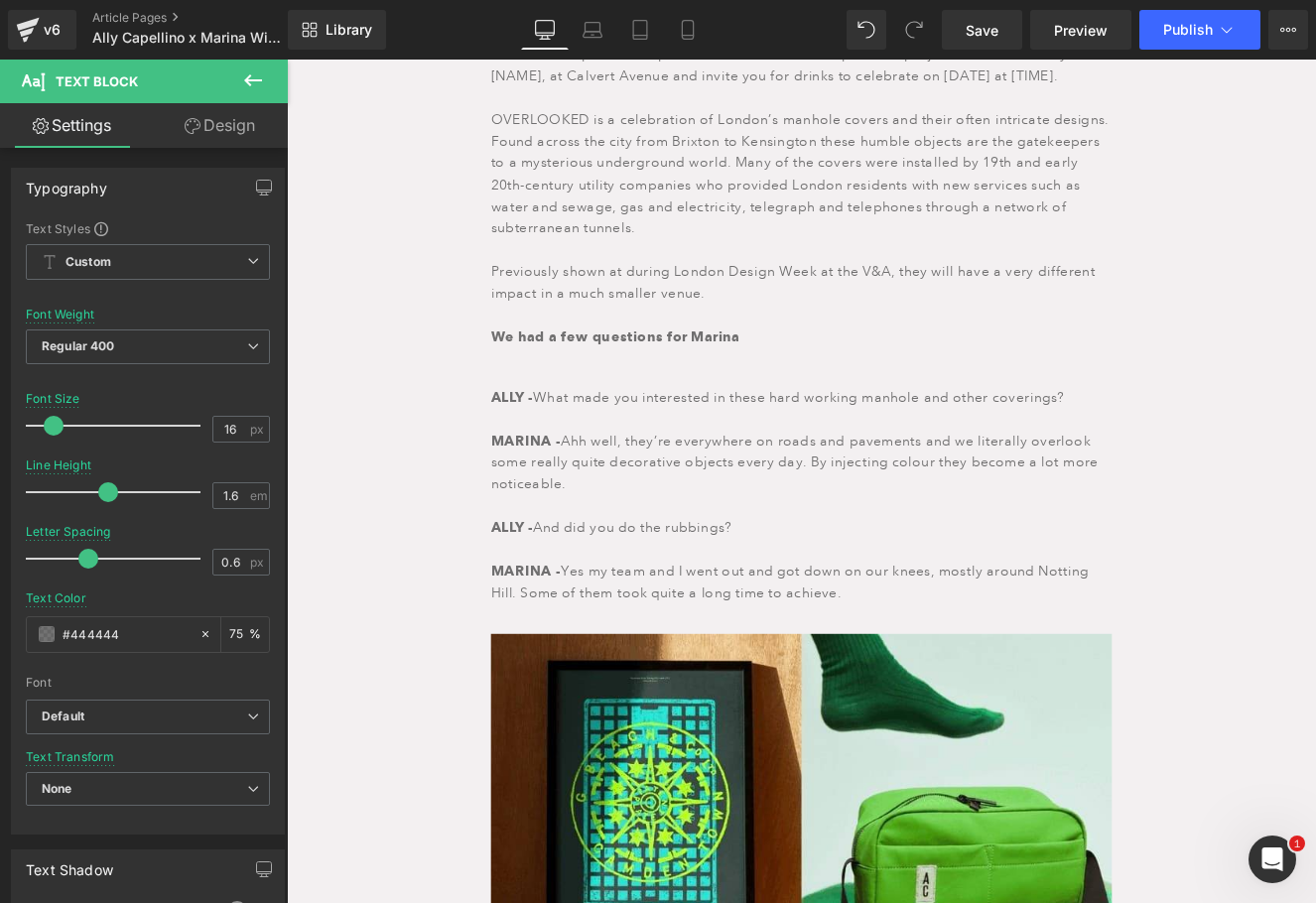 click on "ALLY CAPELLINO X MARINA WILLER Heading July 12, 2025 Text Block Row When you enter Marina Willer’s house there is an impression of colours bouncing in light. There is no murkiness. White paint on the floors and walls ensures that the sharp and fruity colours bounce without weight around the airy space. The walls are covered in graphic imagery and artworks produced by her or her peers and it feels fresh and modern without sacrificing the relaxed comfort of a family home. Text Block Image Partner at Pentagram and multi award winning designer and filmmaker Marina is prolific and a non stop ideas shop. We are excited to host a personal project “Overlooked” by Marina, at Calvert Avenue and invite you for drinks to celebrate on 17th July at 6.30pm. Previously shown at during London Design Week at the V&A, they will have a very different impact in a much smaller venue. We had a few questions for Marina Text Block ALLY - MARINA - ALLY - MARINA -" at bounding box center (887, 1443) 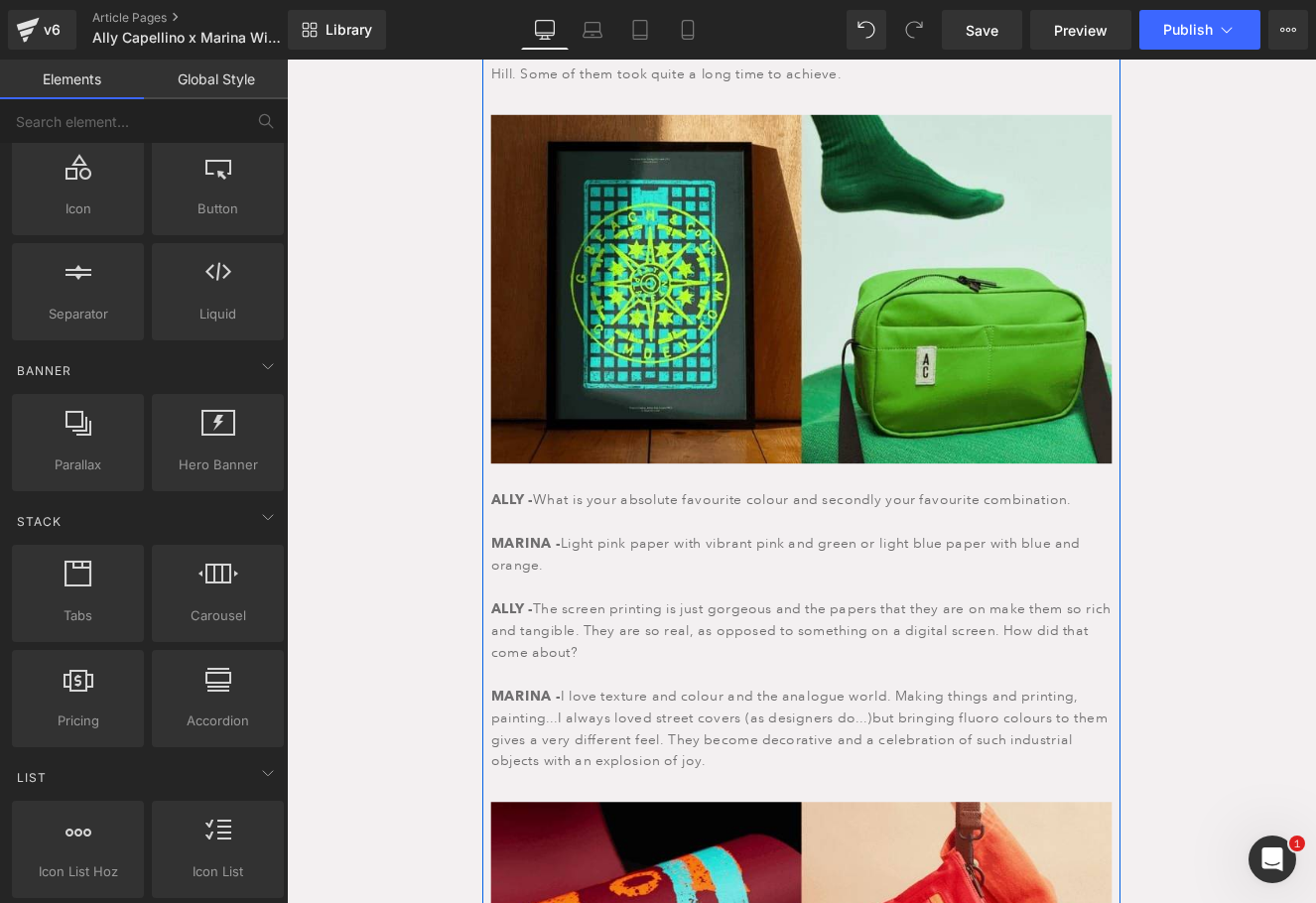 scroll, scrollTop: 1756, scrollLeft: 0, axis: vertical 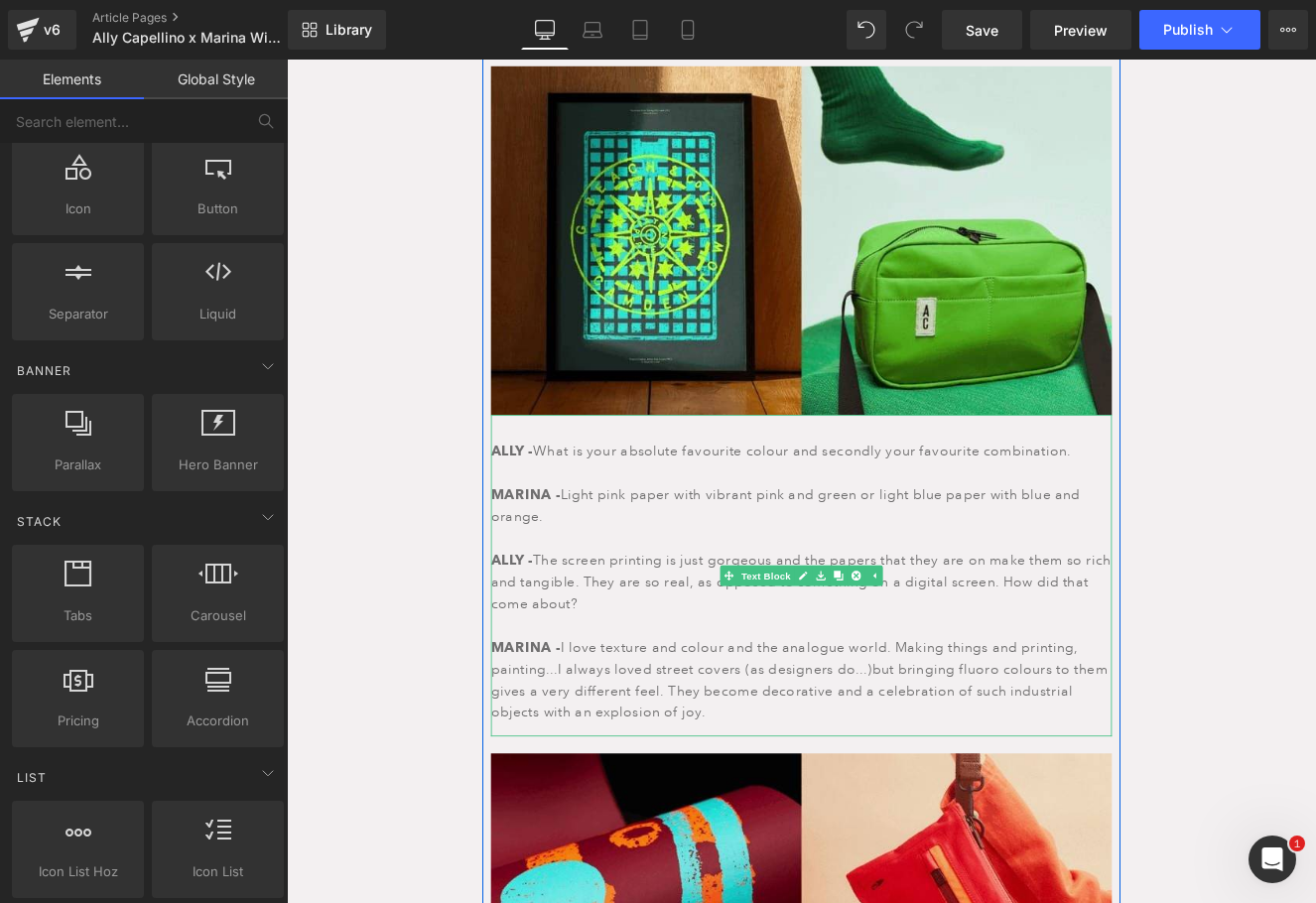 click on "ALLY - The screen printing is just gorgeous and the papers that they are on make them so rich and tangible. They are so real, as opposed to something on a digital screen. How did that come about?" at bounding box center [887, 682] 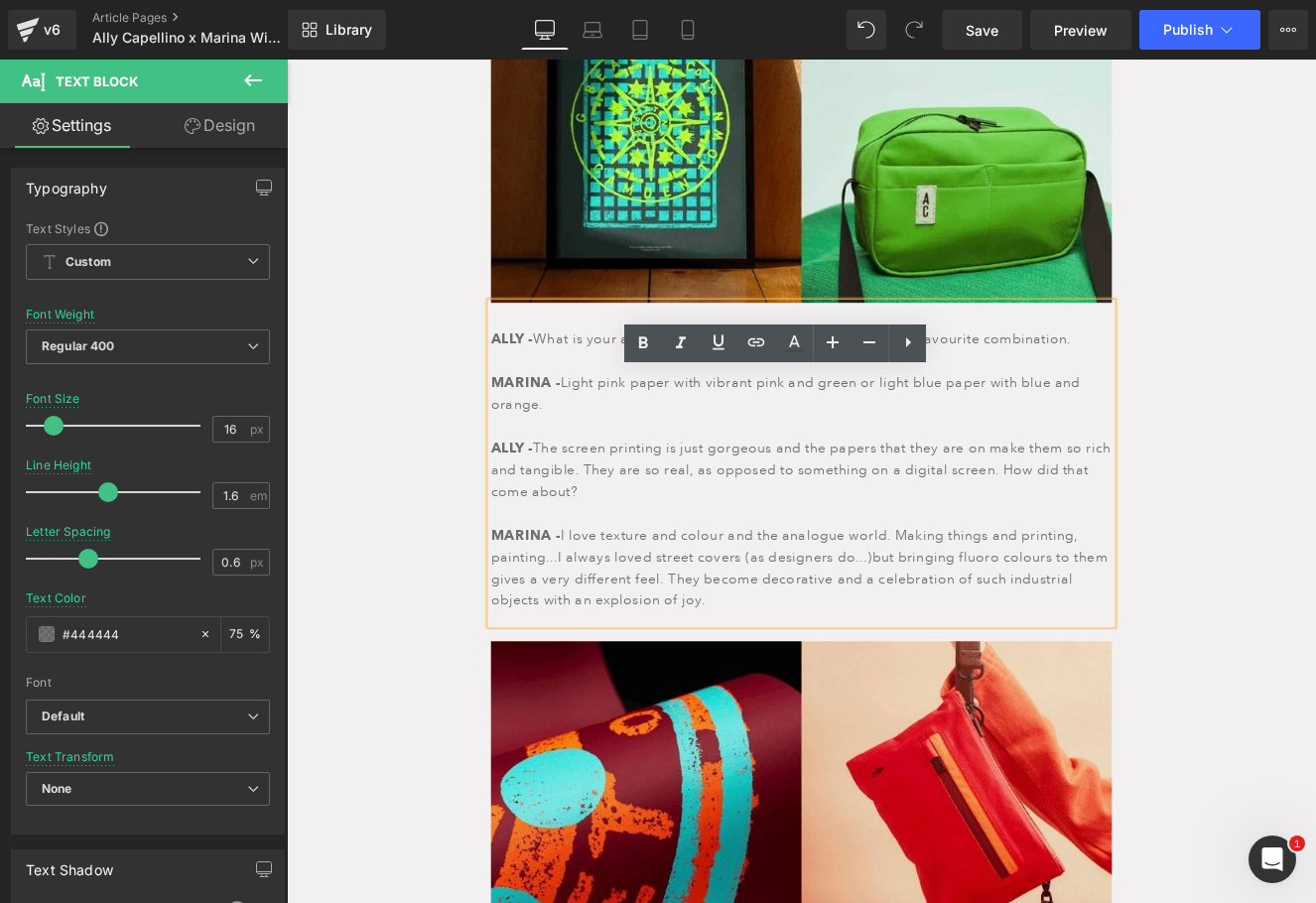 scroll, scrollTop: 1888, scrollLeft: 0, axis: vertical 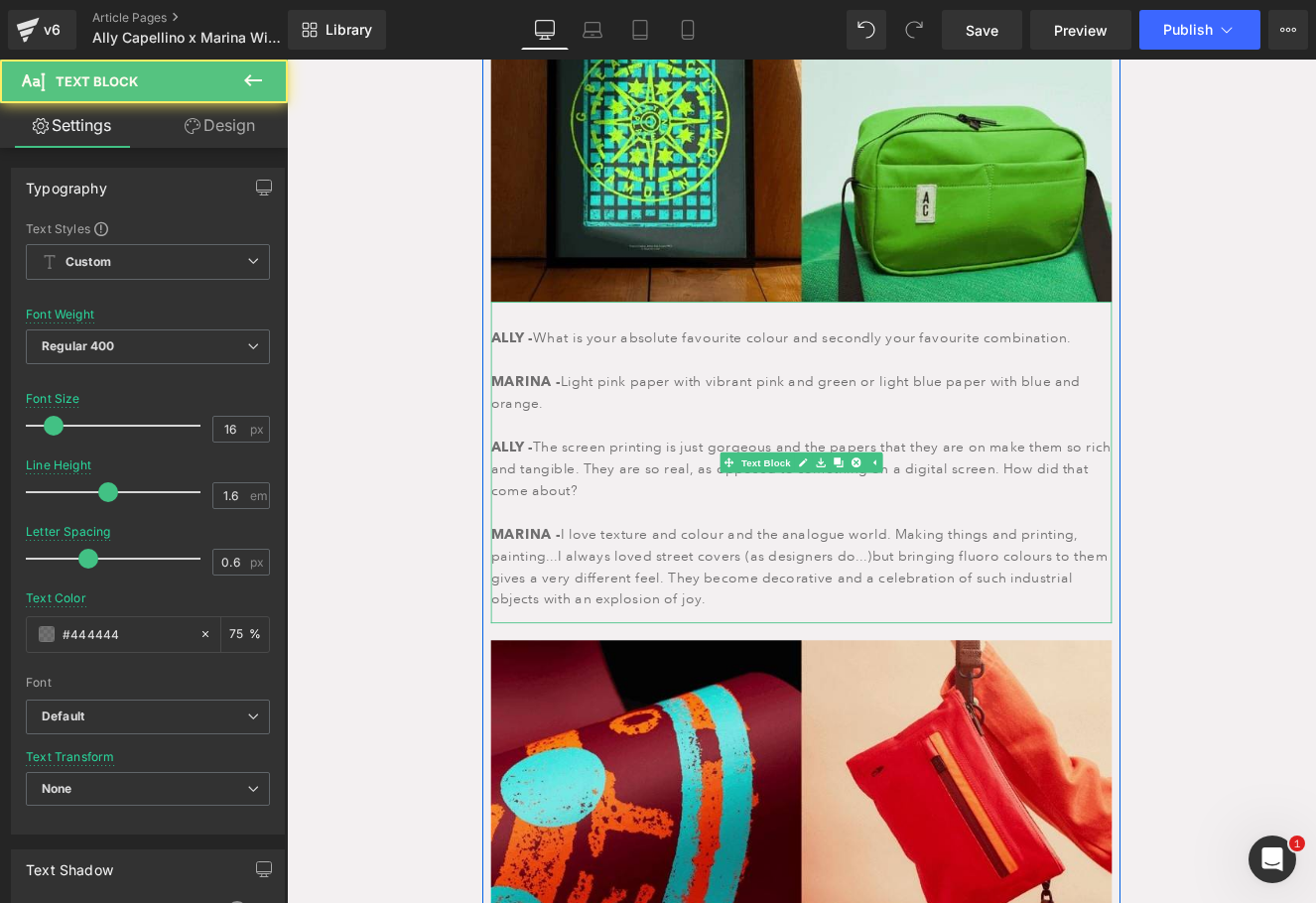 click on "[NAME] - I love texture and colour and the analogue world. Making things and printing, painting... I always loved street covers (as designers do...) but bringing fluoro colours to them gives a very different feel. They become decorative and a celebration of such industrial objects with an explosion of joy." at bounding box center [887, 652] 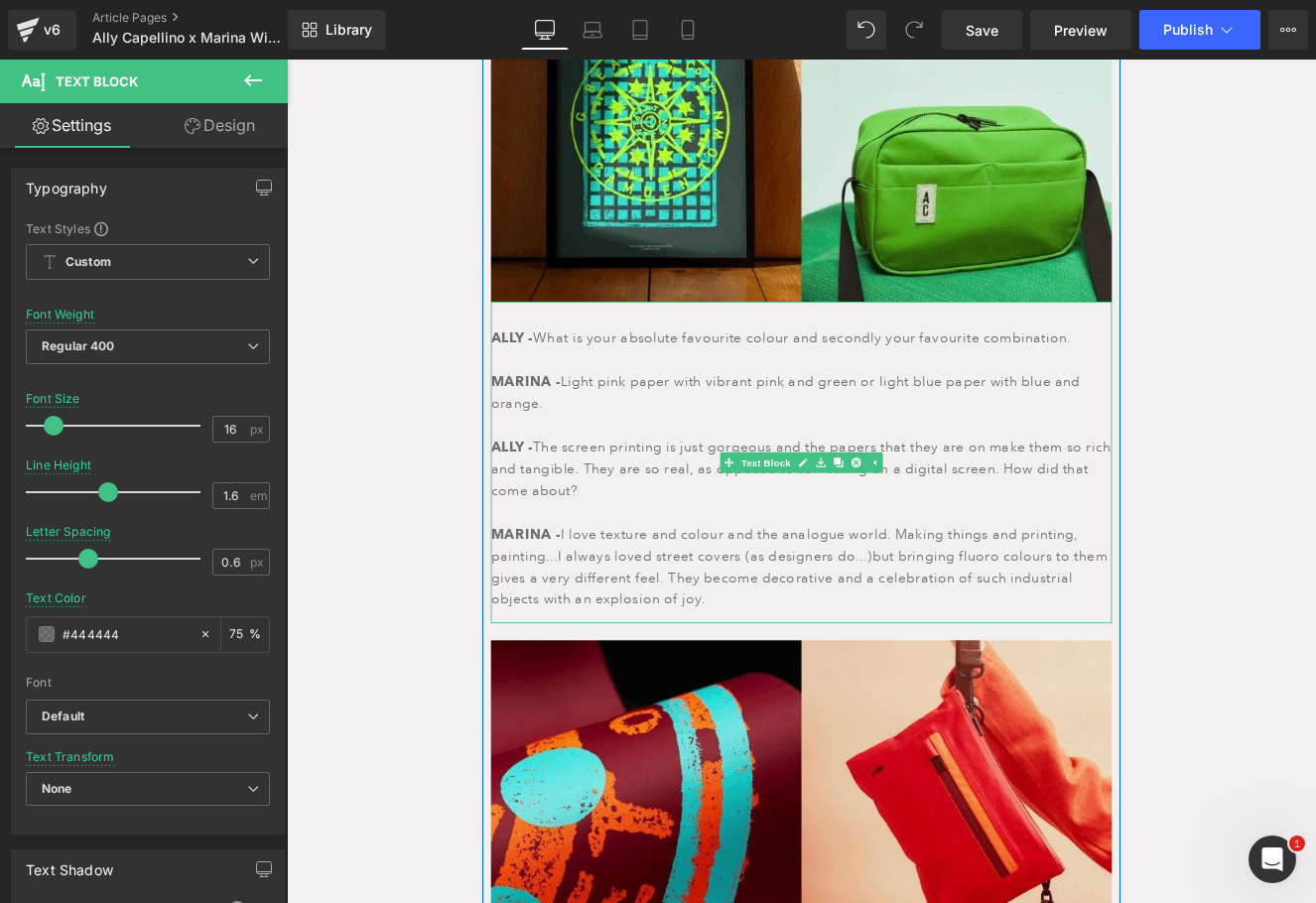 click on "[NAME] - I love texture and colour and the analogue world. Making things and printing, painting... I always loved street covers (as designers do...) but bringing fluoro colours to them gives a very different feel. They become decorative and a celebration of such industrial objects with an explosion of joy." at bounding box center (887, 652) 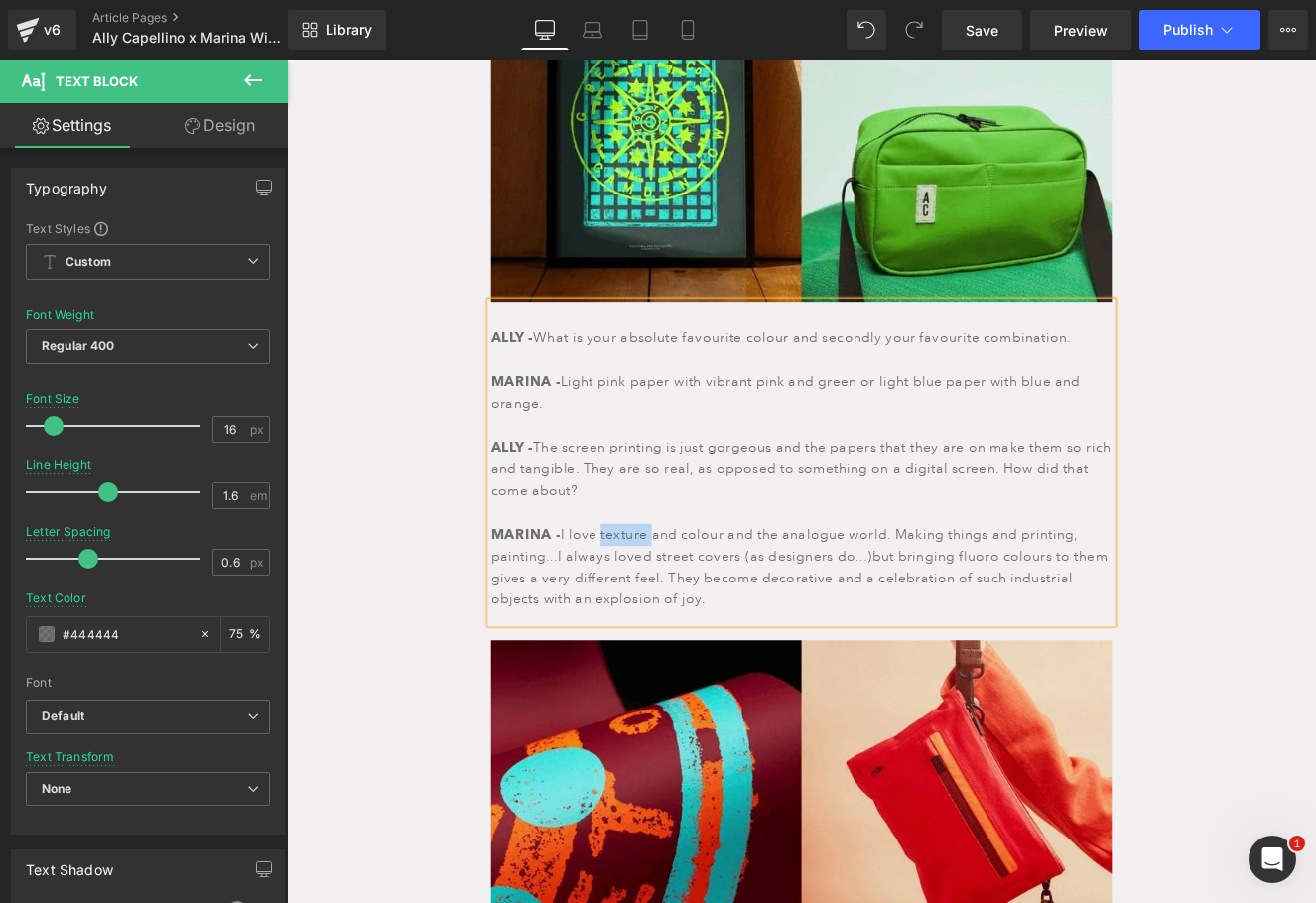click on "[NAME] - I love texture and colour and the analogue world. Making things and printing, painting... I always loved street covers (as designers do...) but bringing fluoro colours to them gives a very different feel. They become decorative and a celebration of such industrial objects with an explosion of joy." at bounding box center [887, 652] 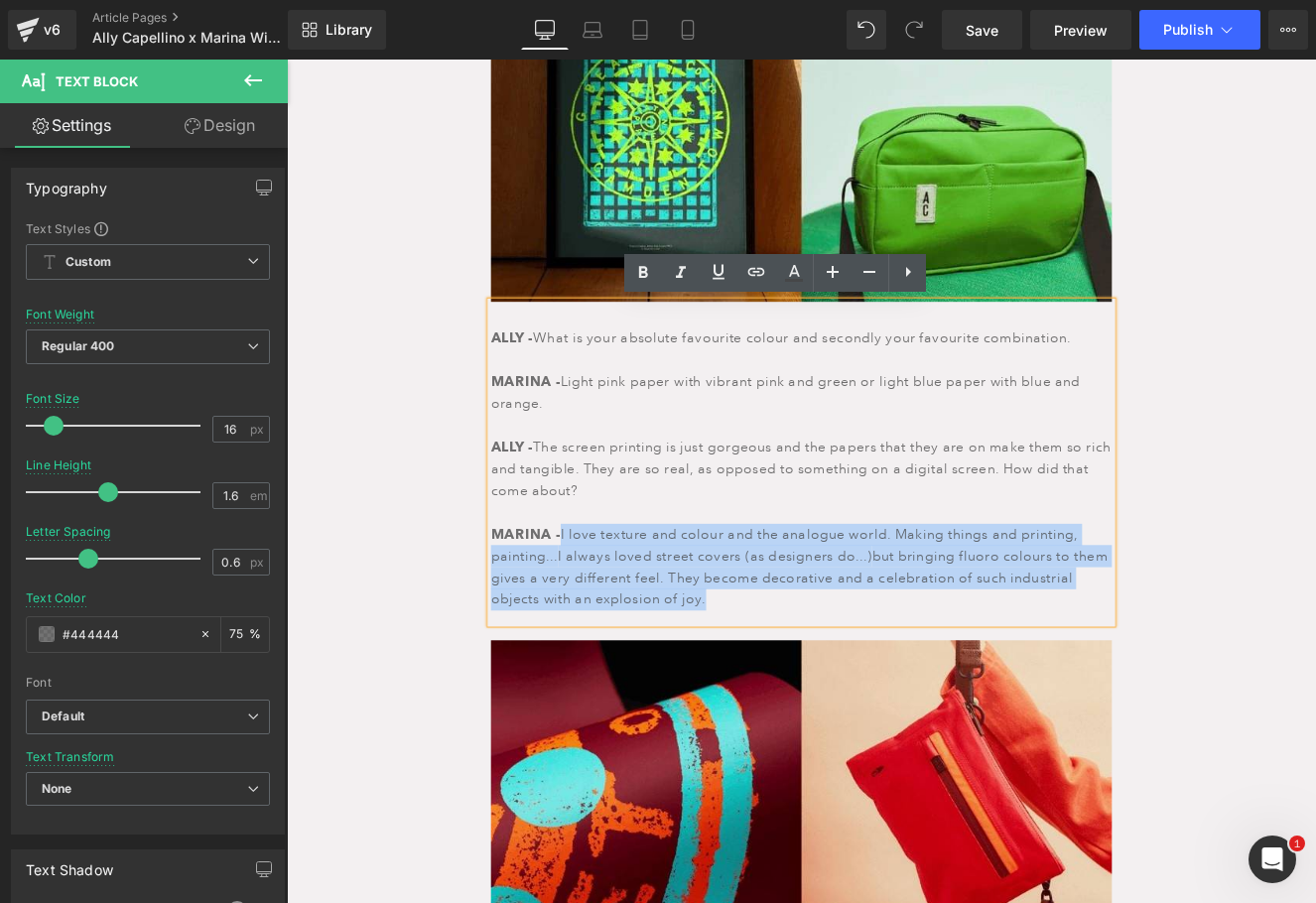 drag, startPoint x: 599, startPoint y: 608, endPoint x: 740, endPoint y: 715, distance: 177.00282 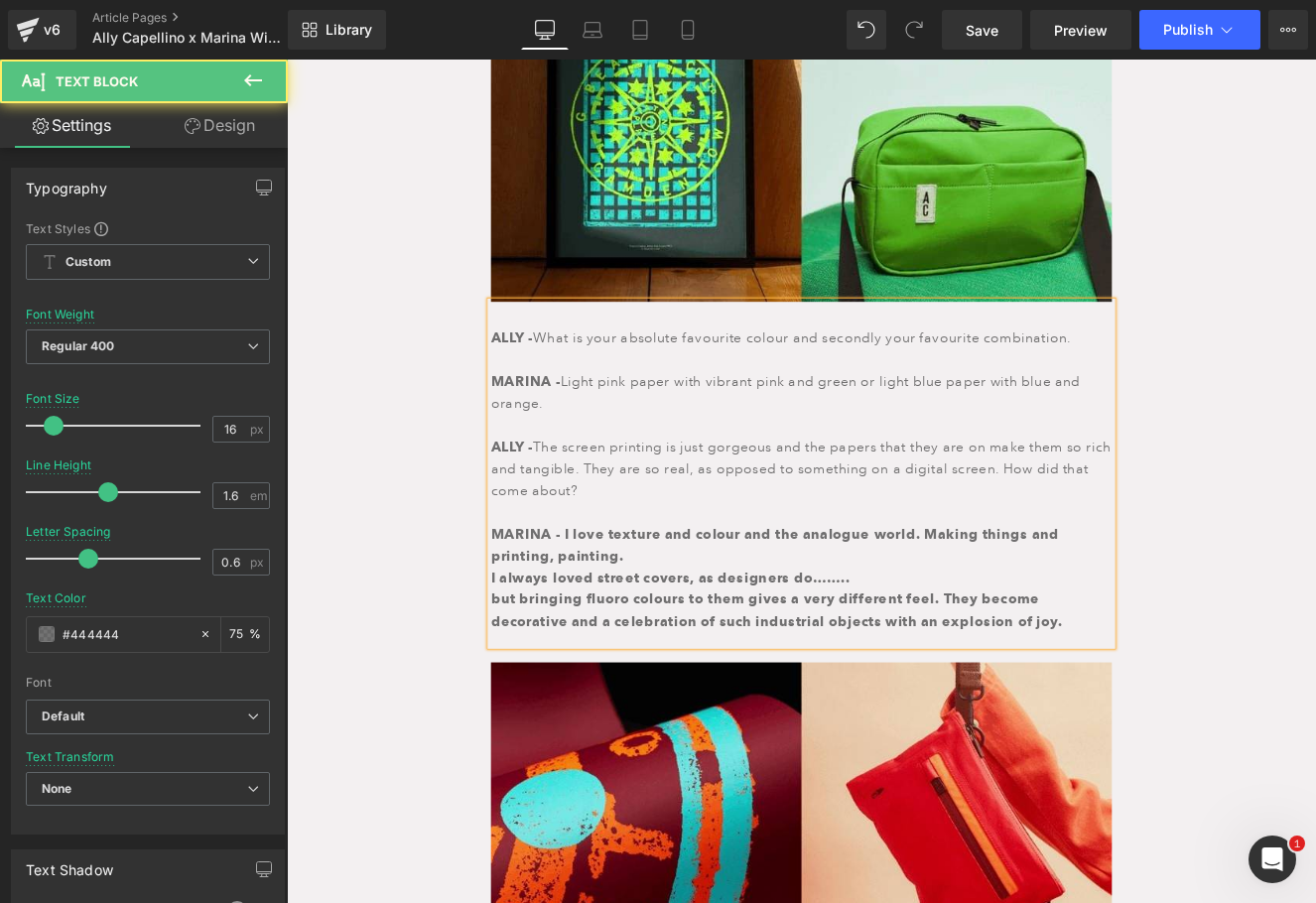 drag, startPoint x: 603, startPoint y: 605, endPoint x: 1352, endPoint y: 819, distance: 778.9718 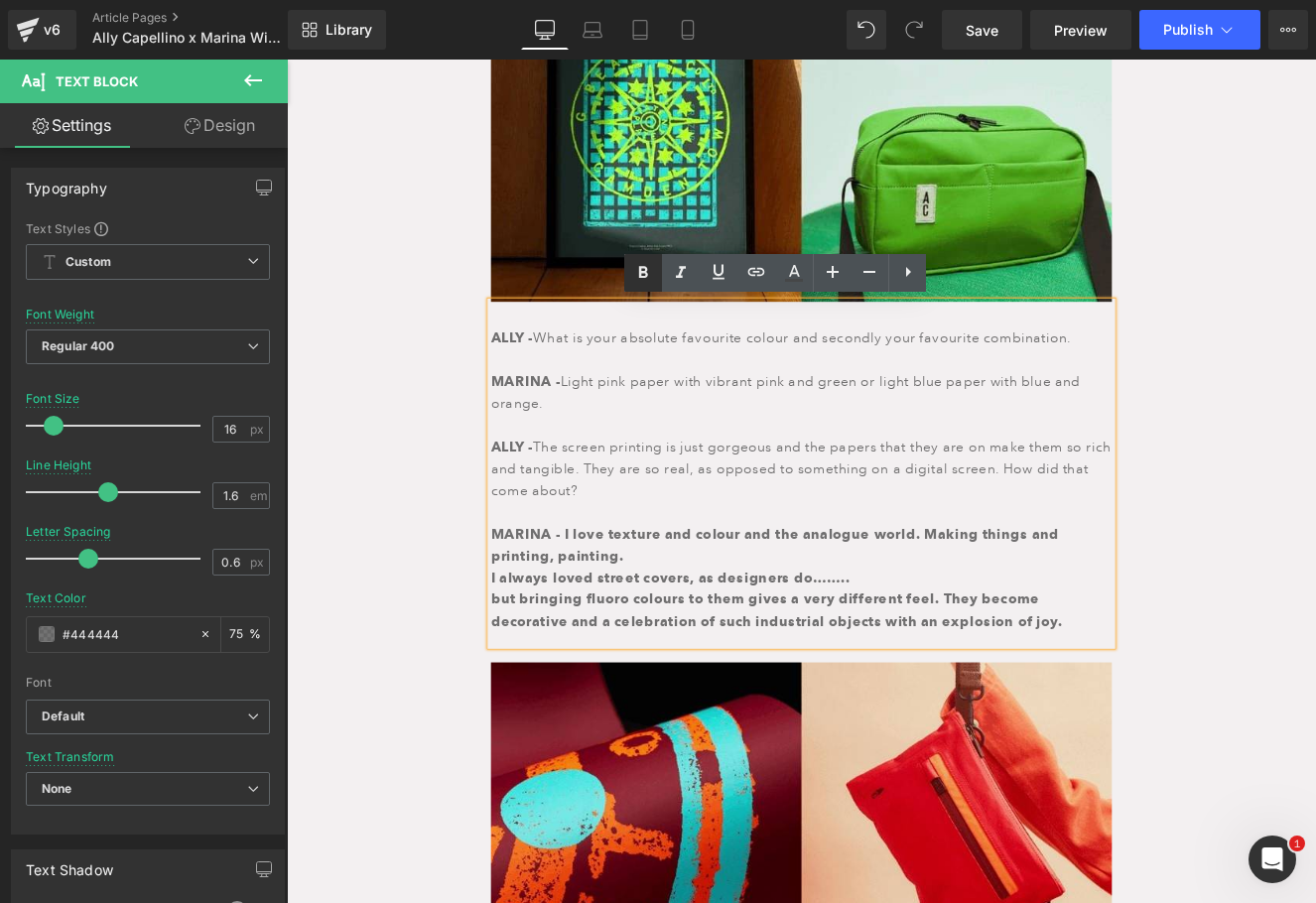 drag, startPoint x: 633, startPoint y: 274, endPoint x: 404, endPoint y: 272, distance: 229.00873 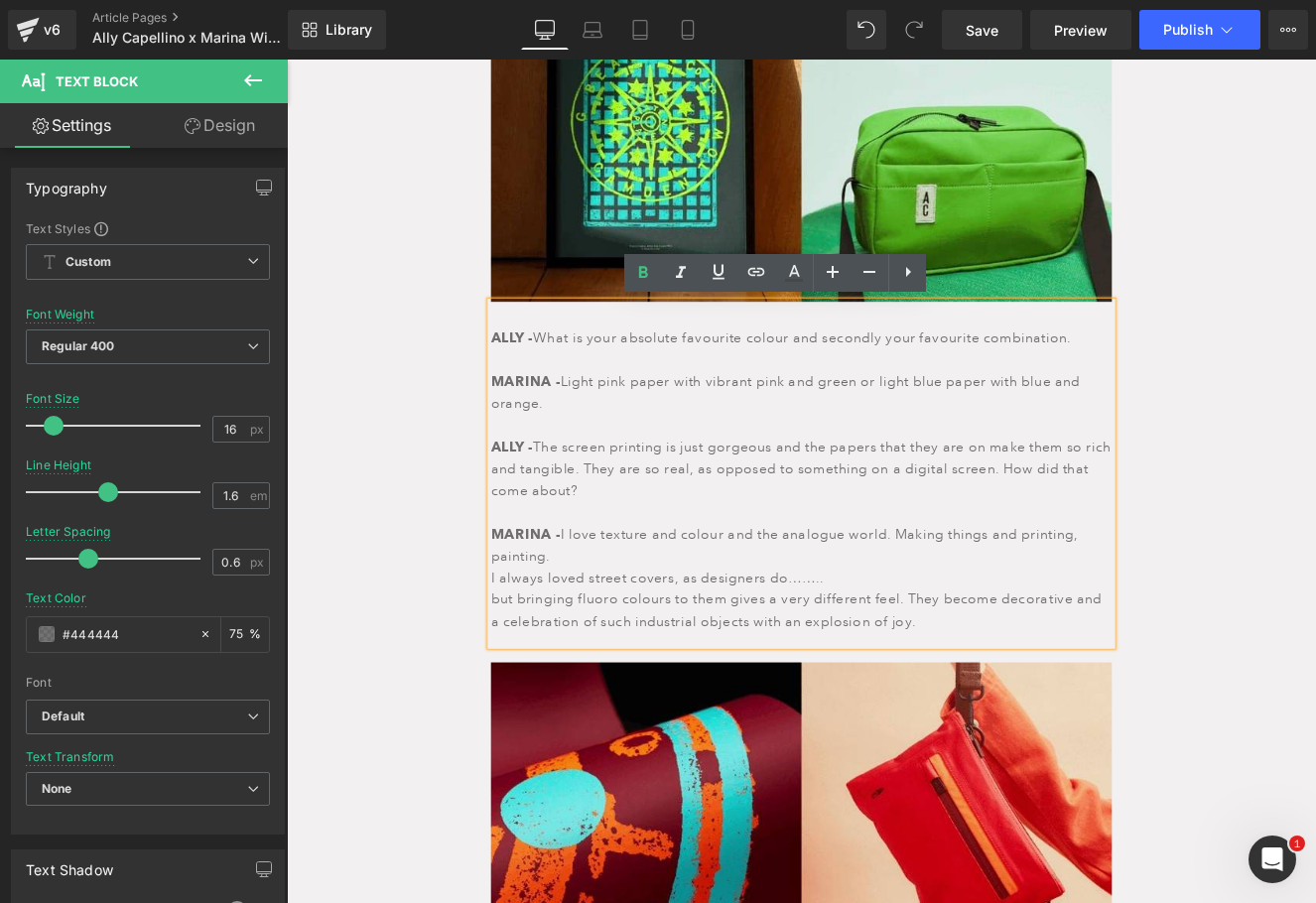click on "MARINA - I love texture and colour and the analogue world. Making things and printing, painting." at bounding box center (887, 626) 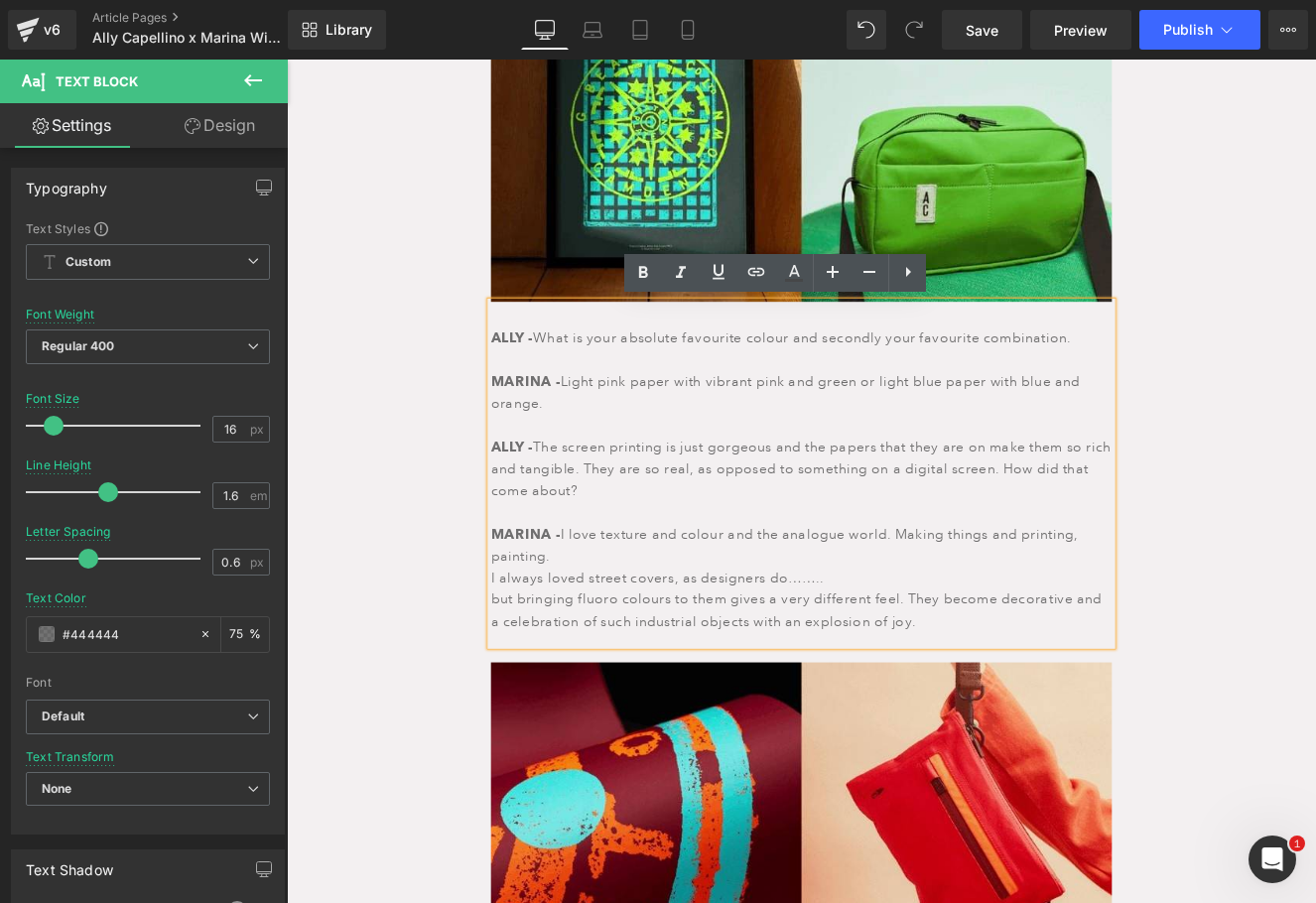 click on "I always loved street covers, as designers do…….." at bounding box center (887, 665) 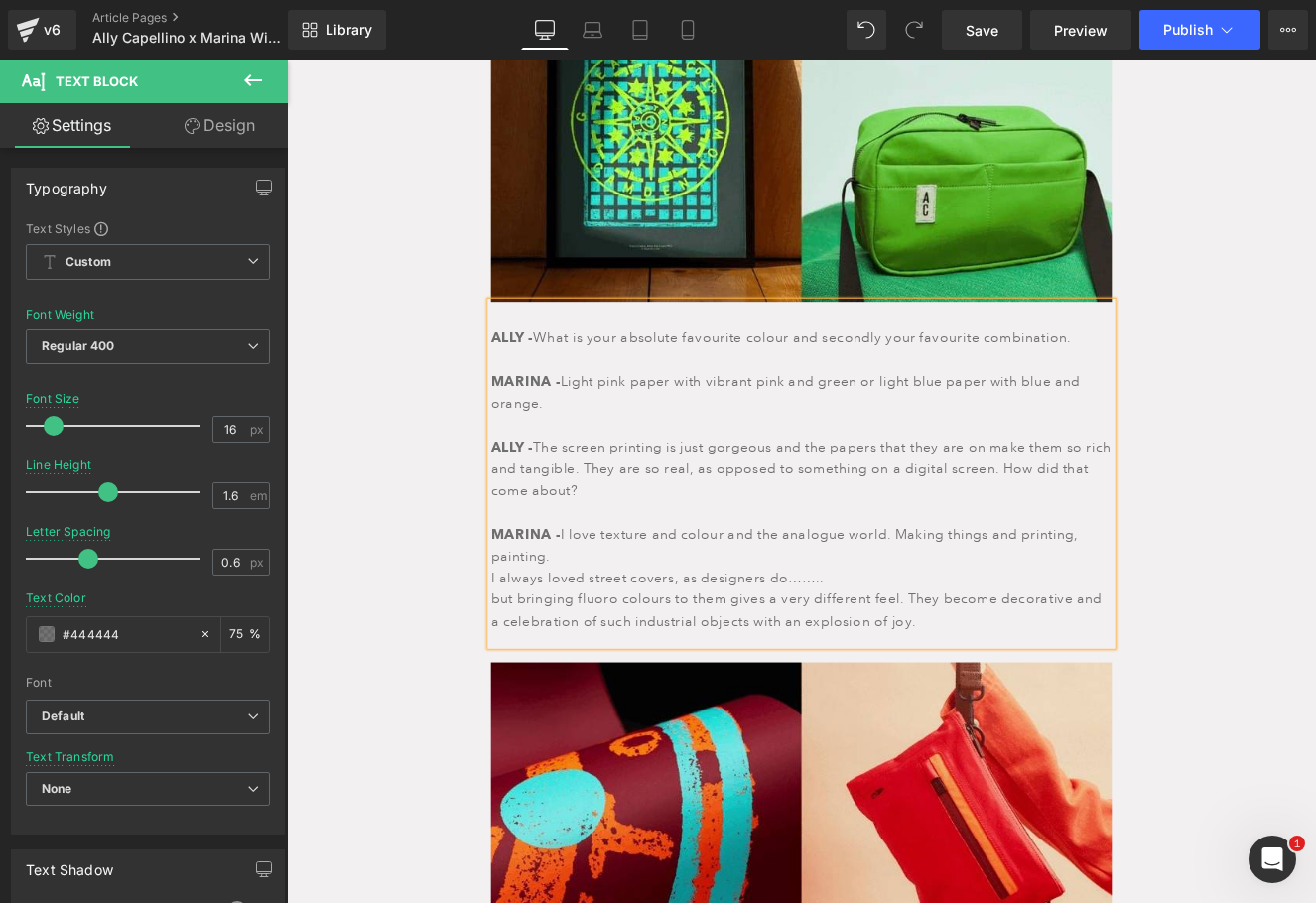 type 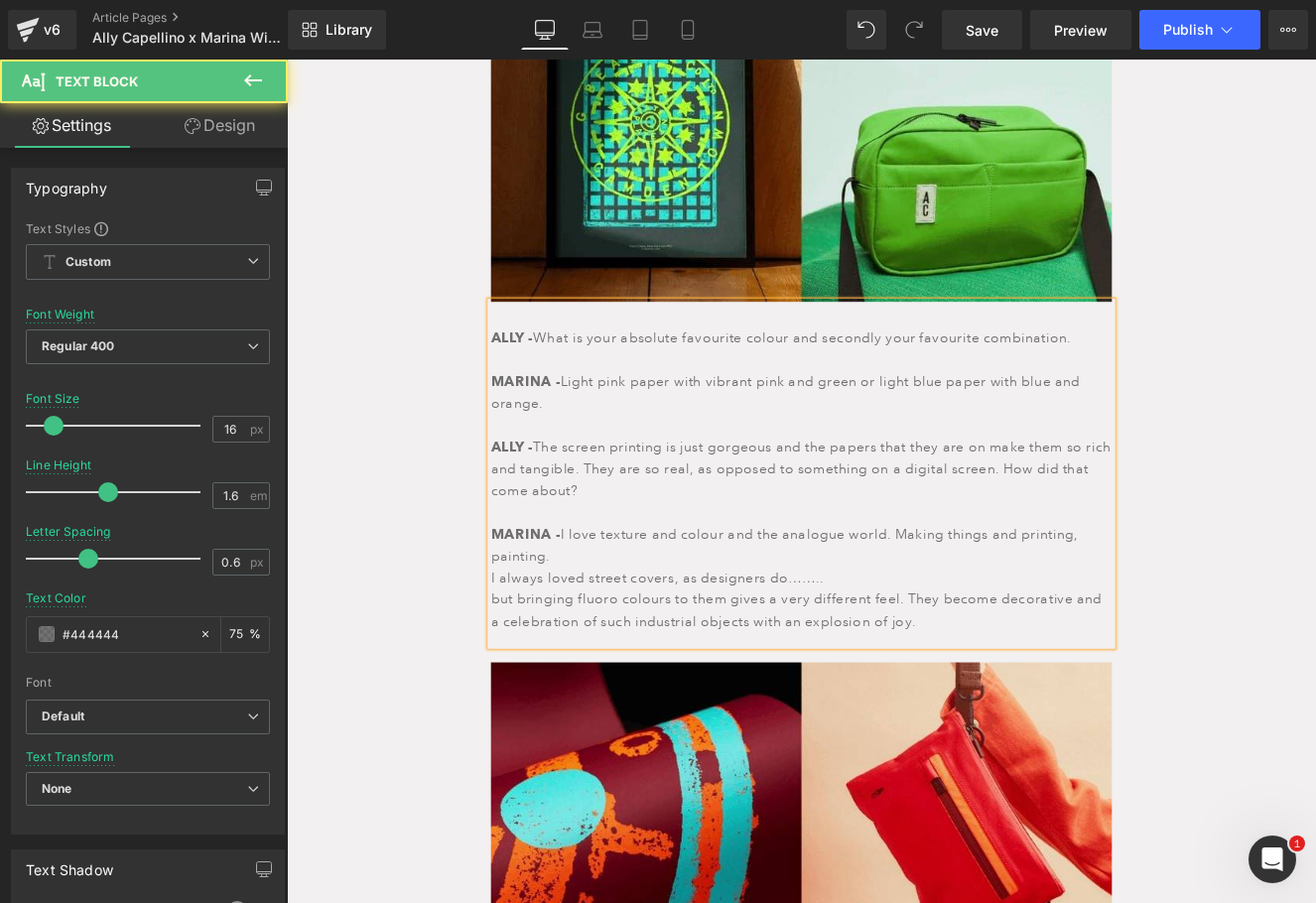 click on "I always loved street covers, as designers do…….." at bounding box center (887, 665) 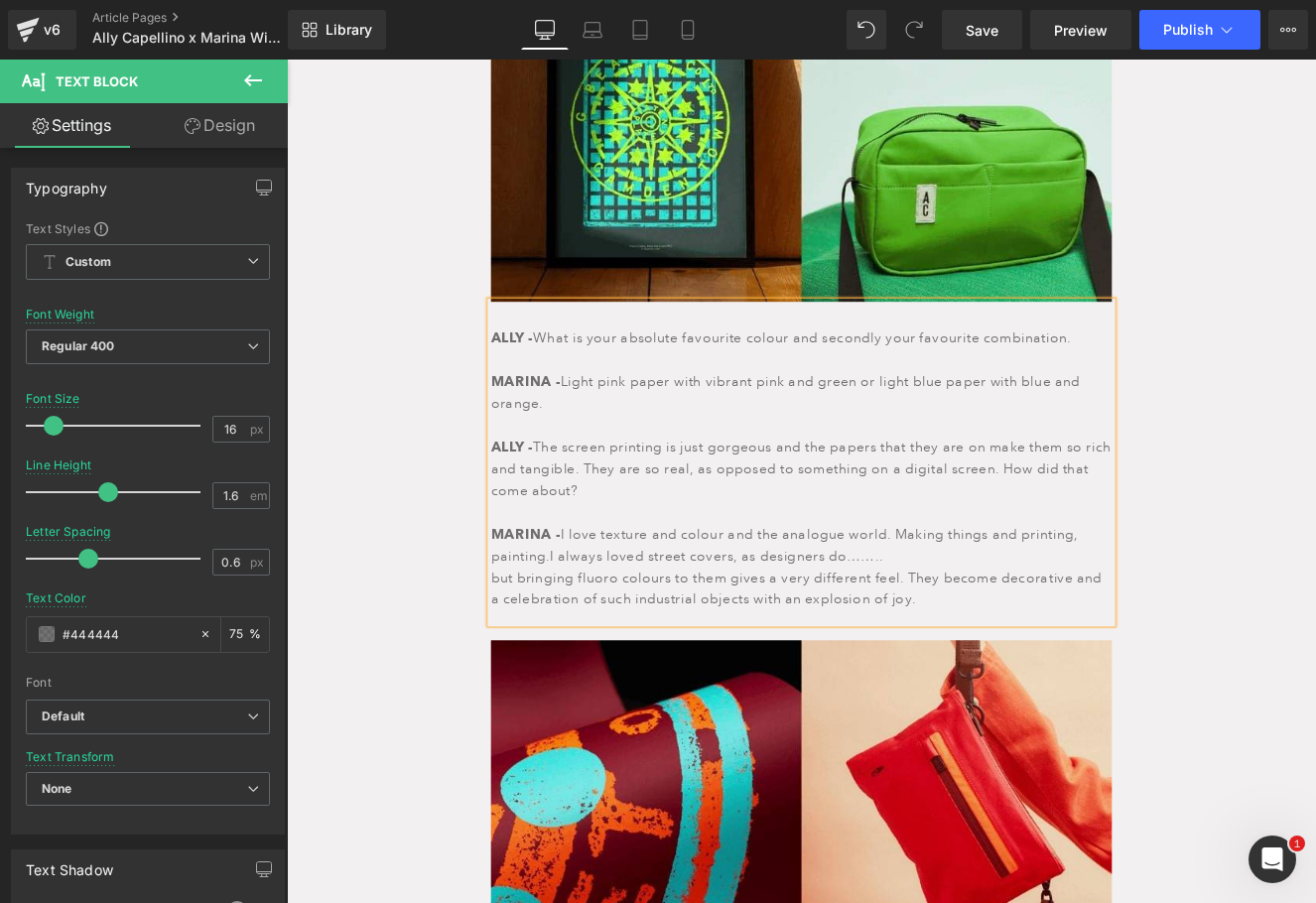 click on "MARINA - I love texture and colour and the analogue world. Making things and printing, painting. I always loved street covers, as designers do…….." at bounding box center (887, 626) 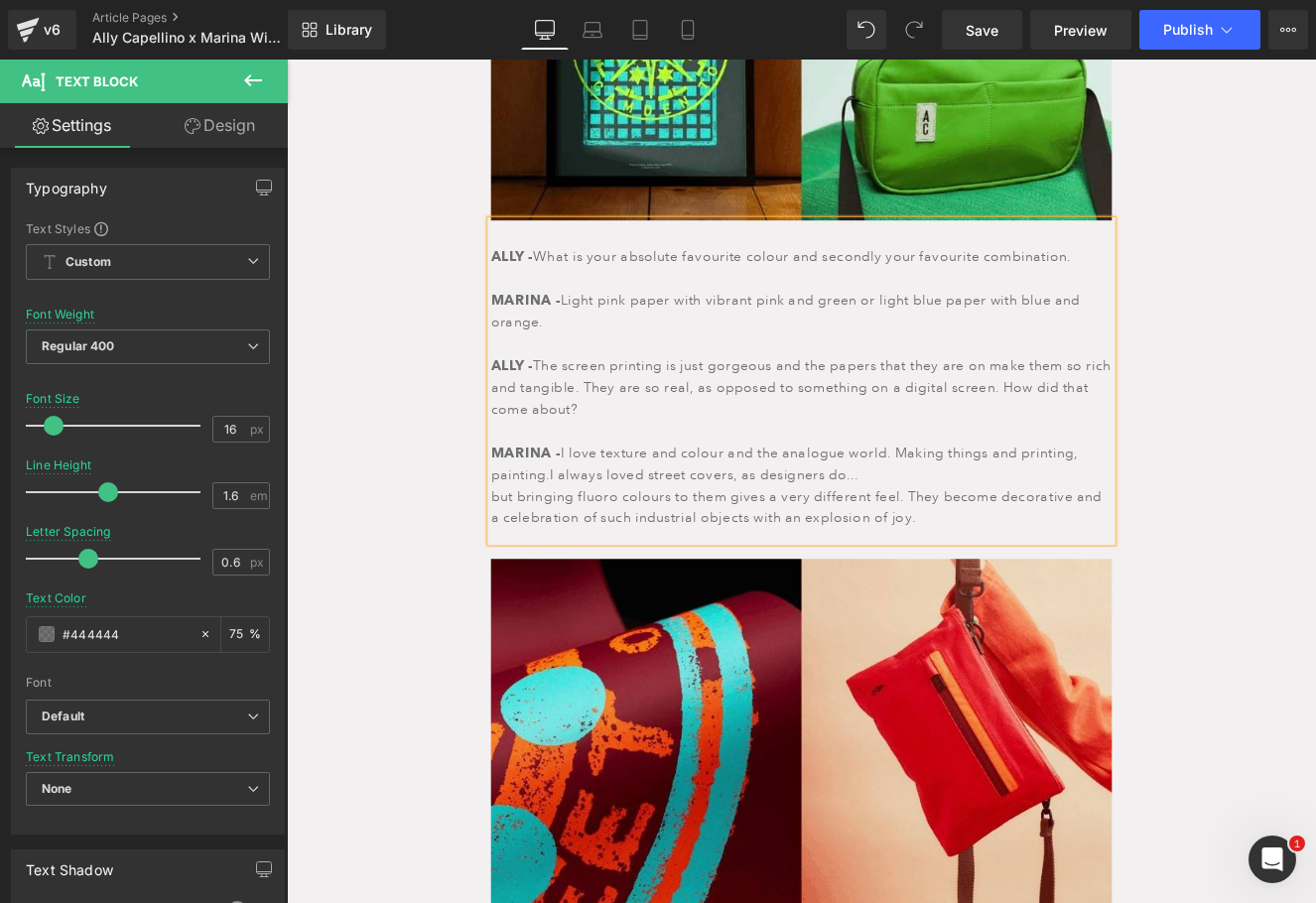 scroll, scrollTop: 2020, scrollLeft: 0, axis: vertical 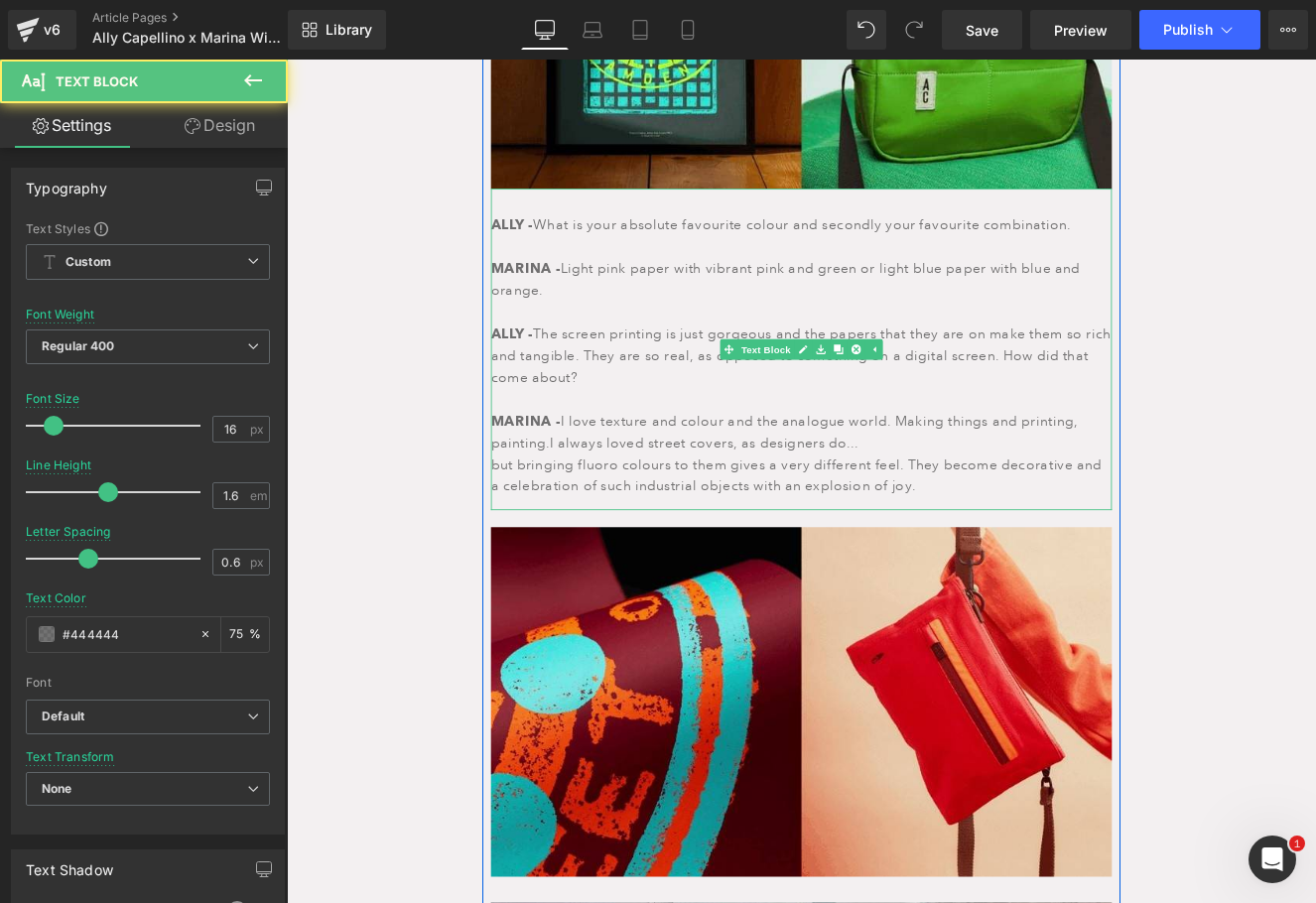 click on "ALLY - What is your absolute favourite colour and secondly your favourite combination. MARINA - Light pink paper with vibrant pink and green or light blue paper with blue and orange. ALLY - The screen printing is just gorgeous and the papers that they are on make them so rich and tangible. They are so real, as opposed to something on a digital screen. How did that come about? MARINA - I love texture and colour and the analogue world. Making things and printing, painting. I always loved street covers, as designers do... but bringing fluoro colours to them gives a very different feel. They become decorative and a celebration of such industrial objects with an explosion of joy." at bounding box center [887, 398] 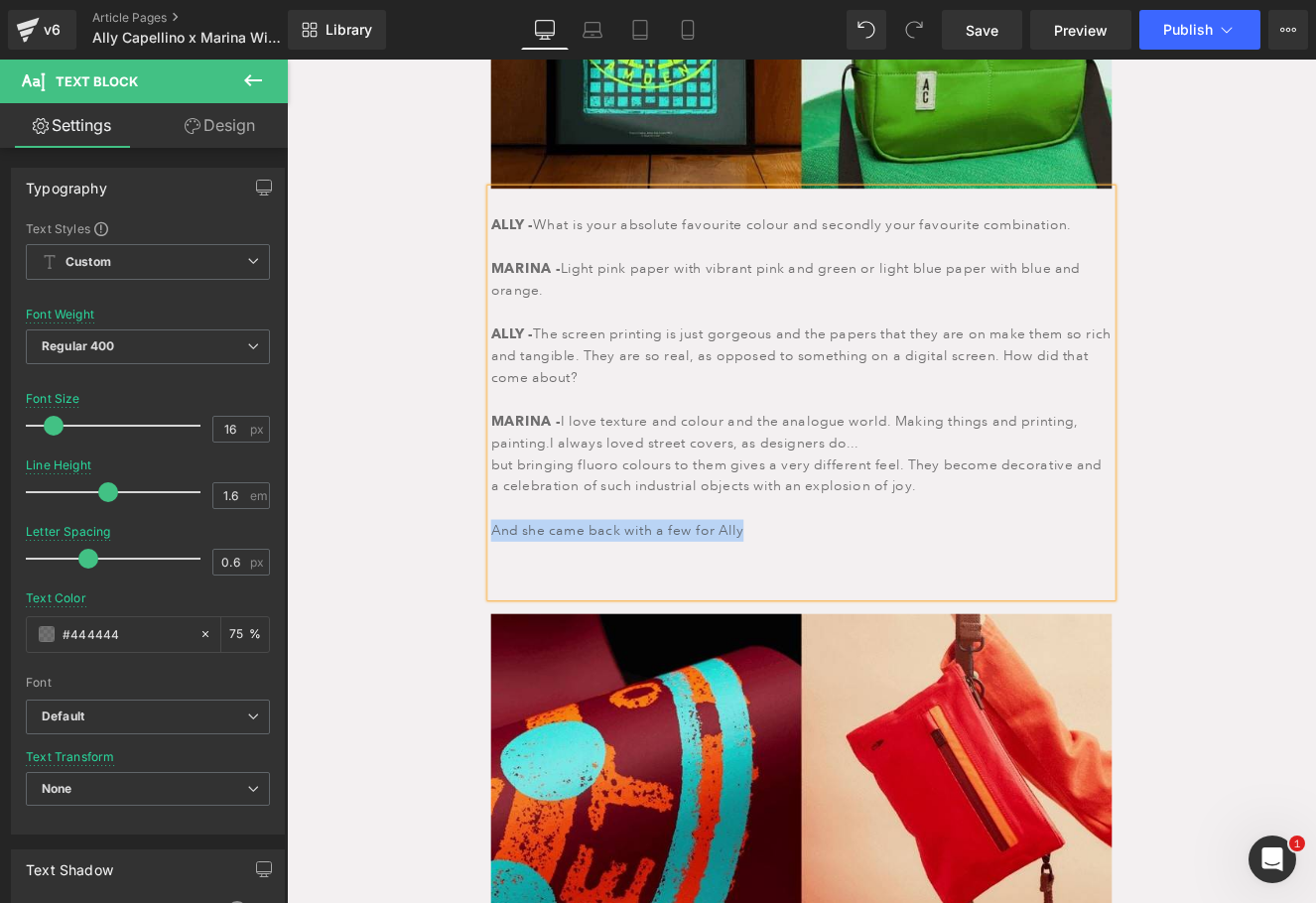 drag, startPoint x: 848, startPoint y: 612, endPoint x: 518, endPoint y: 611, distance: 330.0015 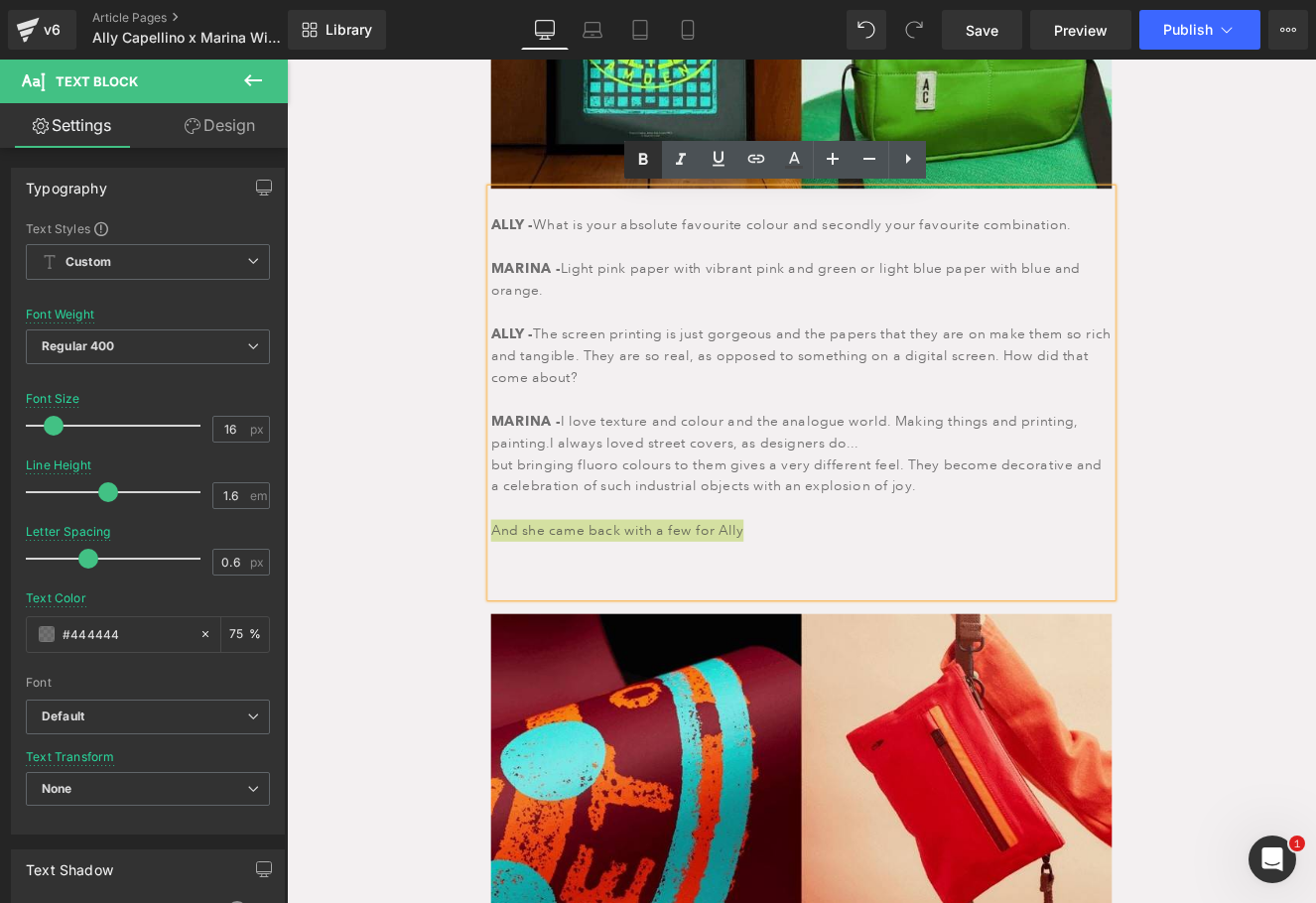 click 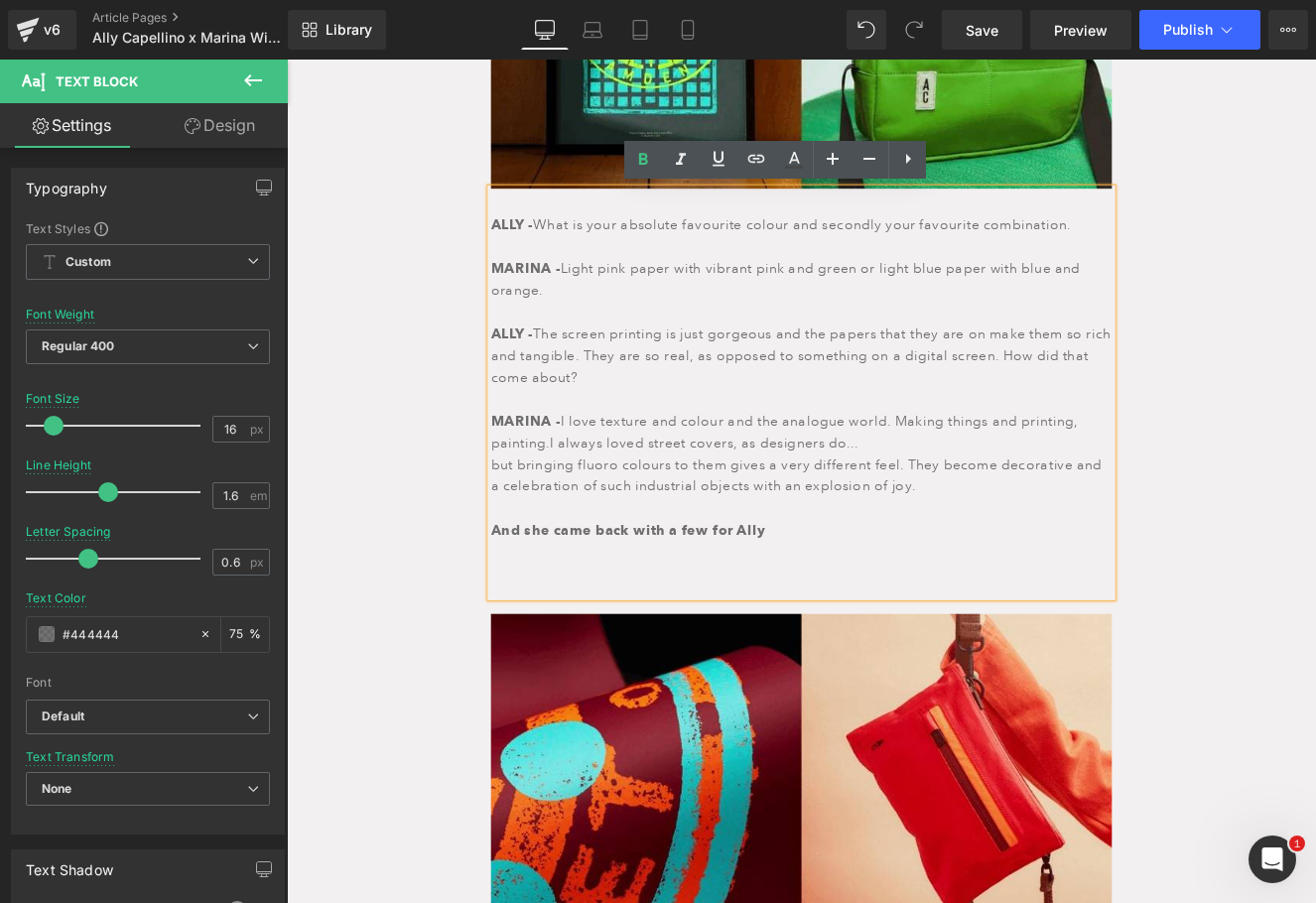 click at bounding box center [887, 660] 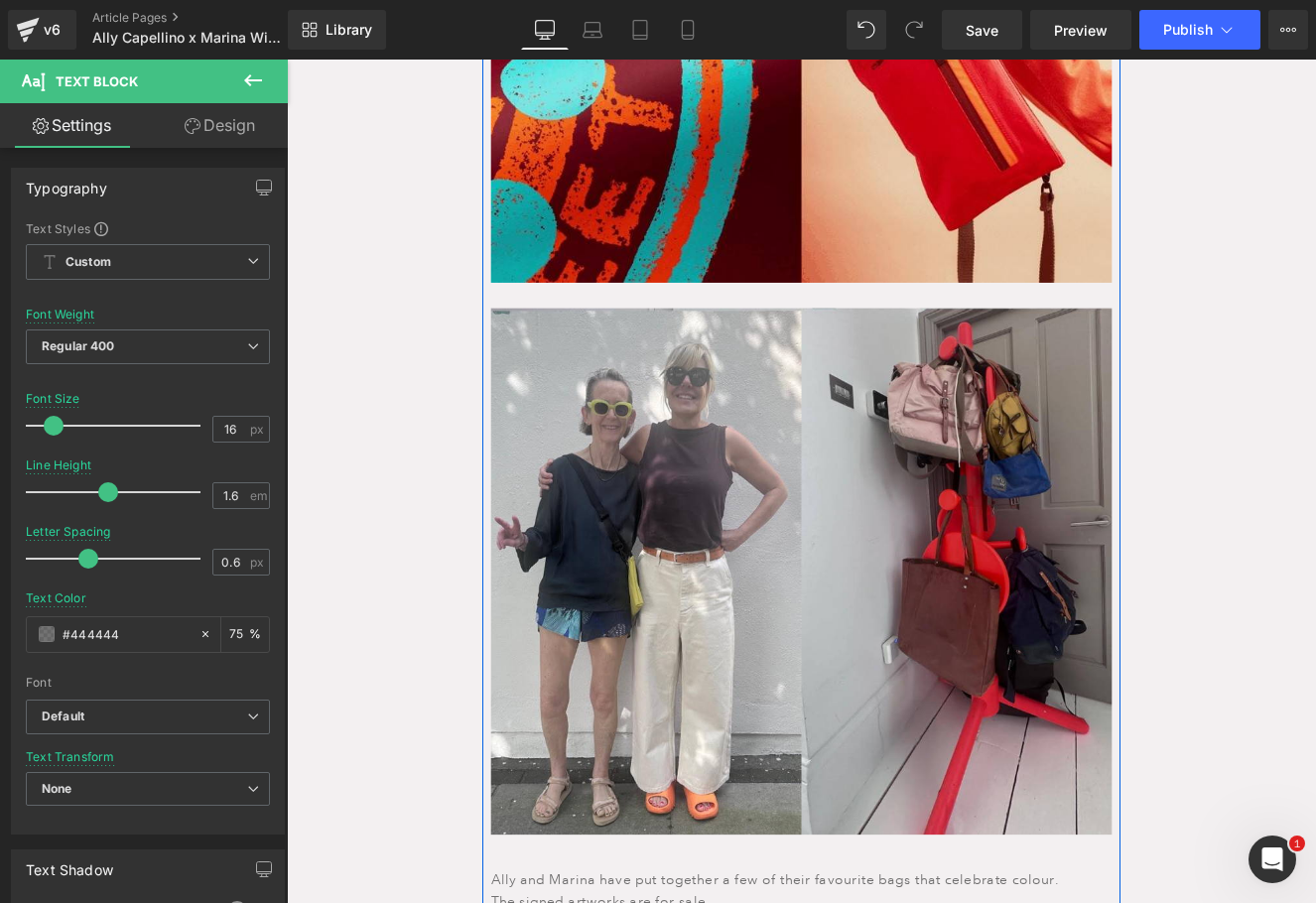 scroll, scrollTop: 3211, scrollLeft: 0, axis: vertical 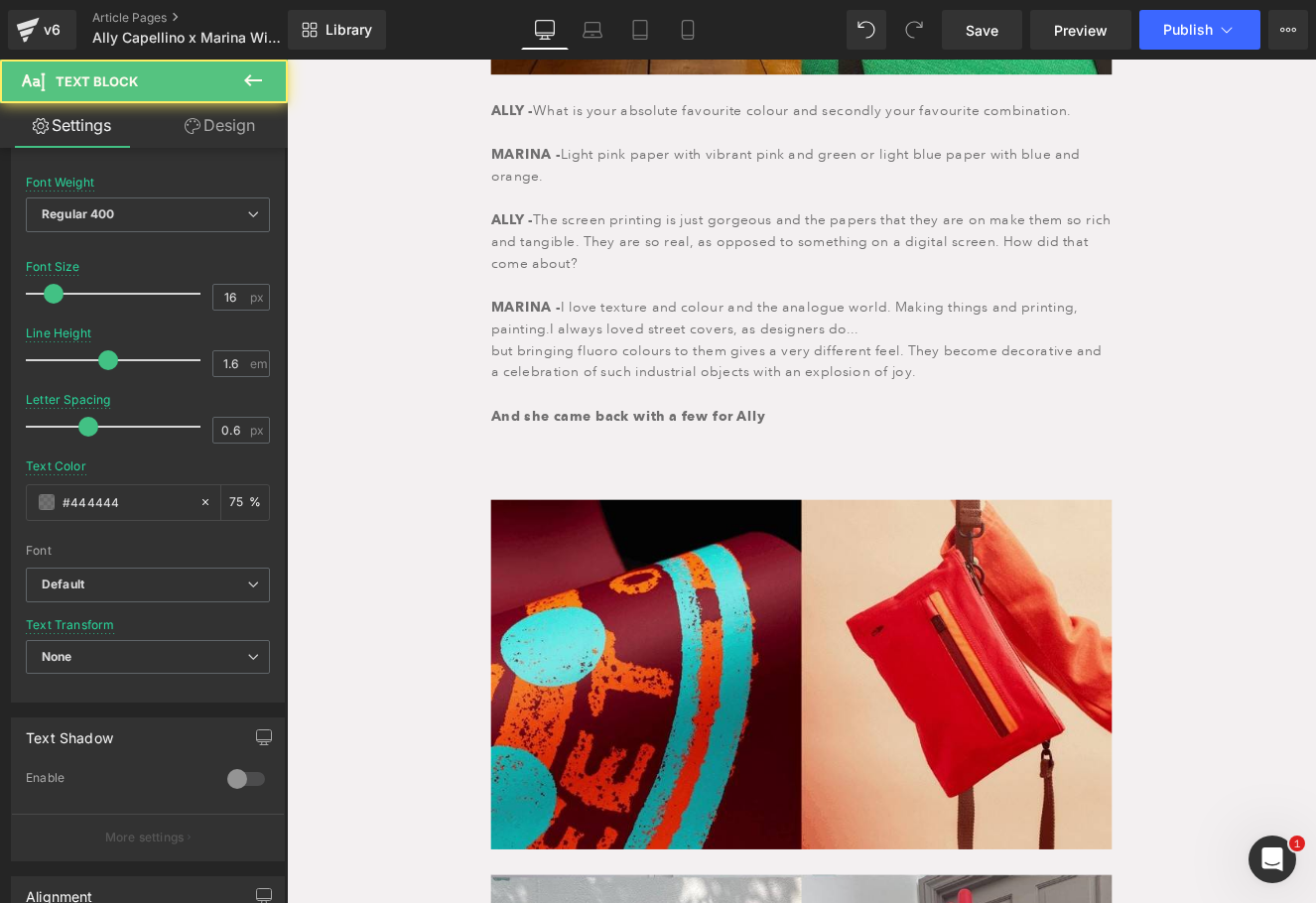 click on "MARINA - I love texture and colour and the analogue world. Making things and printing, painting. I always loved street covers, as designers do..." at bounding box center (887, 361) 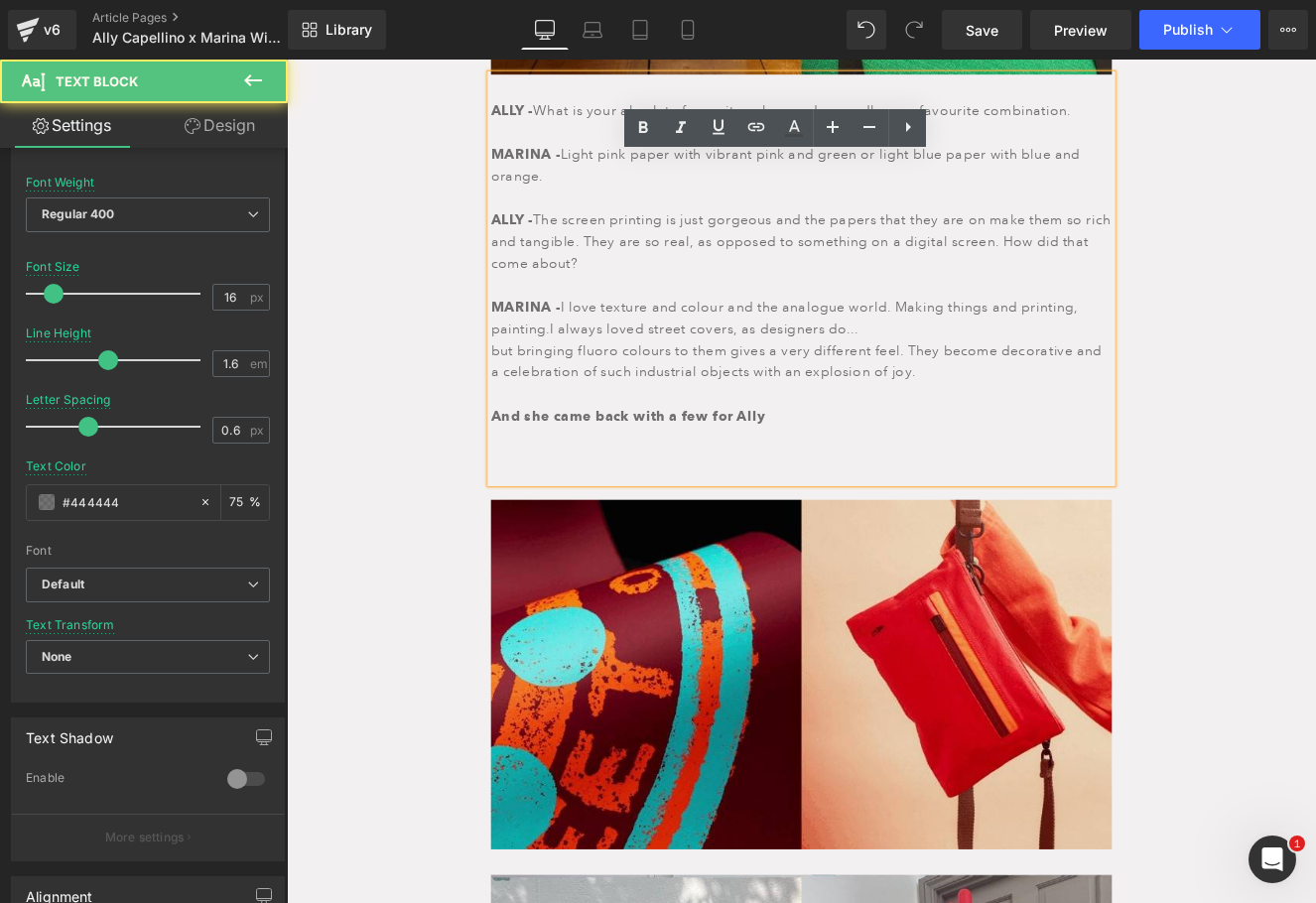 click at bounding box center [887, 501] 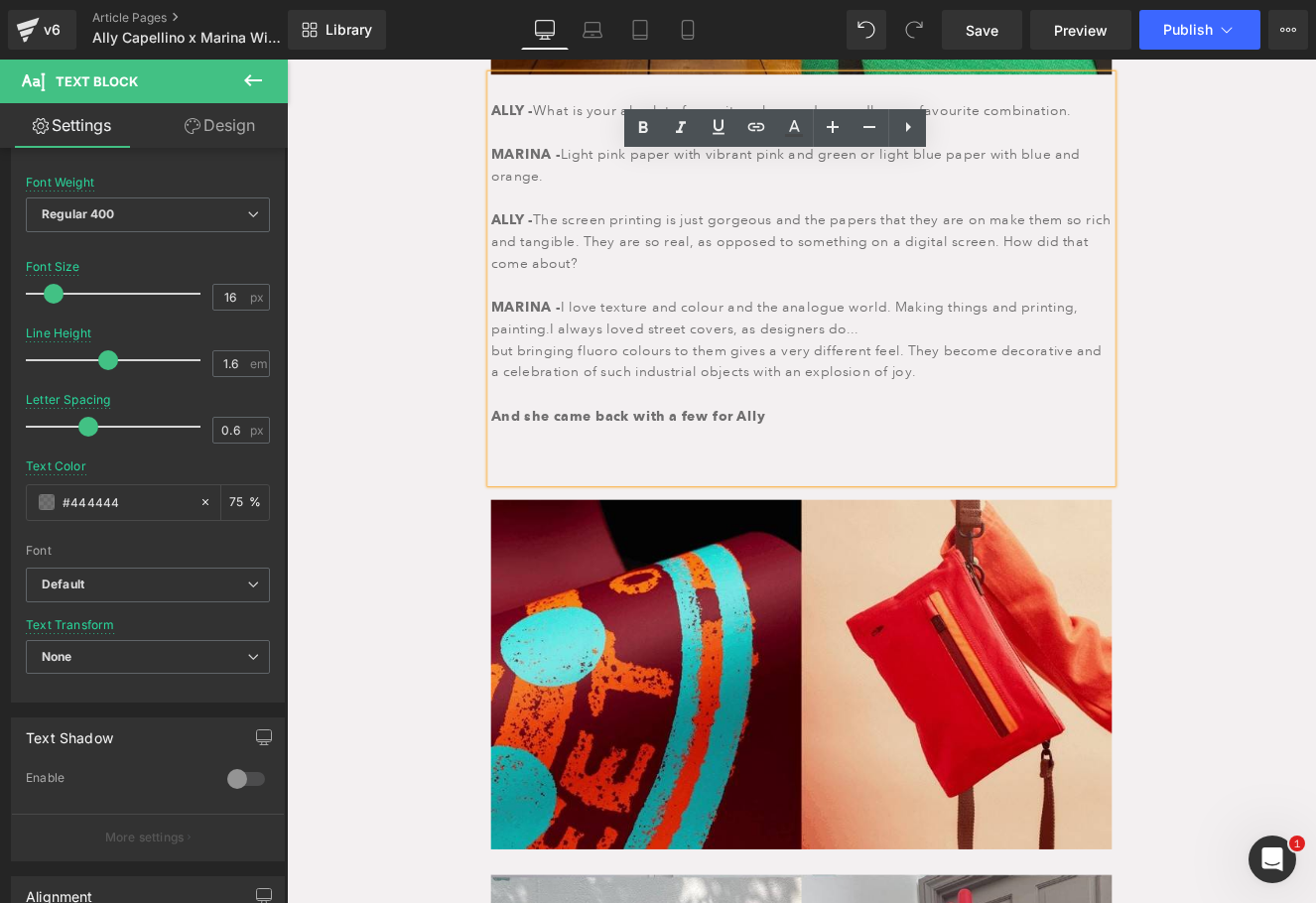 click at bounding box center [887, 527] 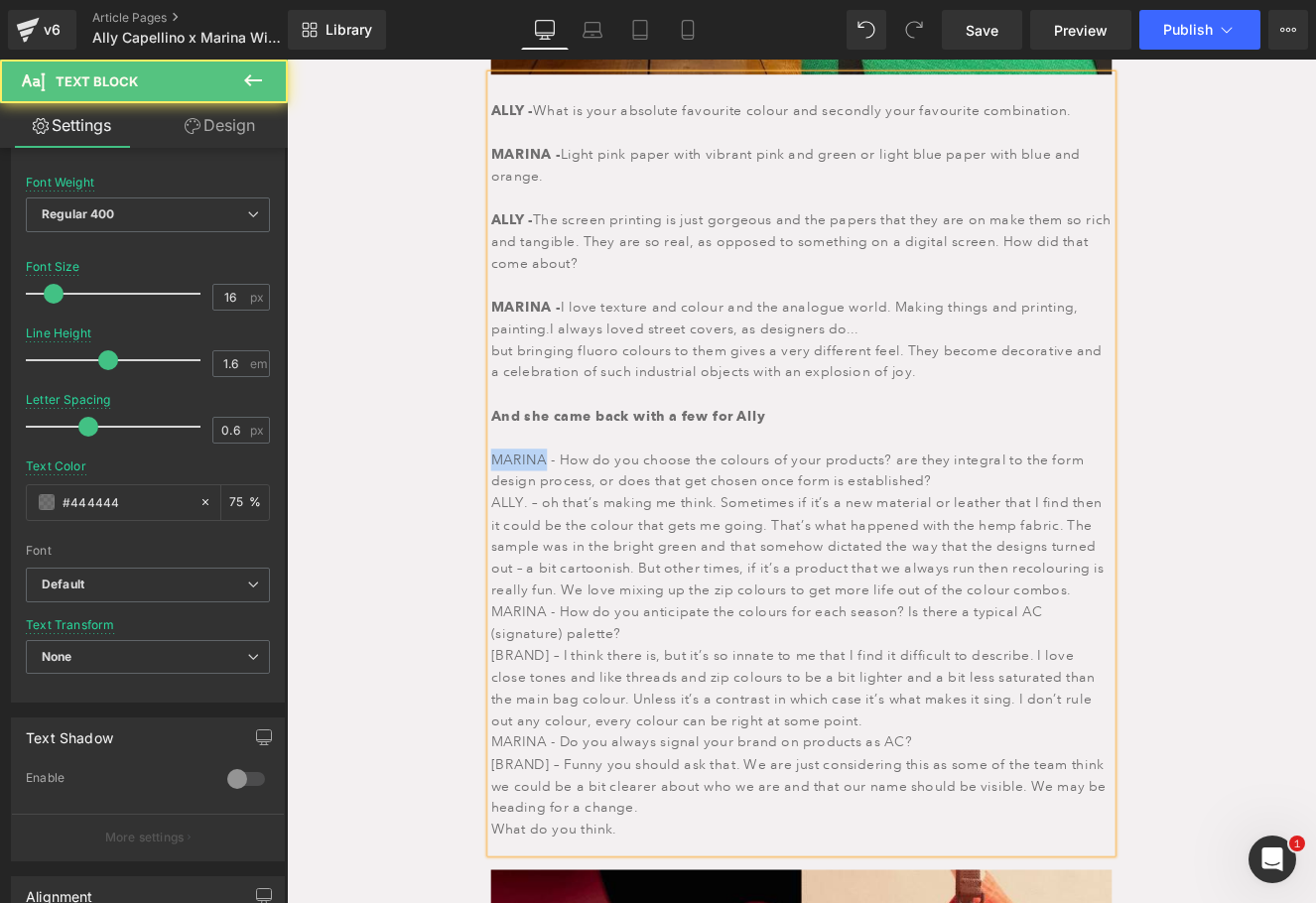drag, startPoint x: 579, startPoint y: 519, endPoint x: 504, endPoint y: 520, distance: 75.00667 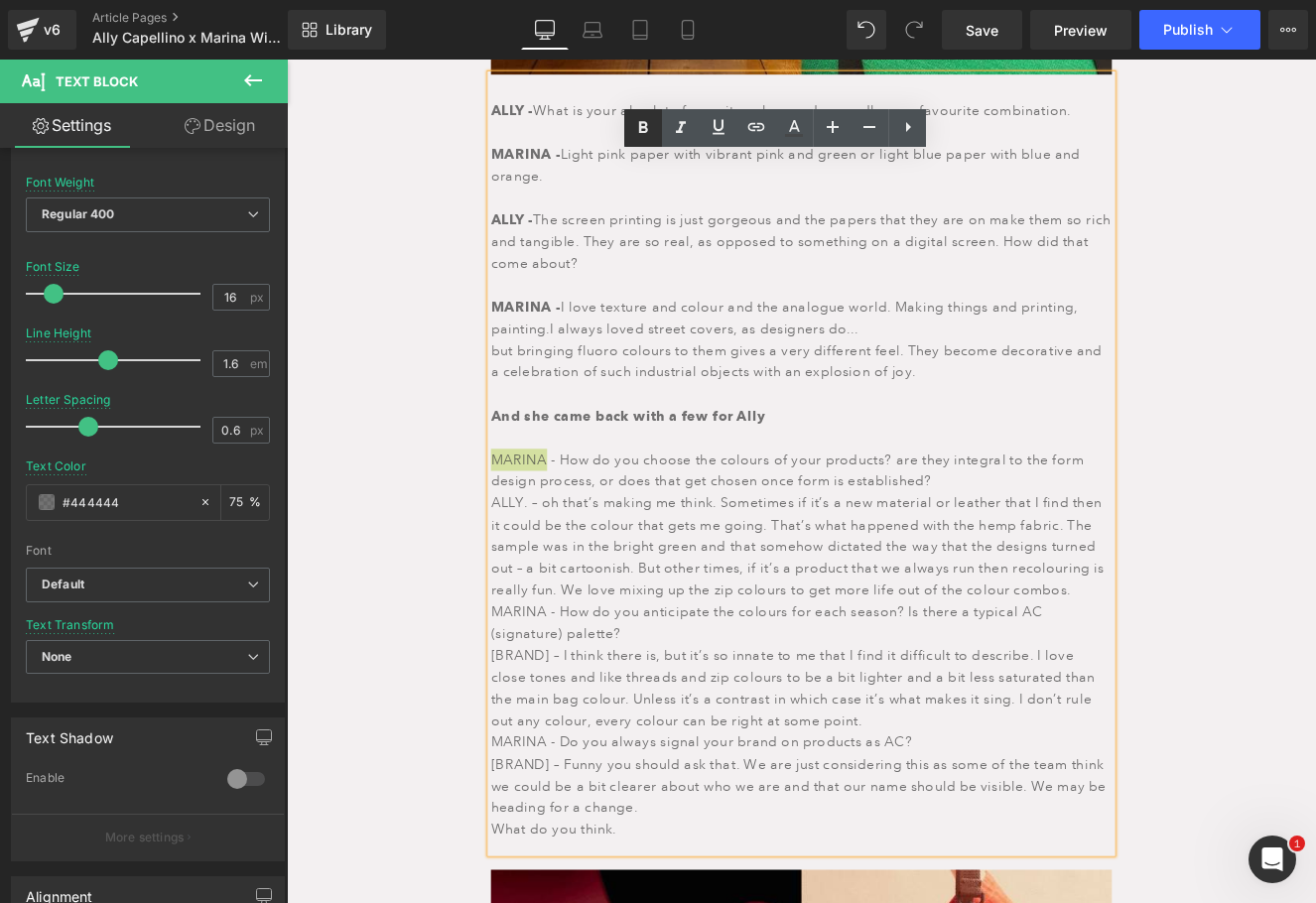 click 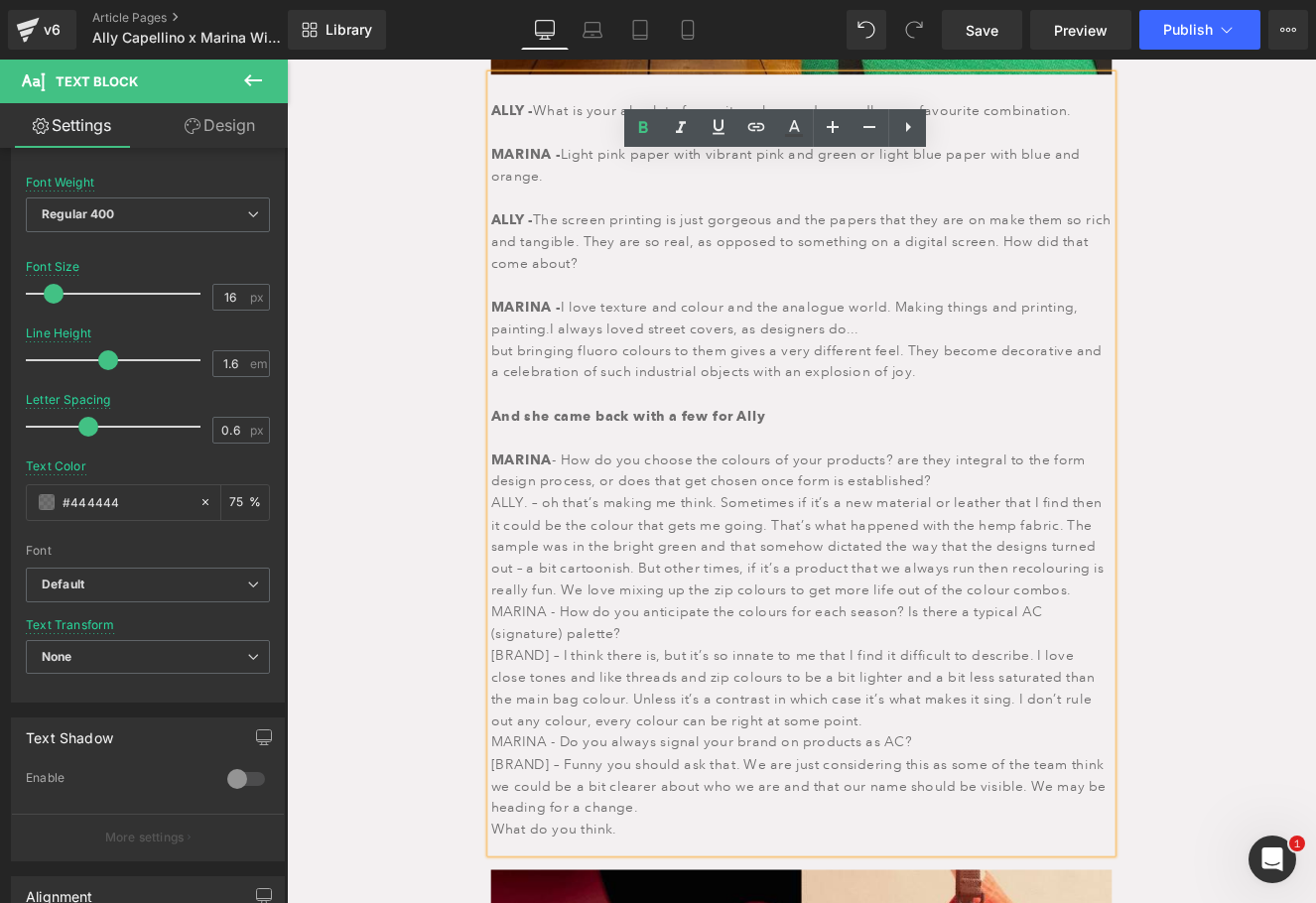 click on "MARINA - How do you choose the colours of your products? are they integral to the form design process, or does that get chosen once form is established?" at bounding box center [887, 539] 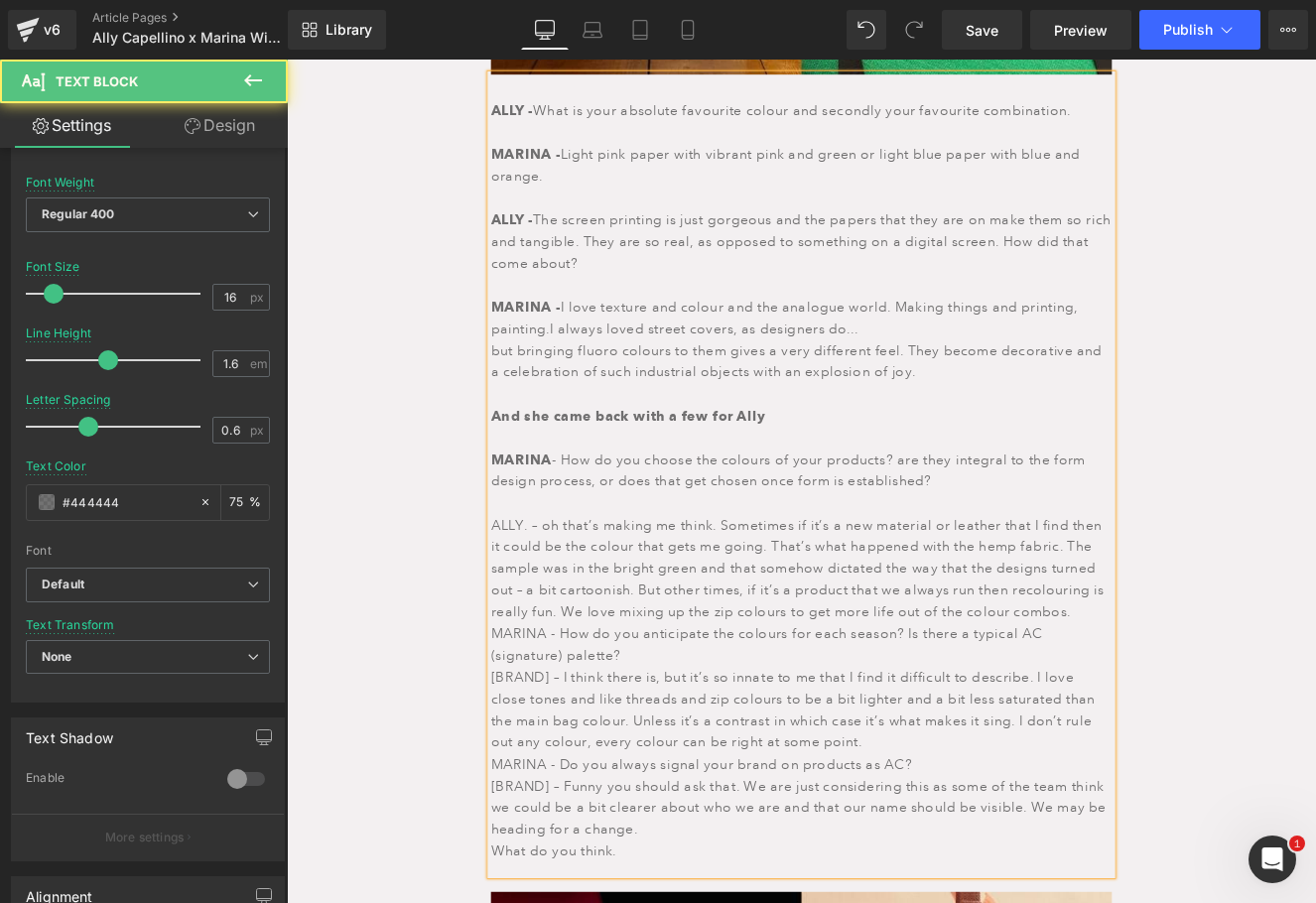 click on "ALLY. – oh that’s making me think. Sometimes if it’s a new material or leather that I find then it could be the colour that gets me going. That’s what happened with the hemp fabric. The sample was in the bright green and that somehow dictated the way that the designs turned out – a bit cartoonish. But other times, if it’s a product that we always run then recolouring is really fun. We love mixing up the zip colours to get more life out of the colour combos." at bounding box center (887, 654) 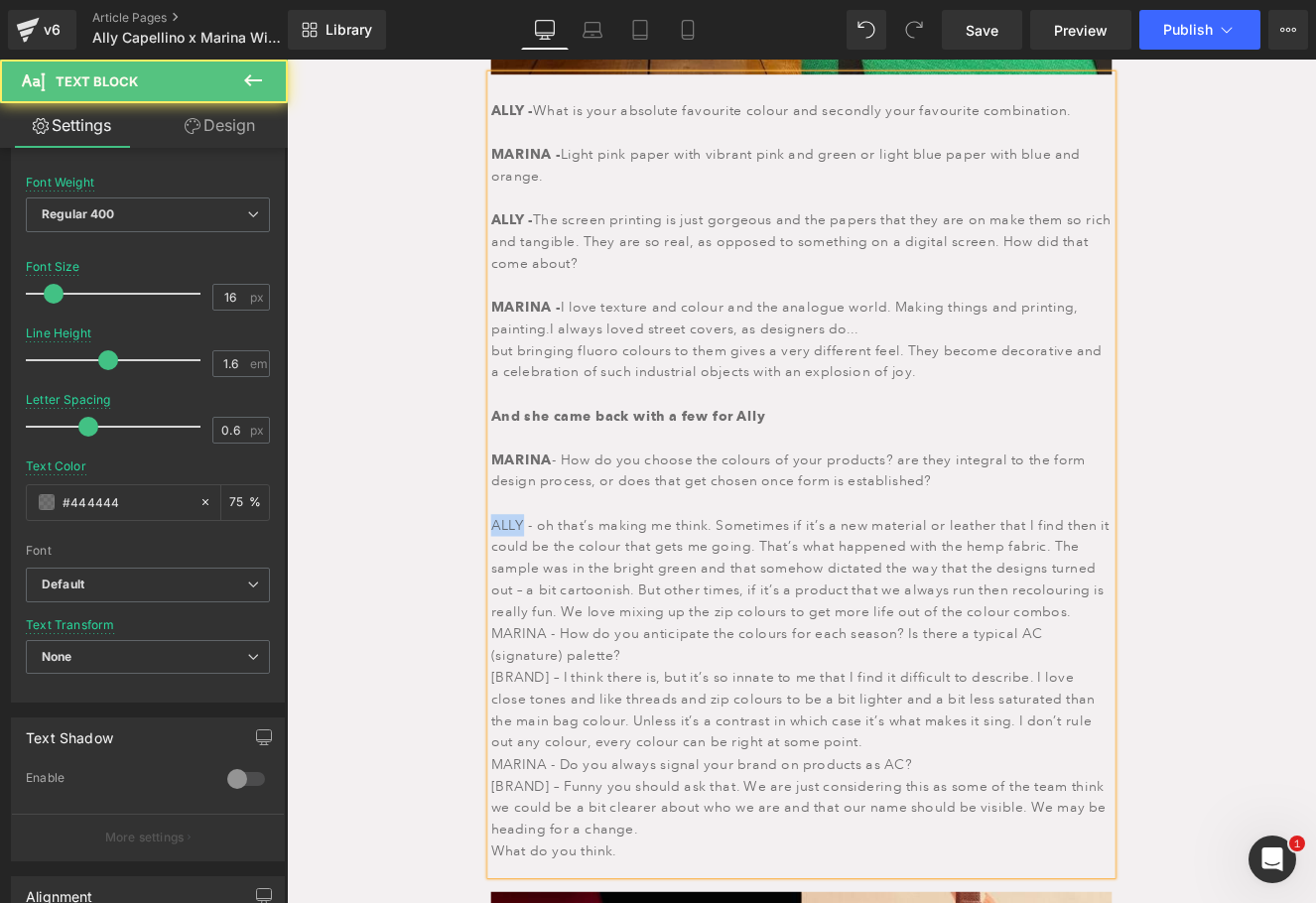 drag, startPoint x: 559, startPoint y: 598, endPoint x: 504, endPoint y: 592, distance: 55.326305 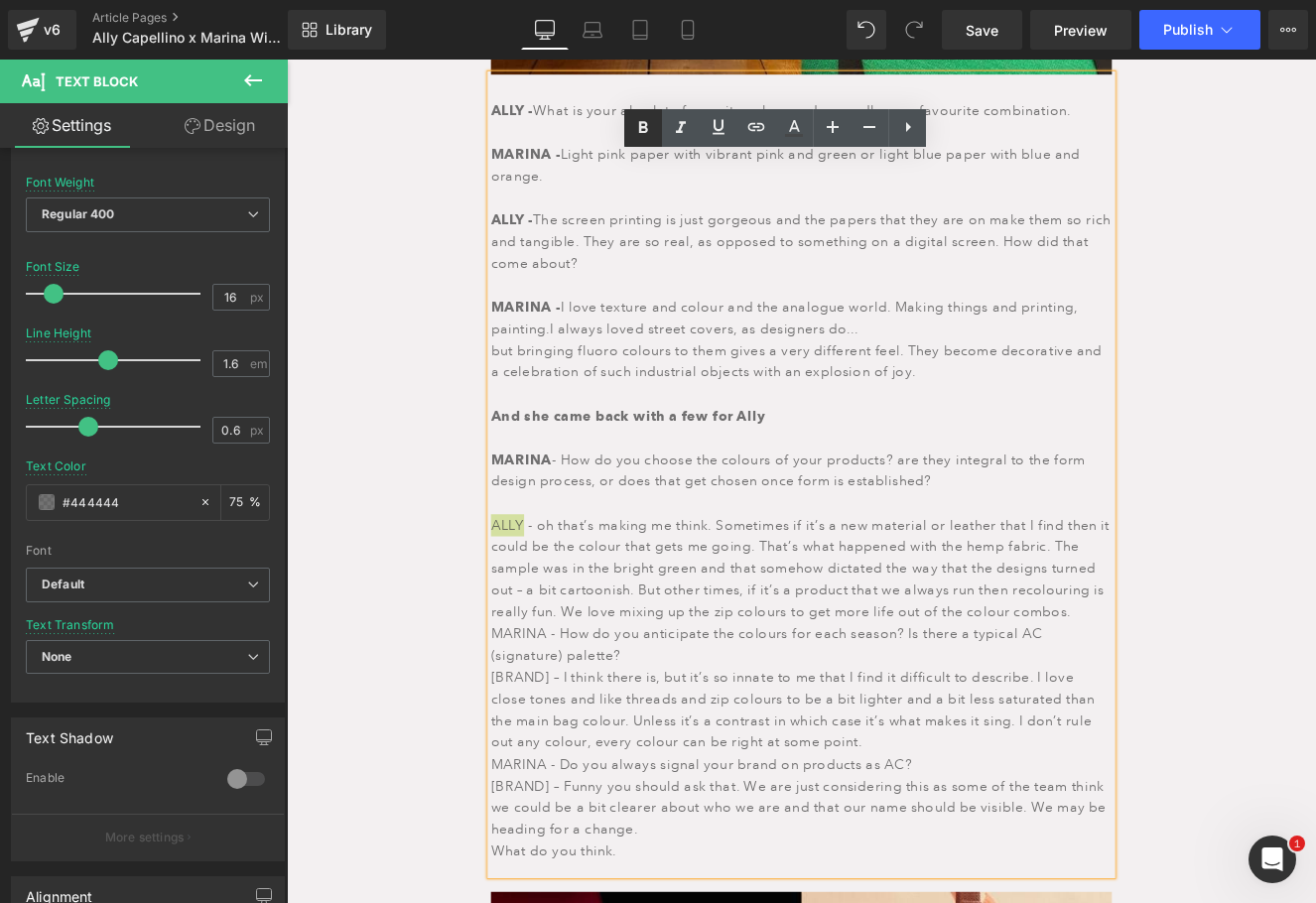 click at bounding box center (643, 128) 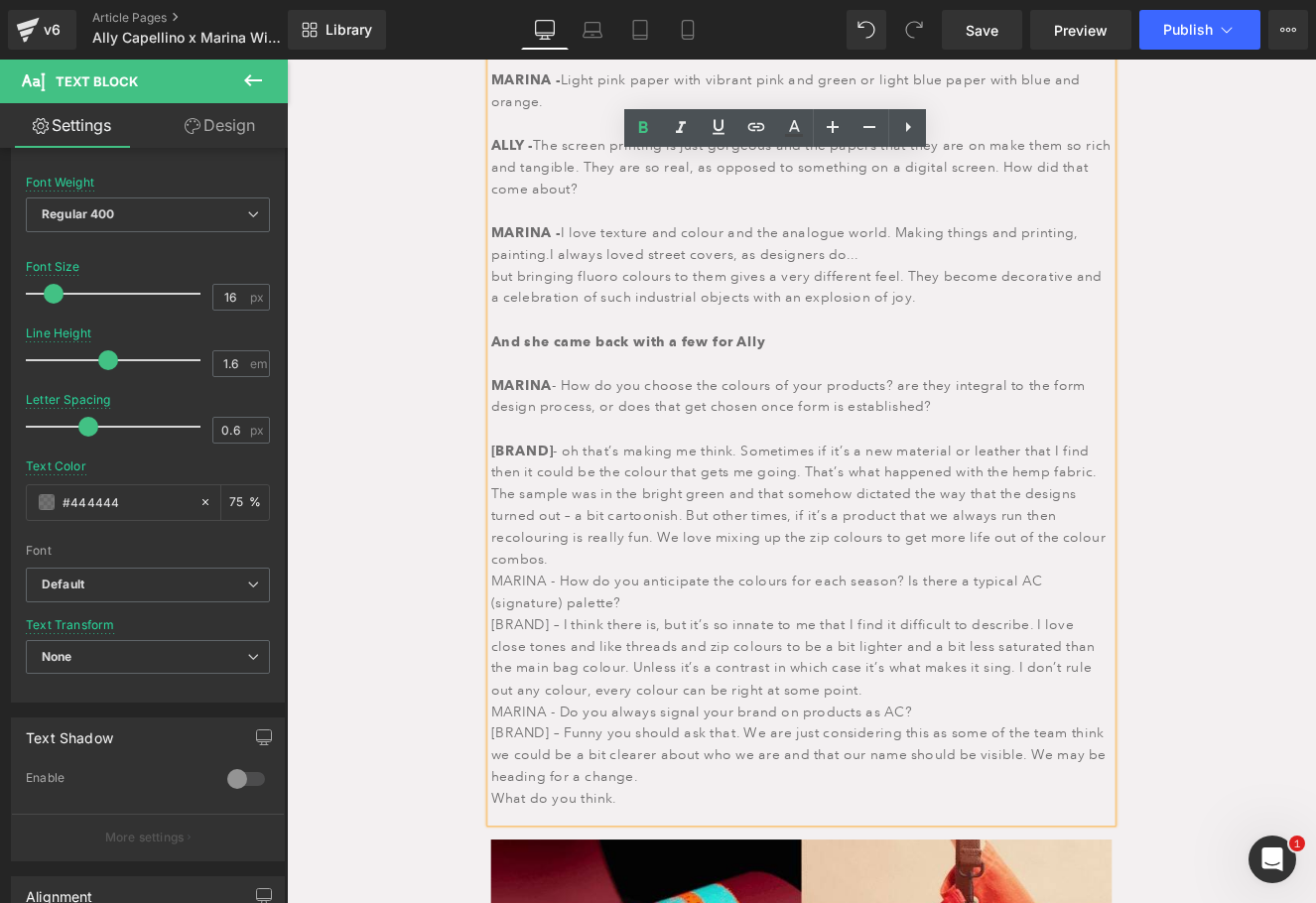 scroll, scrollTop: 2285, scrollLeft: 0, axis: vertical 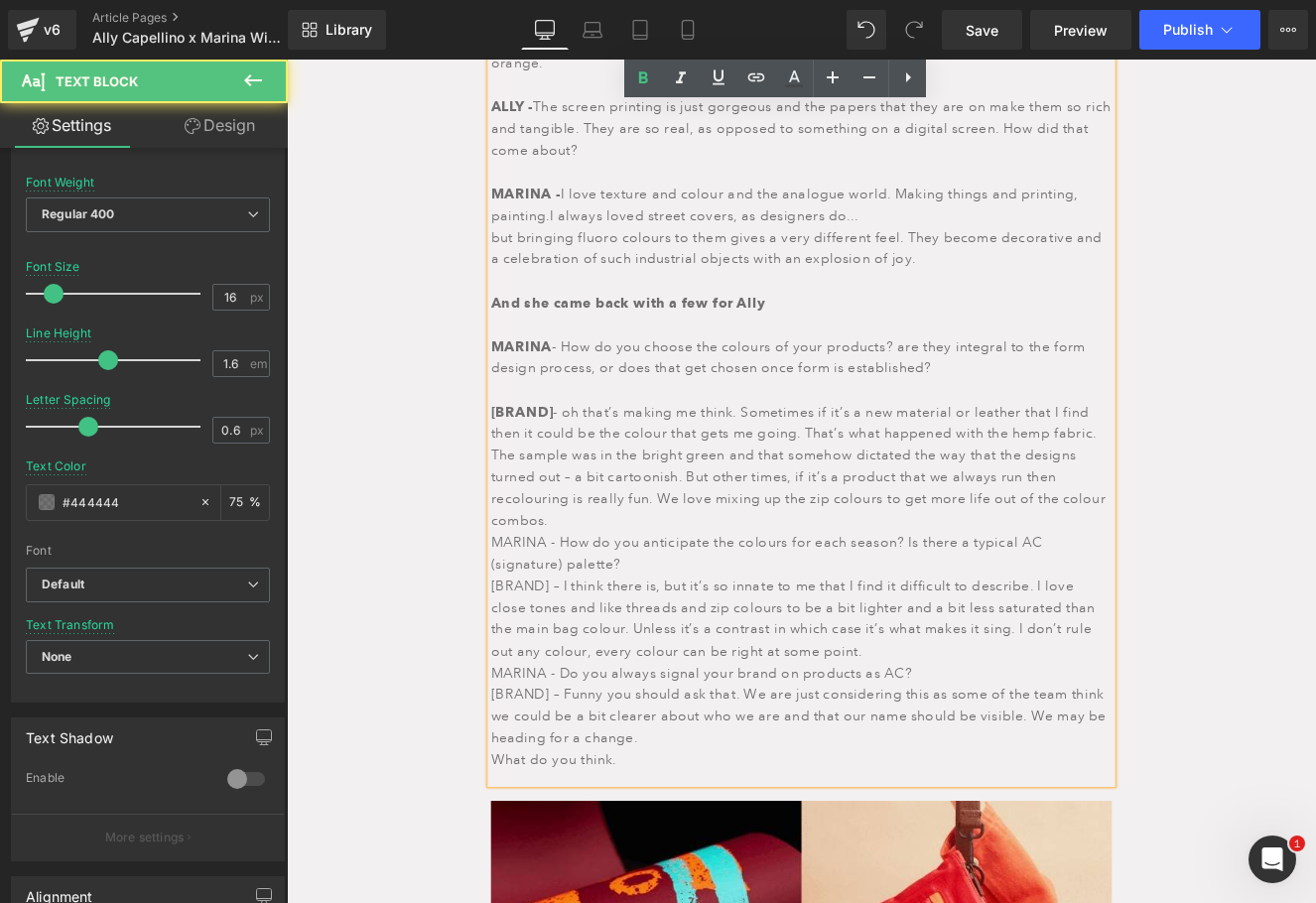 click on "ALLY - oh that’s making me think. Sometimes if it’s a new material or leather that I find then it could be the colour that gets me going. That’s what happened with the hemp fabric. The sample was in the bright green and that somehow dictated the way that the designs turned out – a bit cartoonish. But other times, if it’s a product that we always run then recolouring is really fun. We love mixing up the zip colours to get more life out of the colour combos." at bounding box center (887, 535) 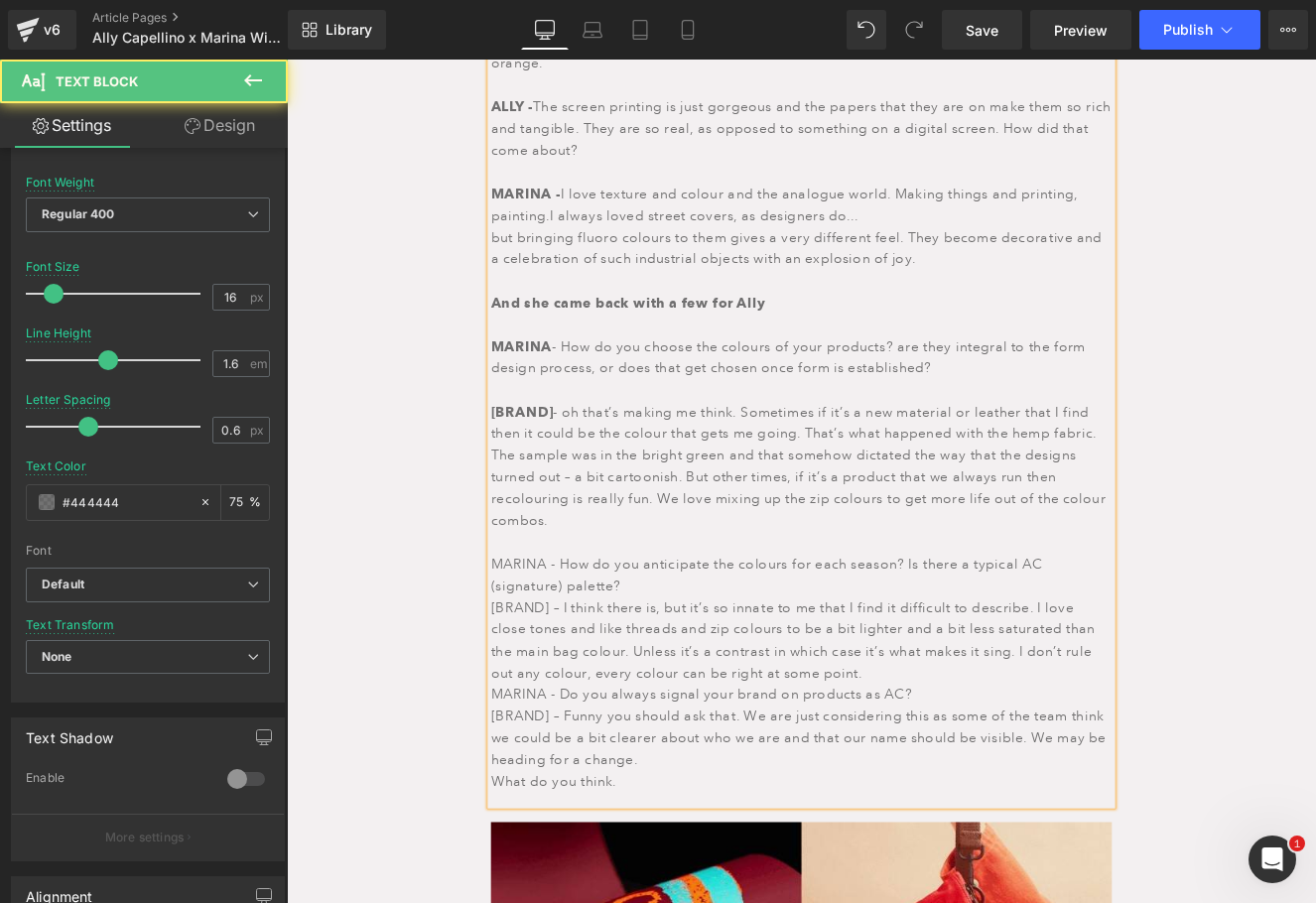 drag, startPoint x: 593, startPoint y: 620, endPoint x: 514, endPoint y: 608, distance: 79.906 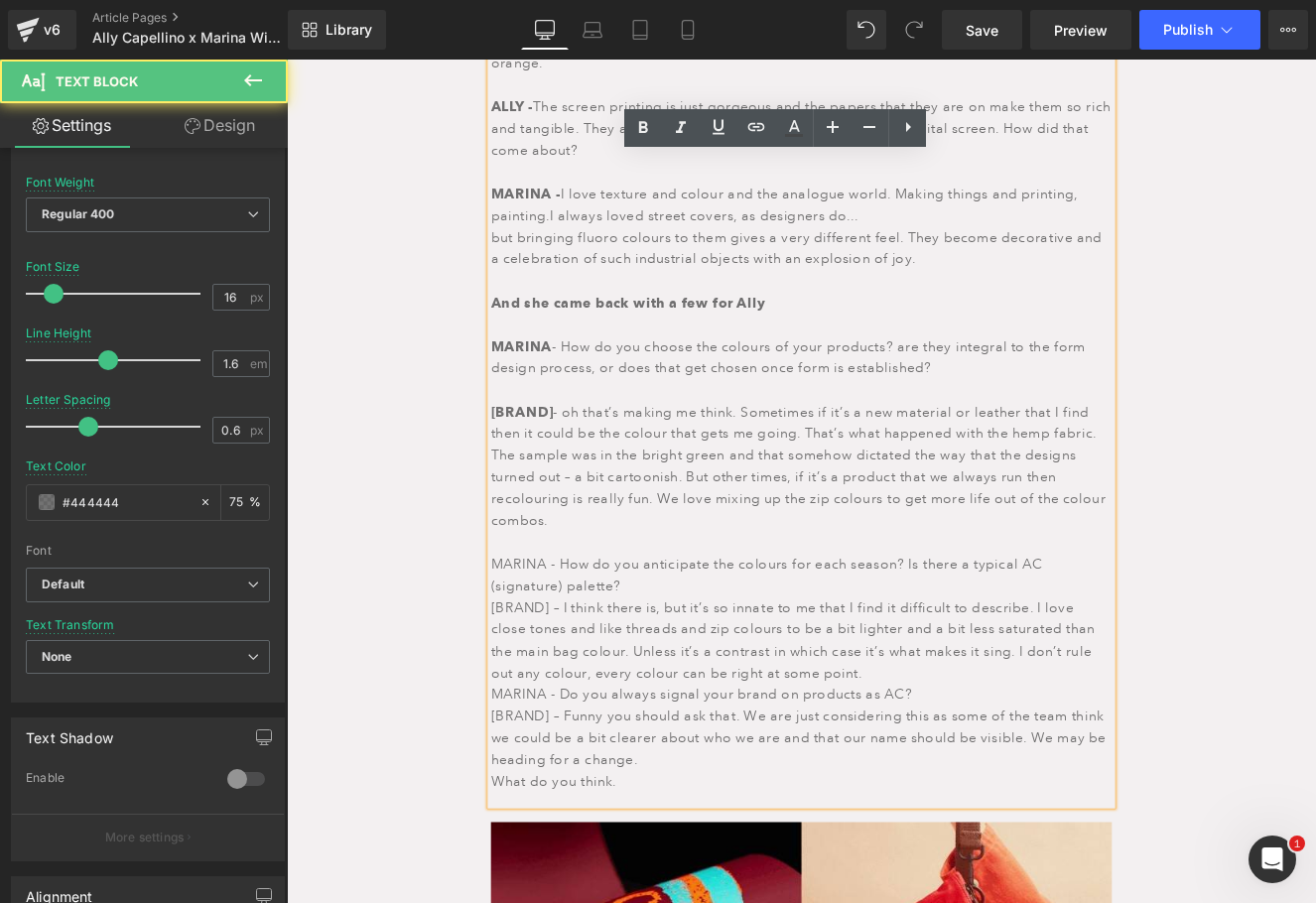 click on "MARINA - How do you anticipate the colours for each season? Is there a typical AC (signature) palette?" at bounding box center (887, 661) 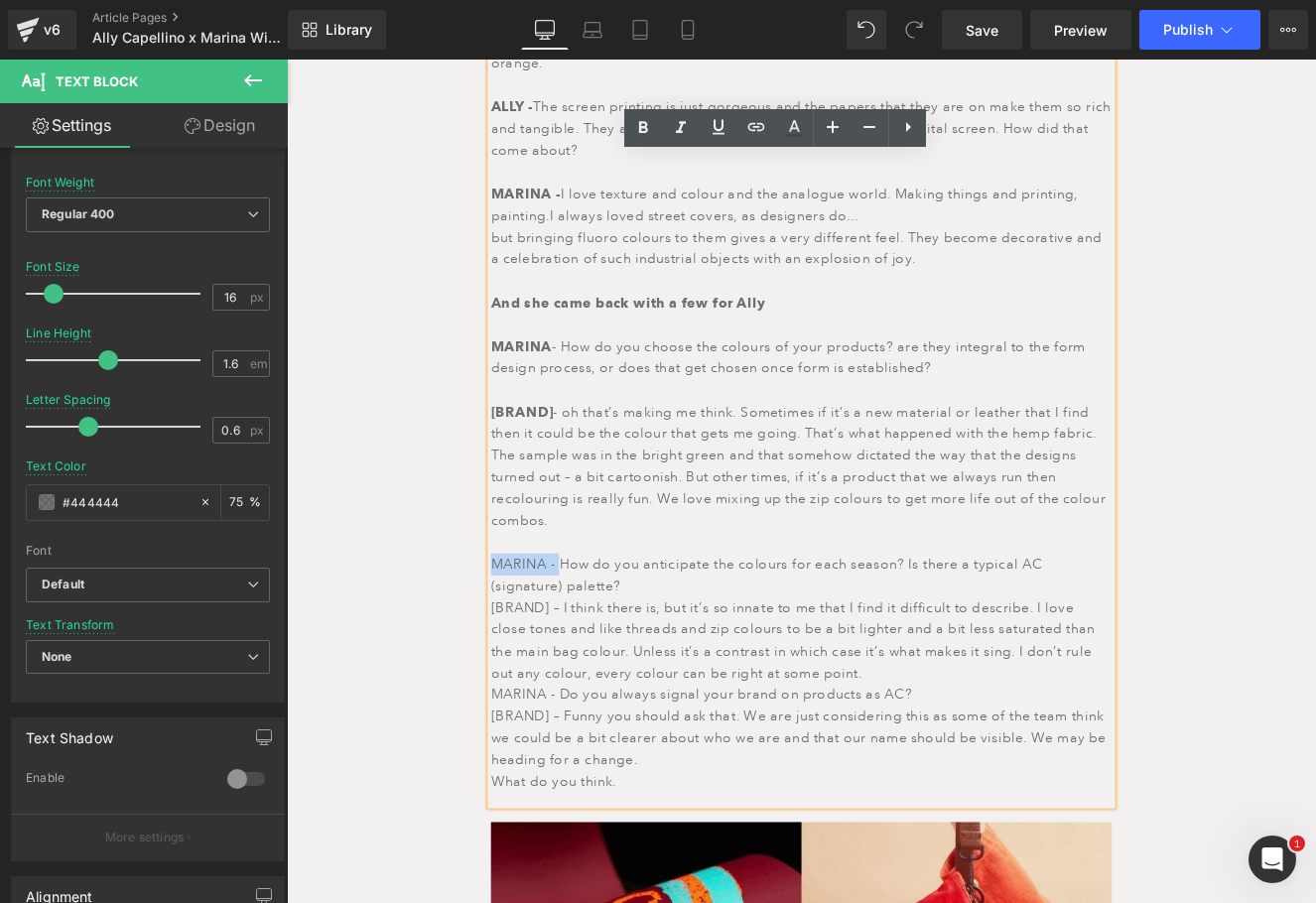 drag, startPoint x: 596, startPoint y: 617, endPoint x: 520, endPoint y: 610, distance: 76.32169 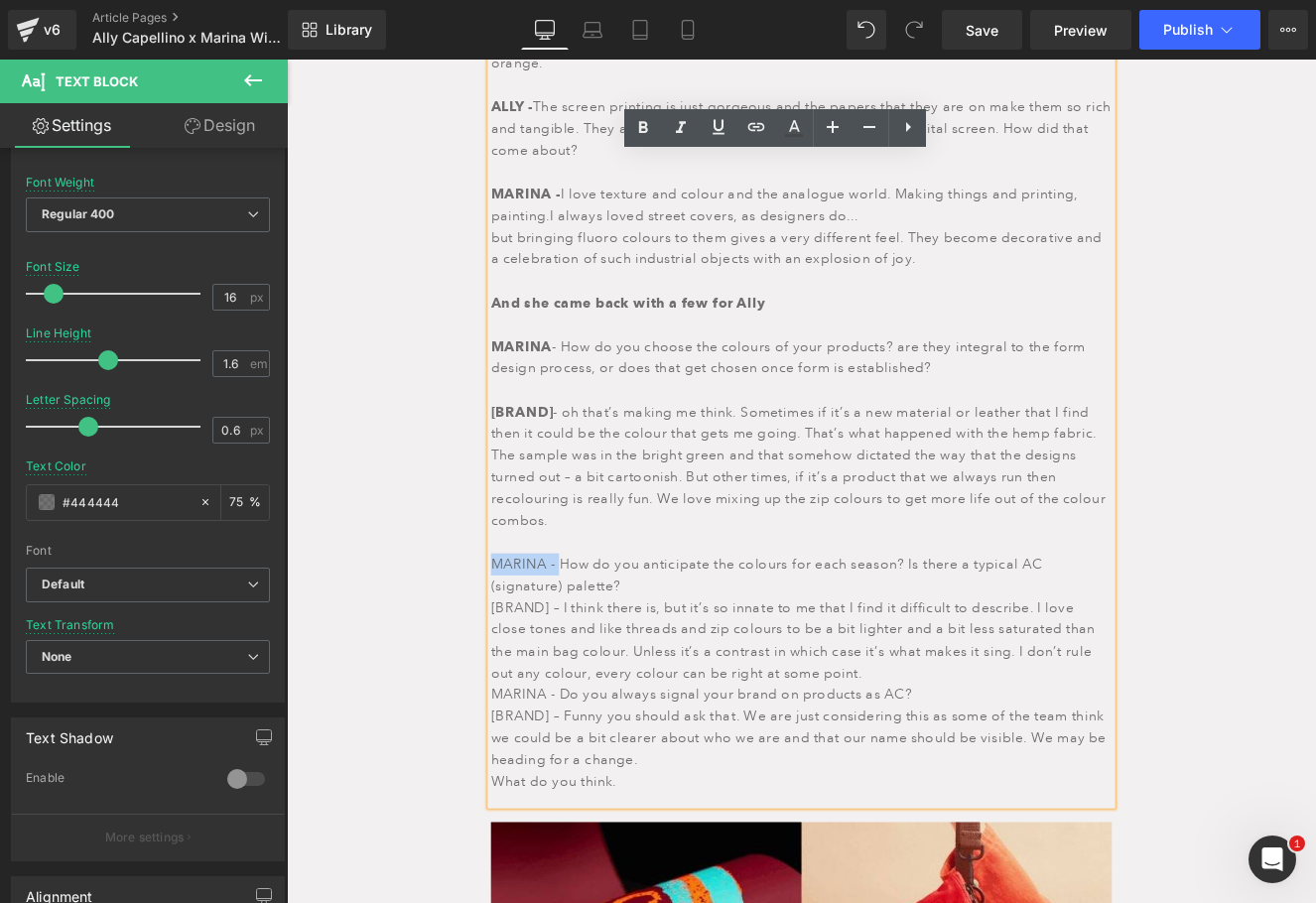 click on "MARINA - How do you anticipate the colours for each season? Is there a typical AC (signature) palette?" at bounding box center [887, 661] 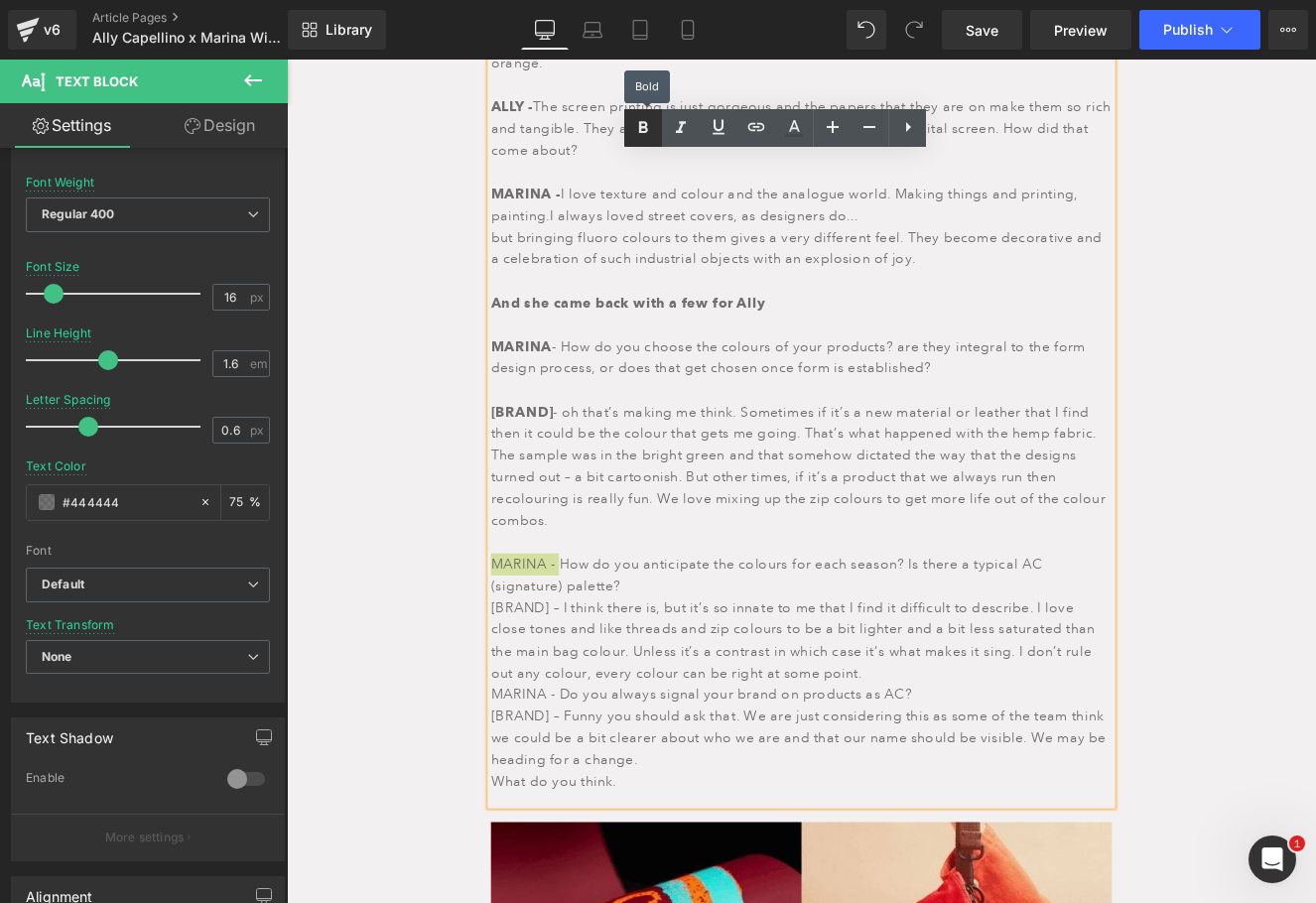 click 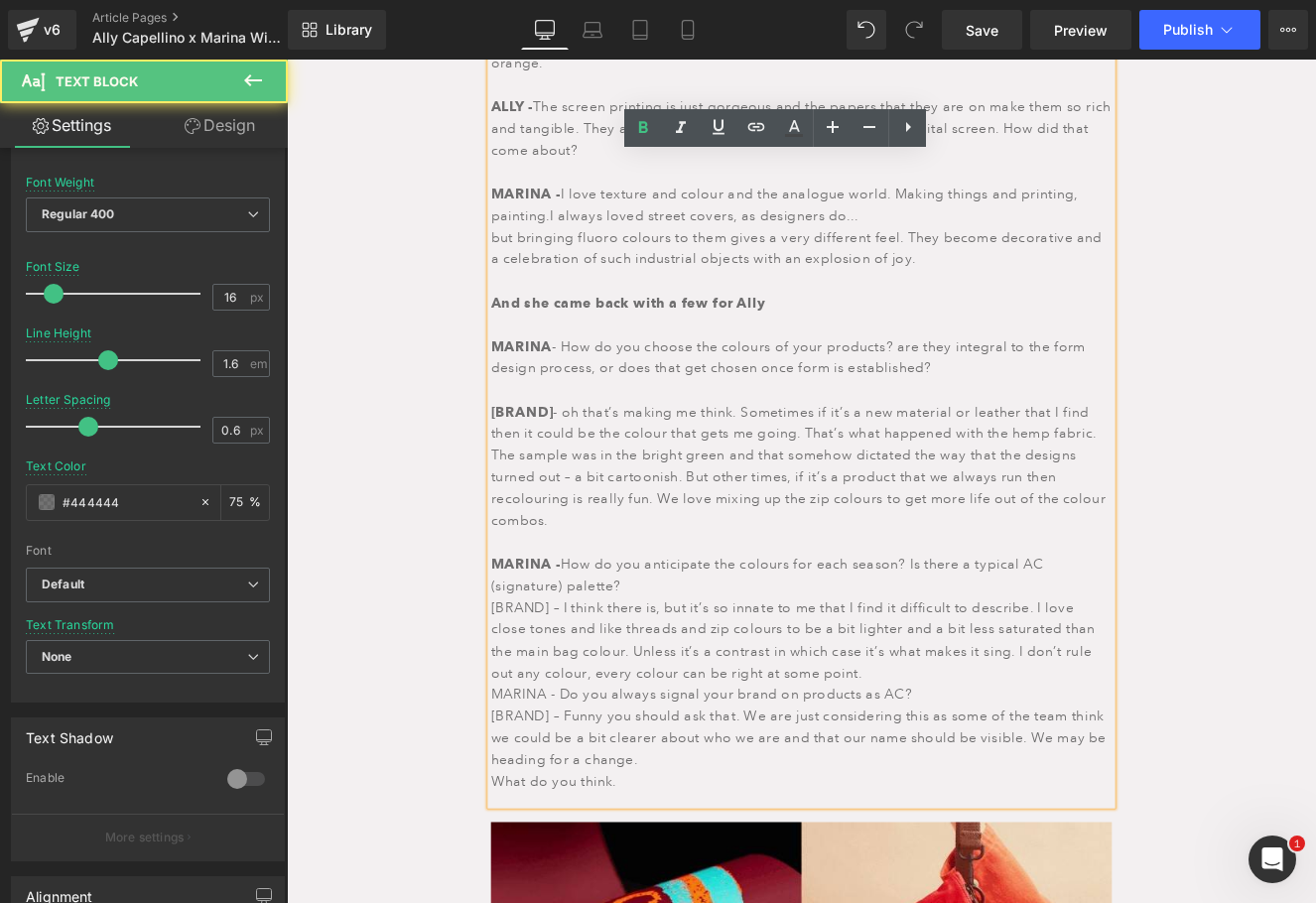 click at bounding box center [887, 319] 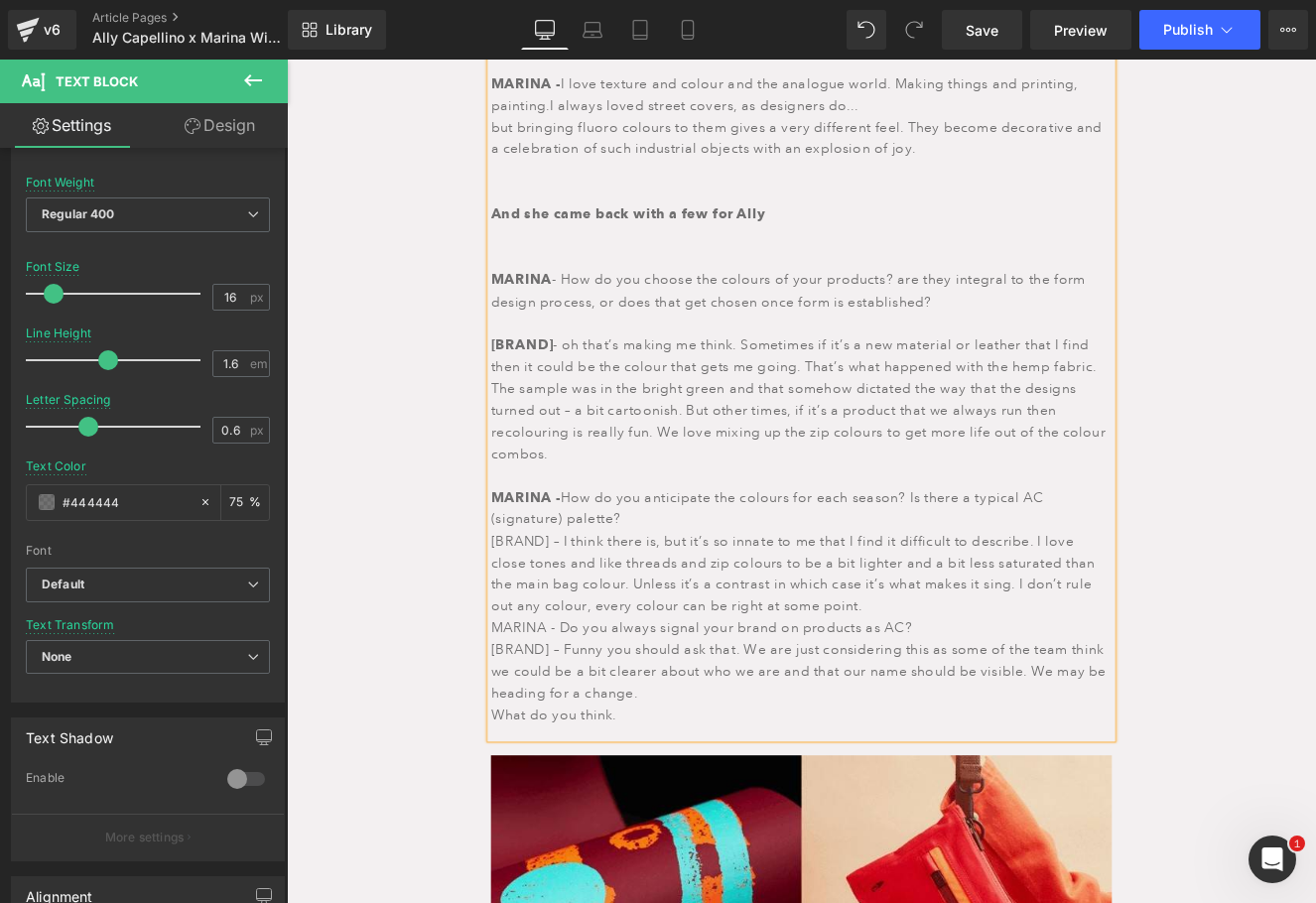 scroll, scrollTop: 2550, scrollLeft: 0, axis: vertical 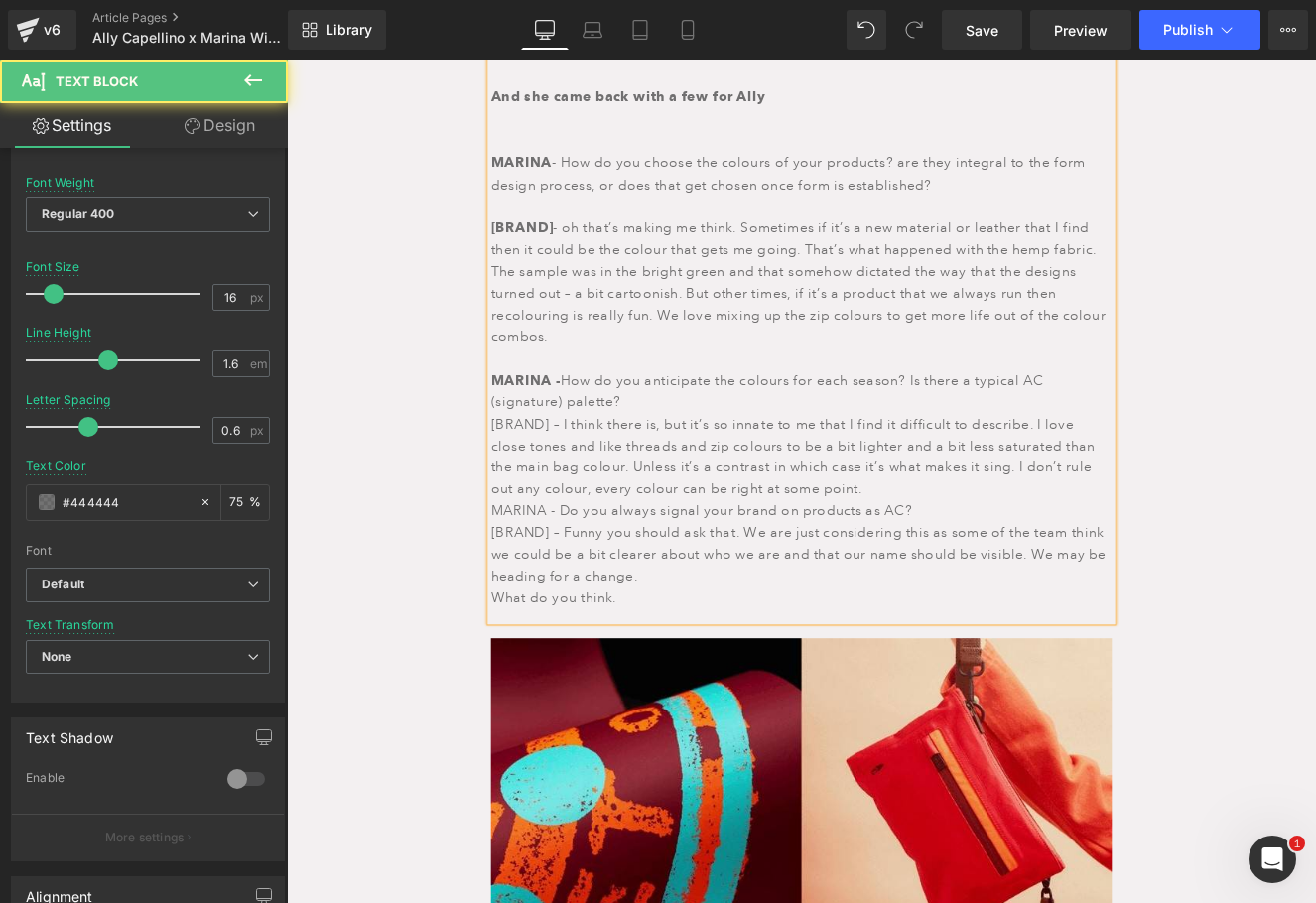 click on "[BRAND] – I think there is, but it’s so innate to me that I find it difficult to describe. I love close tones and like threads and zip colours to be a bit lighter and a bit less saturated than the main bag colour. Unless it’s a contrast in which case it’s what makes it sing. I don’t rule out any colour, every colour can be right at some point." at bounding box center (887, 523) 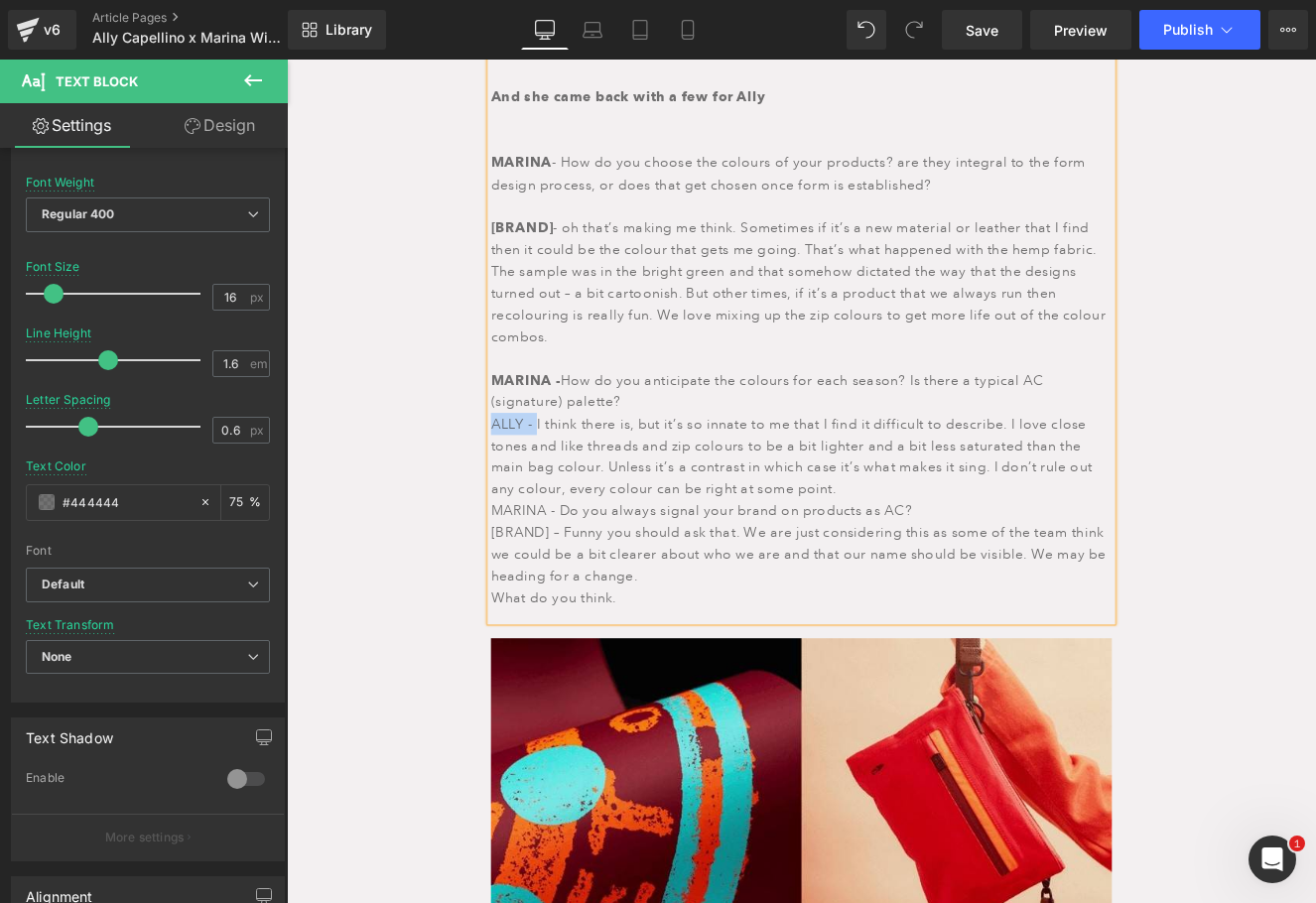 drag, startPoint x: 572, startPoint y: 460, endPoint x: 520, endPoint y: 456, distance: 52.153619 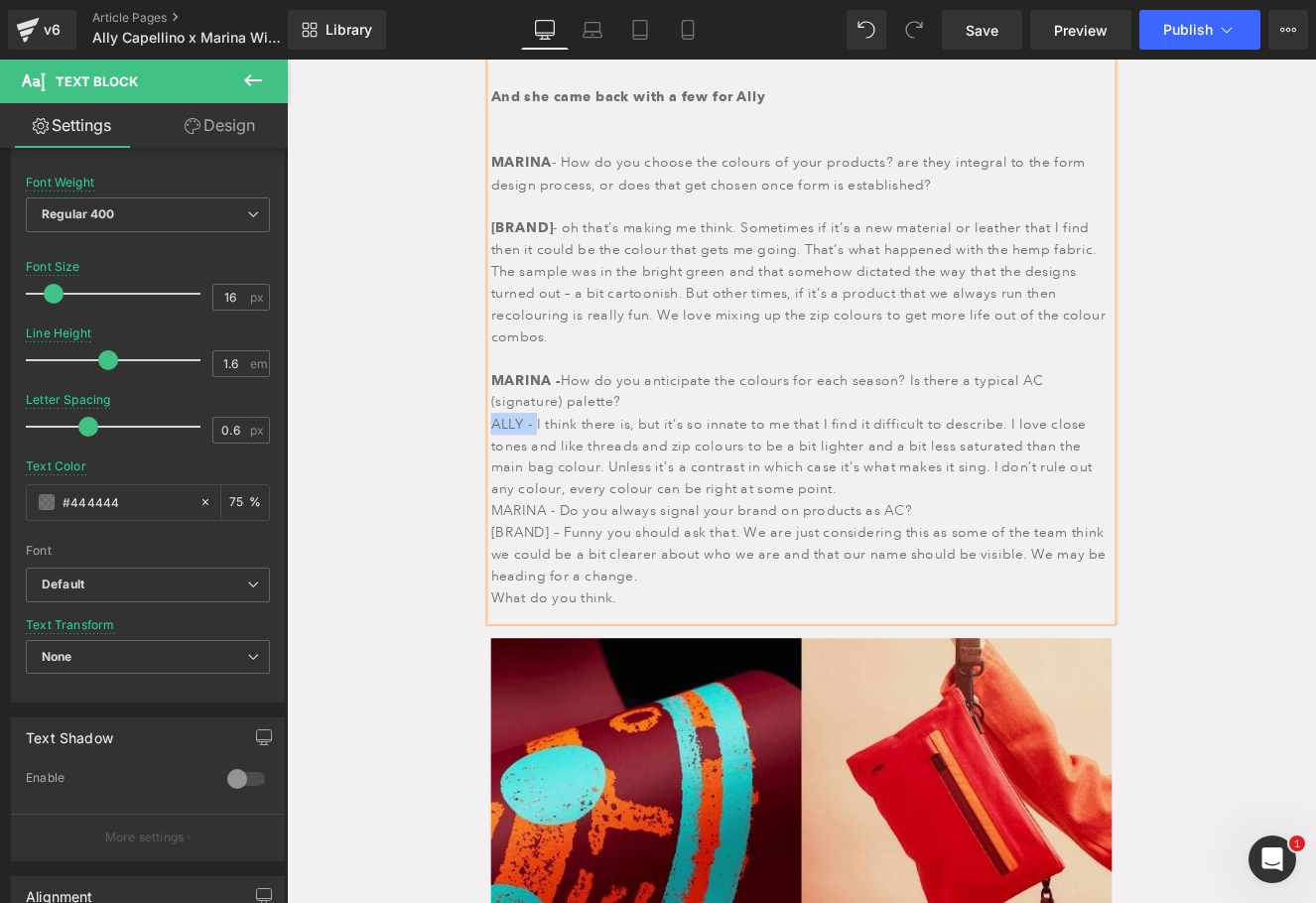 click on "ALLY - I think there is, but it’s so innate to me that I find it difficult to describe. I love close tones and like threads and zip colours to be a bit lighter and a bit less saturated than the main bag colour. Unless it’s a contrast in which case it’s what makes it sing. I don’t rule out any colour, every colour can be right at some point." at bounding box center (887, 523) 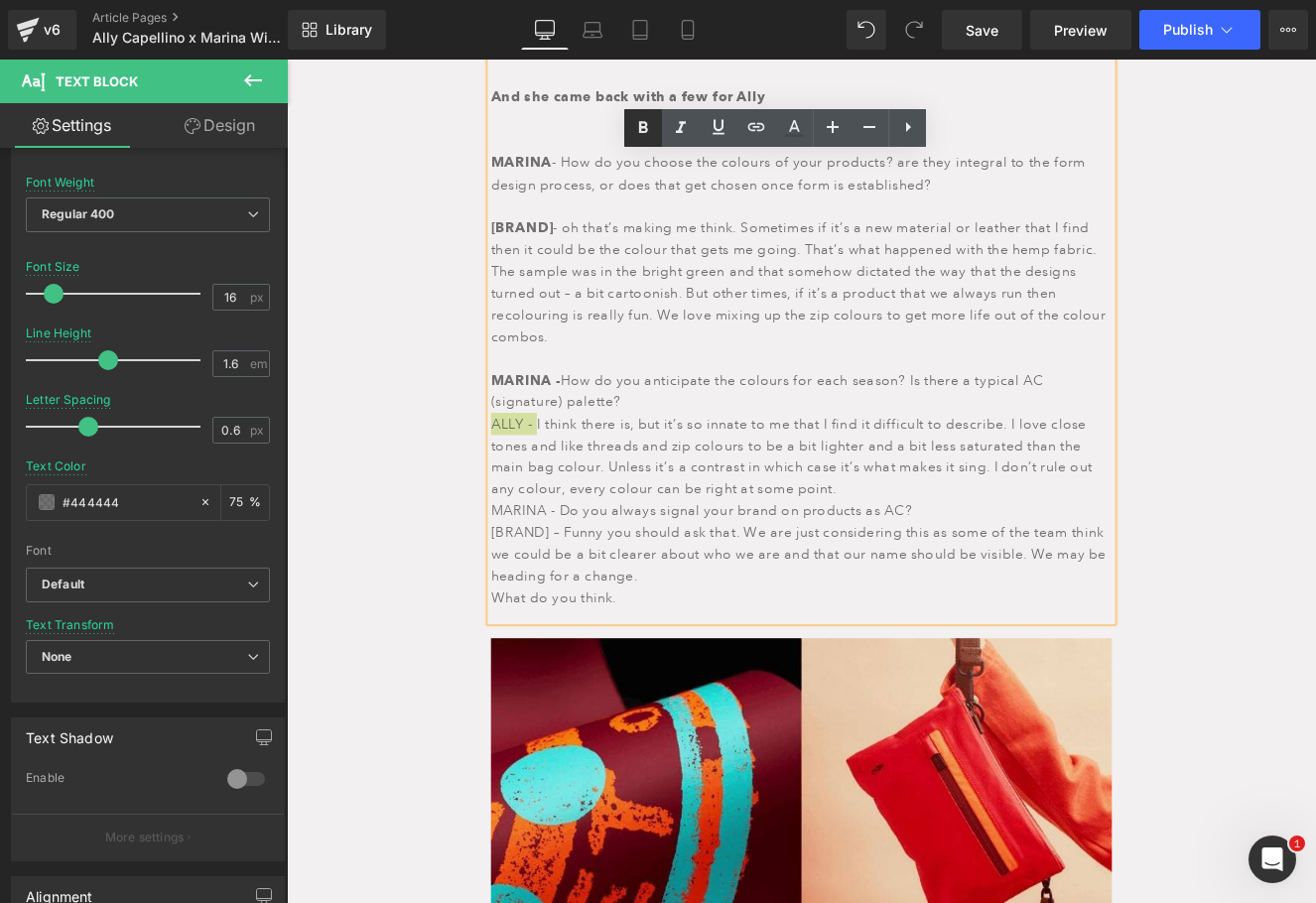 click at bounding box center [643, 128] 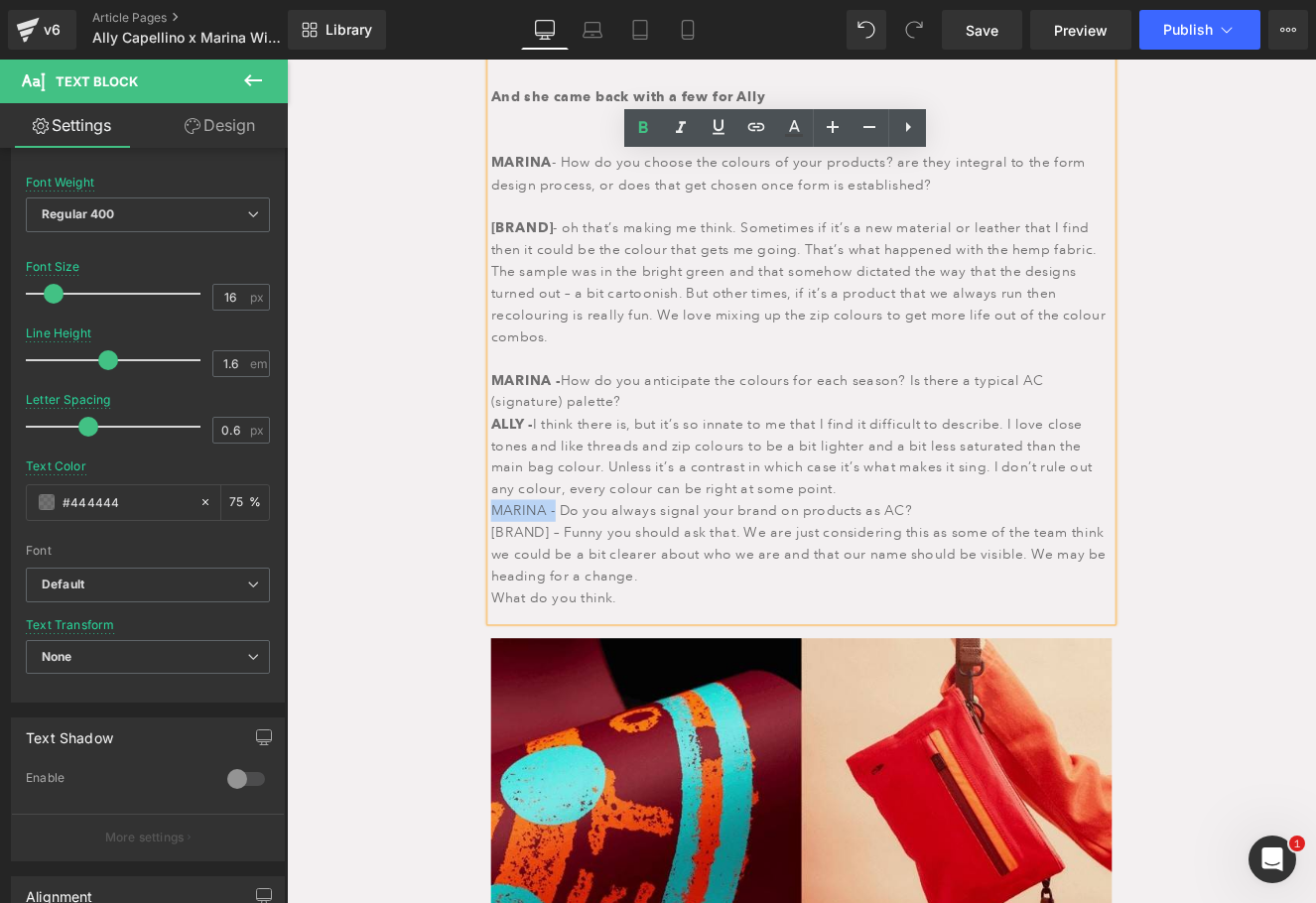 drag, startPoint x: 592, startPoint y: 558, endPoint x: 517, endPoint y: 548, distance: 75.66373 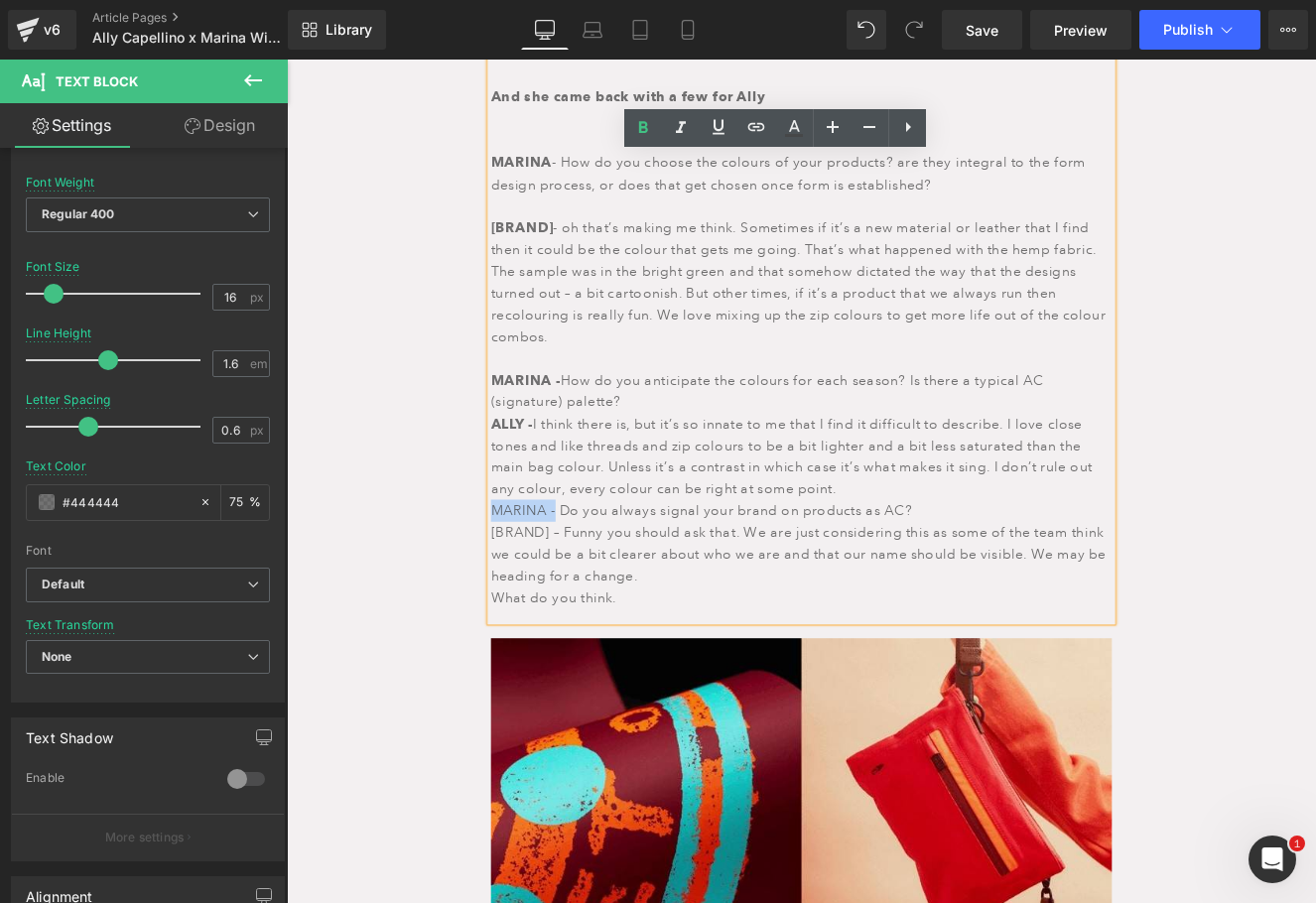 click on "MARINA - Do you always signal your brand on products as AC?" at bounding box center (887, 586) 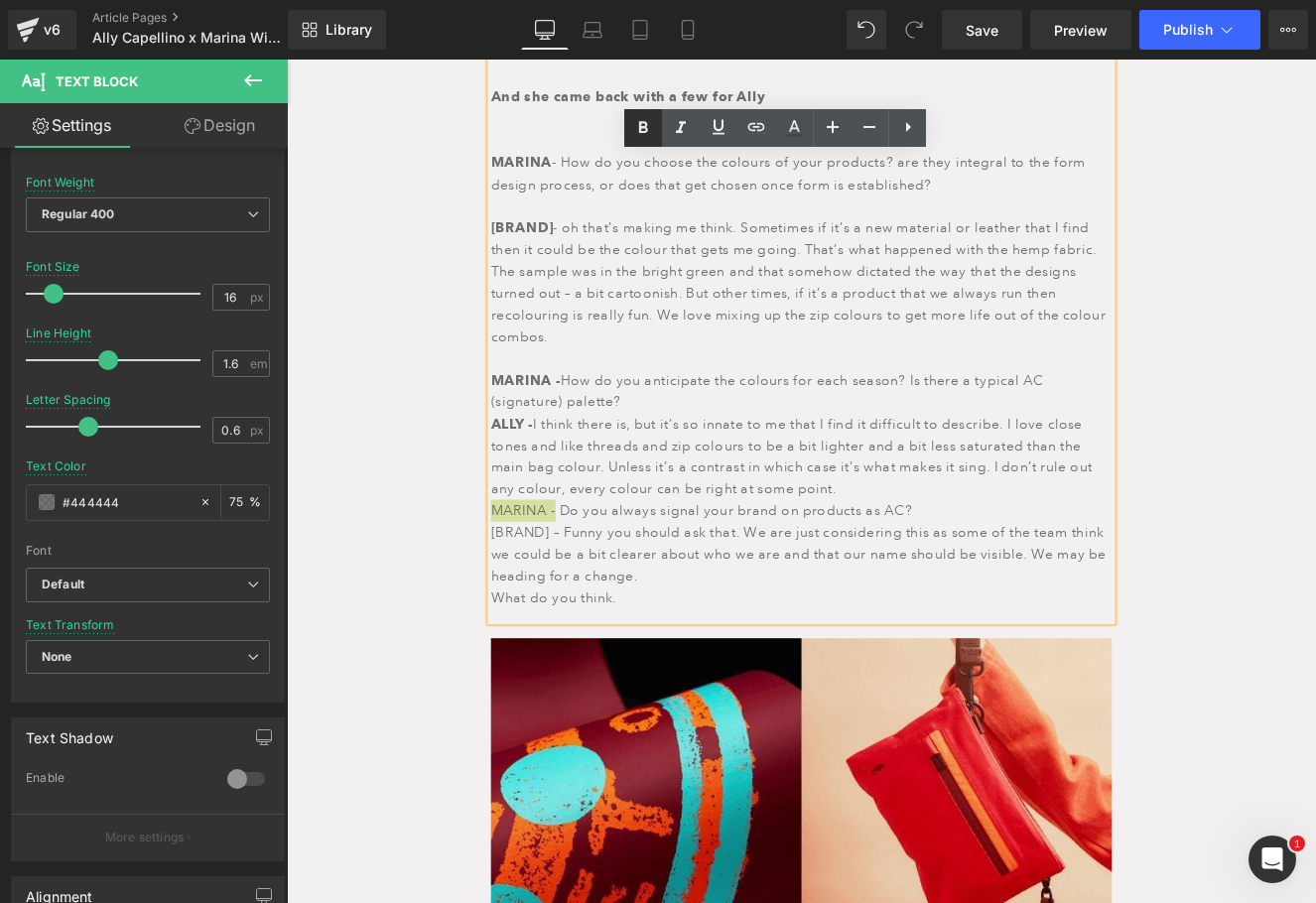 drag, startPoint x: 647, startPoint y: 122, endPoint x: 417, endPoint y: 211, distance: 246.61914 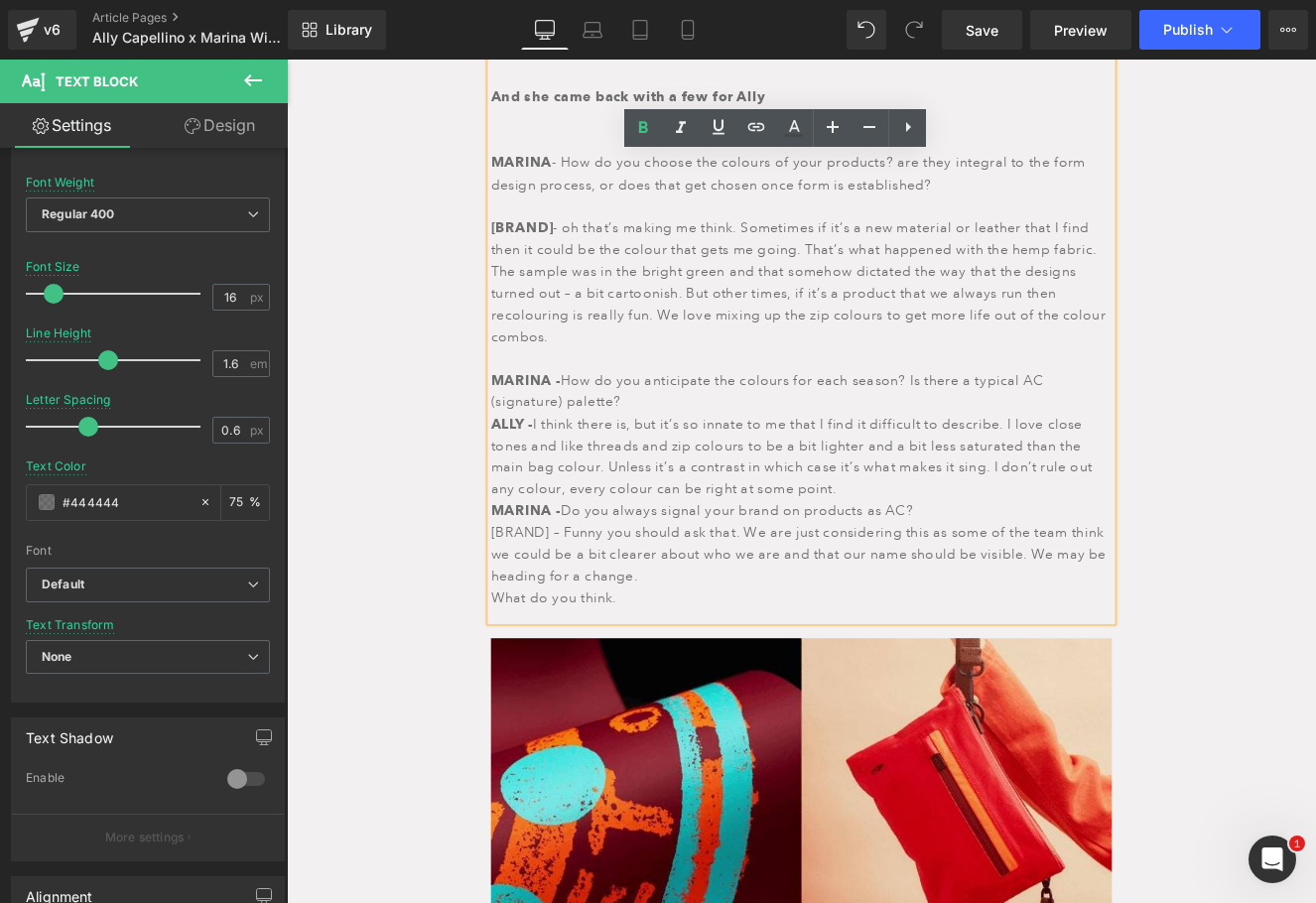 click on "[BRAND] – Funny you should ask that. We are just considering this as some of the team think we could be a bit clearer about who we are and that our name should be visible. We may be heading for a change." at bounding box center (887, 637) 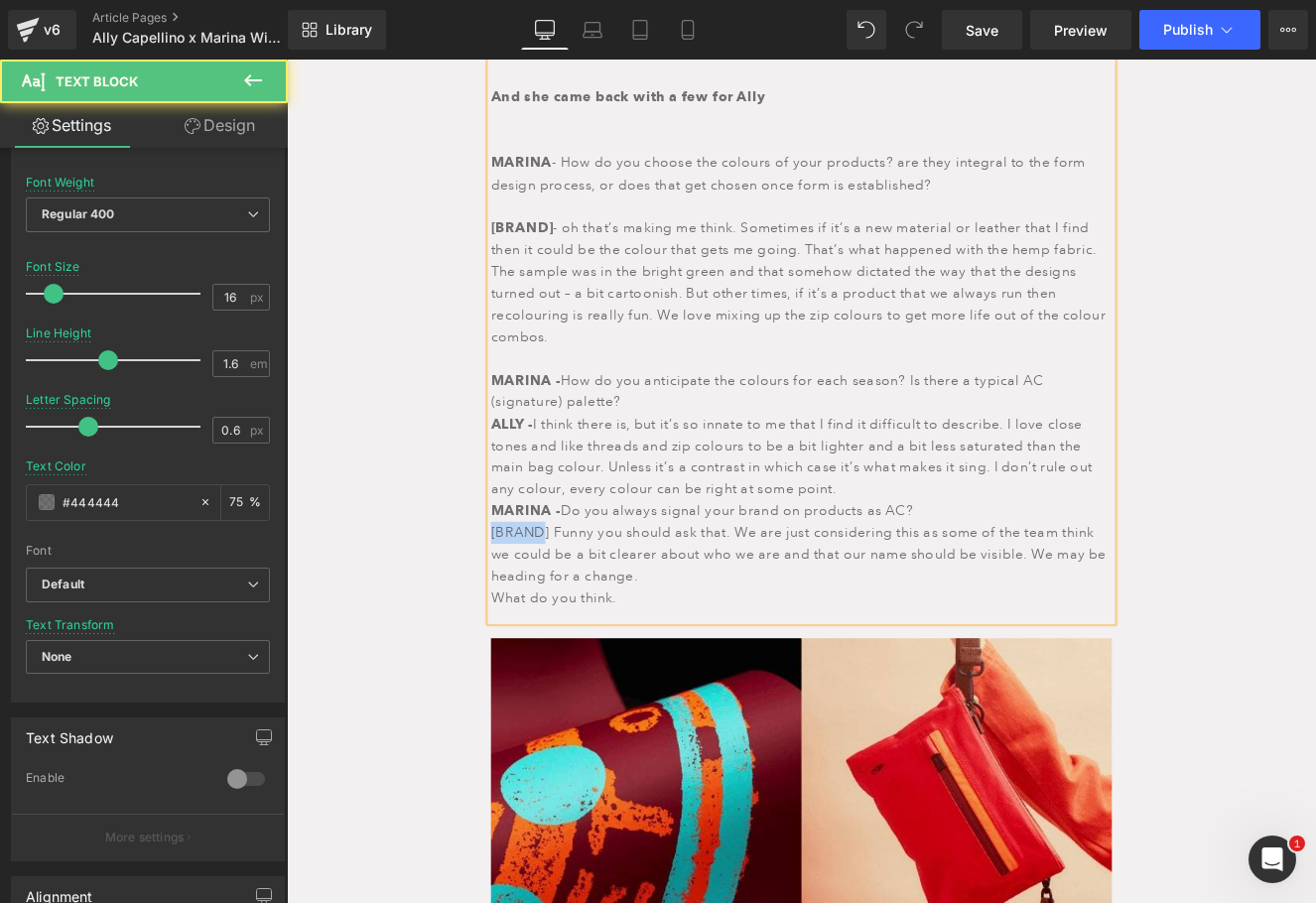 drag, startPoint x: 570, startPoint y: 590, endPoint x: 519, endPoint y: 583, distance: 51.47815 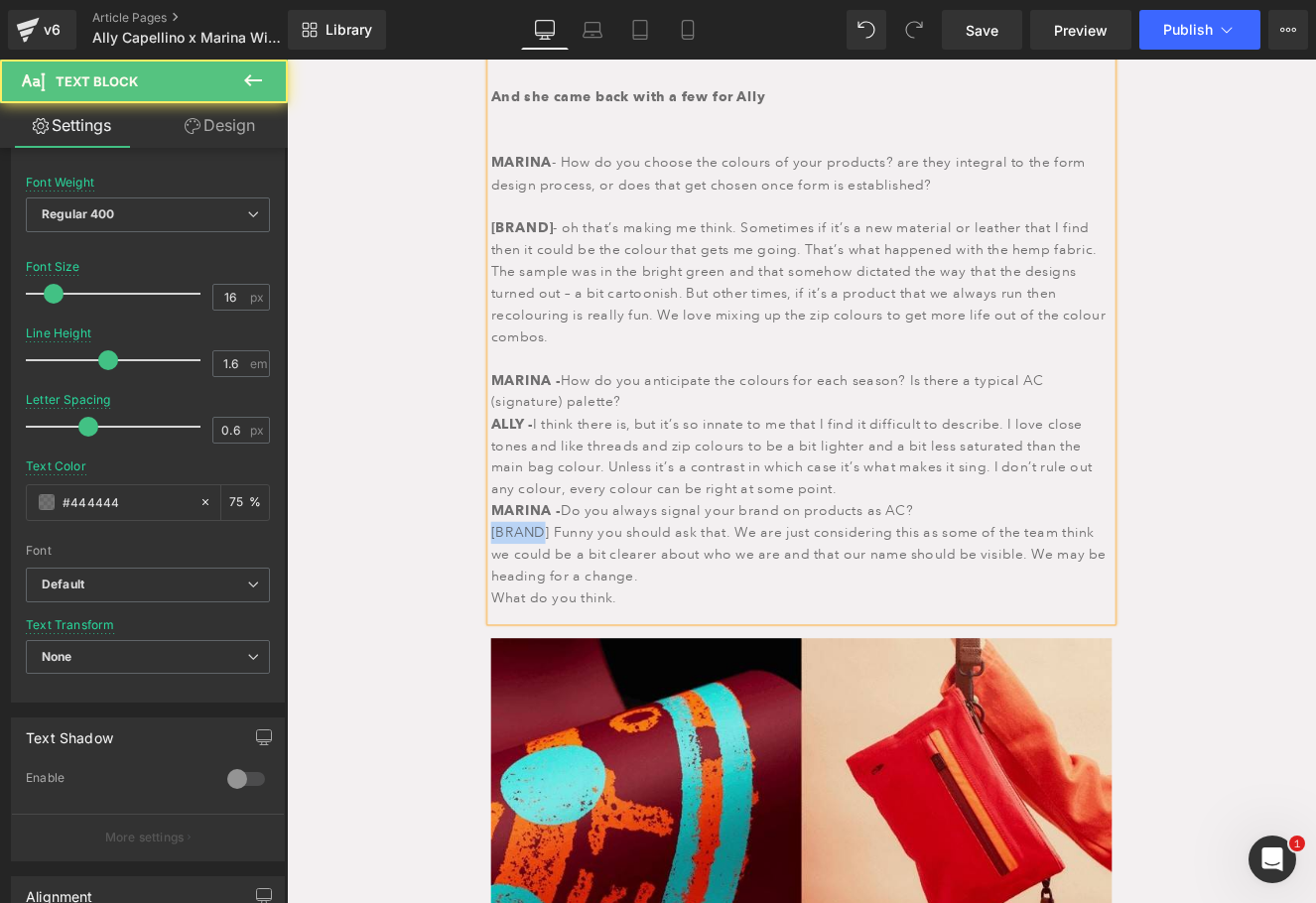 click on "[BRAND] Funny you should ask that. We are just considering this as some of the team think we could be a bit clearer about who we are and that our name should be visible. We may be heading for a change." at bounding box center [887, 637] 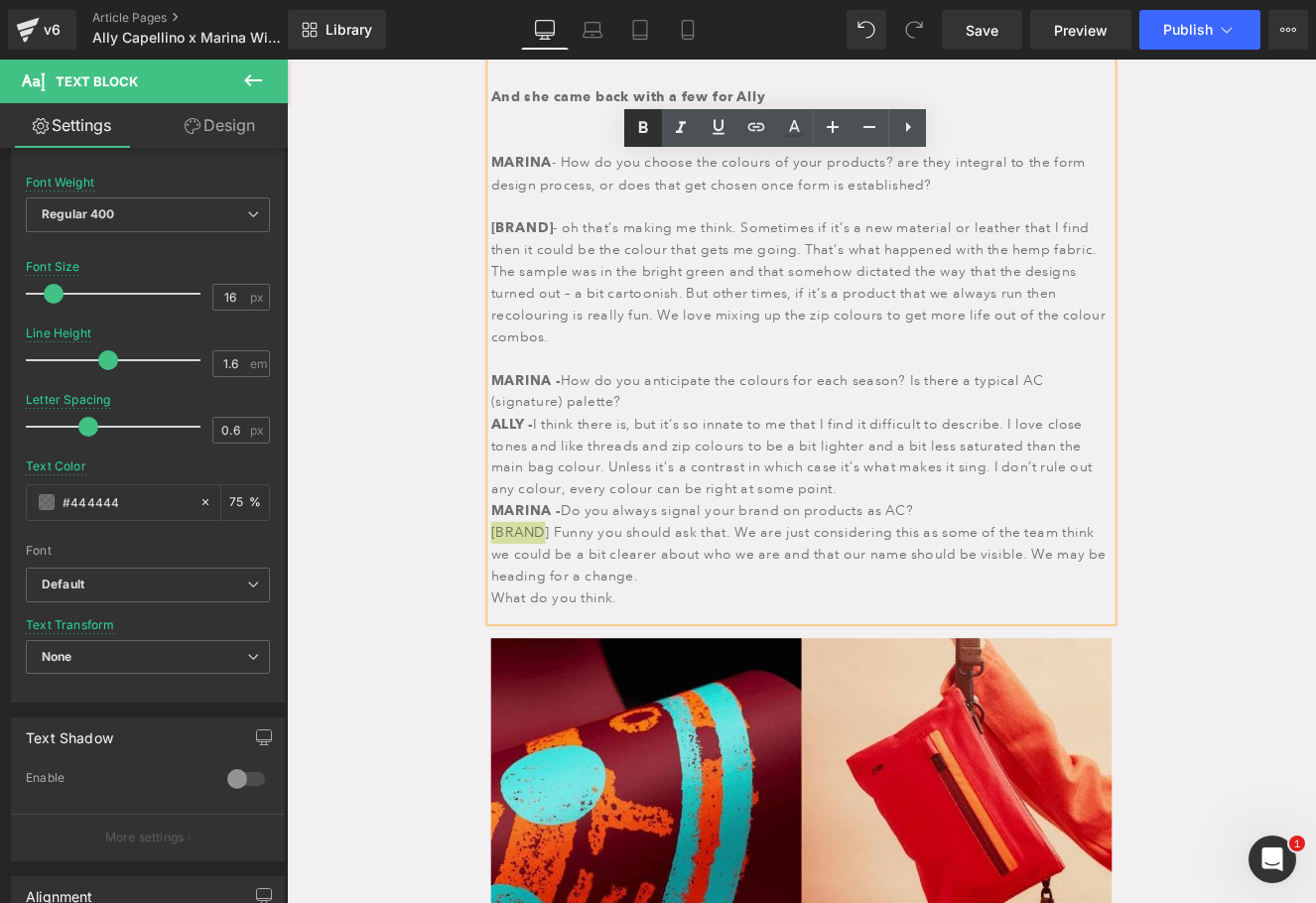 click 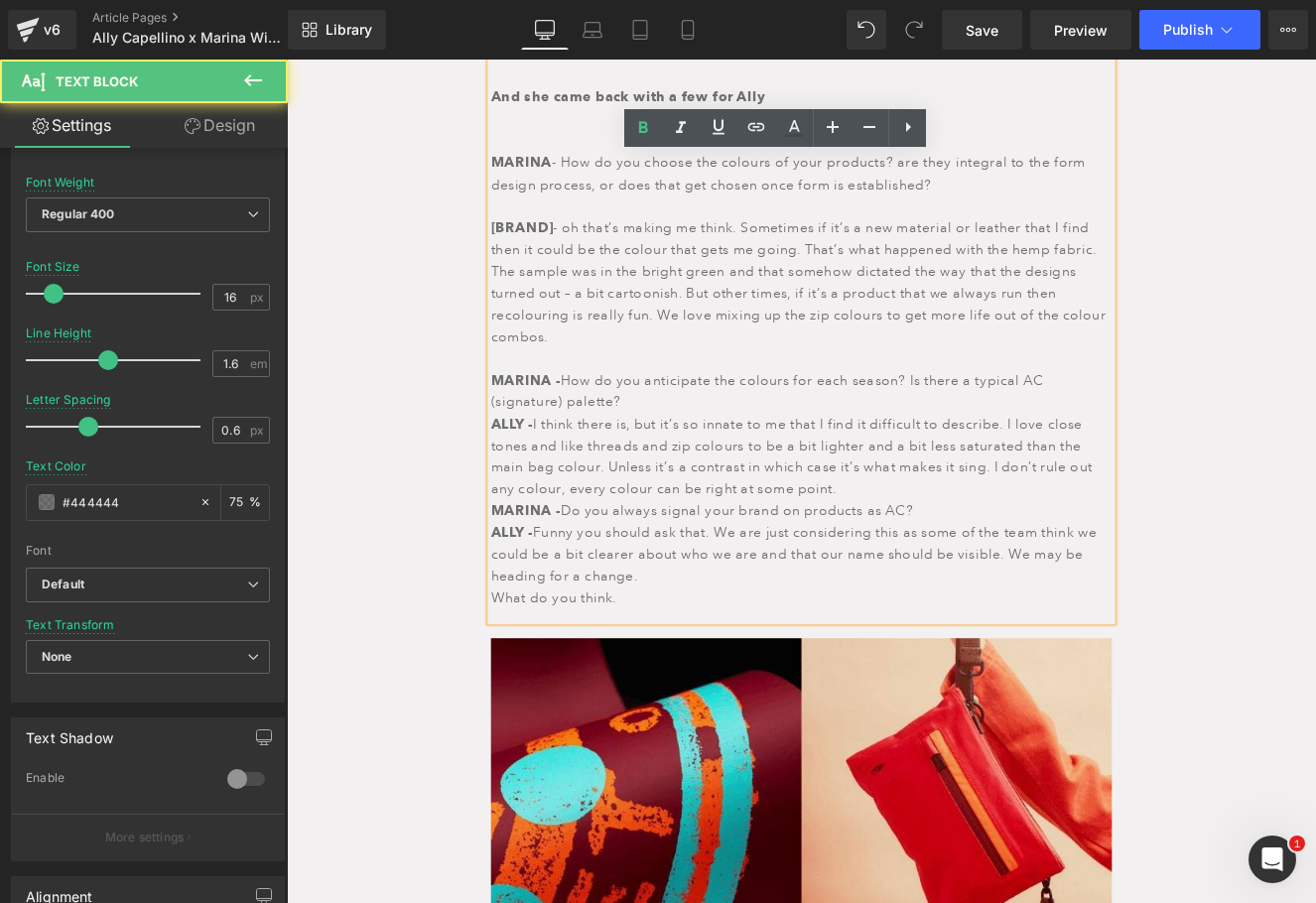 click on "MARINA - Do you always signal your brand on products as AC?" at bounding box center [887, 586] 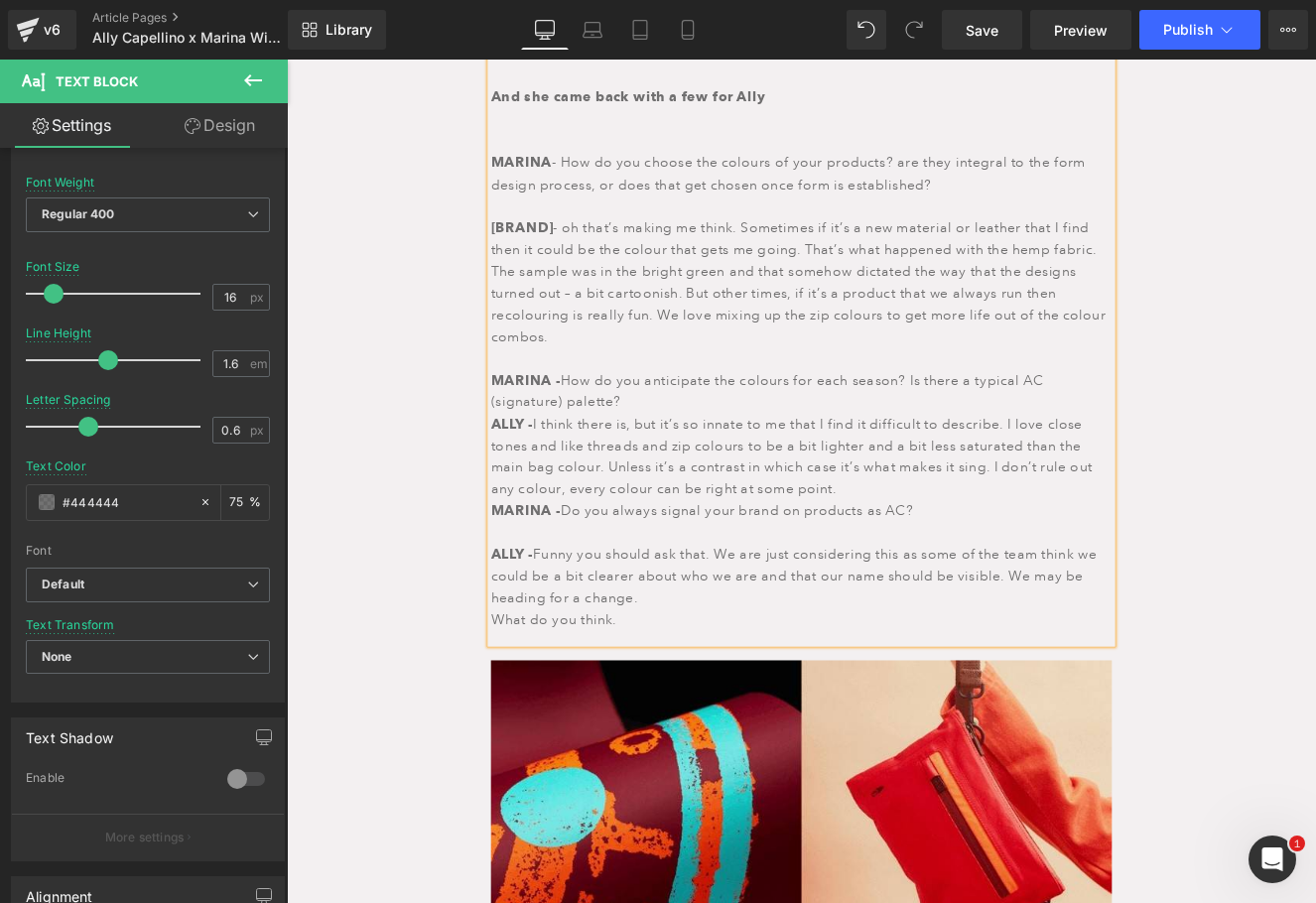 click on "ALLY - I think there is, but it’s so innate to me that I find it difficult to describe. I love close tones and like threads and zip colours to be a bit lighter and a bit less saturated than the main bag colour. Unless it’s a contrast in which case it’s what makes it sing. I don’t rule out any colour, every colour can be right at some point." at bounding box center [887, 523] 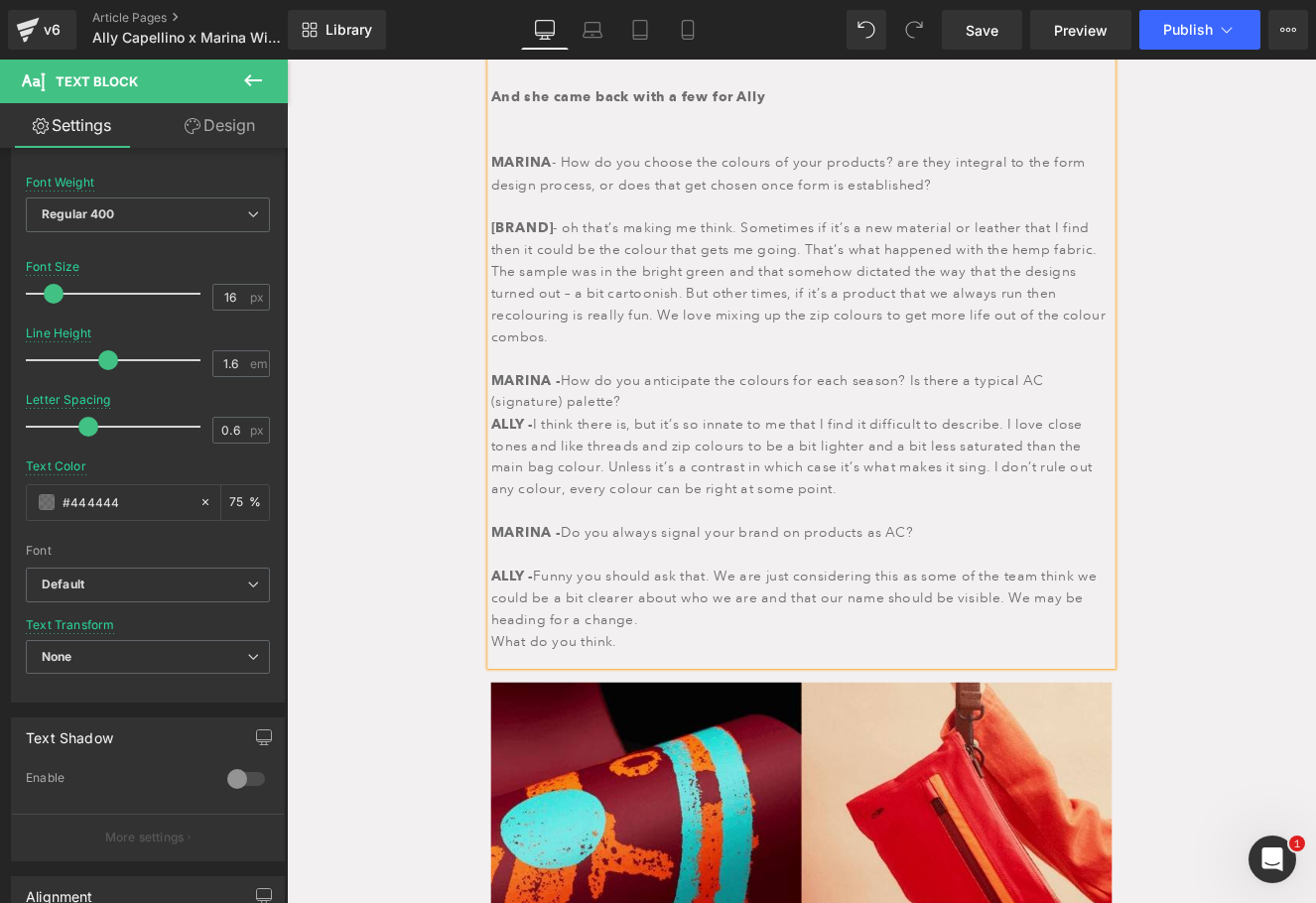 click on "ALLY - Funny you should ask that. We are just considering this as some of the team think we could be a bit clearer about who we are and that our name should be visible. We may be heading for a change." at bounding box center [887, 688] 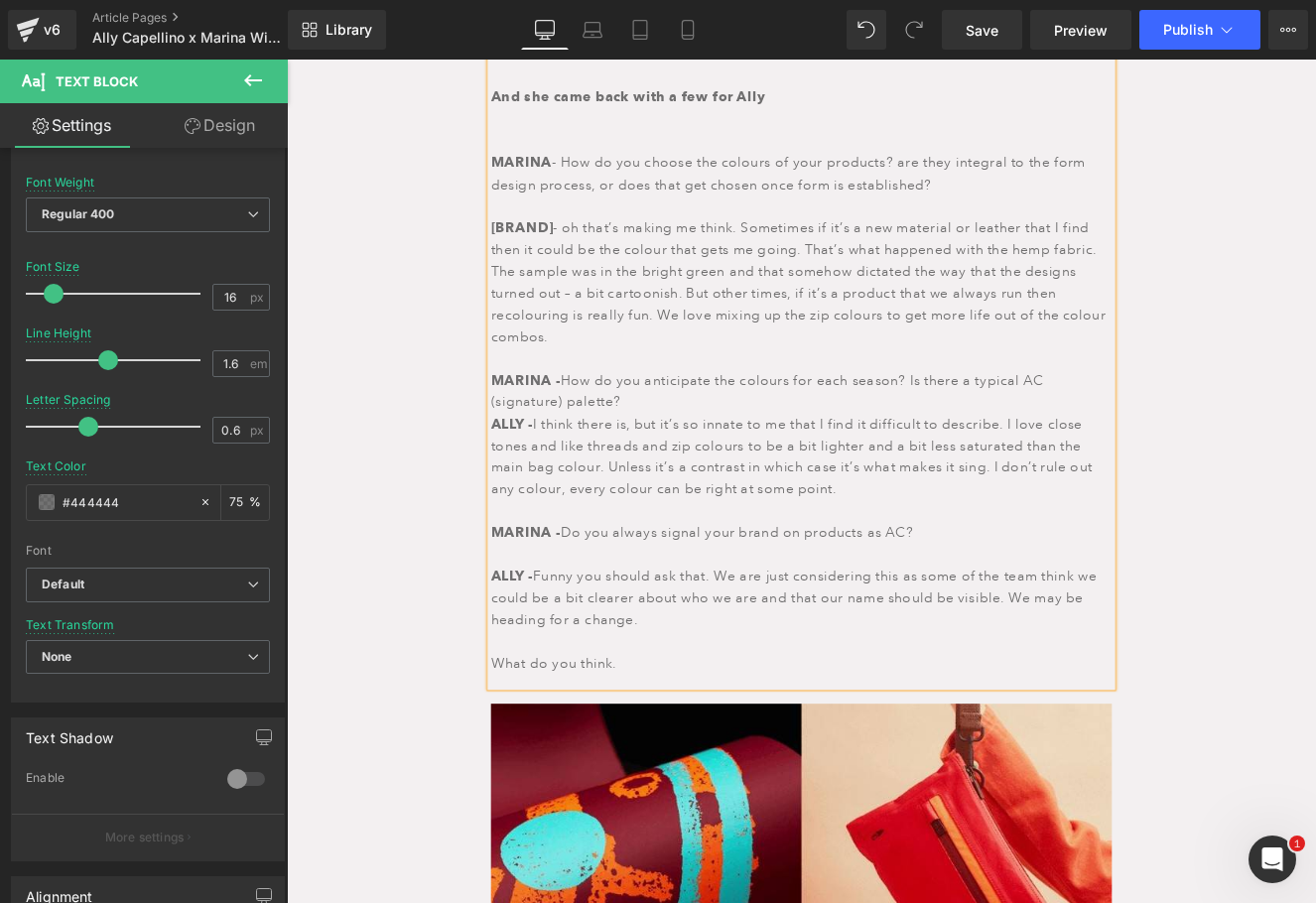 click on "MARINA - How do you anticipate the colours for each season? Is there a typical AC (signature) palette?" at bounding box center (887, 447) 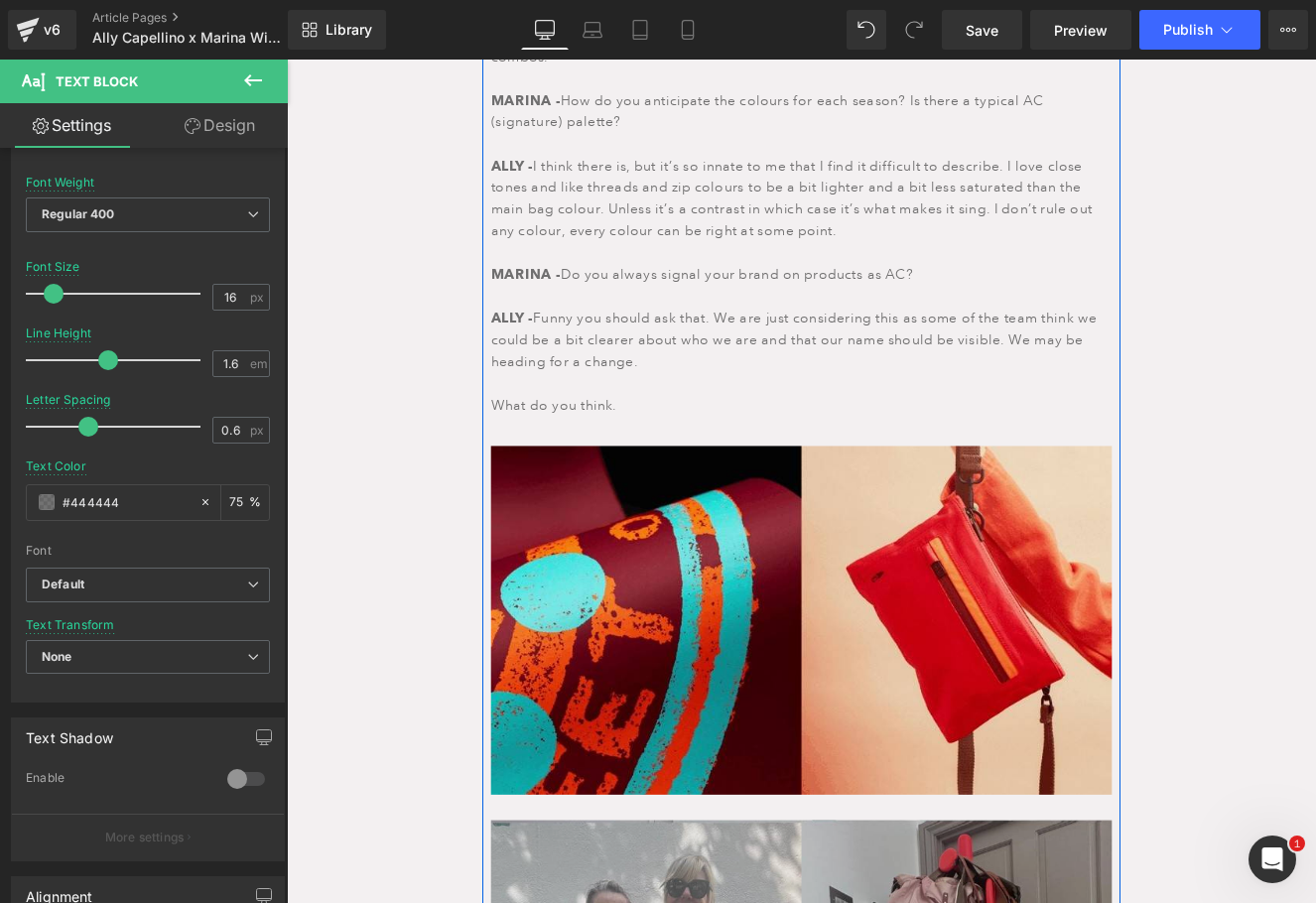 scroll, scrollTop: 2682, scrollLeft: 0, axis: vertical 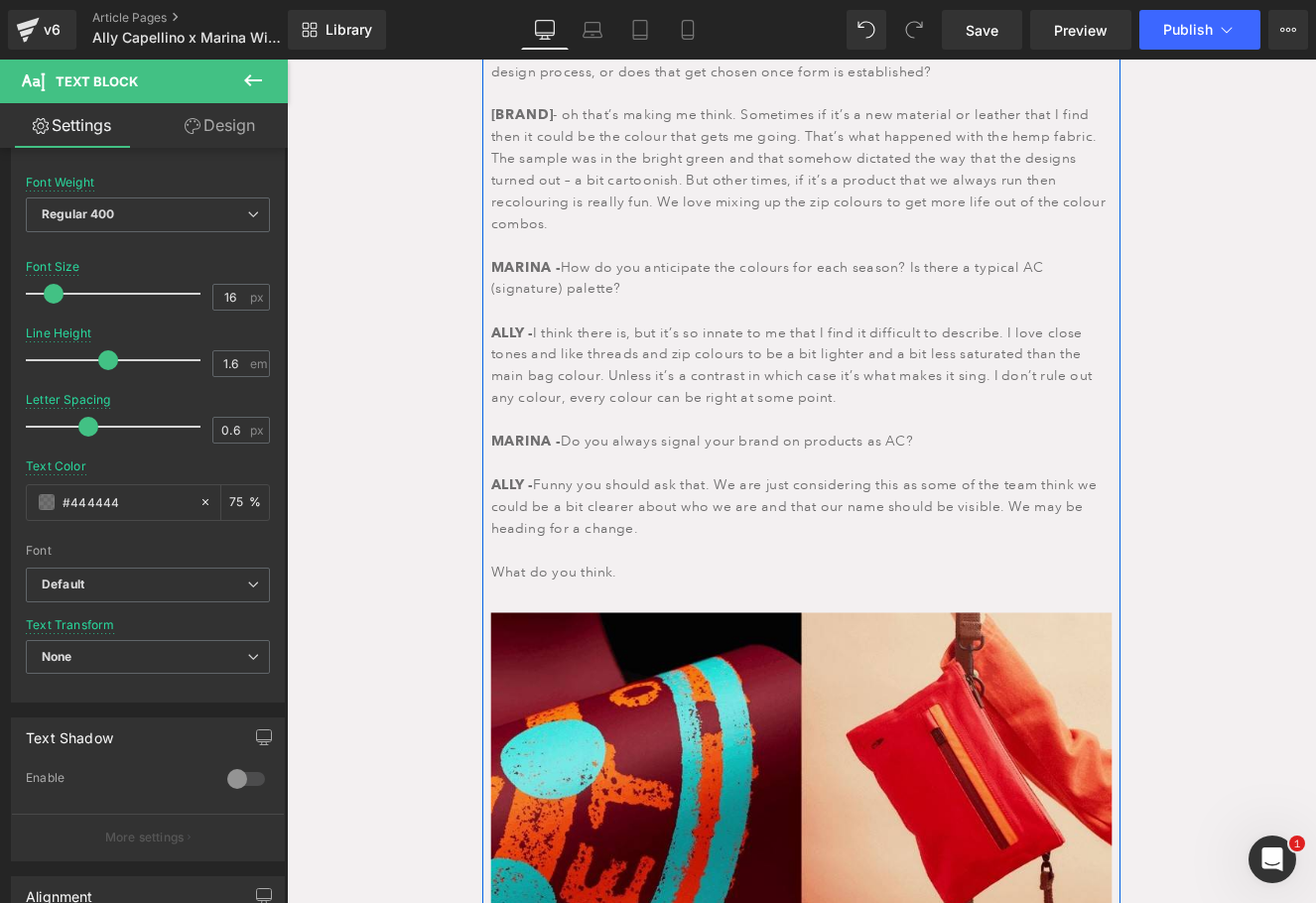 click on "ALLY - Funny you should ask that. We are just considering this as some of the team think we could be a bit clearer about who we are and that our name should be visible. We may be heading for a change." at bounding box center [887, 594] 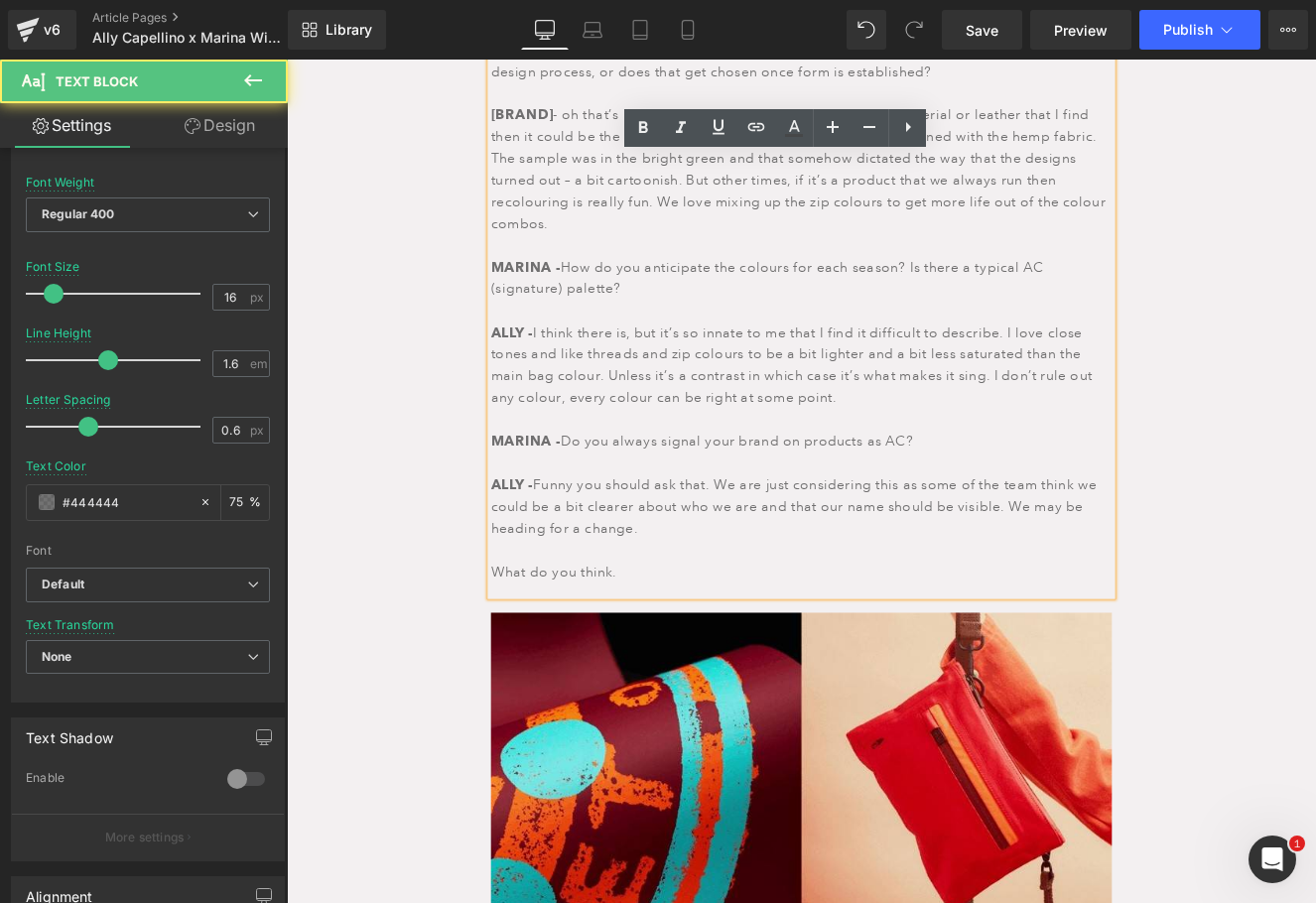 click on "What do you think." at bounding box center [887, 658] 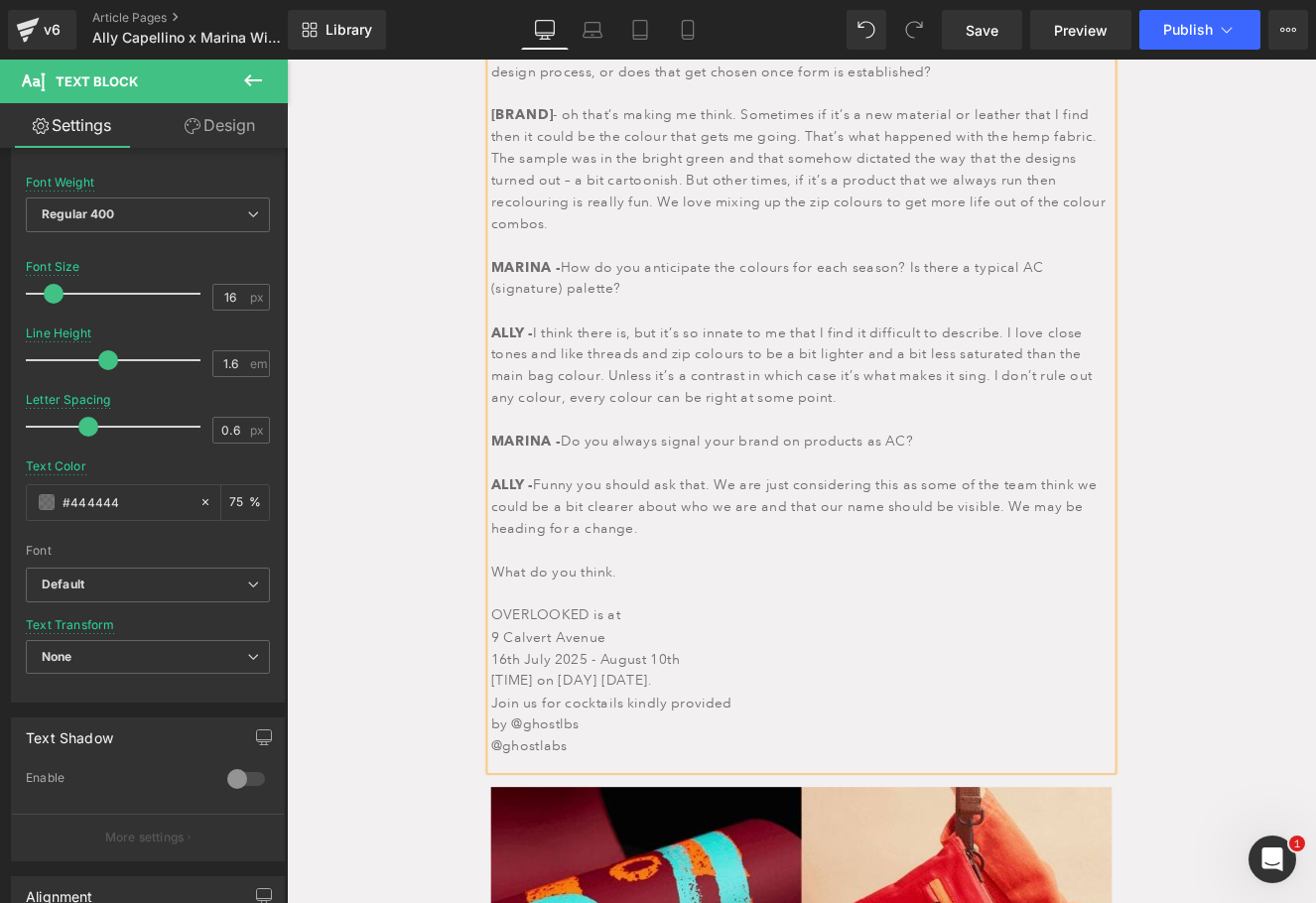 click on "What do you think." at bounding box center [887, 658] 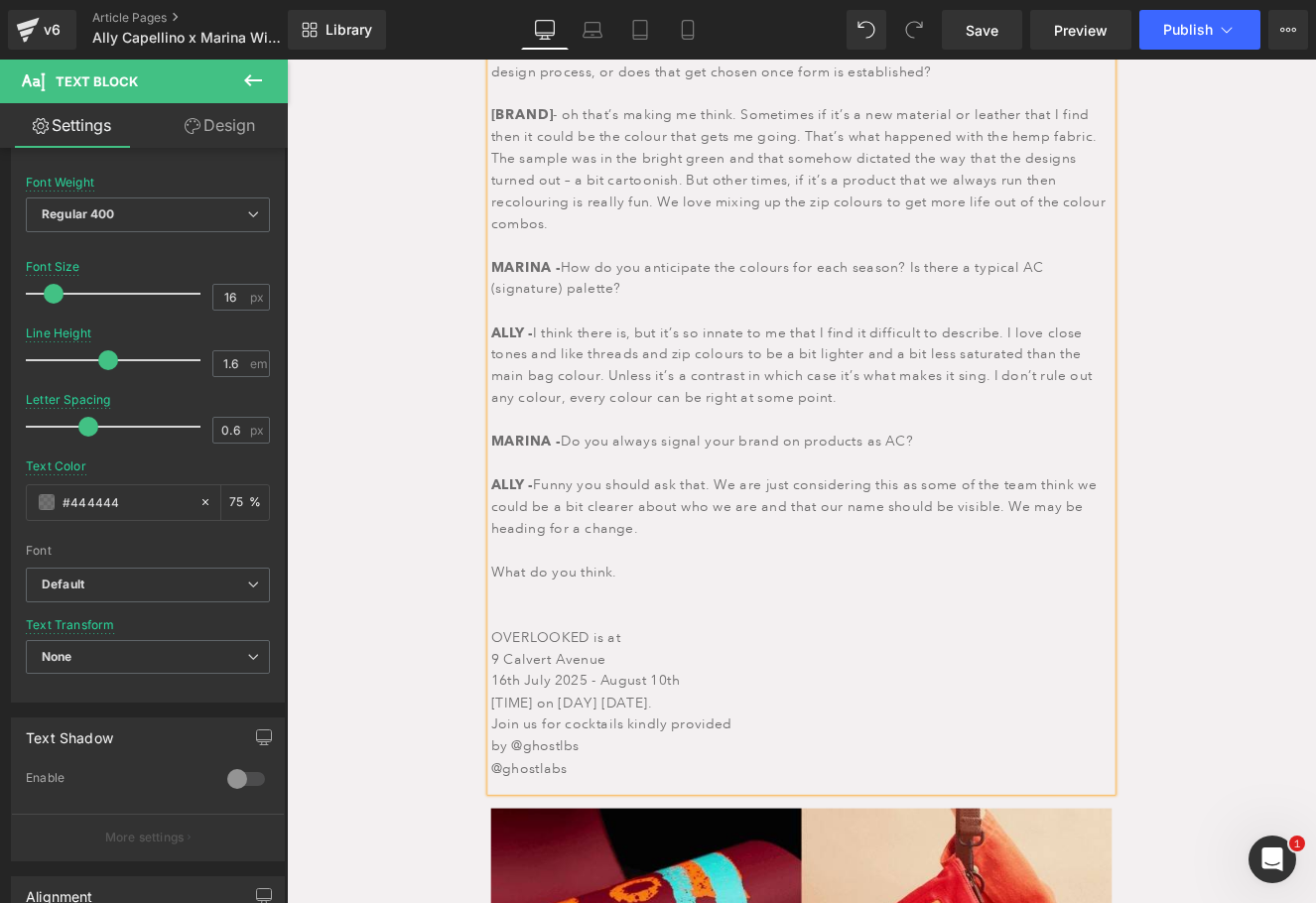 click on "9 Calvert Avenue" at bounding box center [887, 760] 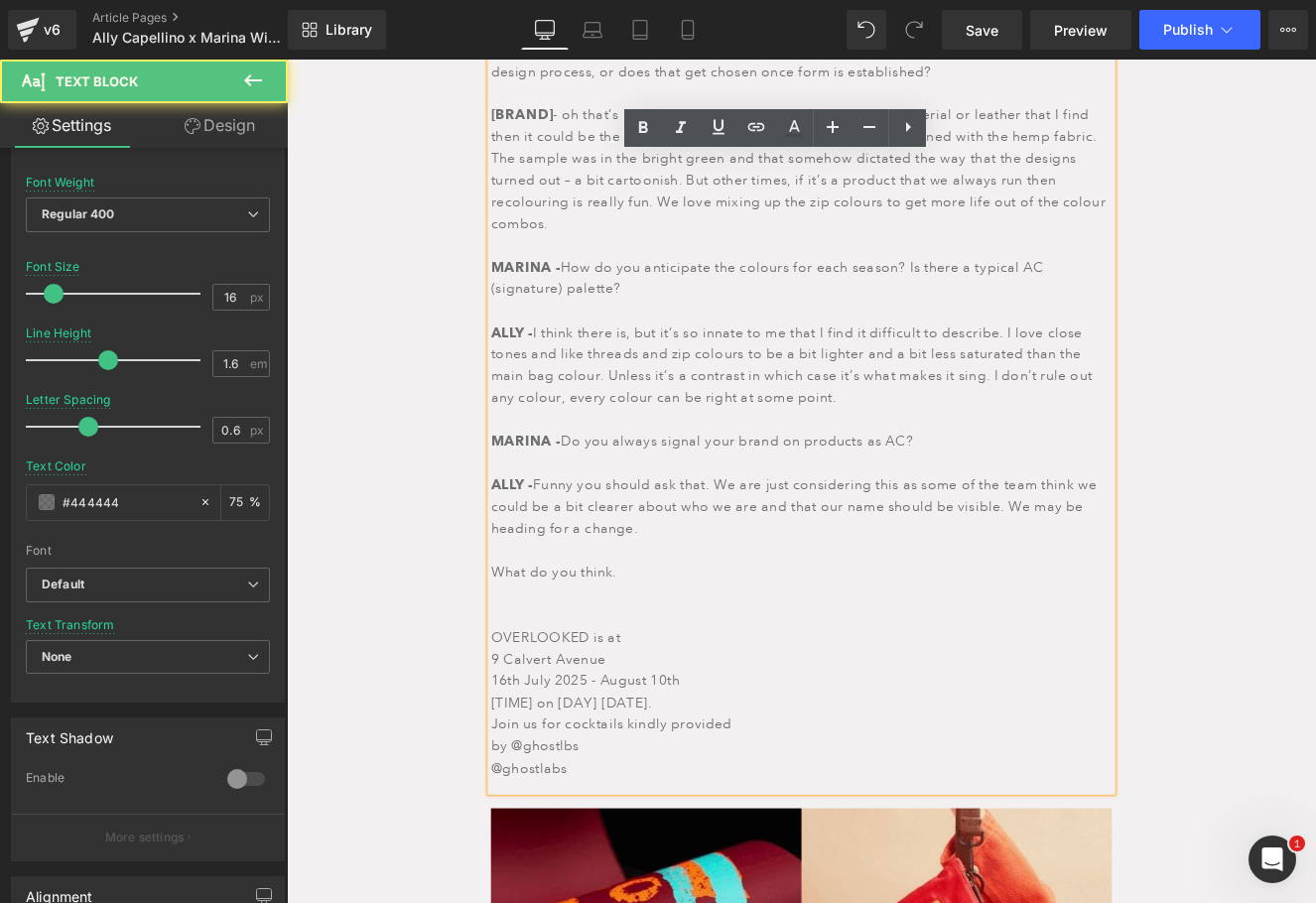 click on "[TIME] on [DAY] [DATE]." at bounding box center (887, 811) 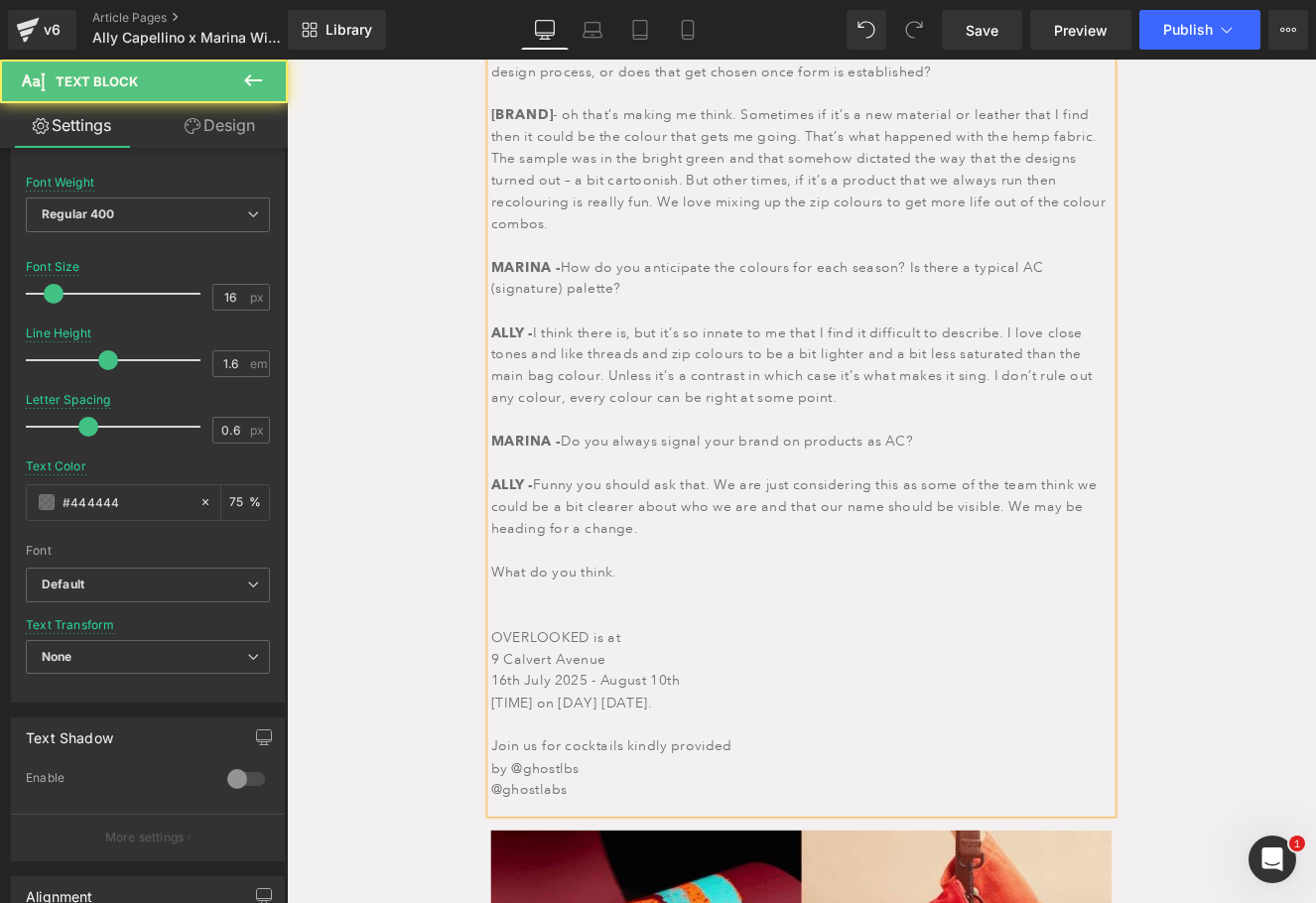 click on "by @ghostlbs" at bounding box center [887, 887] 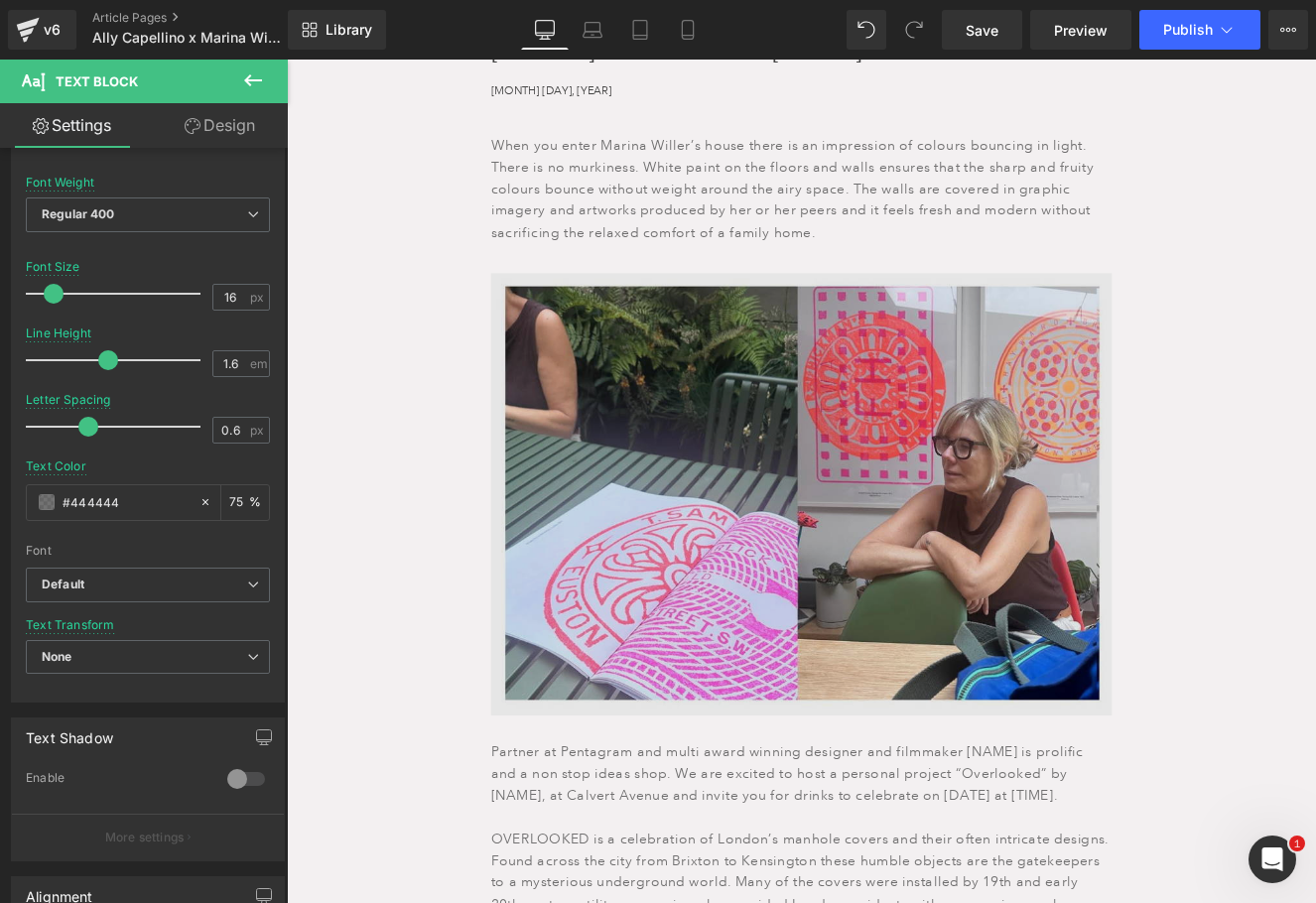 scroll, scrollTop: 254, scrollLeft: 0, axis: vertical 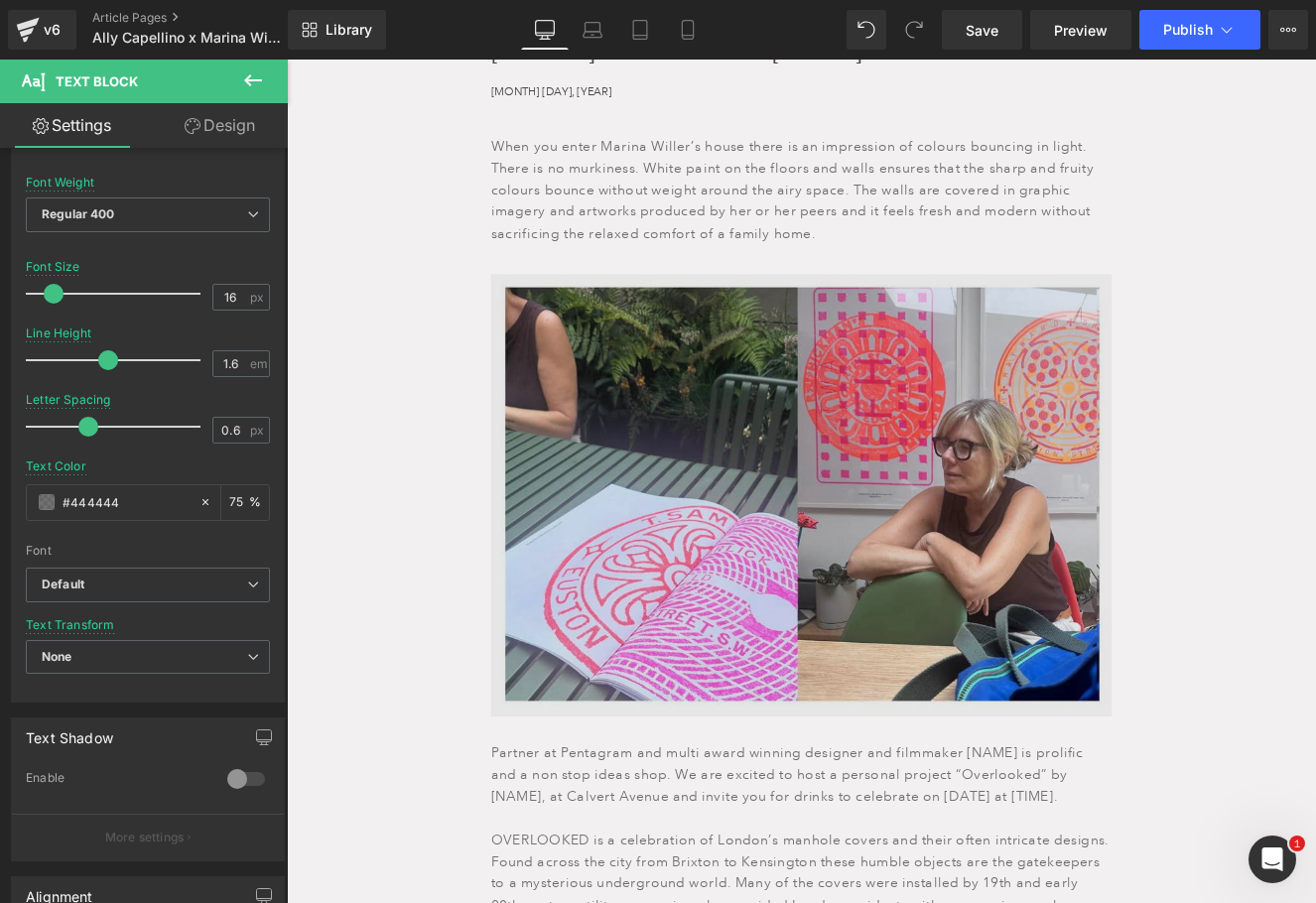 click at bounding box center (887, 568) 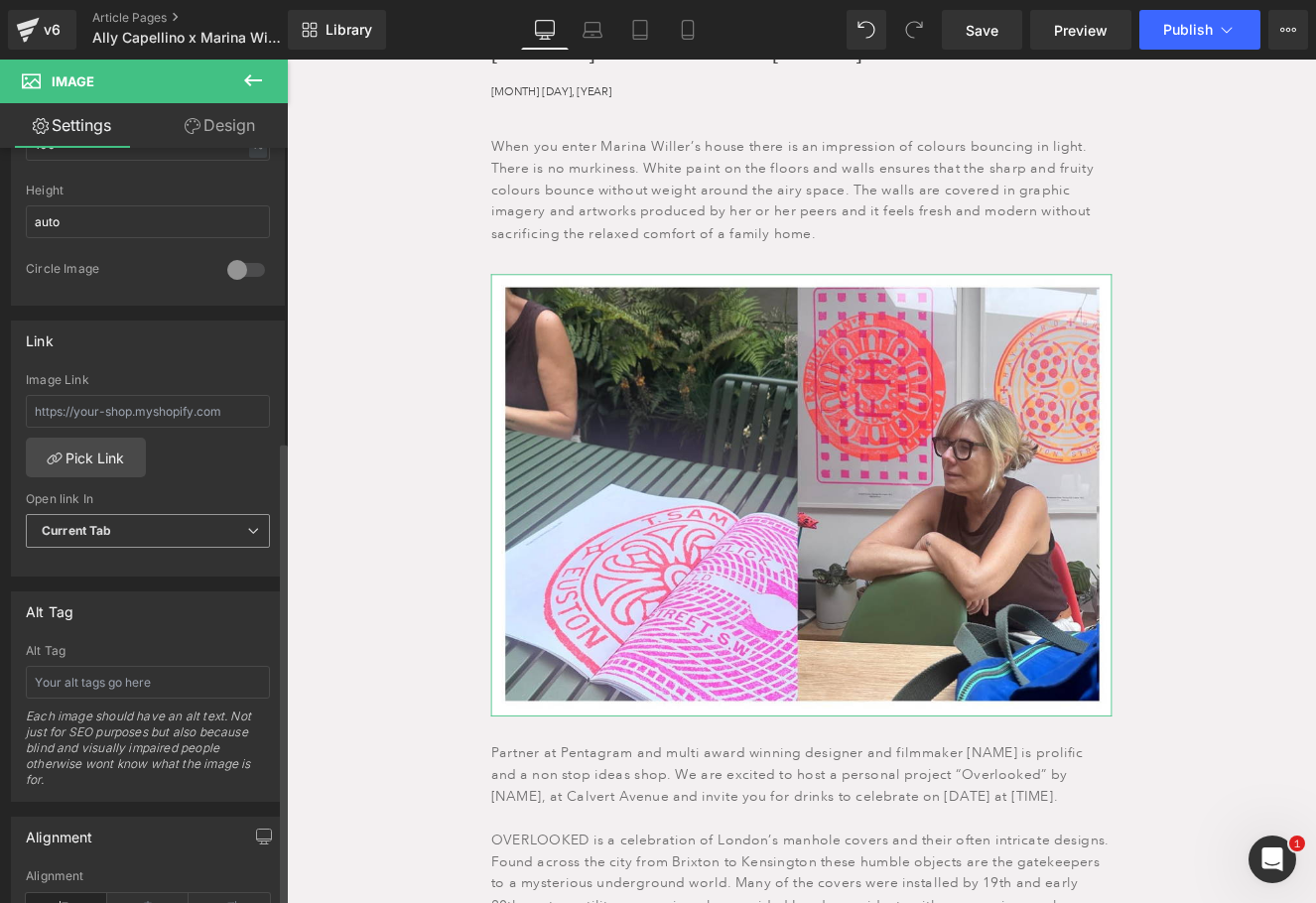 scroll, scrollTop: 926, scrollLeft: 0, axis: vertical 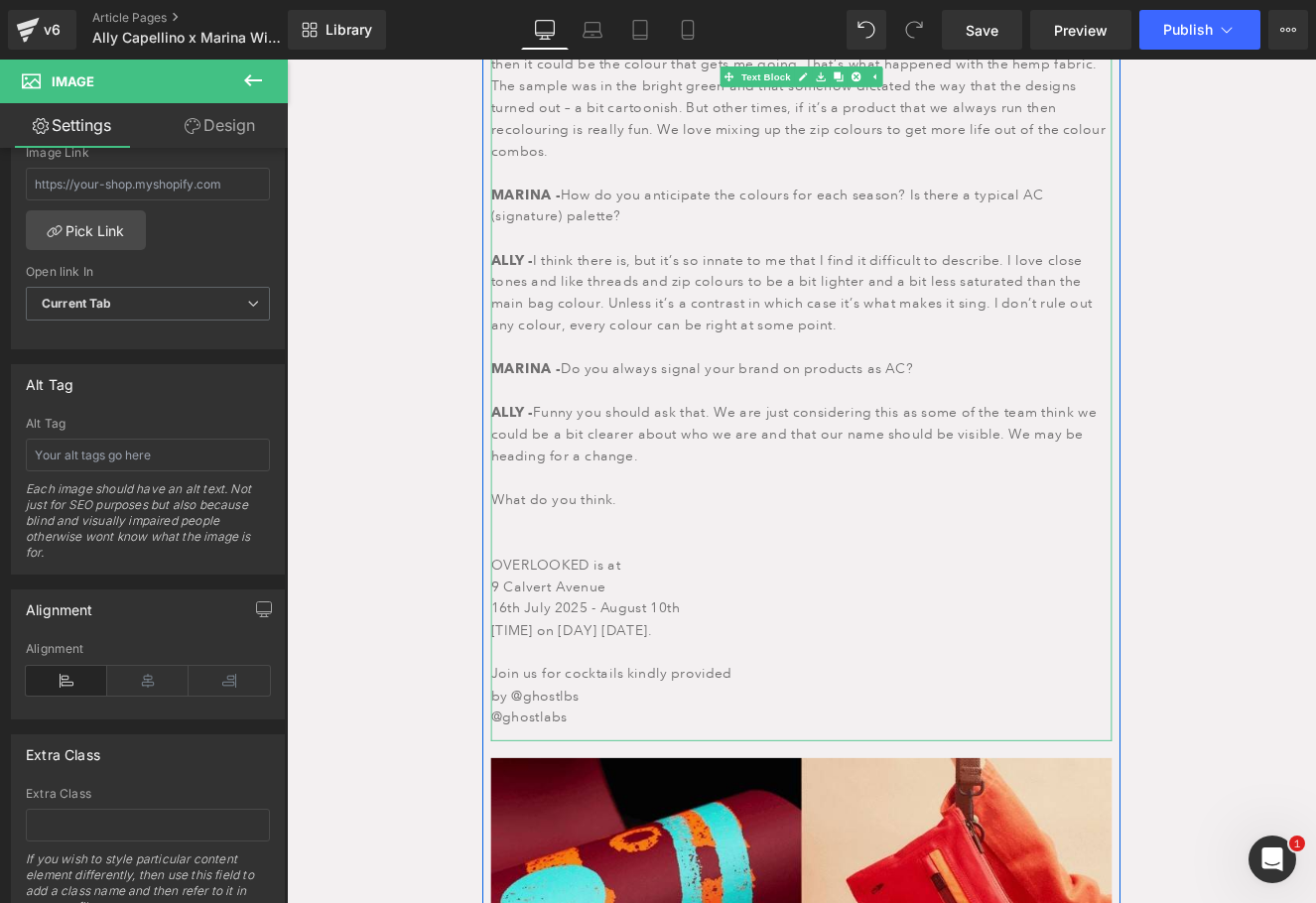 click on "OVERLOOKED is at" at bounding box center (887, 649) 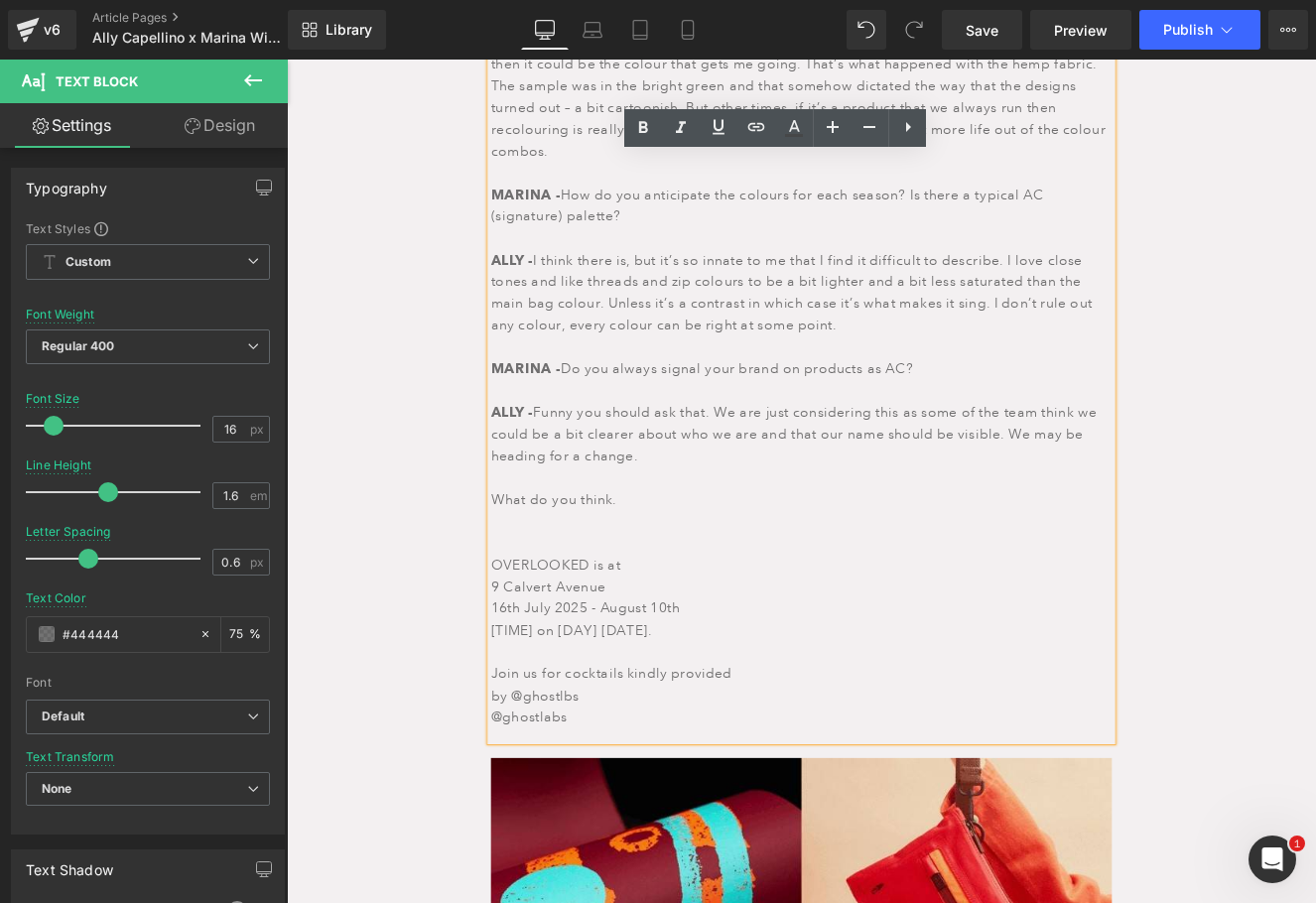 click on "9 Calvert Avenue" at bounding box center (887, 675) 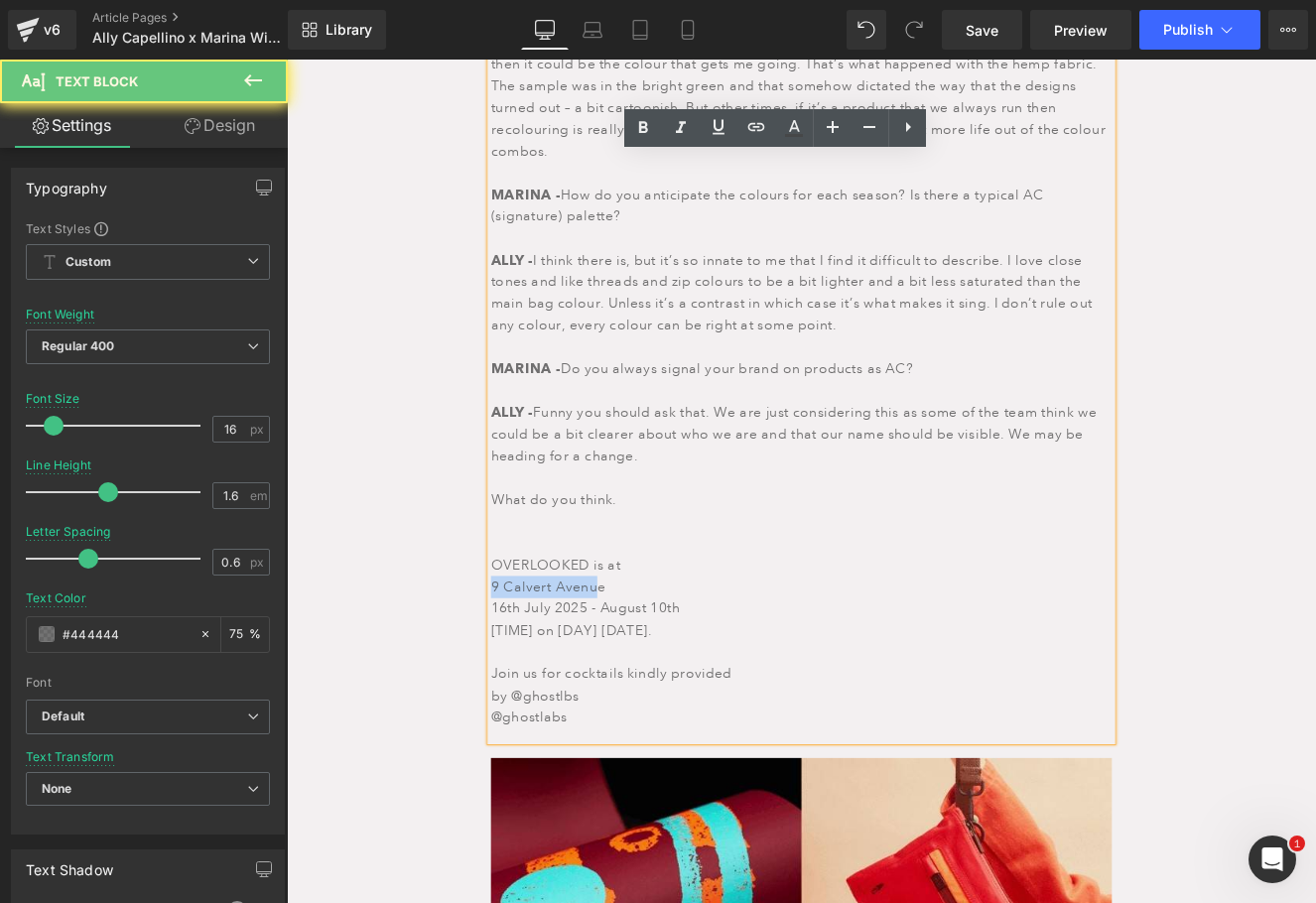 drag, startPoint x: 642, startPoint y: 652, endPoint x: 504, endPoint y: 652, distance: 138 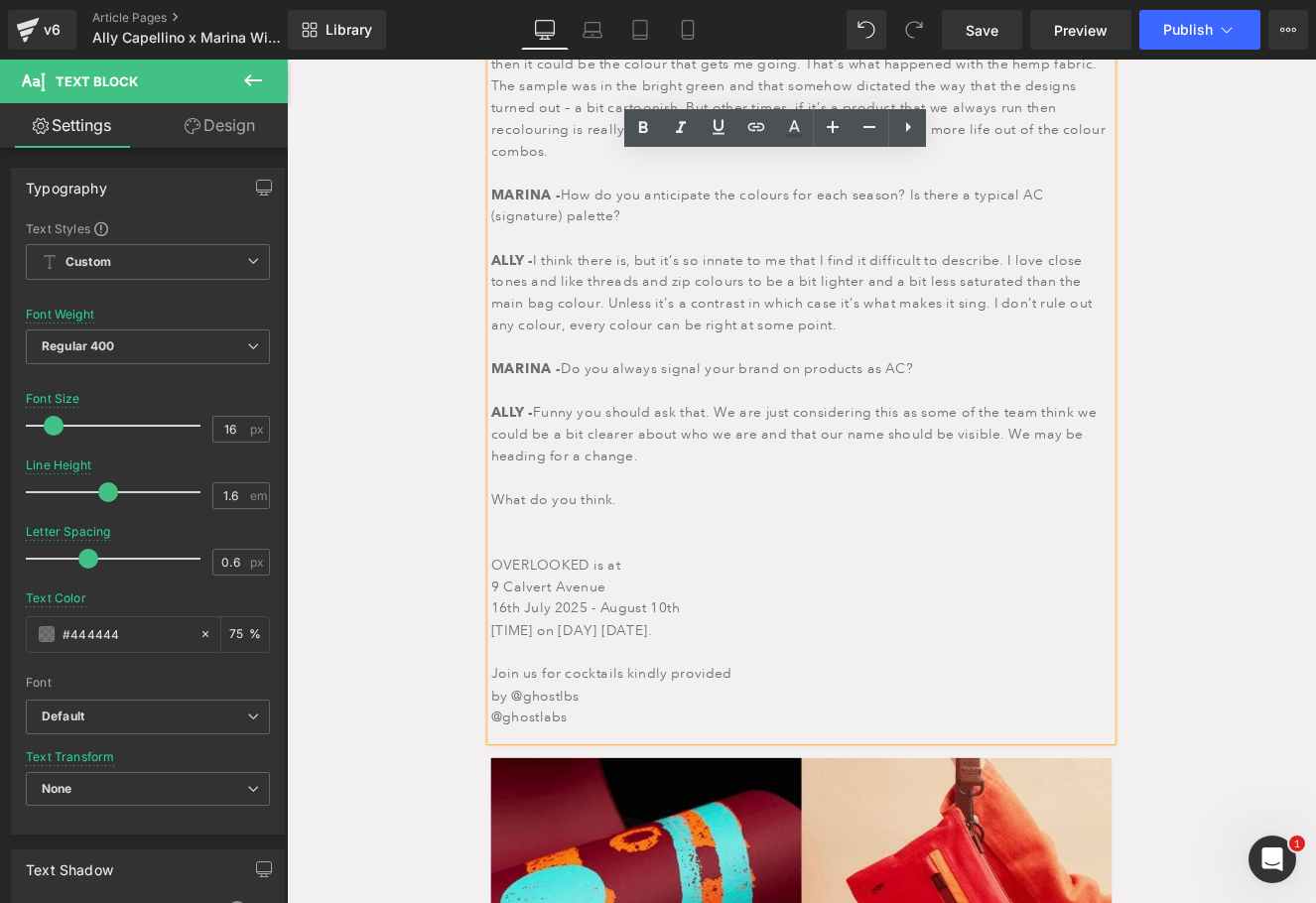 click on "9 Calvert Avenue" at bounding box center (887, 675) 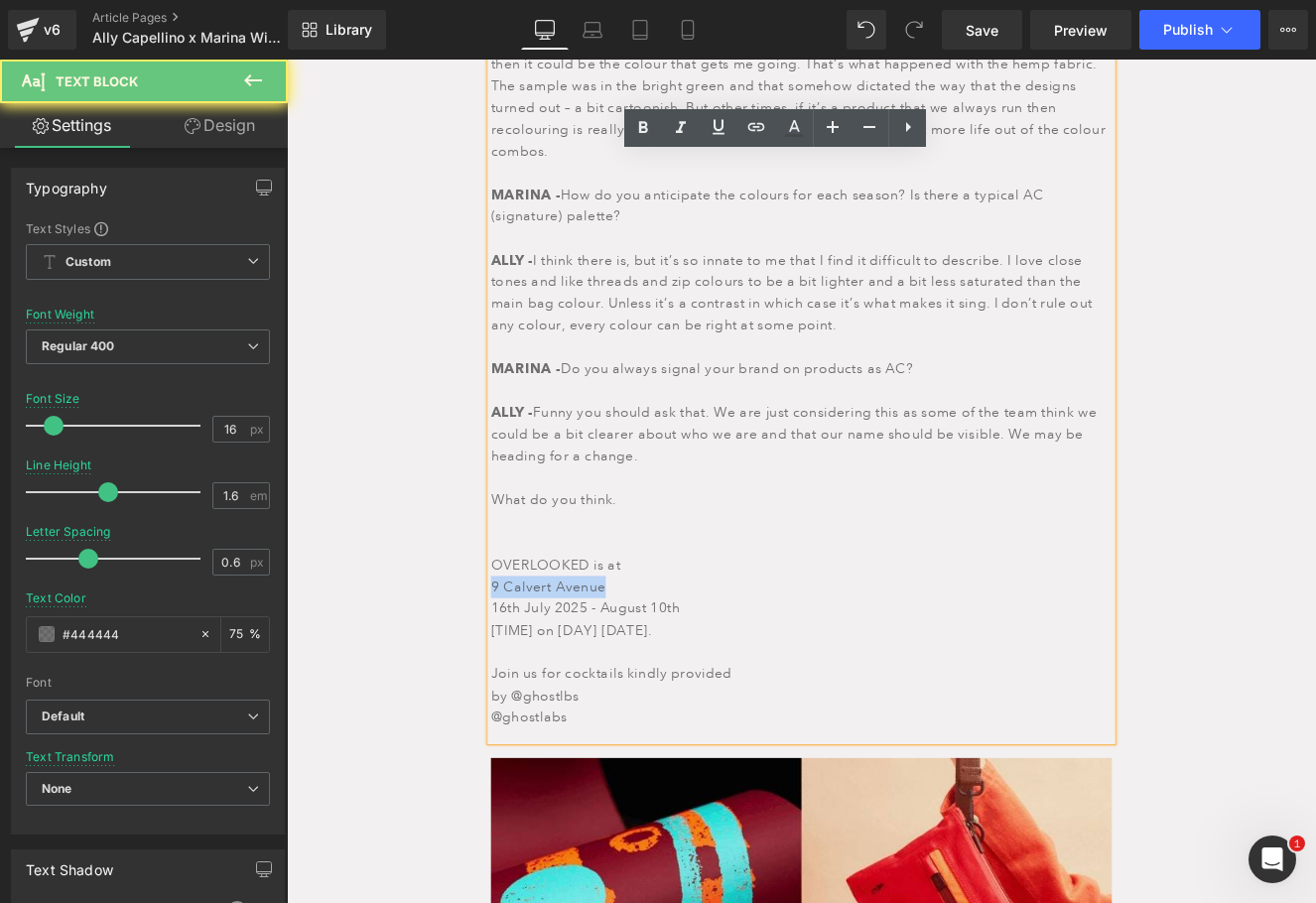 drag, startPoint x: 548, startPoint y: 646, endPoint x: 506, endPoint y: 613, distance: 53.413481 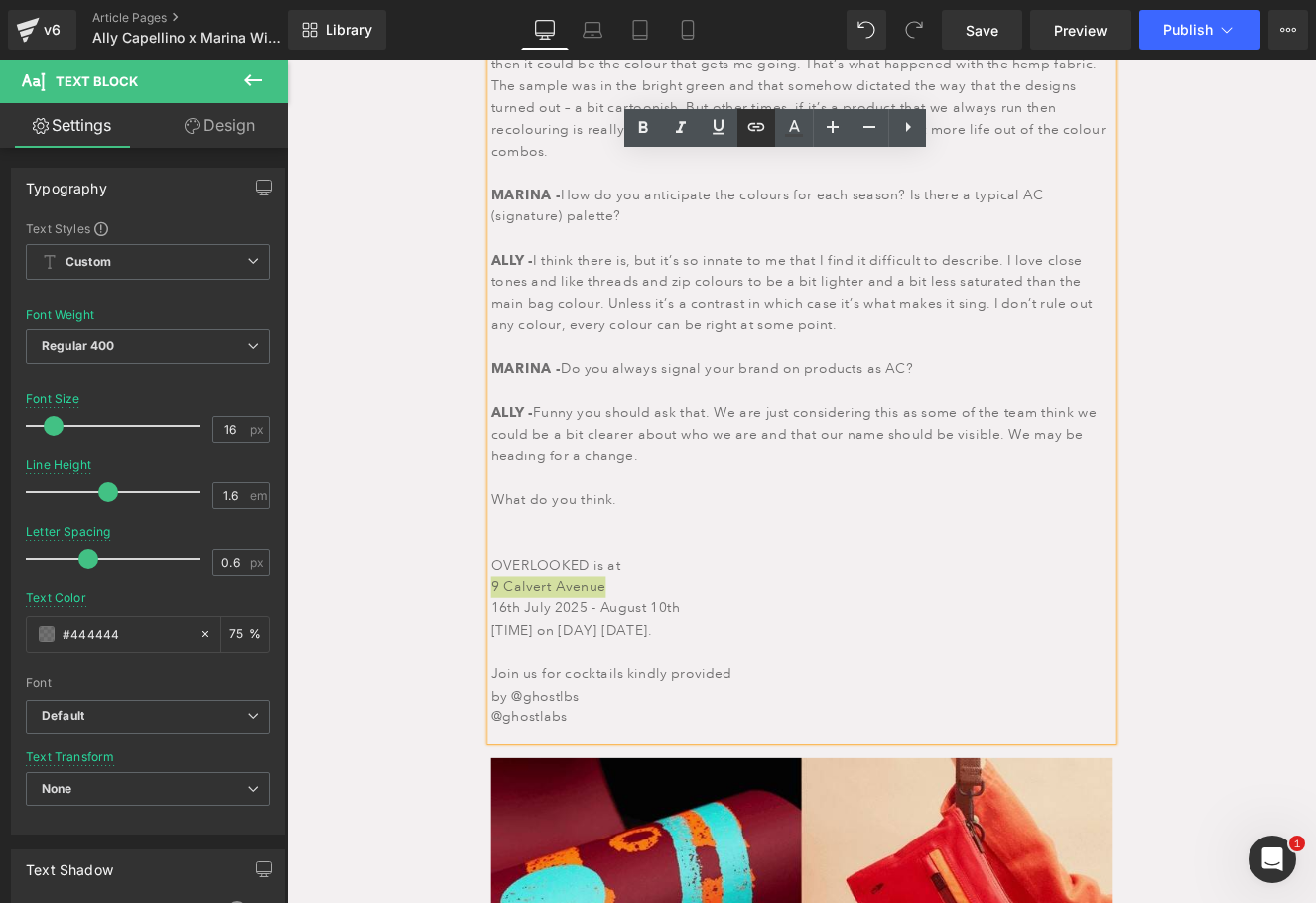 click 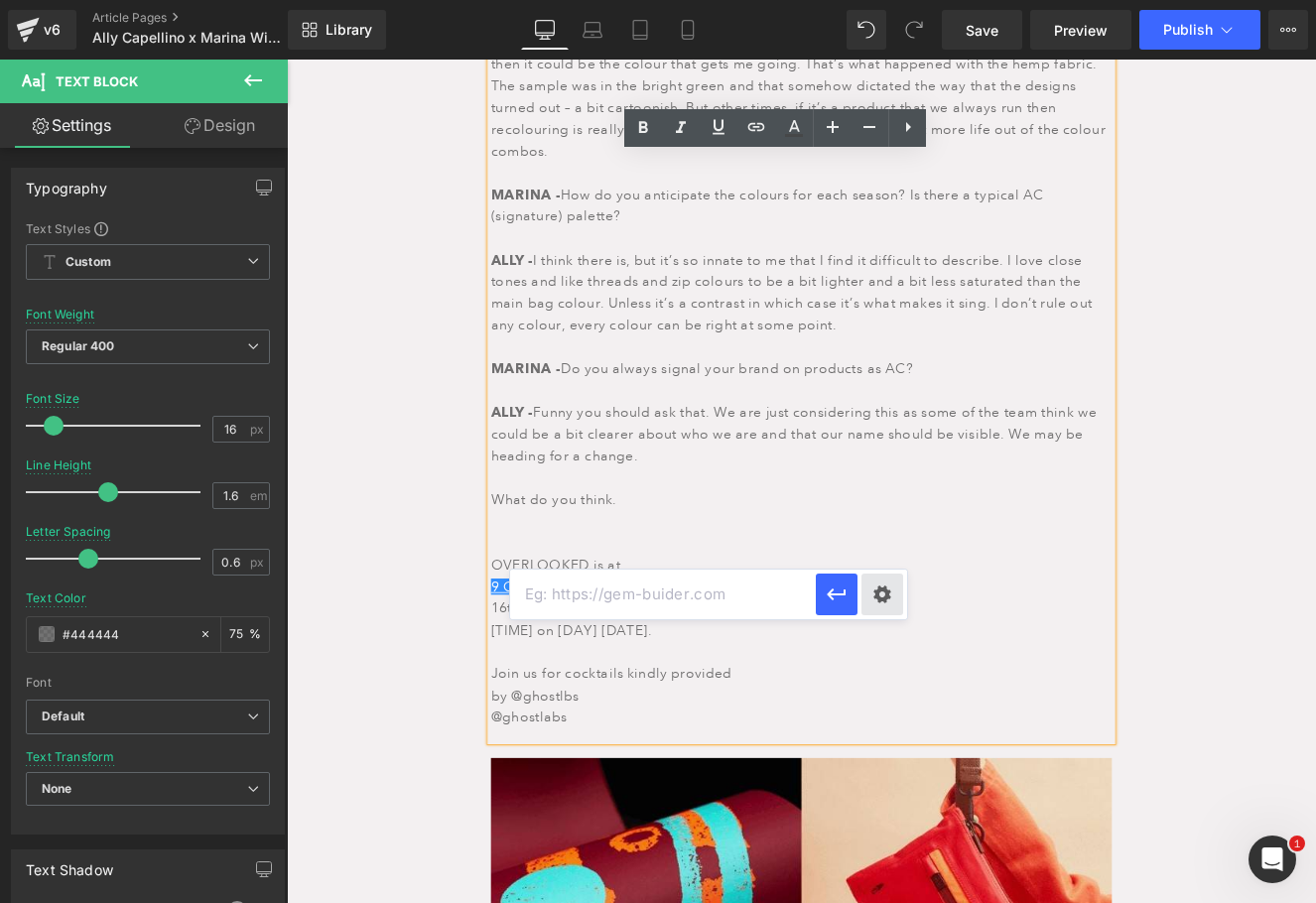 click on "Text Color Highlight Color #333333 Edit or remove link: Edit - Unlink - Cancel Choose Image... Back to Library Insert 53b8b84...6d1c.jpeg 86.79 KB Delete image? Yes No ACXMARI...LLER.png 1.16 MB Delete image? Yes No 097be68...9c2d.jpeg 41.59 KB Delete image? Yes No ACXMW...CXMW.jpeg 161.60 KB Delete image? Yes No AC_Home...Home.gif 579.83 KB Delete image? Yes No Untitle...sign.gif 577.39 KB Delete image? Yes No festiva... _1_.jpg 1.71 MB Delete image? Yes No Shop fr... _1_.png 1.39 MB Delete image? Yes No hester-...rop.gif 1.76 MB Delete image? Yes No hester-...ize.gif 1.31 MB Delete image? Yes No unnamed..._41_.png 388.71 KB Delete image? Yes No New Pro..._26_.png 334.27 KB Delete image? Yes No New Pro..._27_.png 816.03 KB Delete image? Yes No New Pro..._25_.png 255.14 KB Delete image? Yes No Viviana...iana.jpg 258.14 KB Delete image? Yes No New Pro..._23_.png 1.20 MB Delete image? Yes No New Pro..._22_.png 968.75 KB Delete image? Yes No" at bounding box center (658, 0) 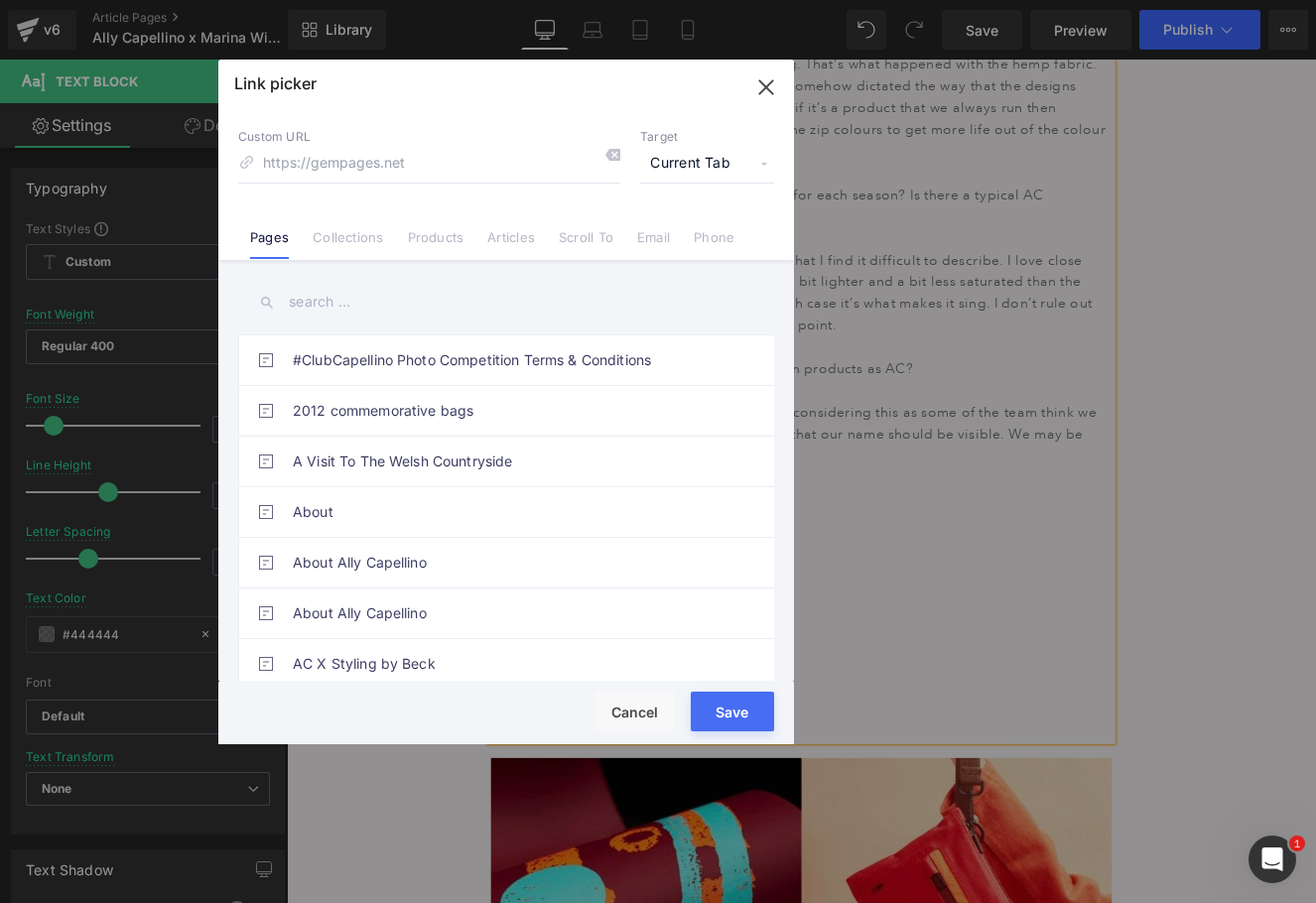 click on "Current Tab" at bounding box center (707, 164) 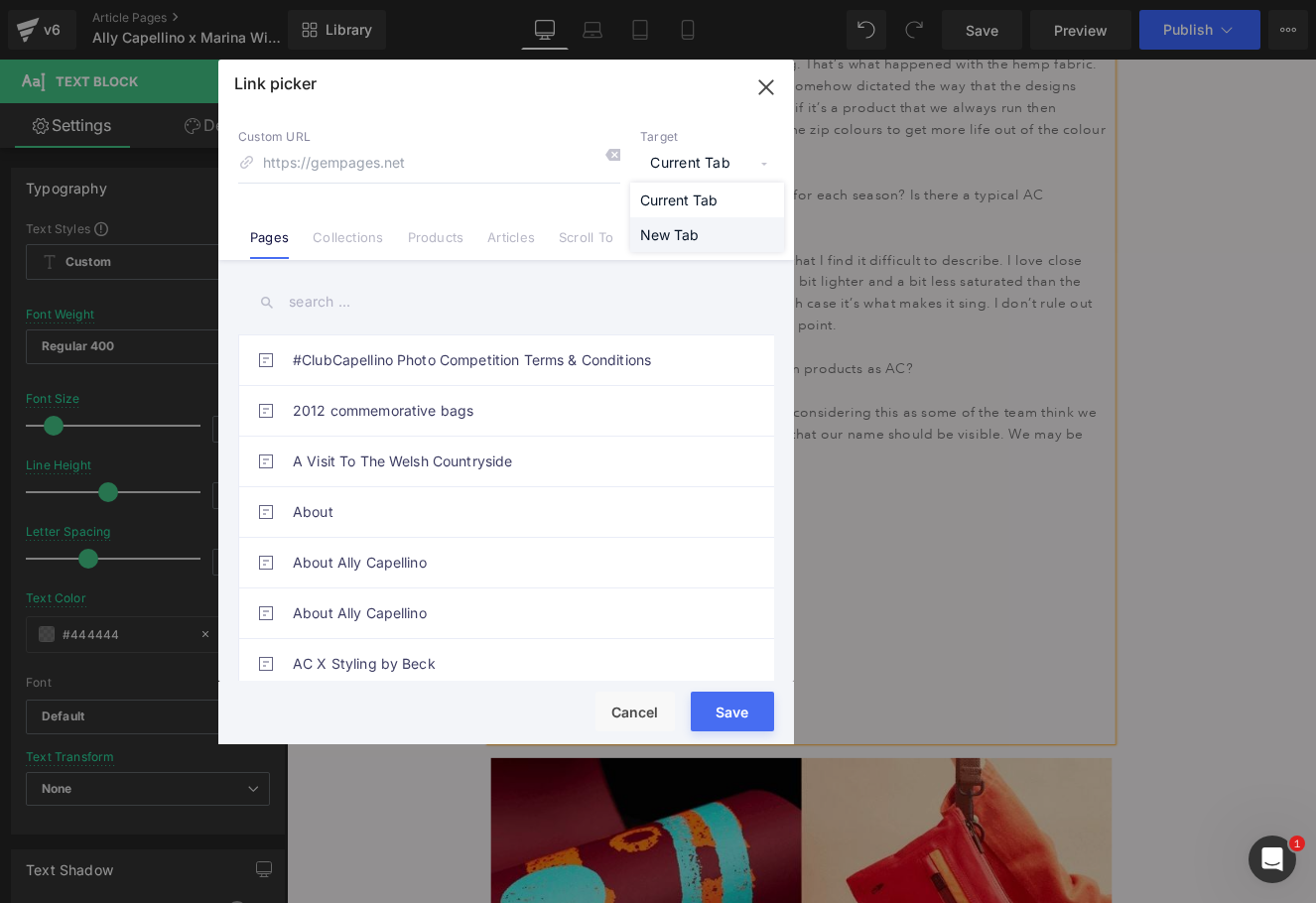 click on "New Tab" at bounding box center [707, 234] 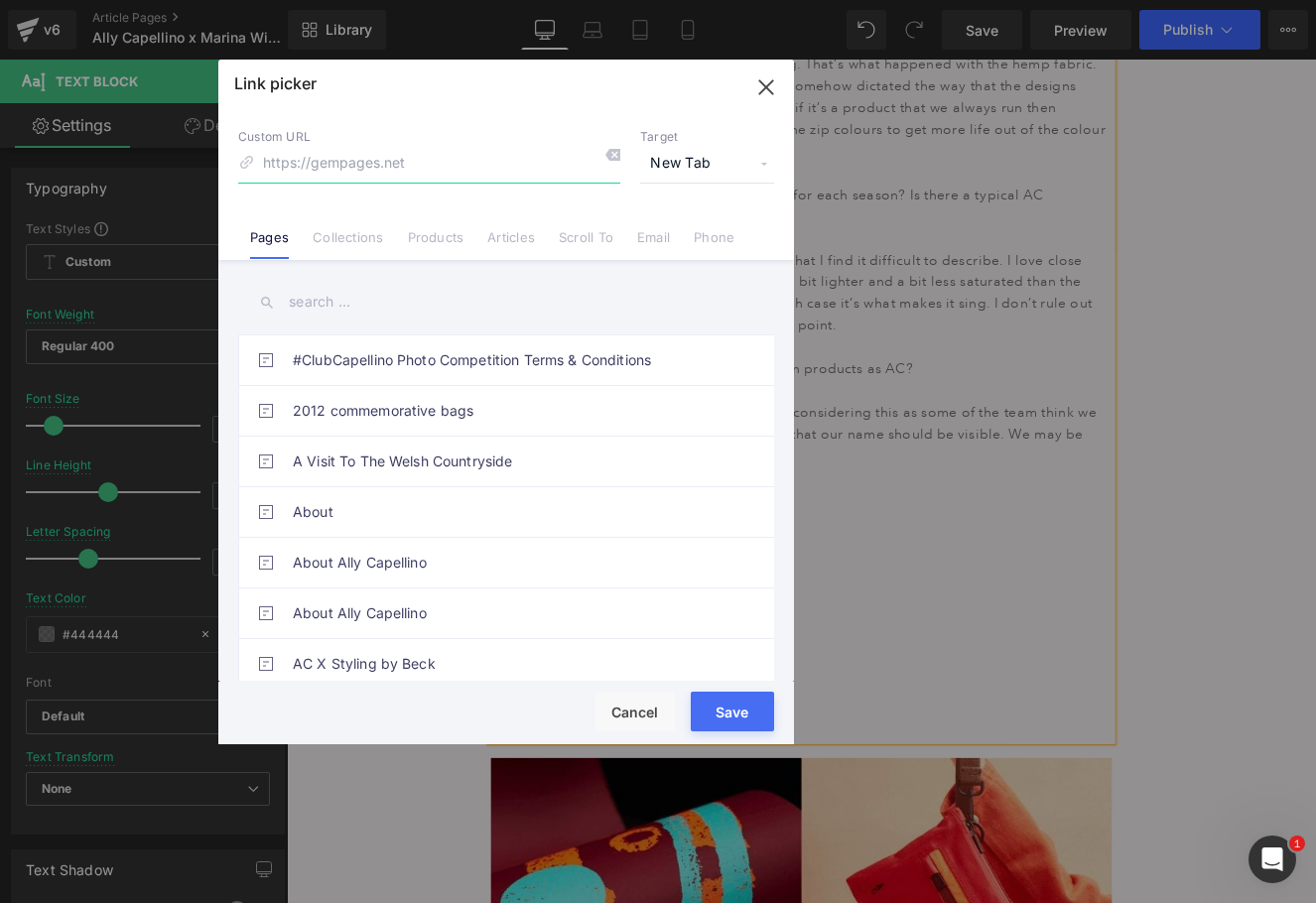 click at bounding box center [429, 164] 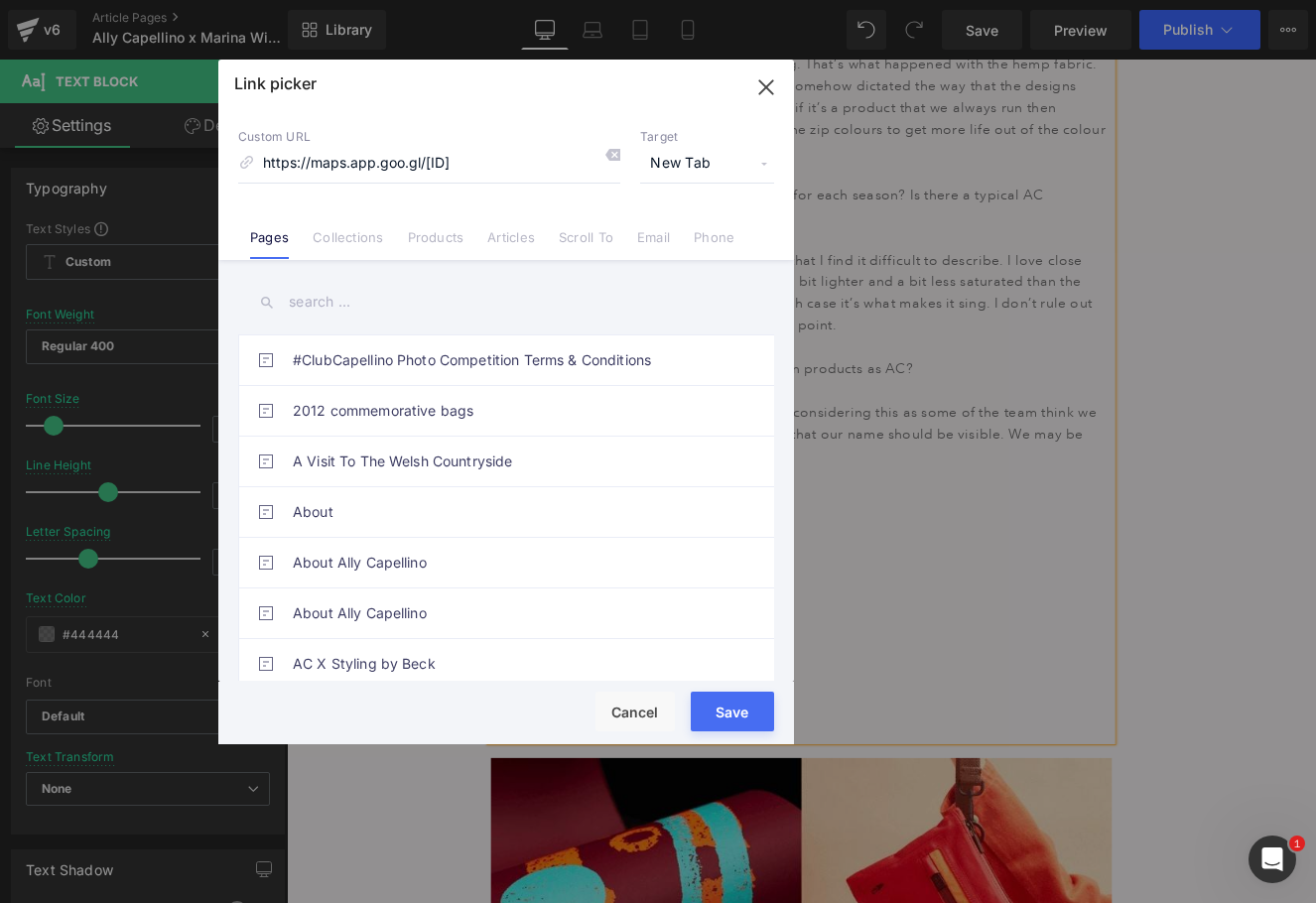 click on "Save" at bounding box center [732, 711] 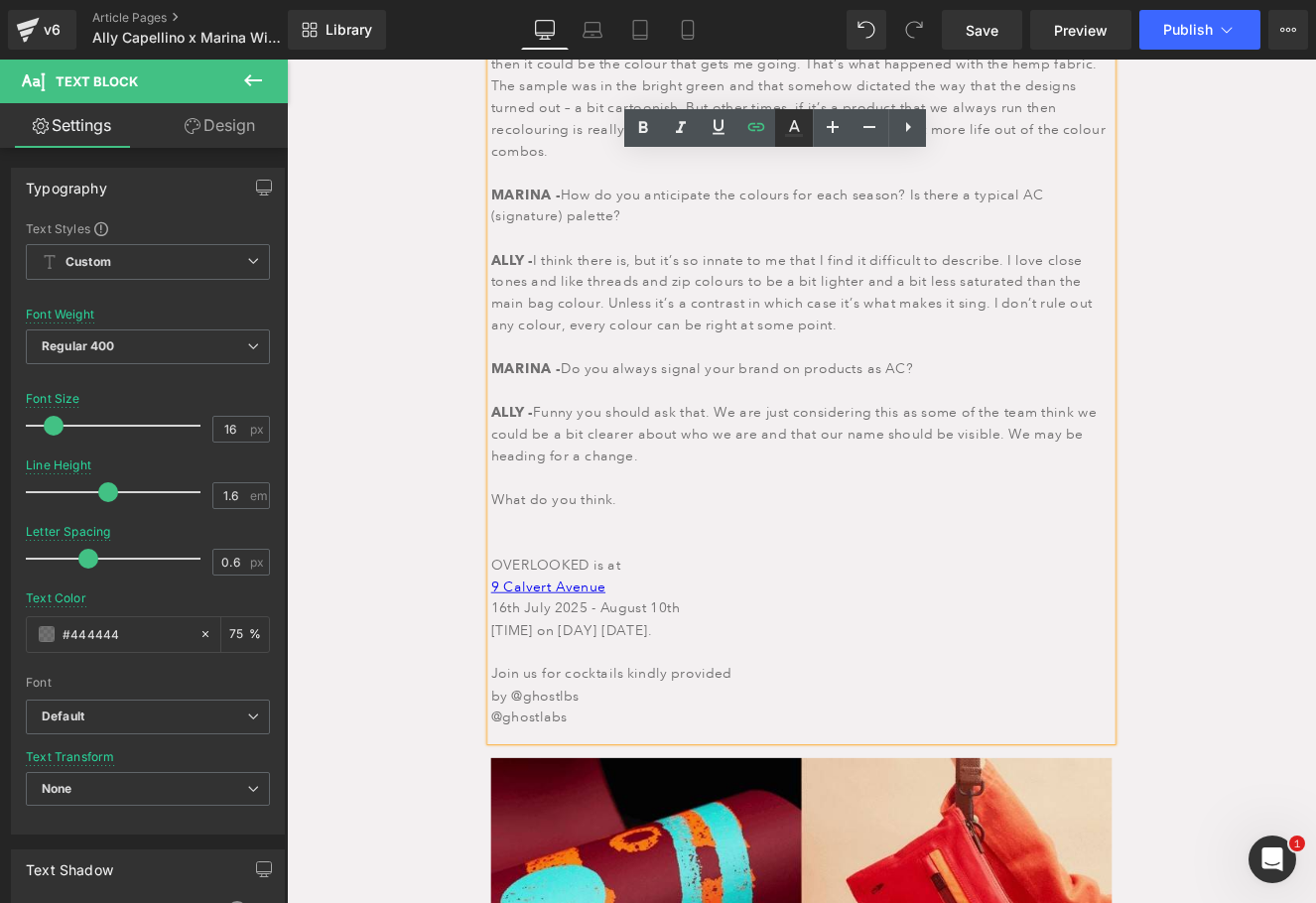 click 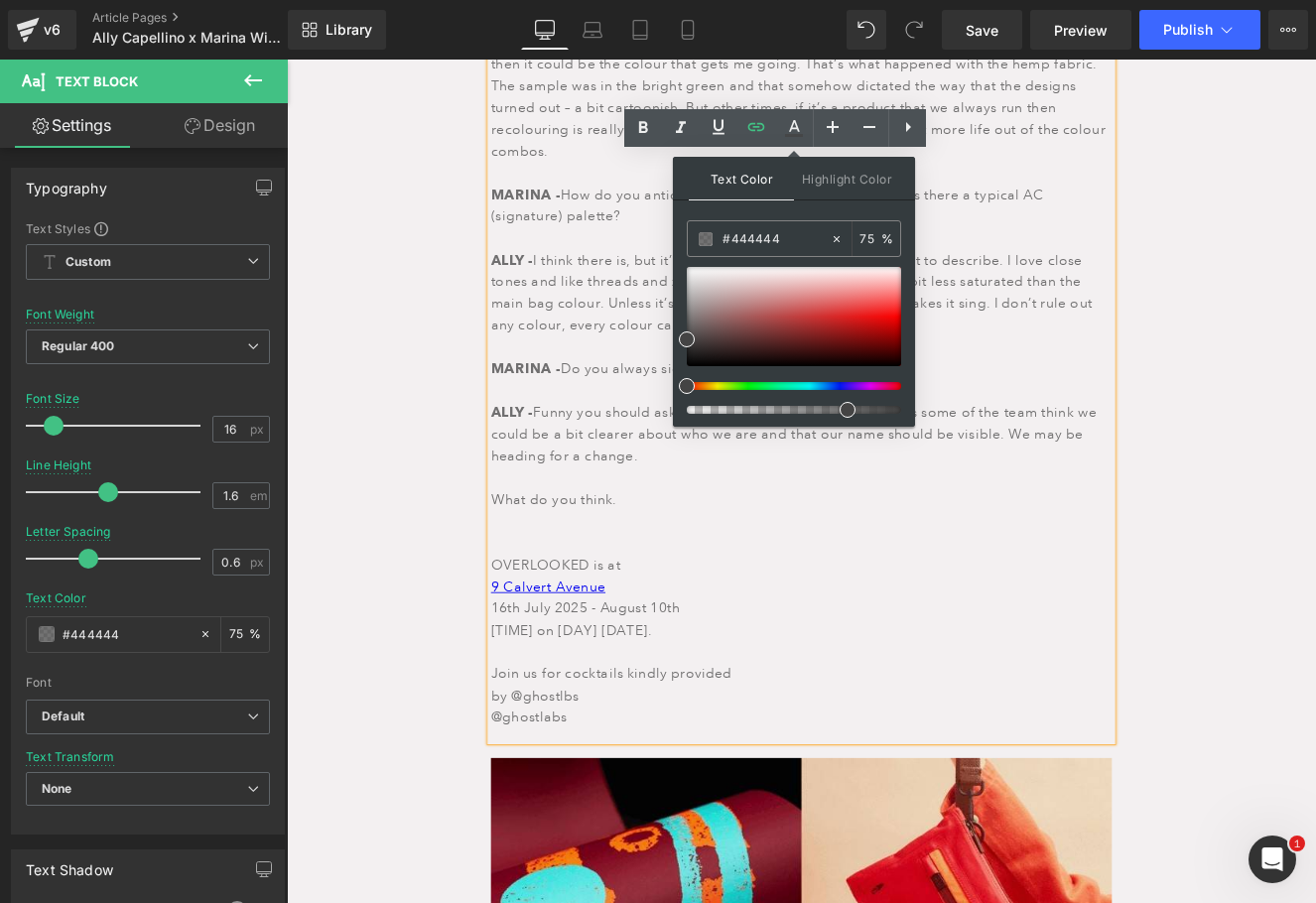 drag, startPoint x: 787, startPoint y: 238, endPoint x: 674, endPoint y: 245, distance: 113.21661 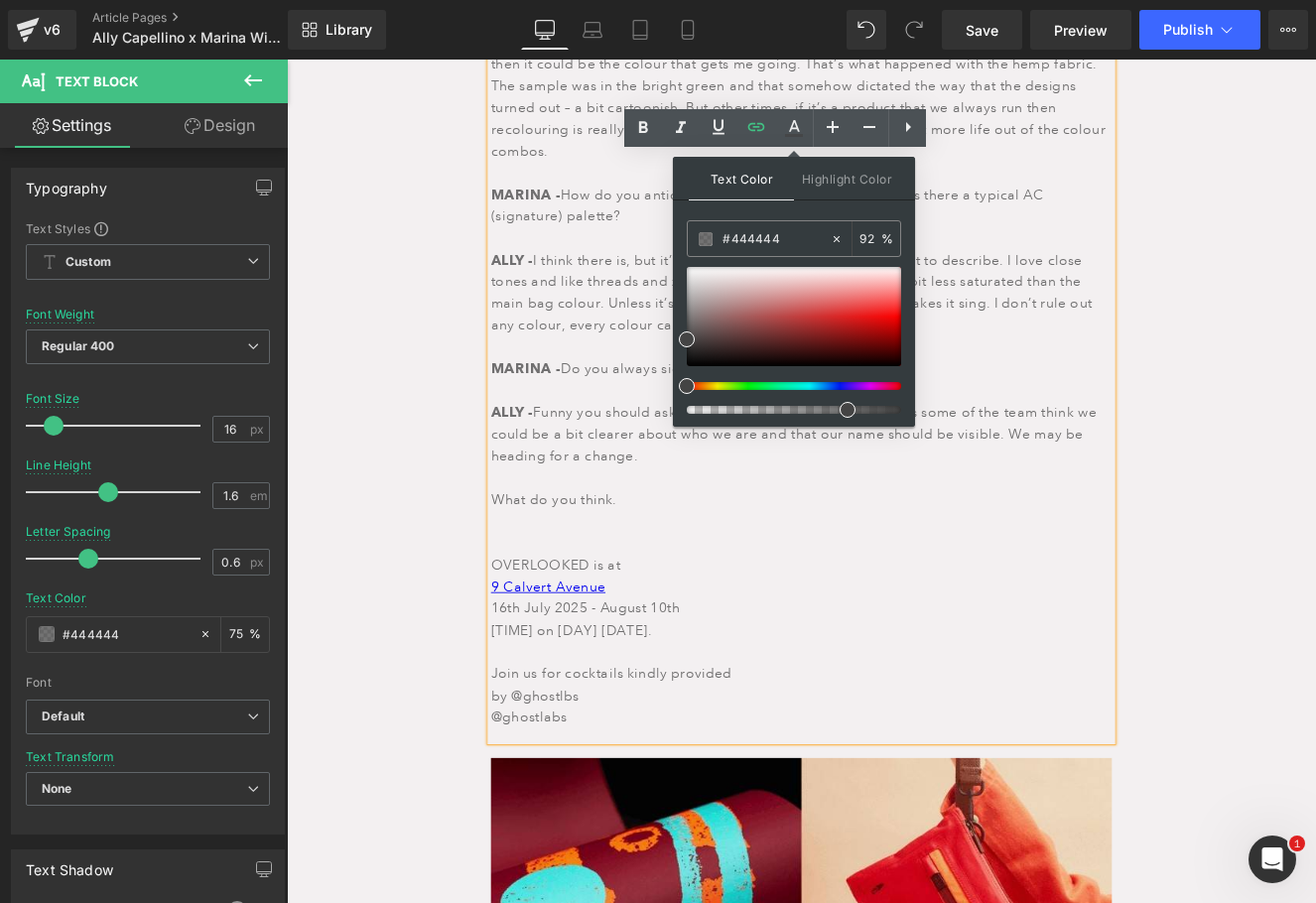 type on "100" 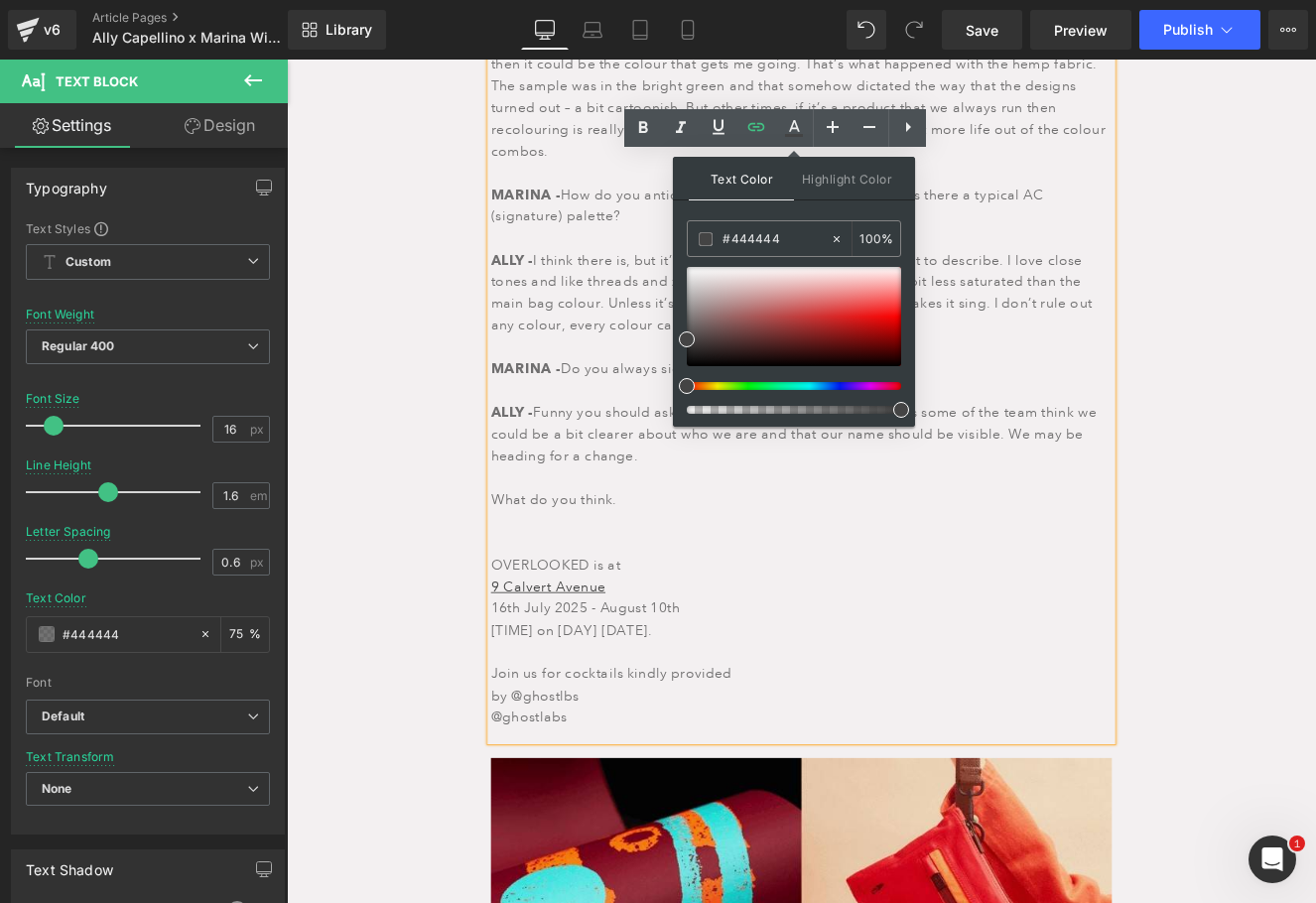 drag, startPoint x: 1142, startPoint y: 469, endPoint x: 1127, endPoint y: 425, distance: 46.486557 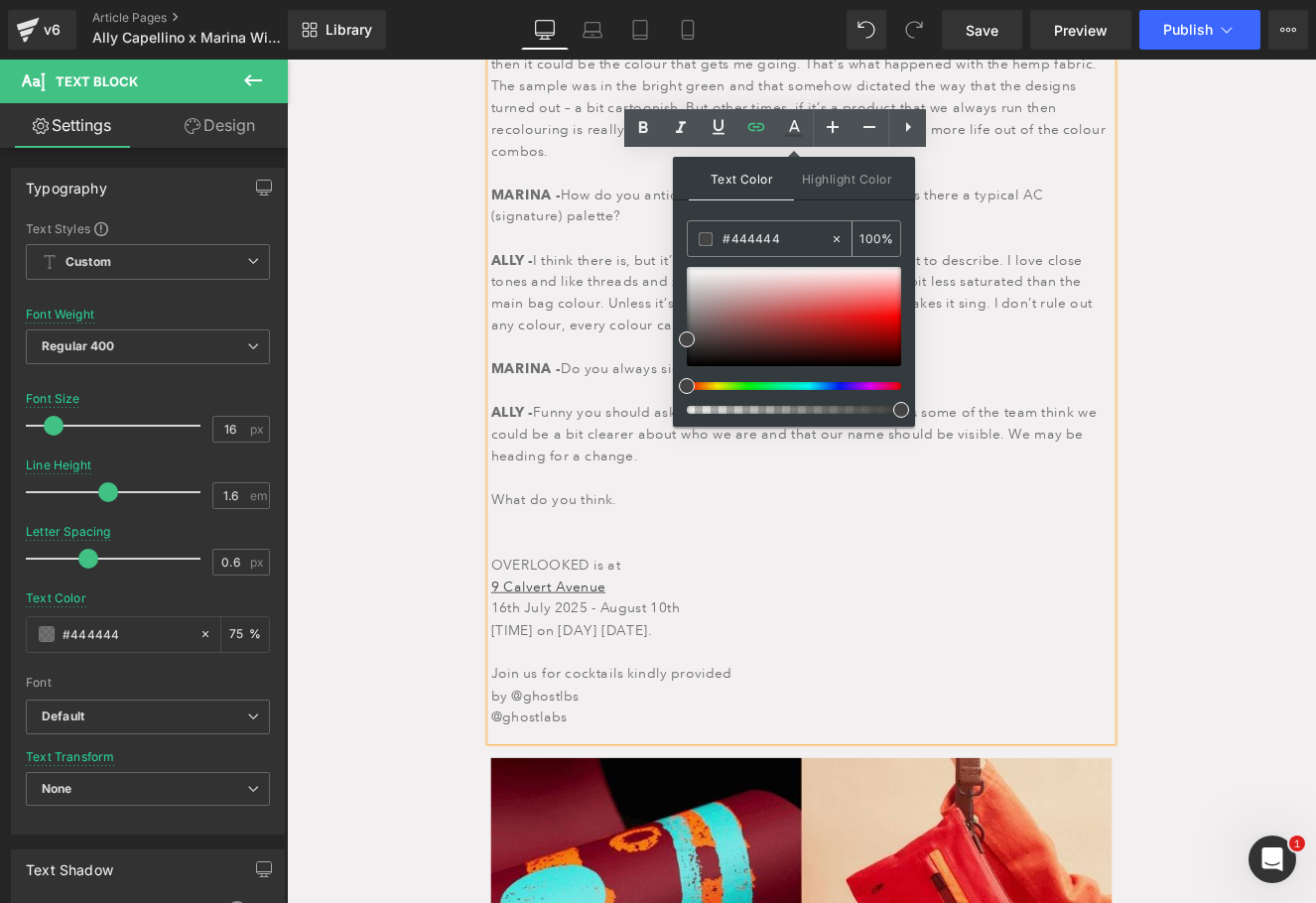 click on "#444444" at bounding box center [776, 239] 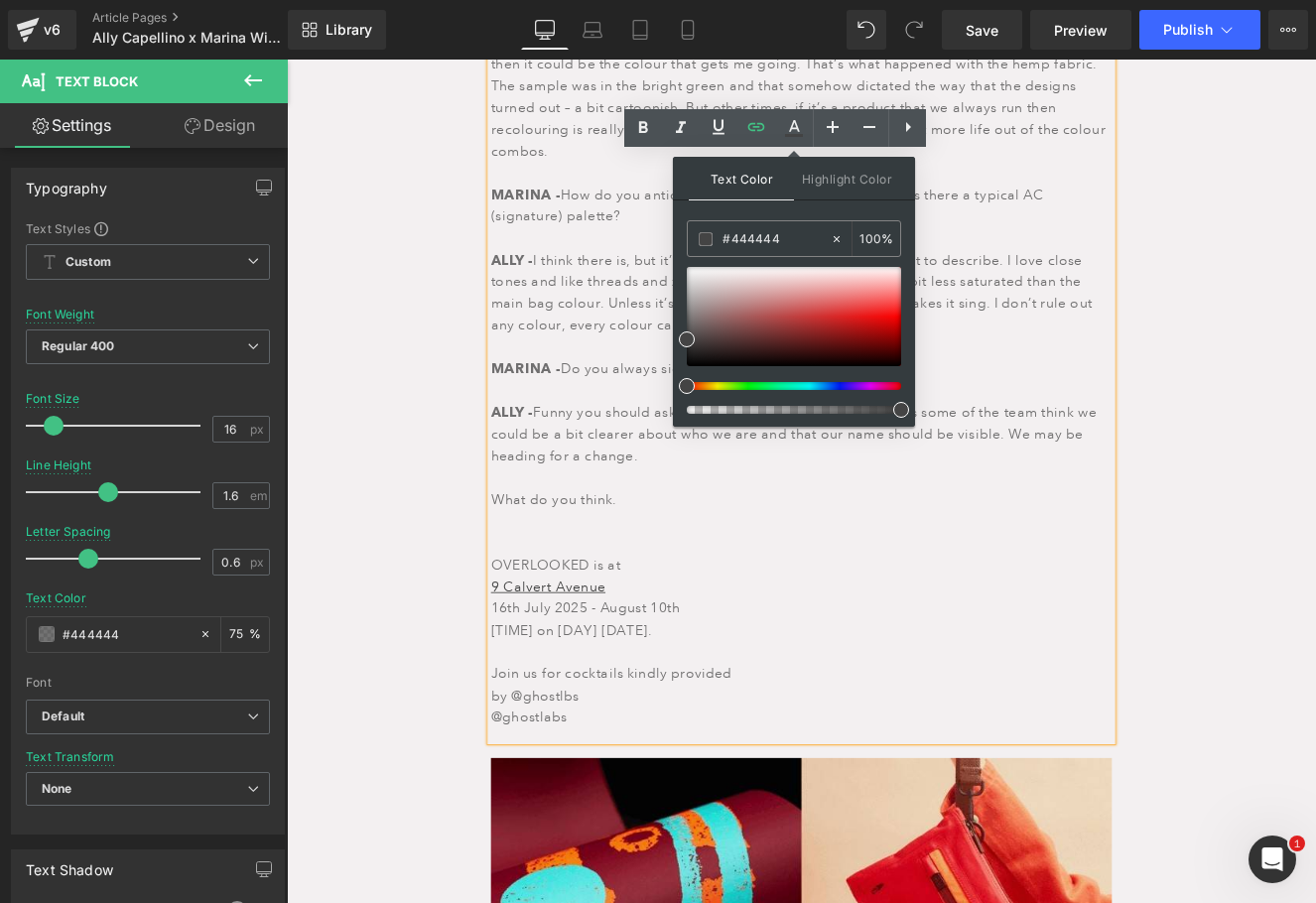drag, startPoint x: 1078, startPoint y: 294, endPoint x: 733, endPoint y: 264, distance: 346.3019 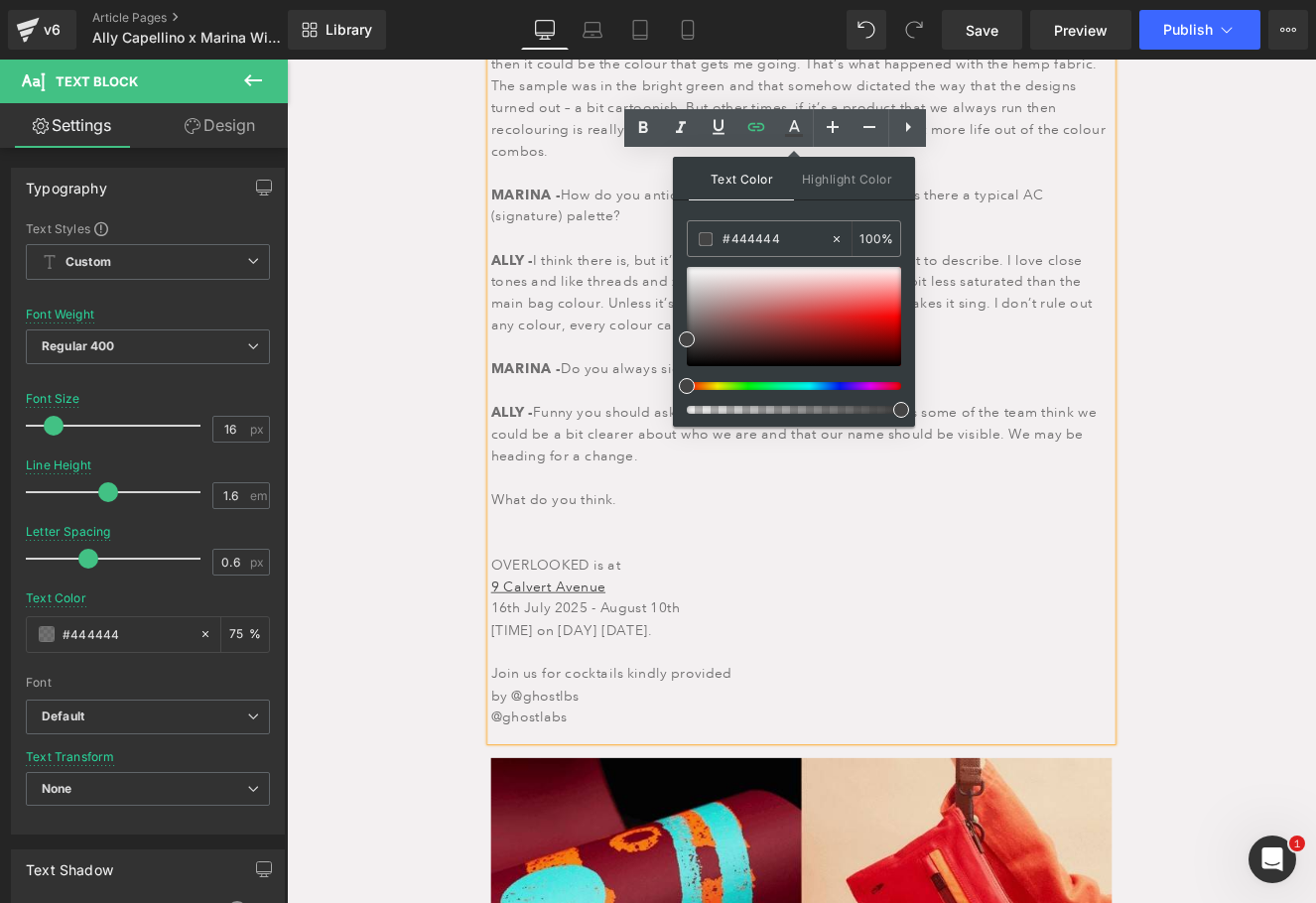 click on "[TIME] on [DAY] [DATE]." at bounding box center [887, 737] 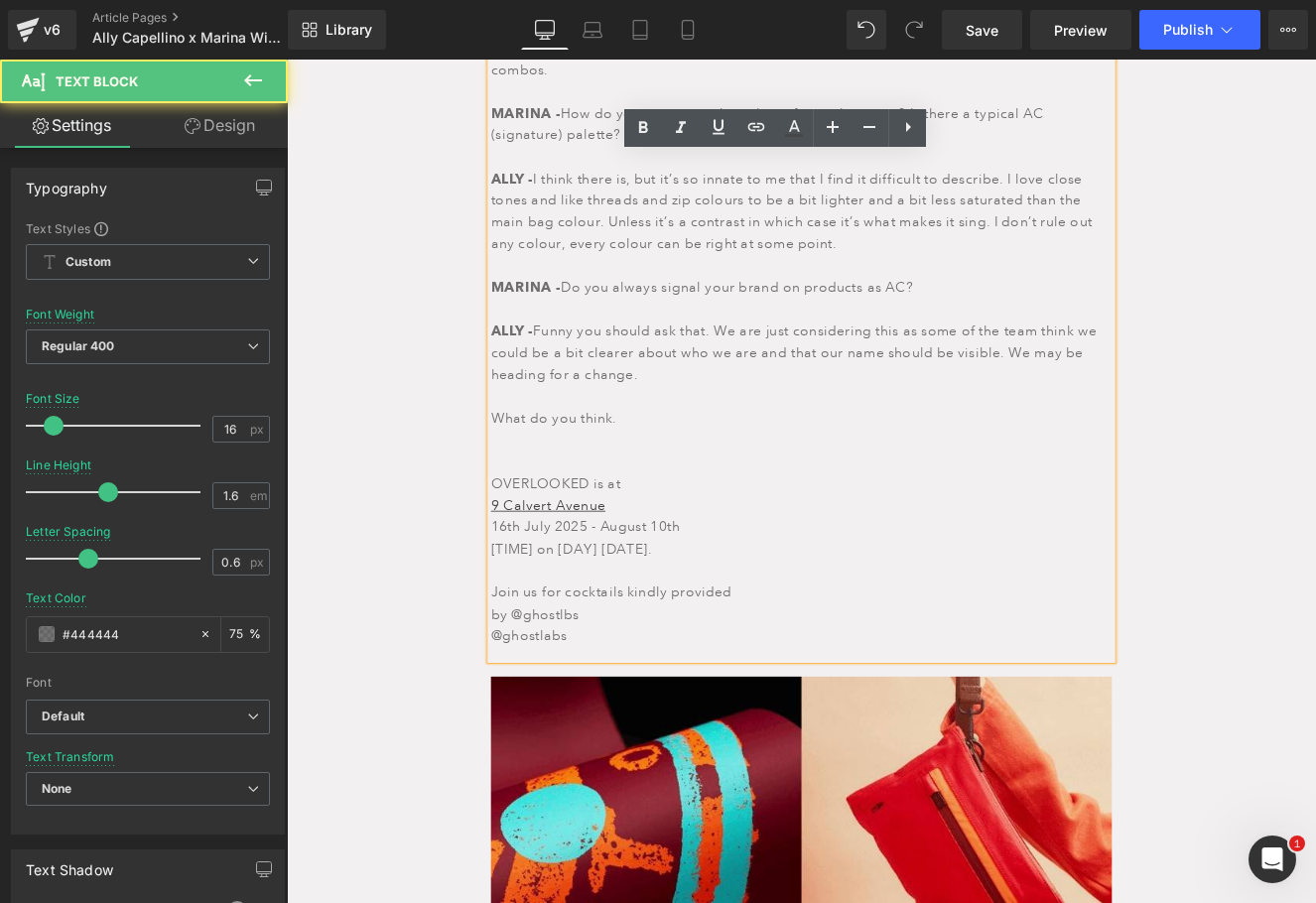 scroll, scrollTop: 2900, scrollLeft: 0, axis: vertical 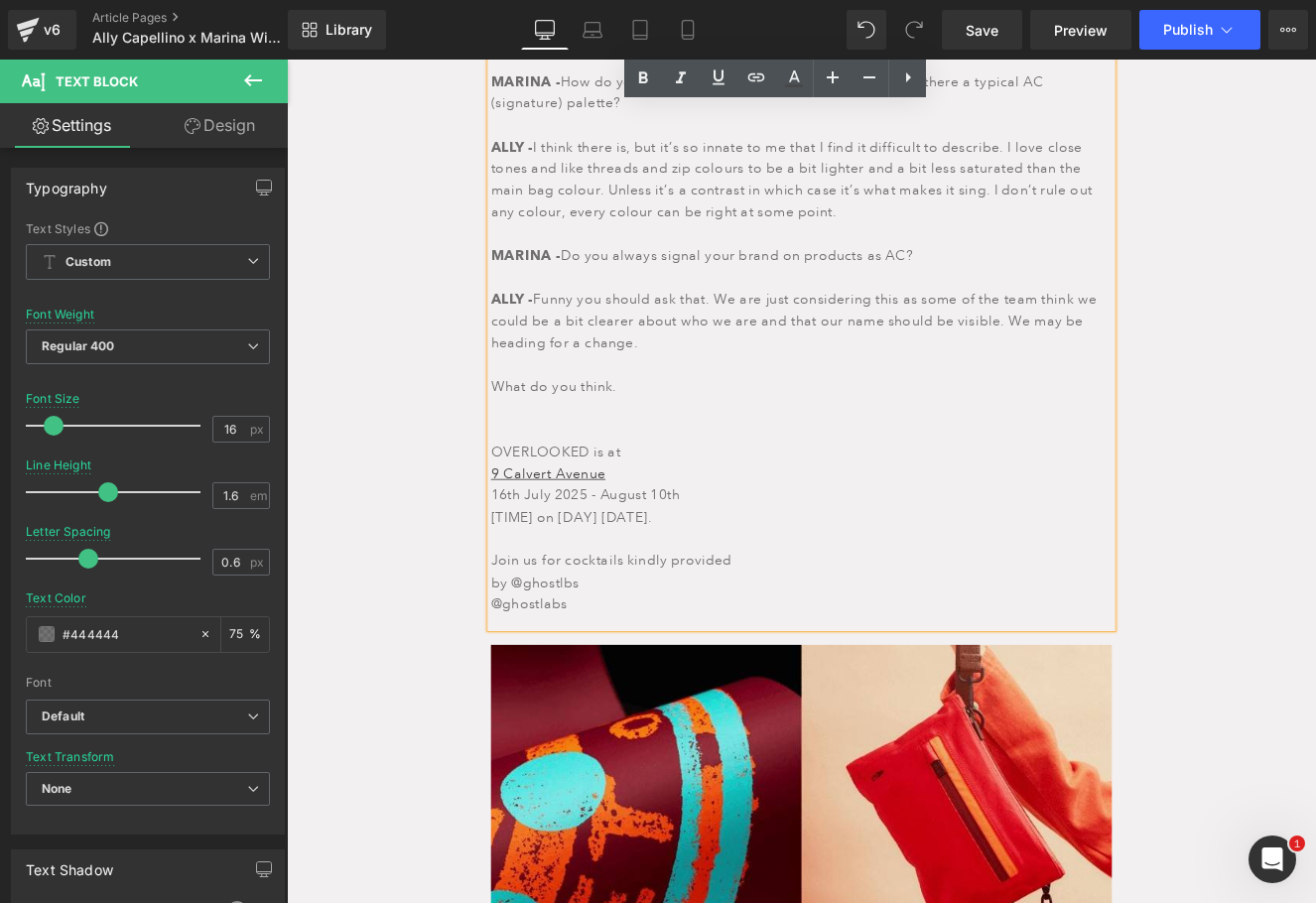 click on "@ghostlabs" at bounding box center [887, 695] 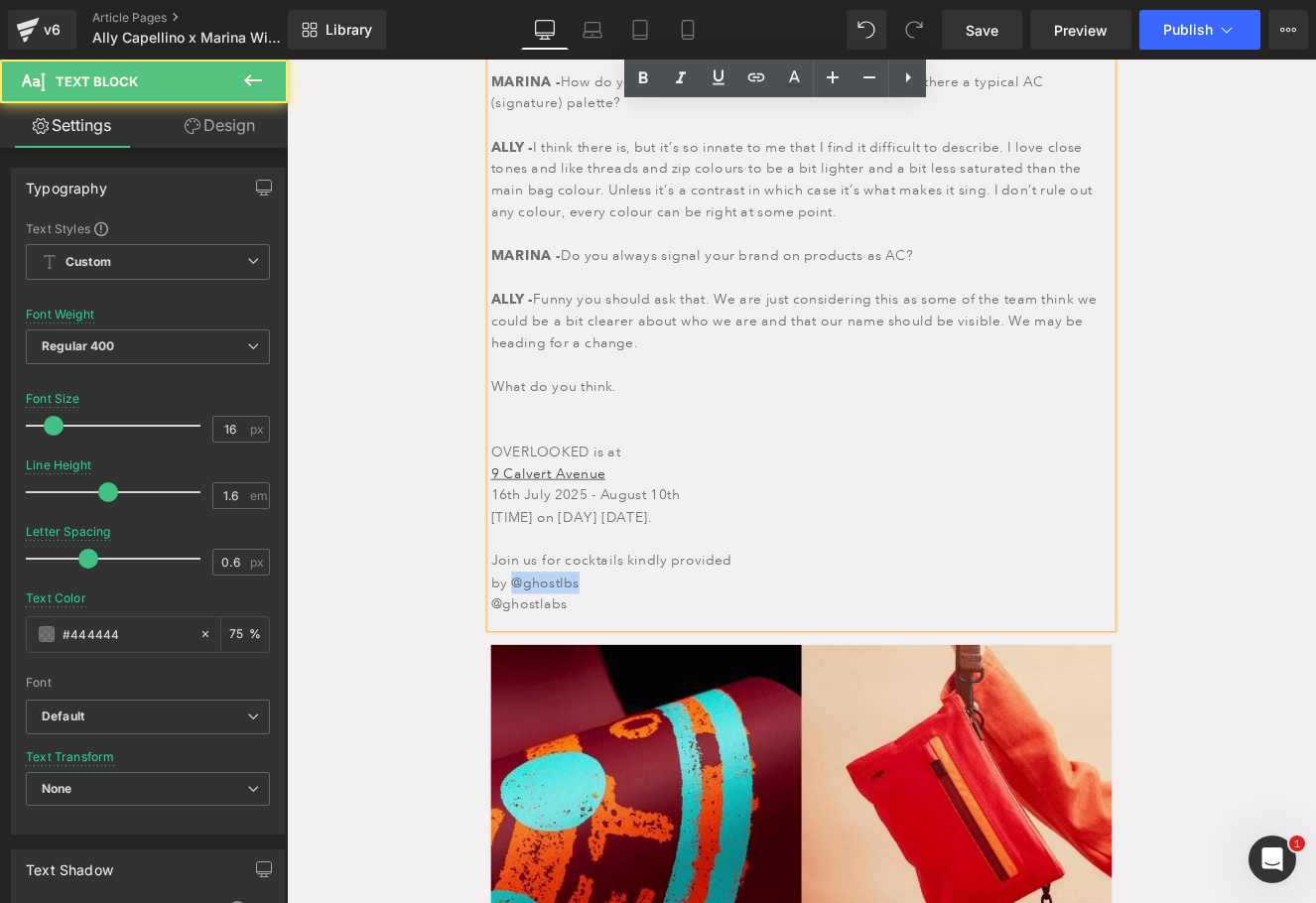 drag, startPoint x: 624, startPoint y: 645, endPoint x: 544, endPoint y: 637, distance: 80.399005 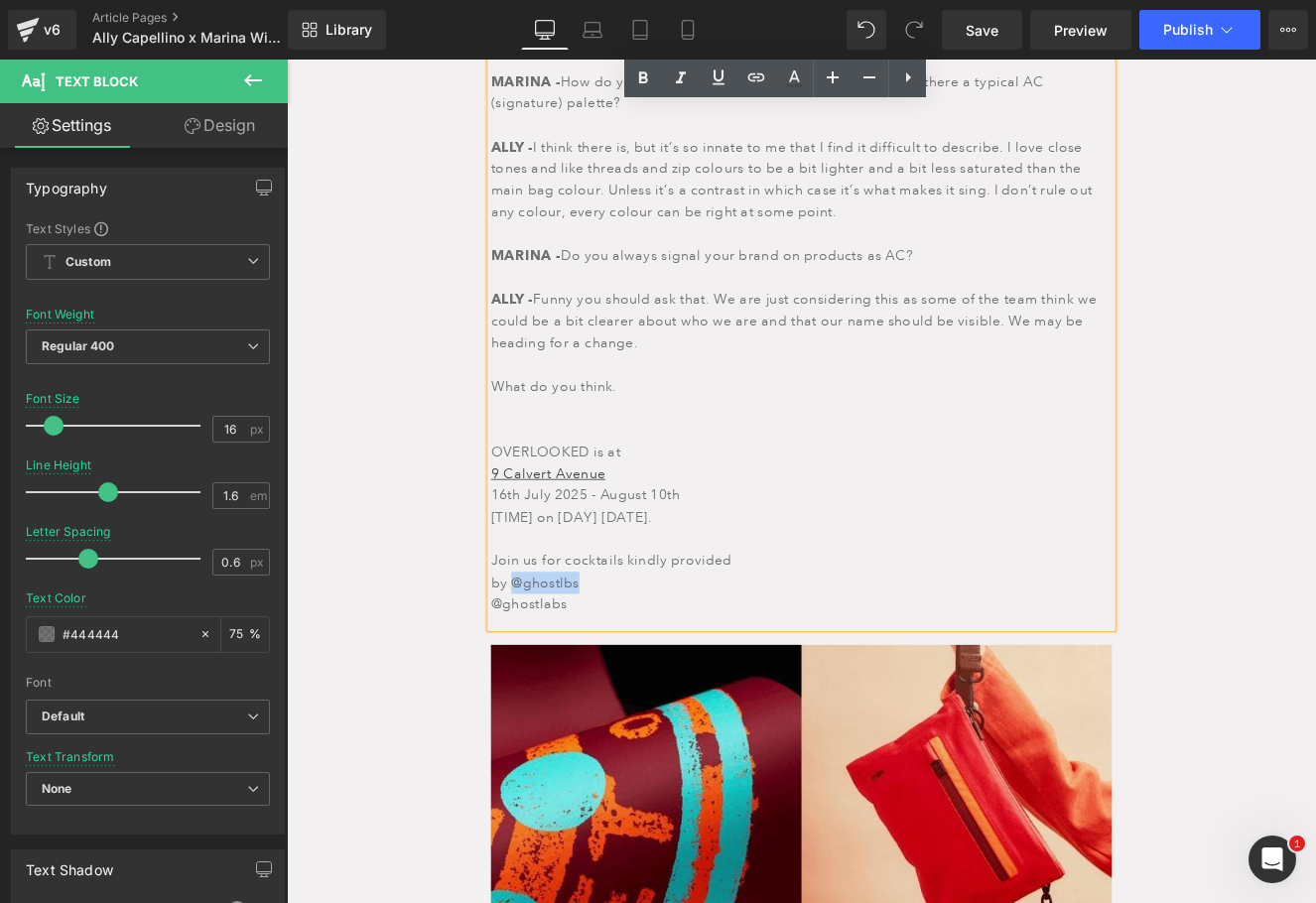 copy on "@[BRAND]" 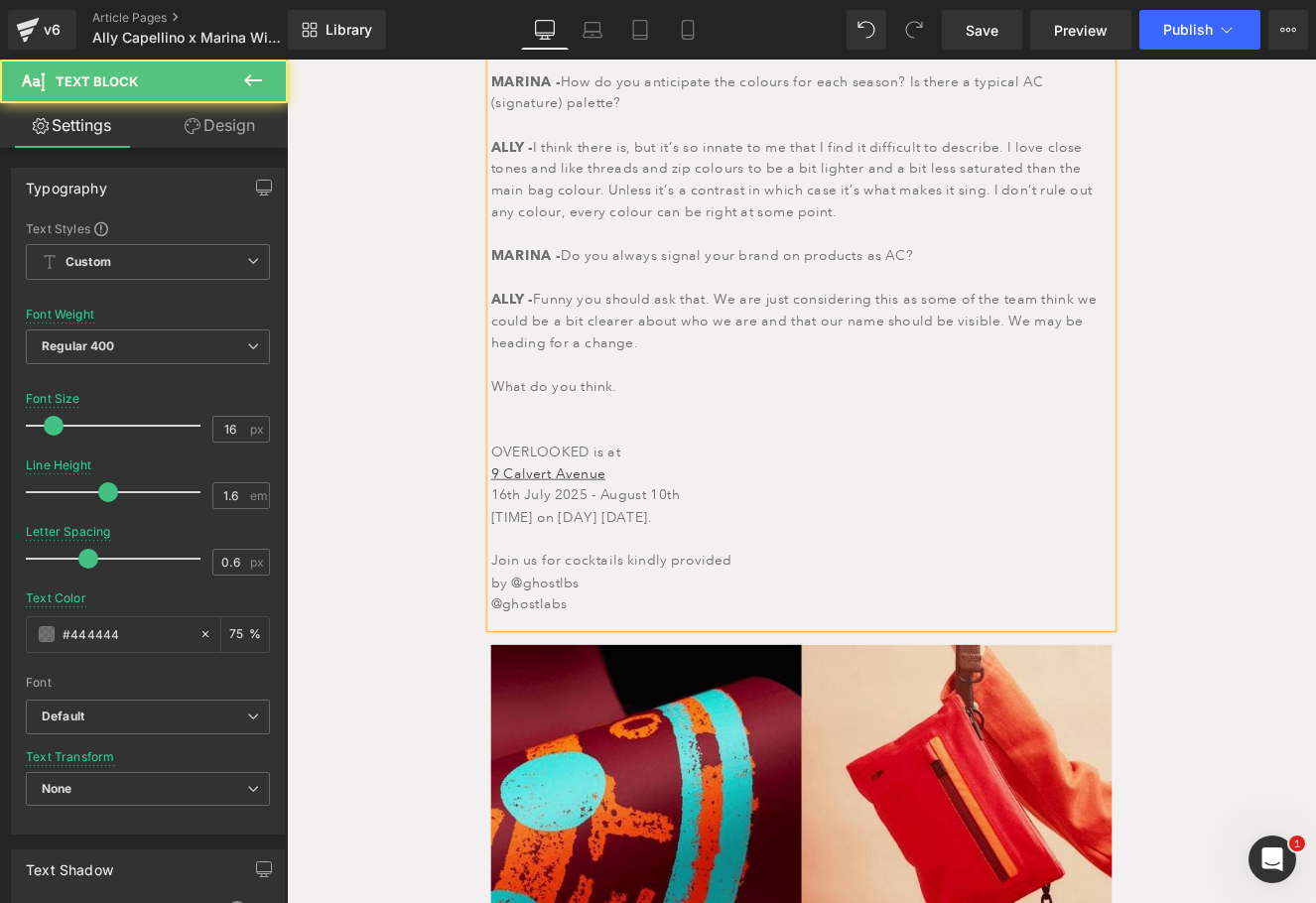click on "@ghostlabs" at bounding box center [887, 695] 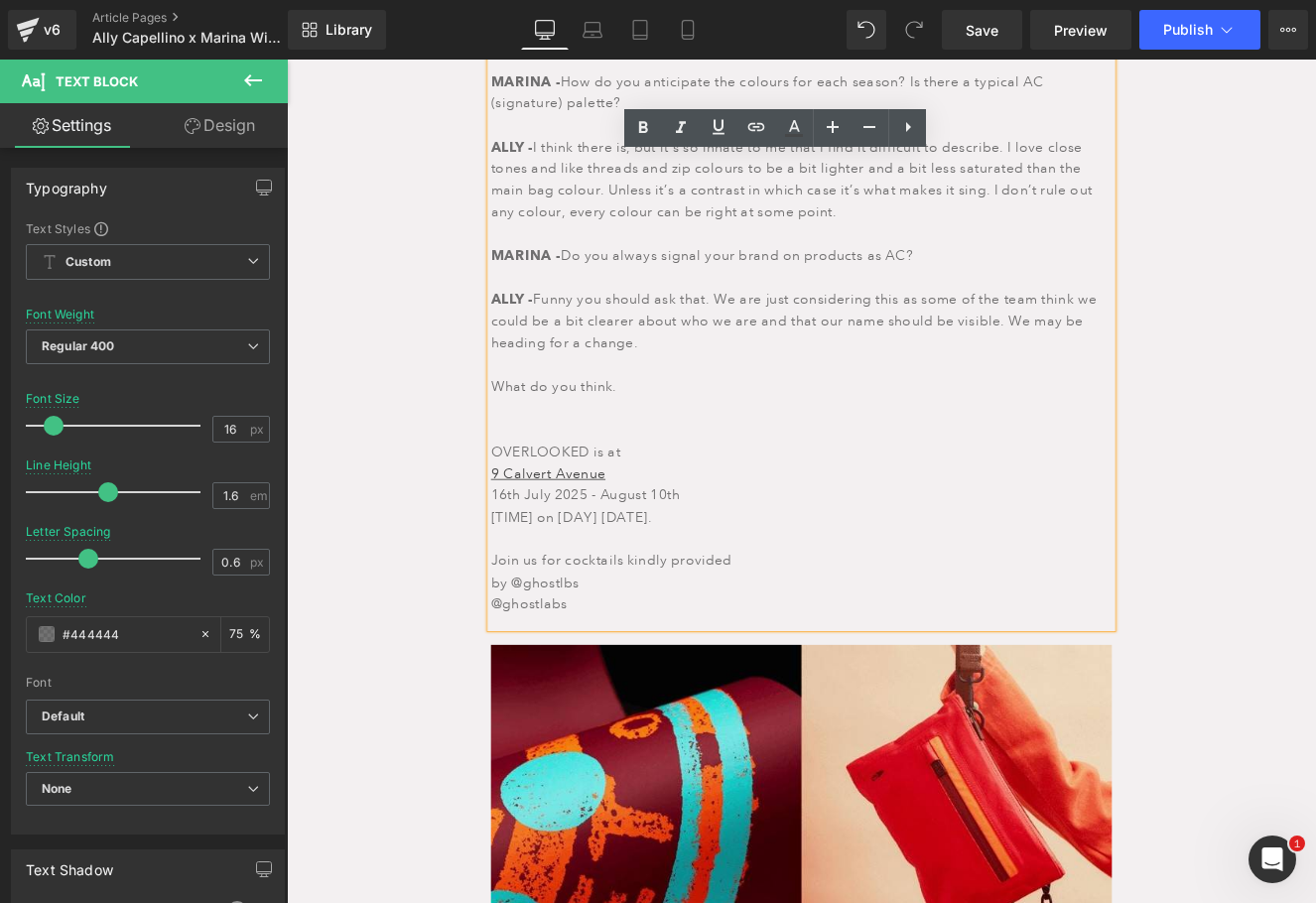 drag, startPoint x: 618, startPoint y: 662, endPoint x: 558, endPoint y: 648, distance: 61.61169 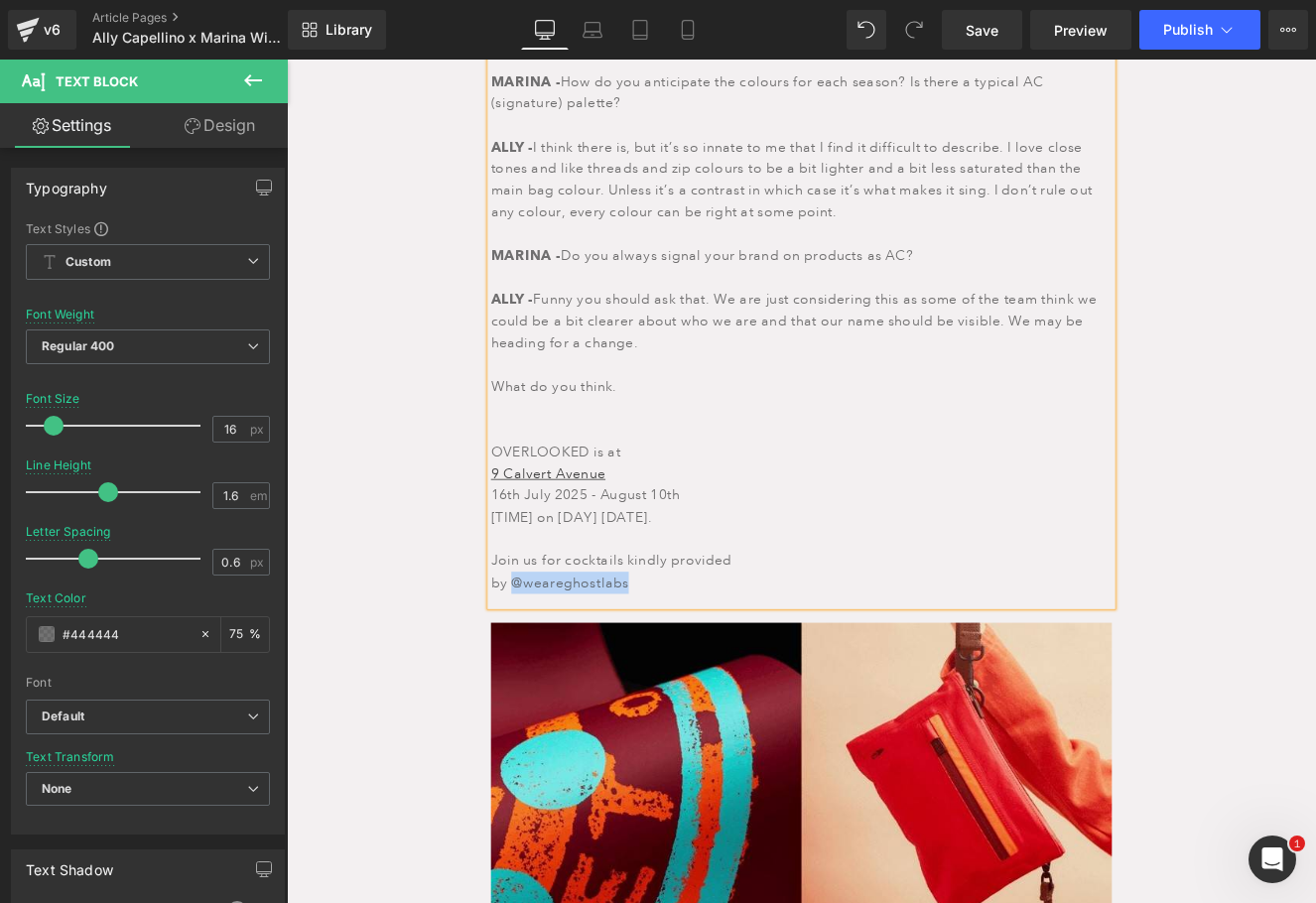 drag, startPoint x: 712, startPoint y: 651, endPoint x: 548, endPoint y: 662, distance: 164.36849 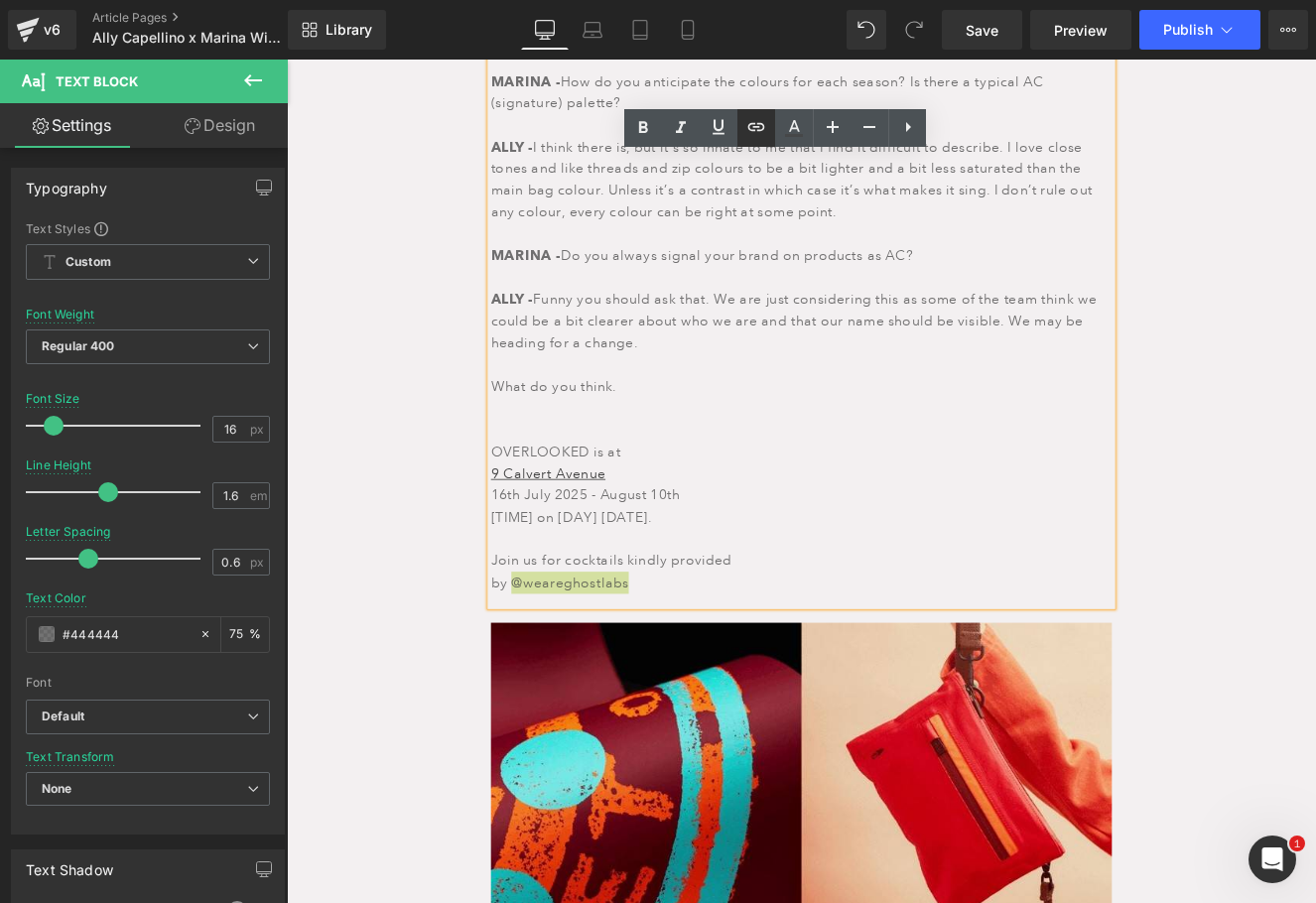 click 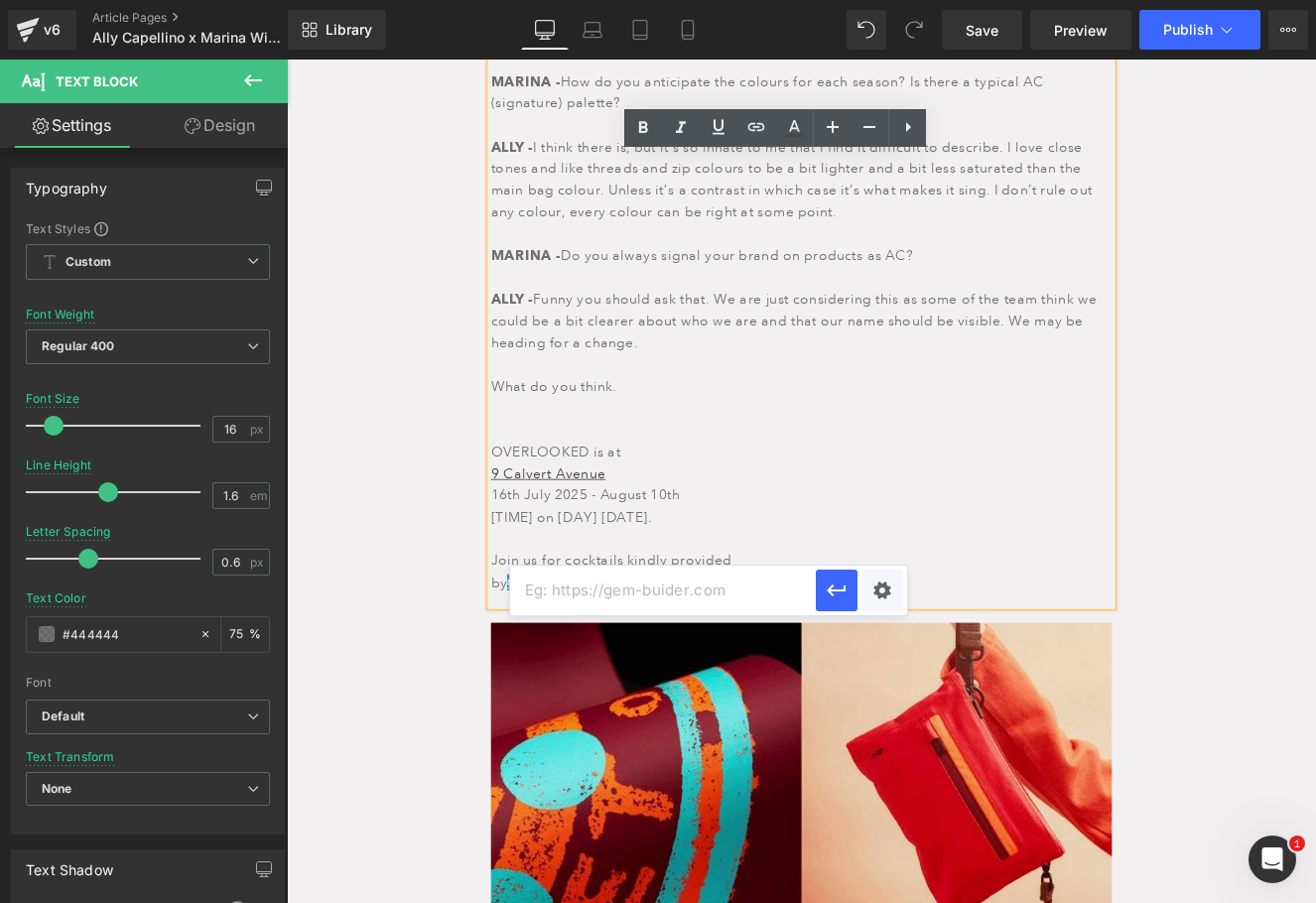 click at bounding box center [663, 590] 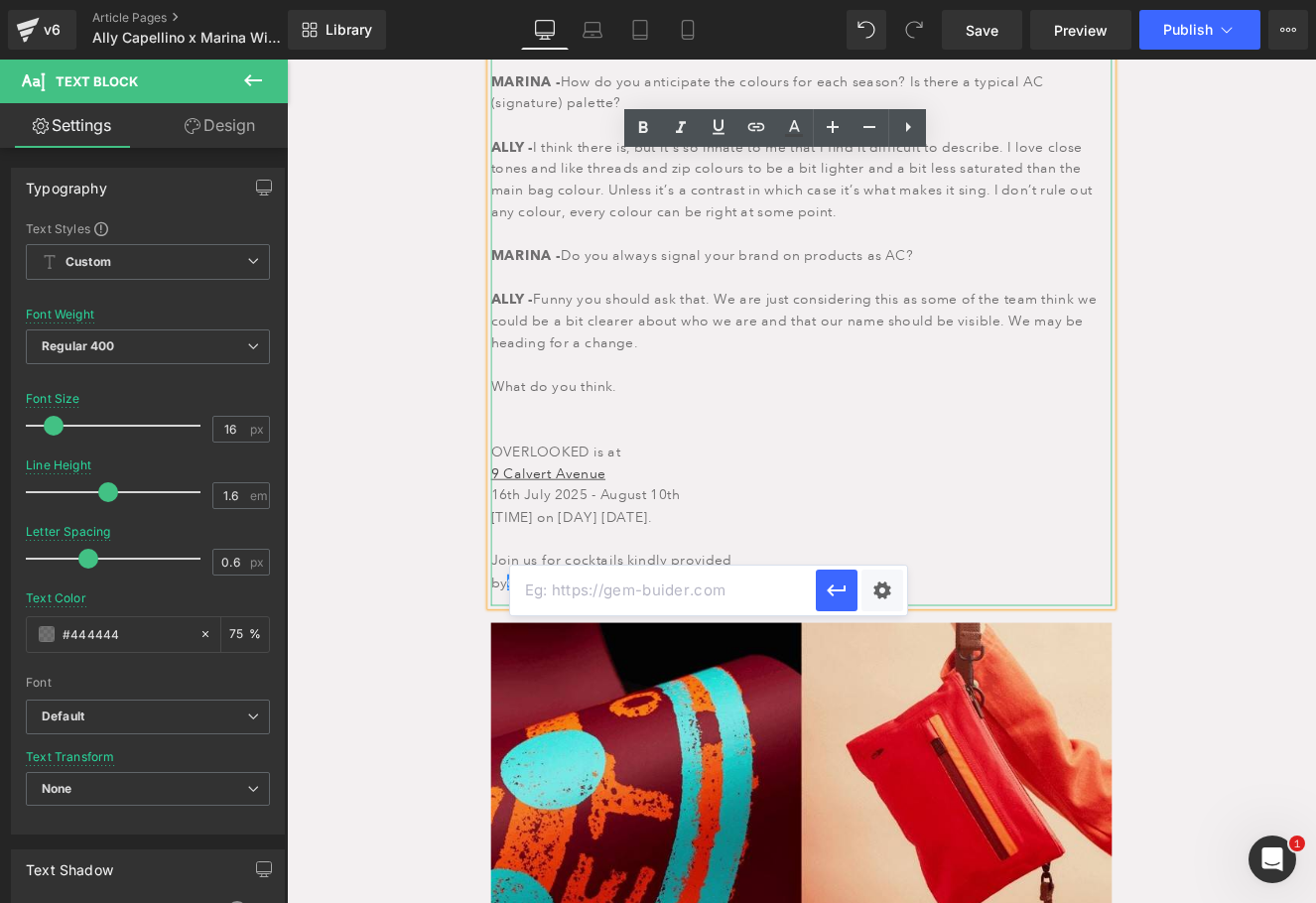 paste on "https://www.instagram.com/weareghostlabs/" 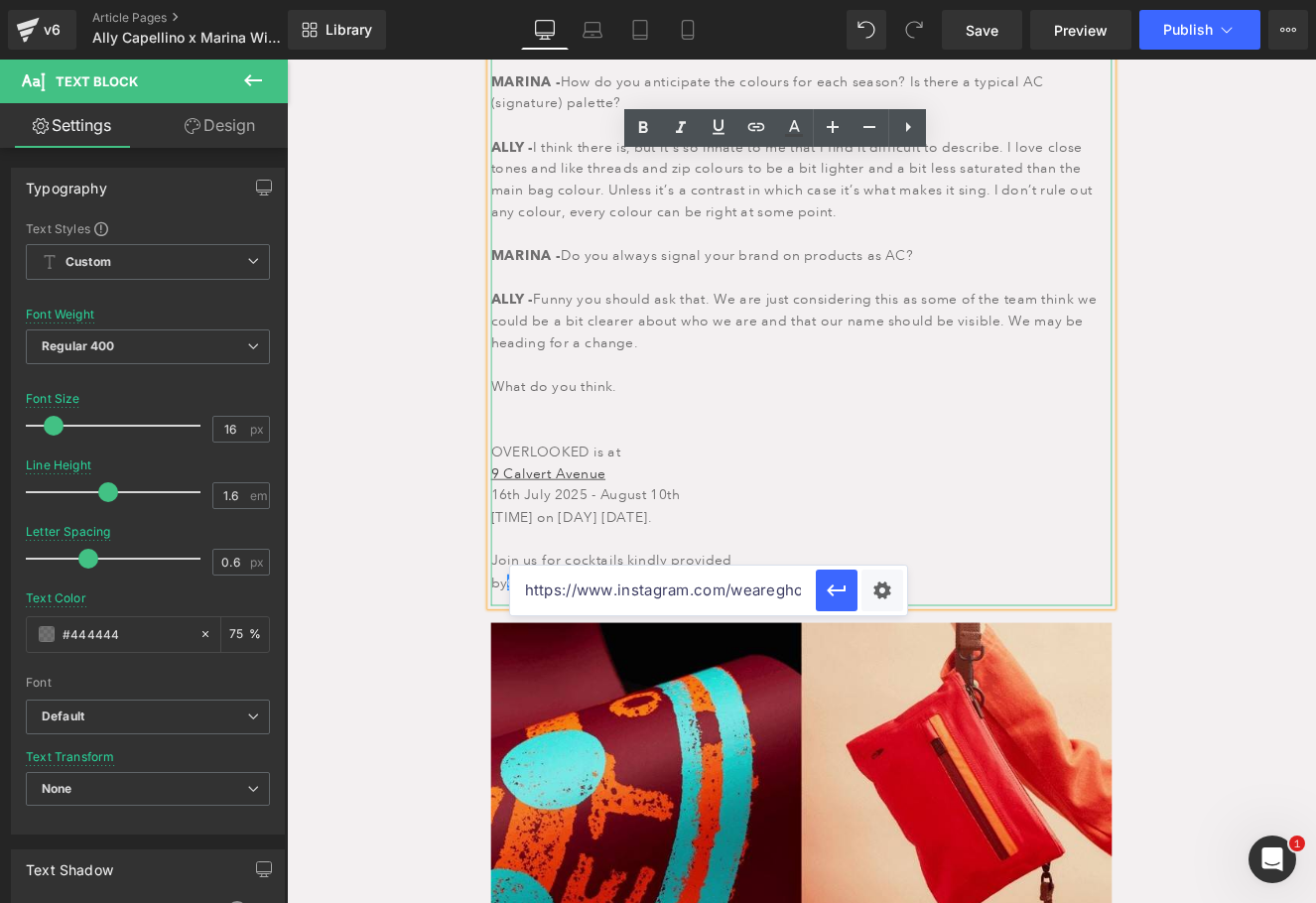 scroll, scrollTop: 0, scrollLeft: 55, axis: horizontal 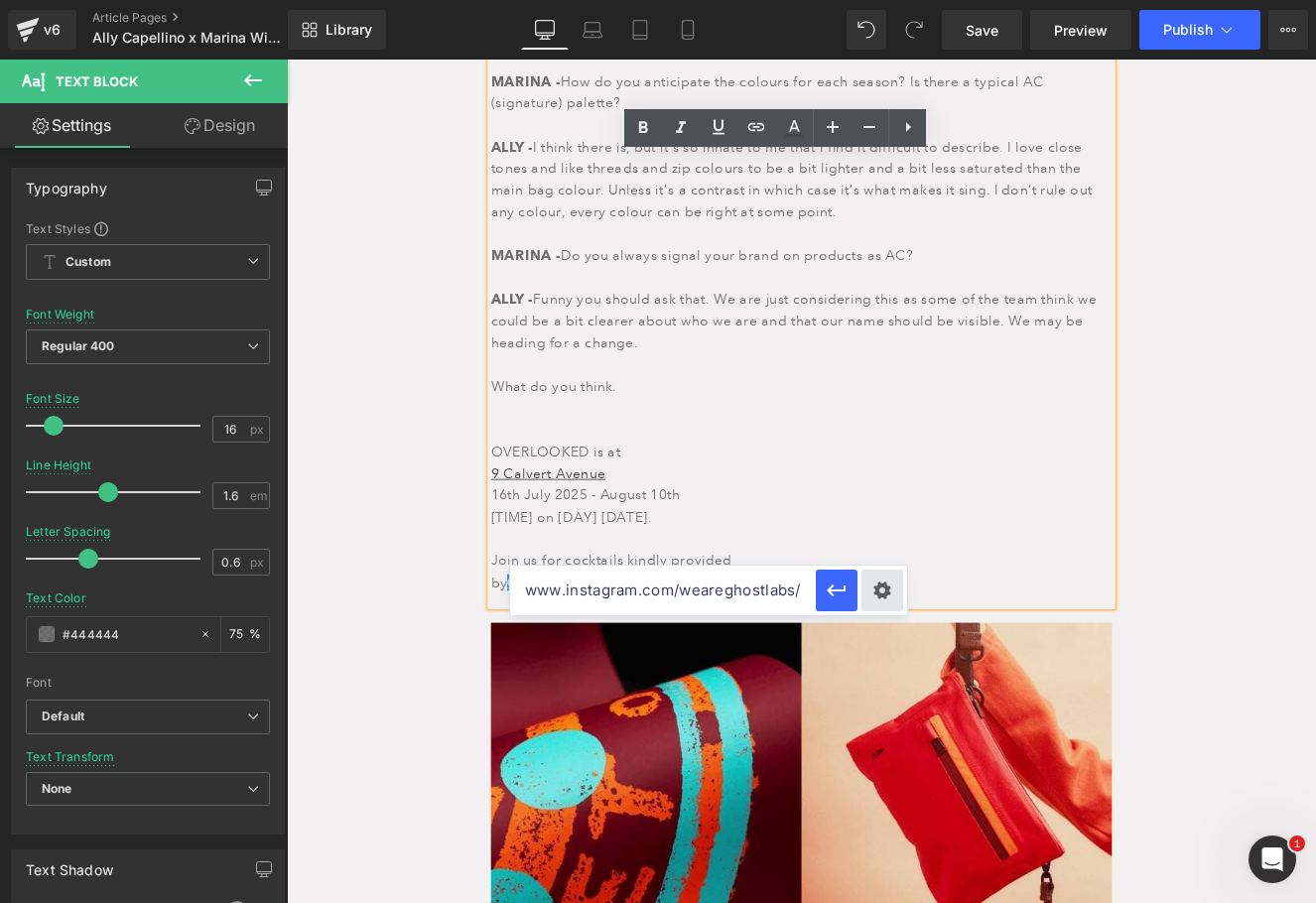 click on "Text Color Highlight Color rgba(68, 68, 68, 1) #444444 100 % transparent transparent 0 % Edit or remove link: Edit - Unlink - Cancel Choose Image... Back to Library Insert 53b8b84...6d1c.jpeg 86.79 KB Delete image? Yes No ACXMARI...LLER.png 1.16 MB Delete image? Yes No 097be68...9c2d.jpeg 41.59 KB Delete image? Yes No ACXMW...CXMW.jpeg 161.60 KB Delete image? Yes No AC_Home...Home.gif 579.83 KB Delete image? Yes No Untitle...sign.gif 577.39 KB Delete image? Yes No festiva... _1_.jpg 1.71 MB Delete image? Yes No Shop fr... _1_.png 1.39 MB Delete image? Yes No hester-...rop.gif 1.76 MB Delete image? Yes No hester-...ize.gif 1.31 MB Delete image? Yes No unnamed..._41_.png 388.71 KB Delete image? Yes No New Pro..._26_.png 334.27 KB Delete image? Yes No New Pro..._27_.png 816.03 KB Delete image? Yes No New Pro..._25_.png 255.14 KB Delete image? Yes No Viviana...iana.jpg 258.14 KB Delete image? Yes No New Pro..._23_.png 1.20 MB Delete image? Yes No New Pro..._22_.png 968.75 KB Delete image? No" at bounding box center [658, 0] 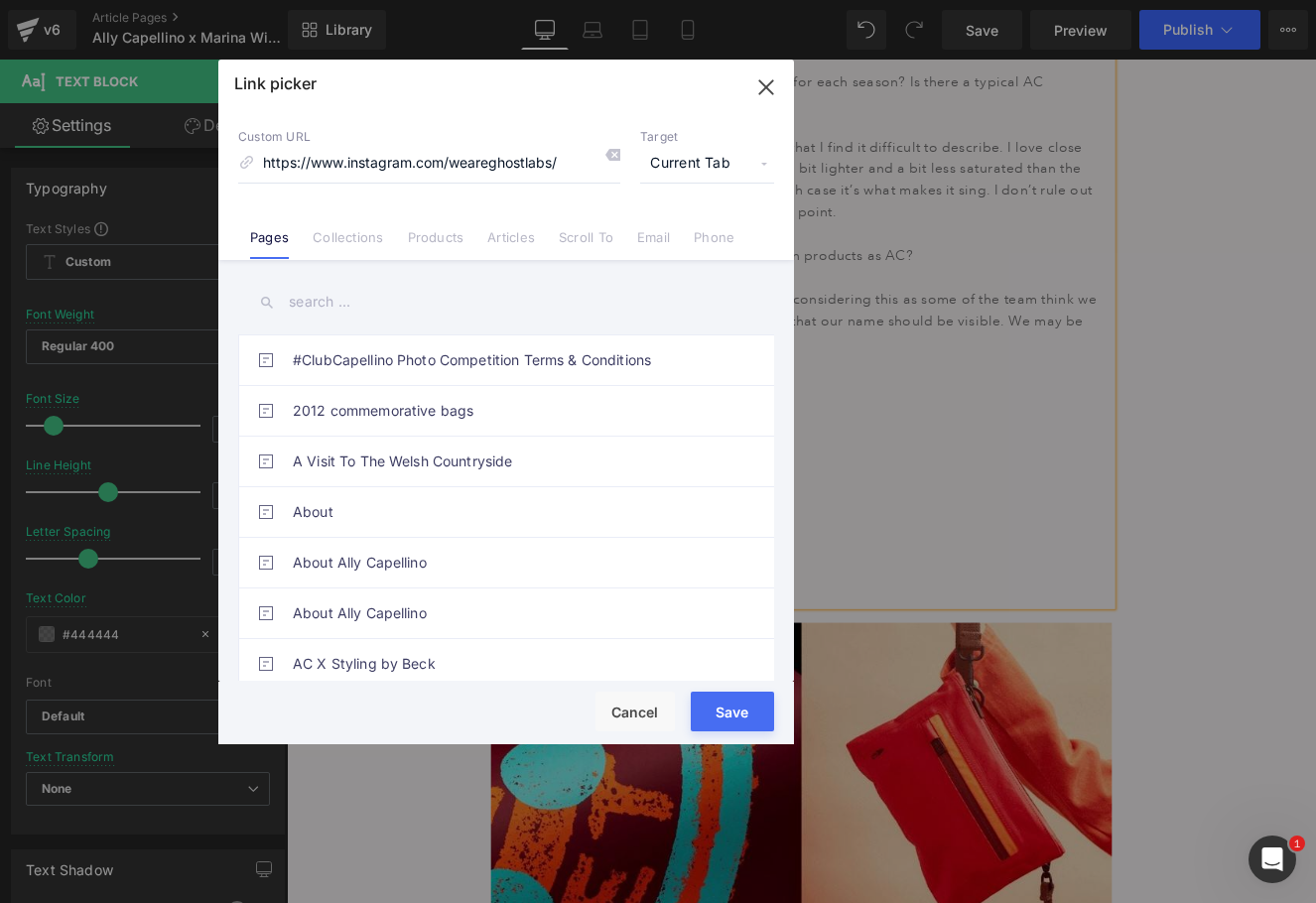 click on "Current Tab" at bounding box center [707, 164] 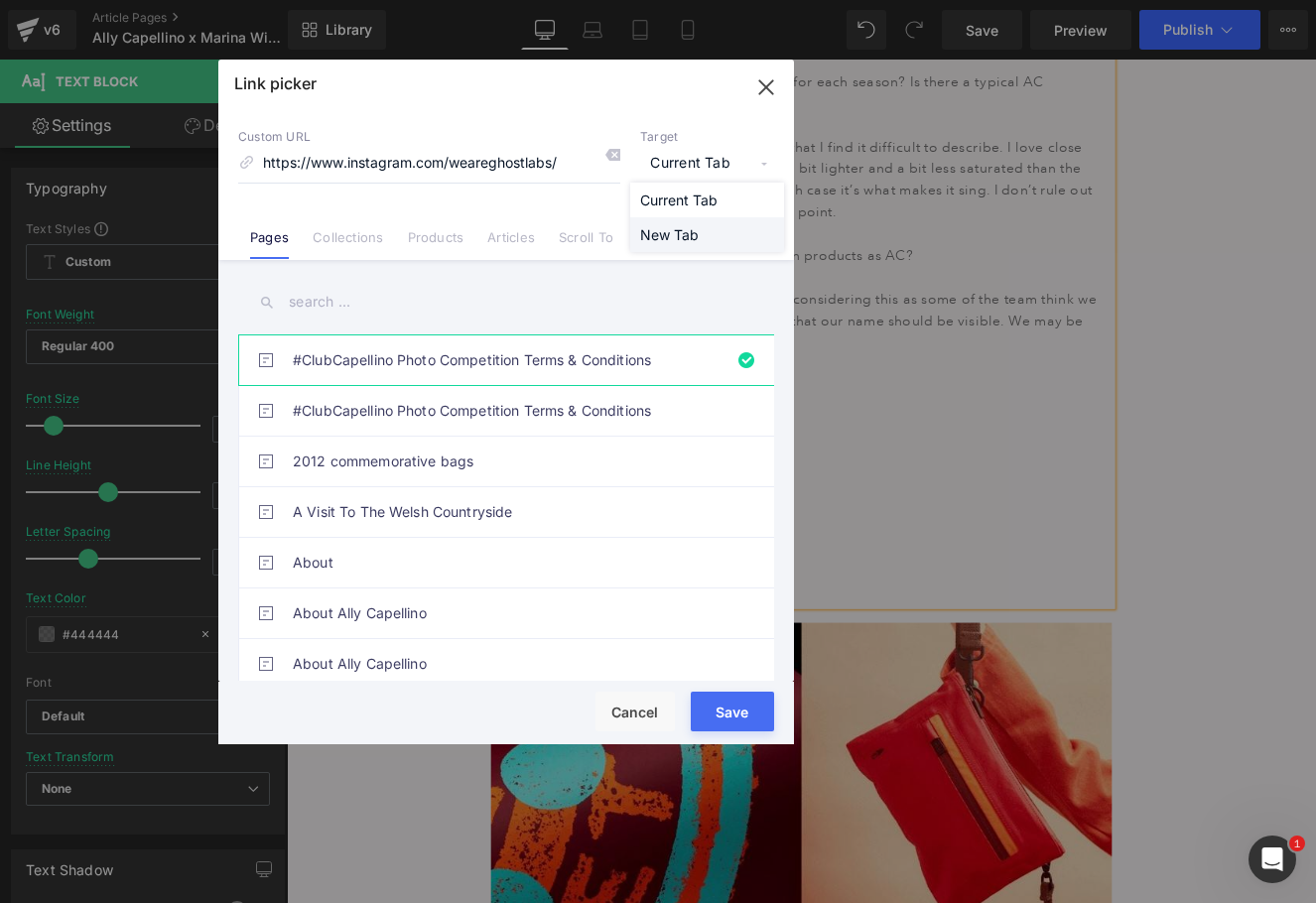 click on "New Tab" at bounding box center (707, 234) 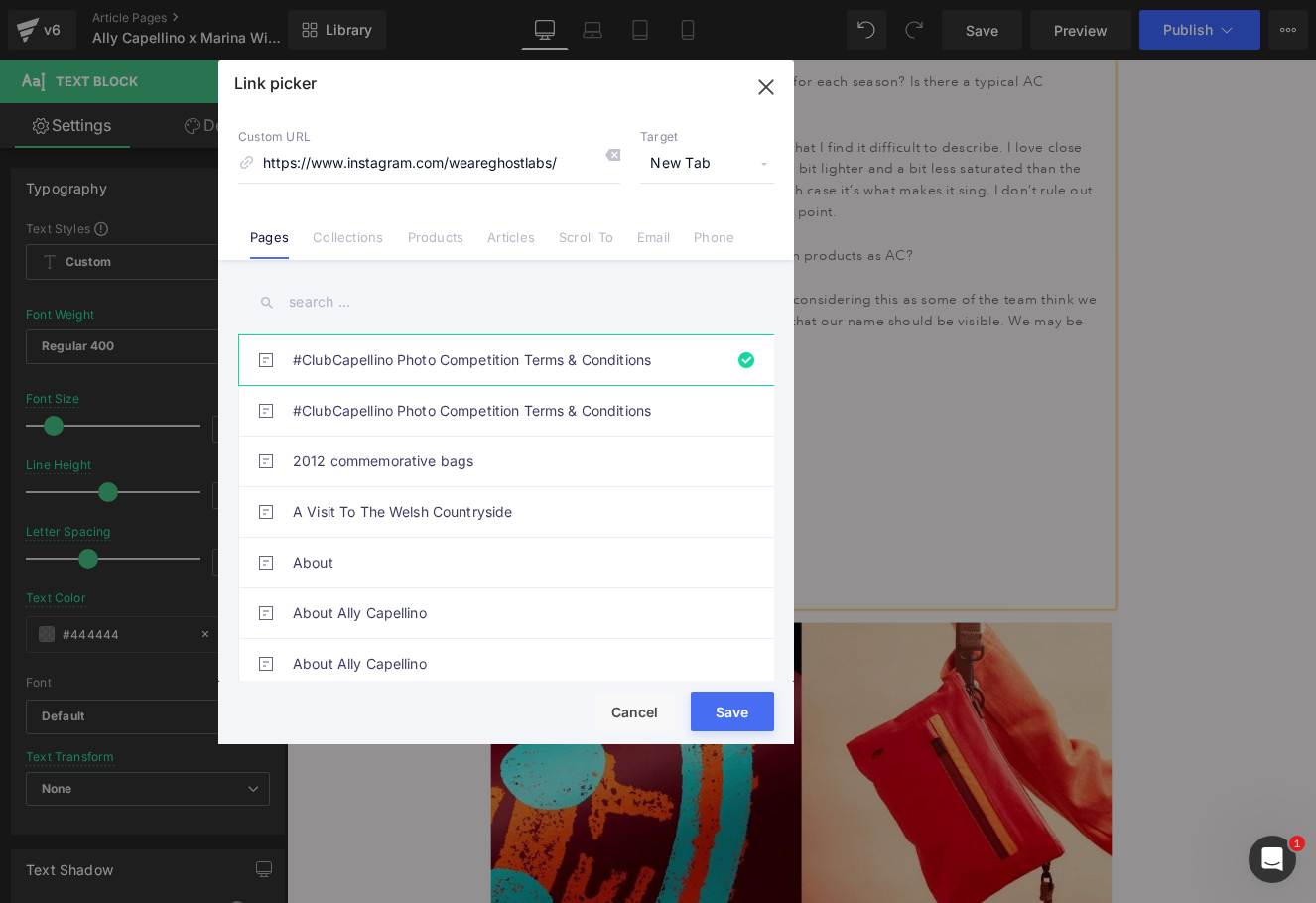 click on "Save" at bounding box center [732, 711] 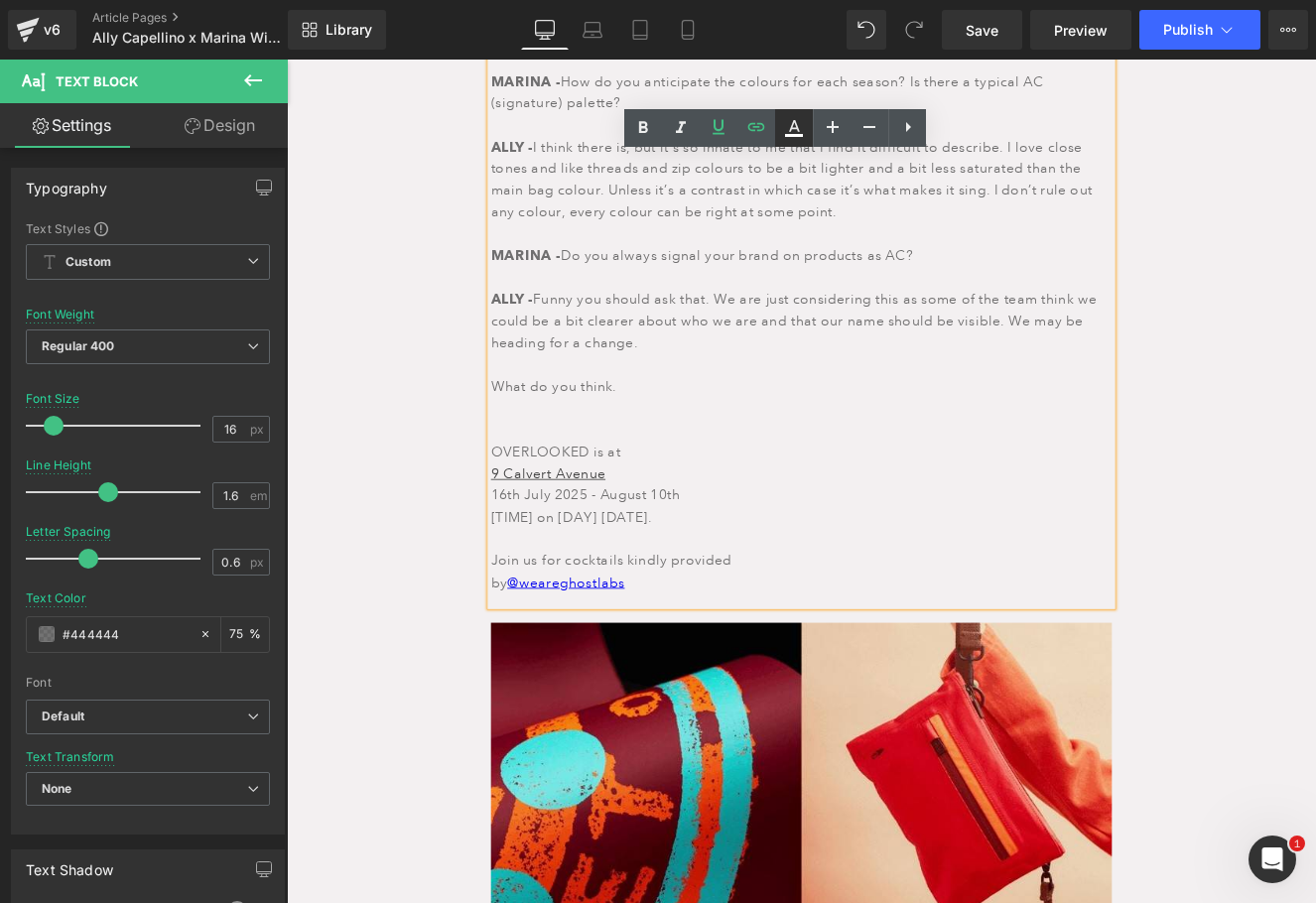 click 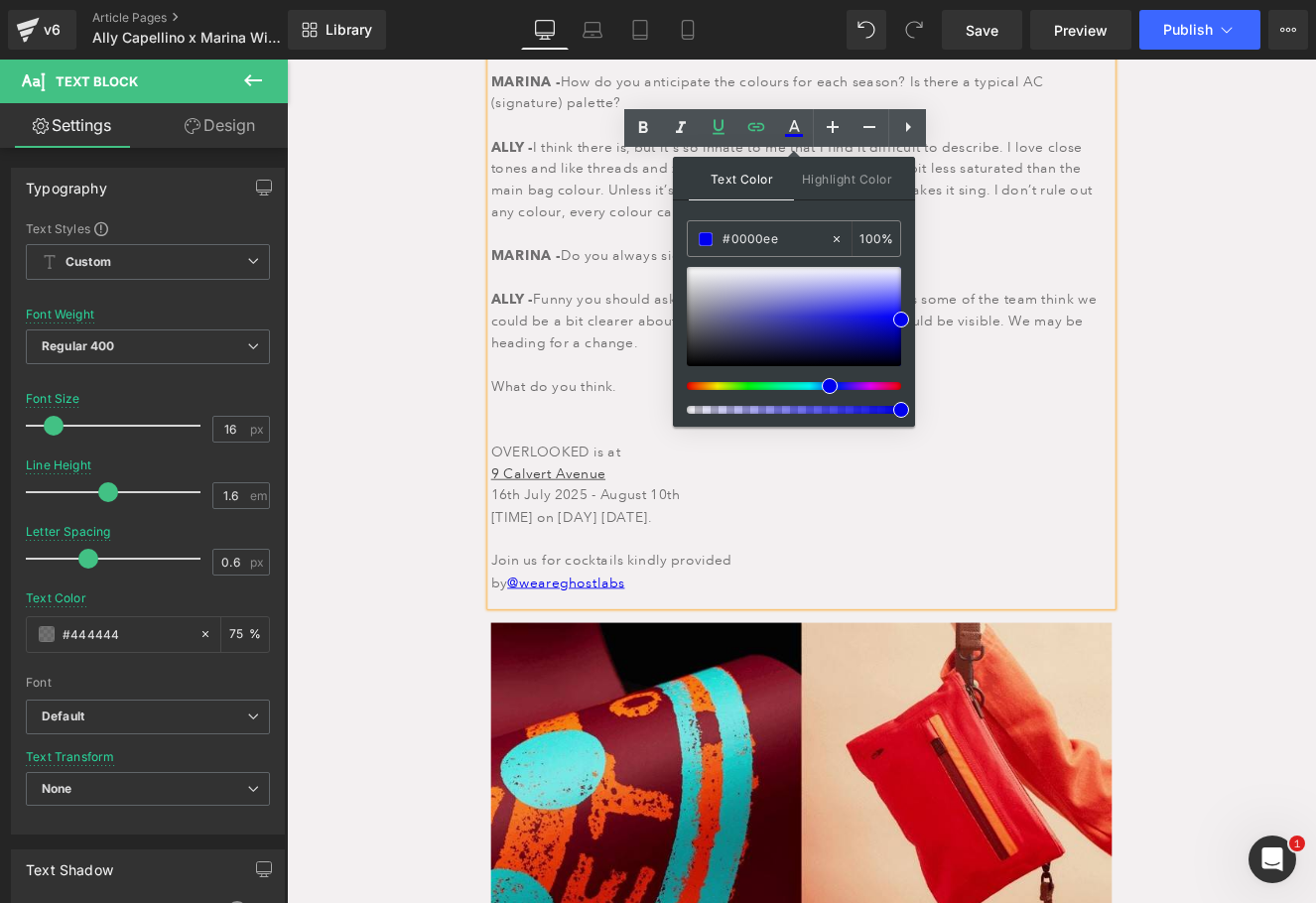 drag, startPoint x: 1072, startPoint y: 292, endPoint x: 579, endPoint y: 250, distance: 494.78581 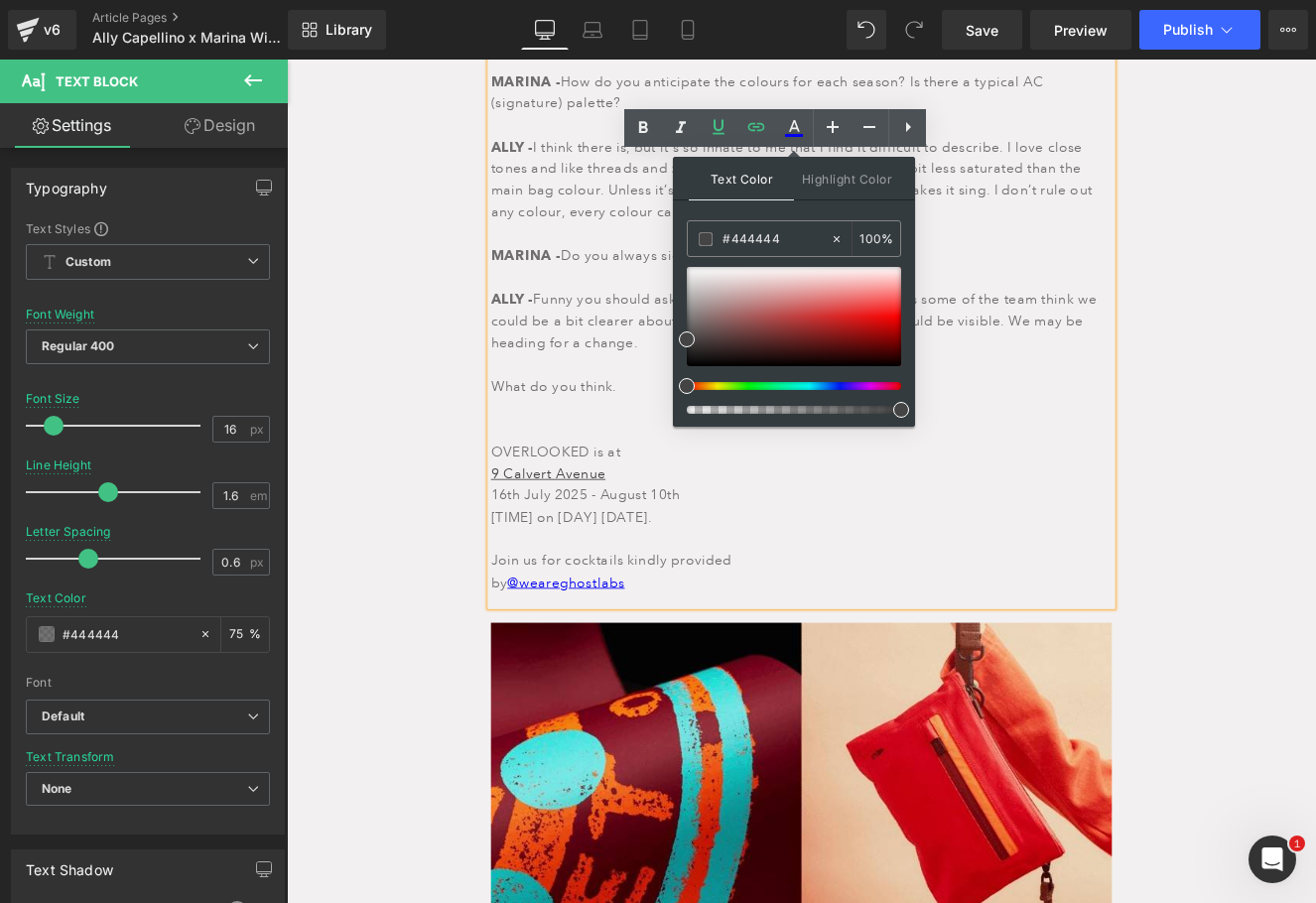 click on "[TIME] on [DAY] [DATE]." at bounding box center (887, 605) 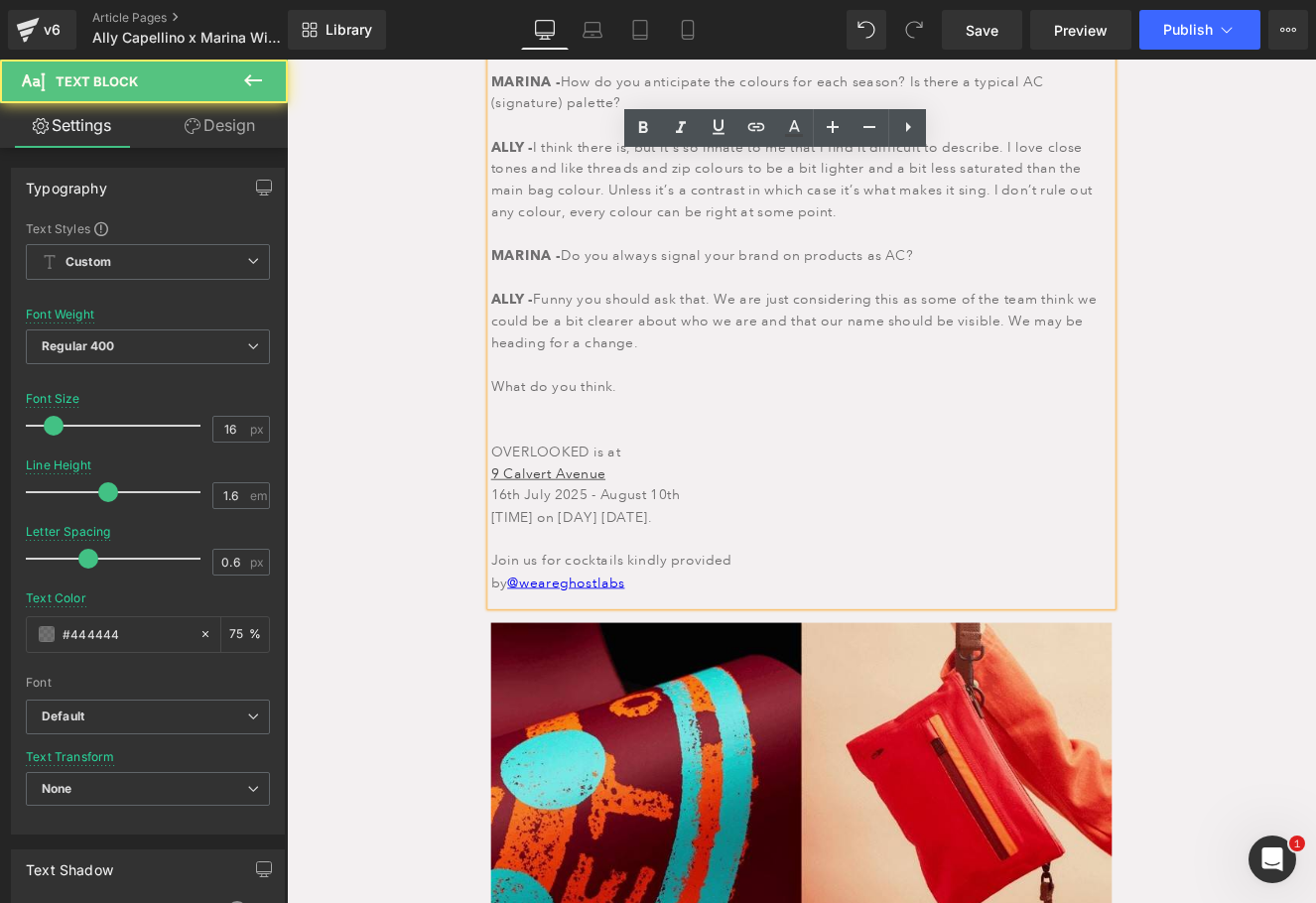 click on "ALLY - What is your absolute favourite colour and secondly your favourite combination. MARINA - Light pink paper with vibrant pink and green or light blue paper with blue and orange. ALLY - The screen printing is just gorgeous and the papers that they are on make them so rich and tangible. They are so real, as opposed to something on a digital screen. How did that come about? MARINA - I love texture and colour and the analogue world. Making things and printing, painting. I always loved street covers, as designers do... but bringing fluoro colours to them gives a very different feel. They become decorative and a celebration of such industrial objects with an explosion of joy. And she came back with a few for Ally MARINA - How do you choose the colours of your products? are they integral to the form design process, or does that get chosen once form is established? ALLY MARINA - How do you anticipate the colours for each season? Is there a typical AC (signature) palette? ALLY - MARINA - ALLY -" at bounding box center (887, 14) 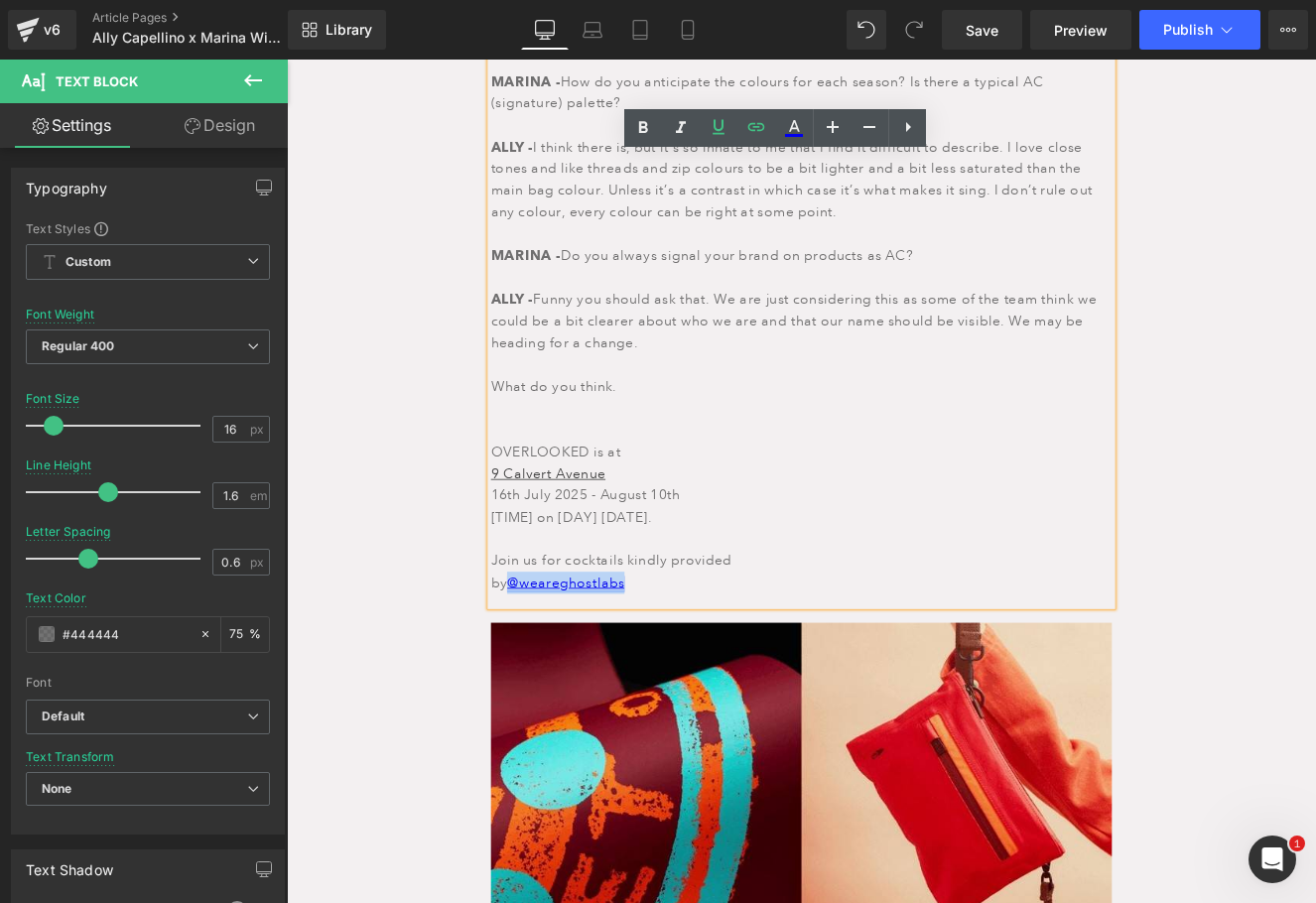 drag, startPoint x: 686, startPoint y: 645, endPoint x: 544, endPoint y: 646, distance: 142.0035 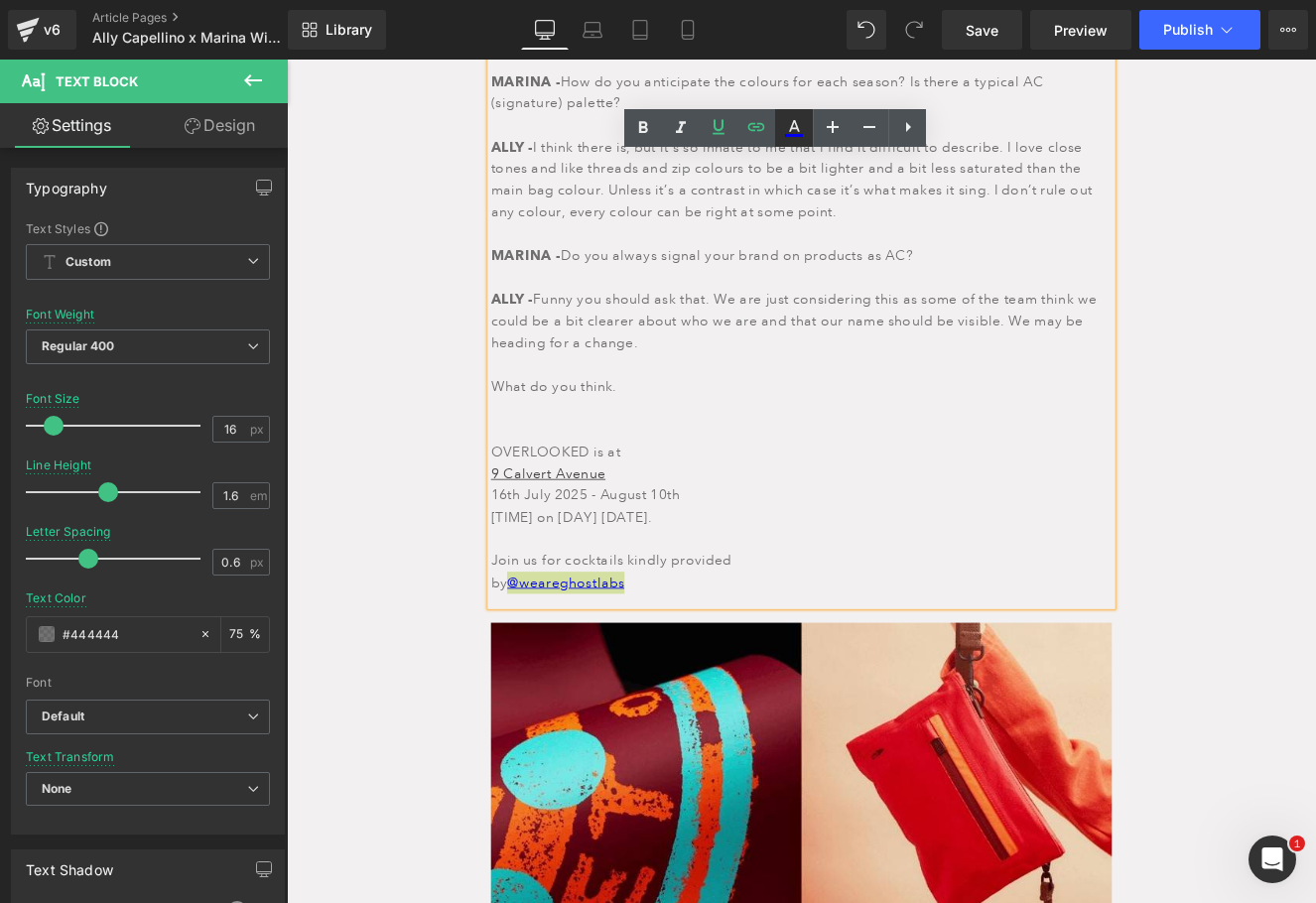 click 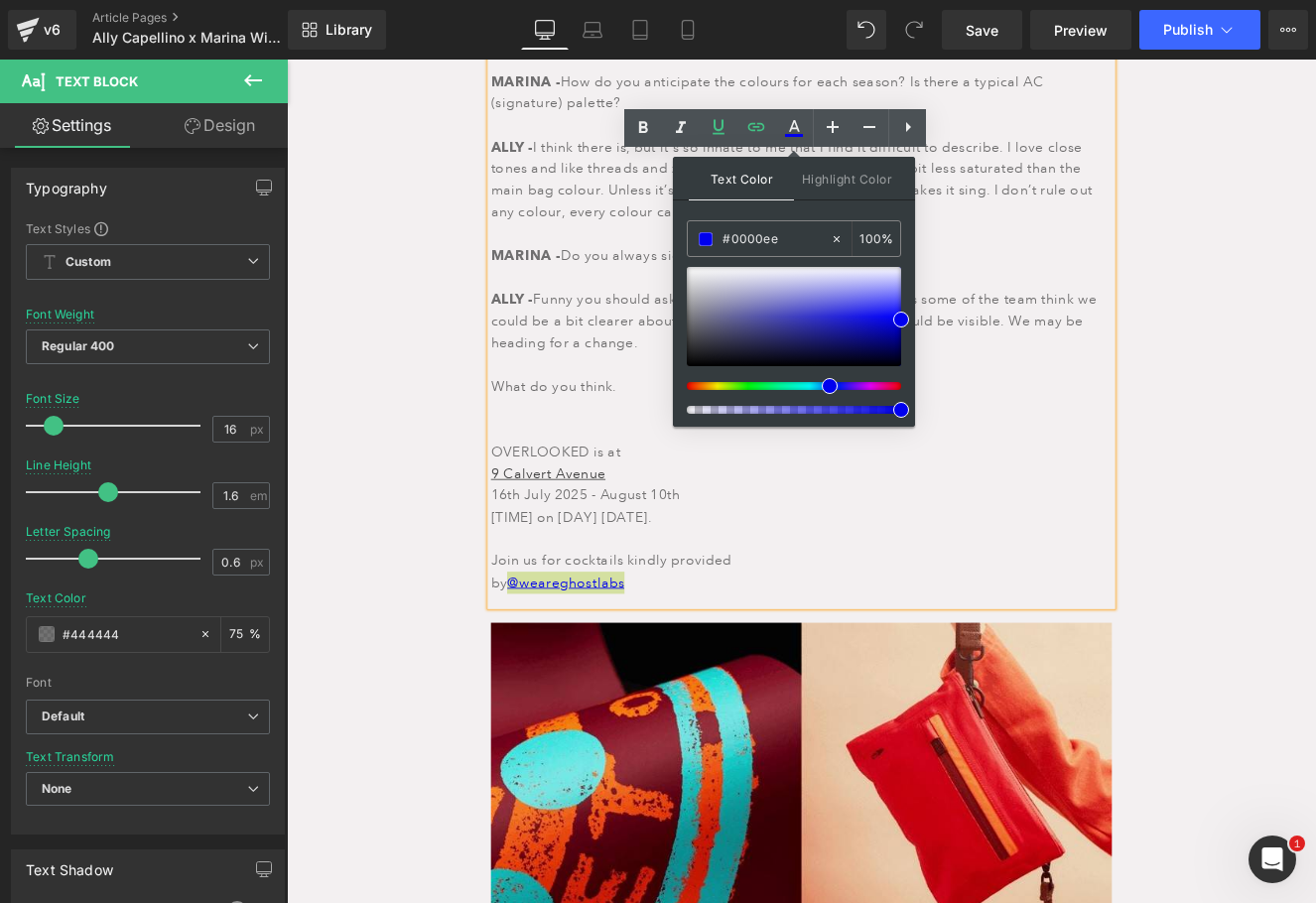 drag, startPoint x: 1079, startPoint y: 292, endPoint x: 576, endPoint y: 208, distance: 509.9657 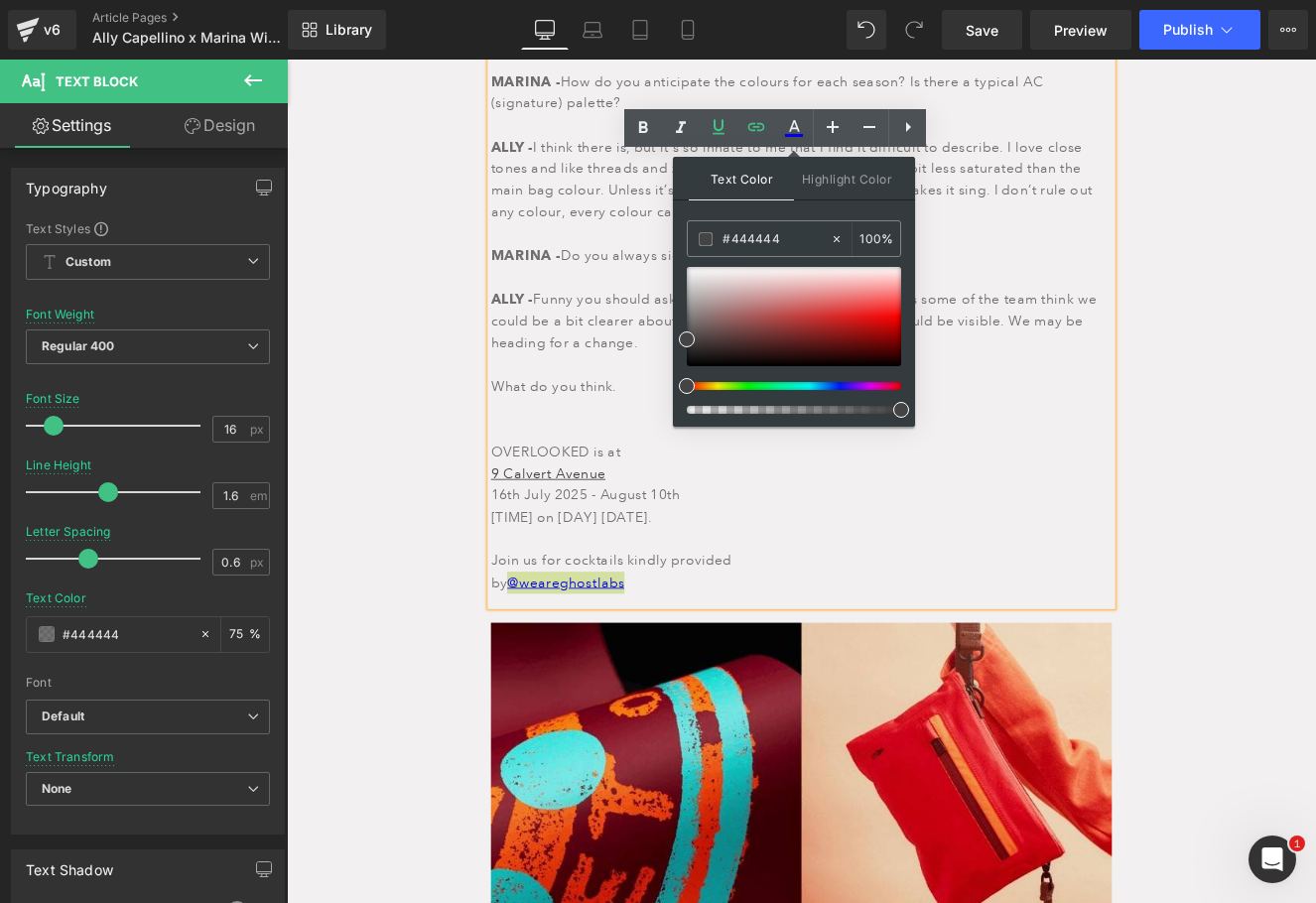 type on "#444444" 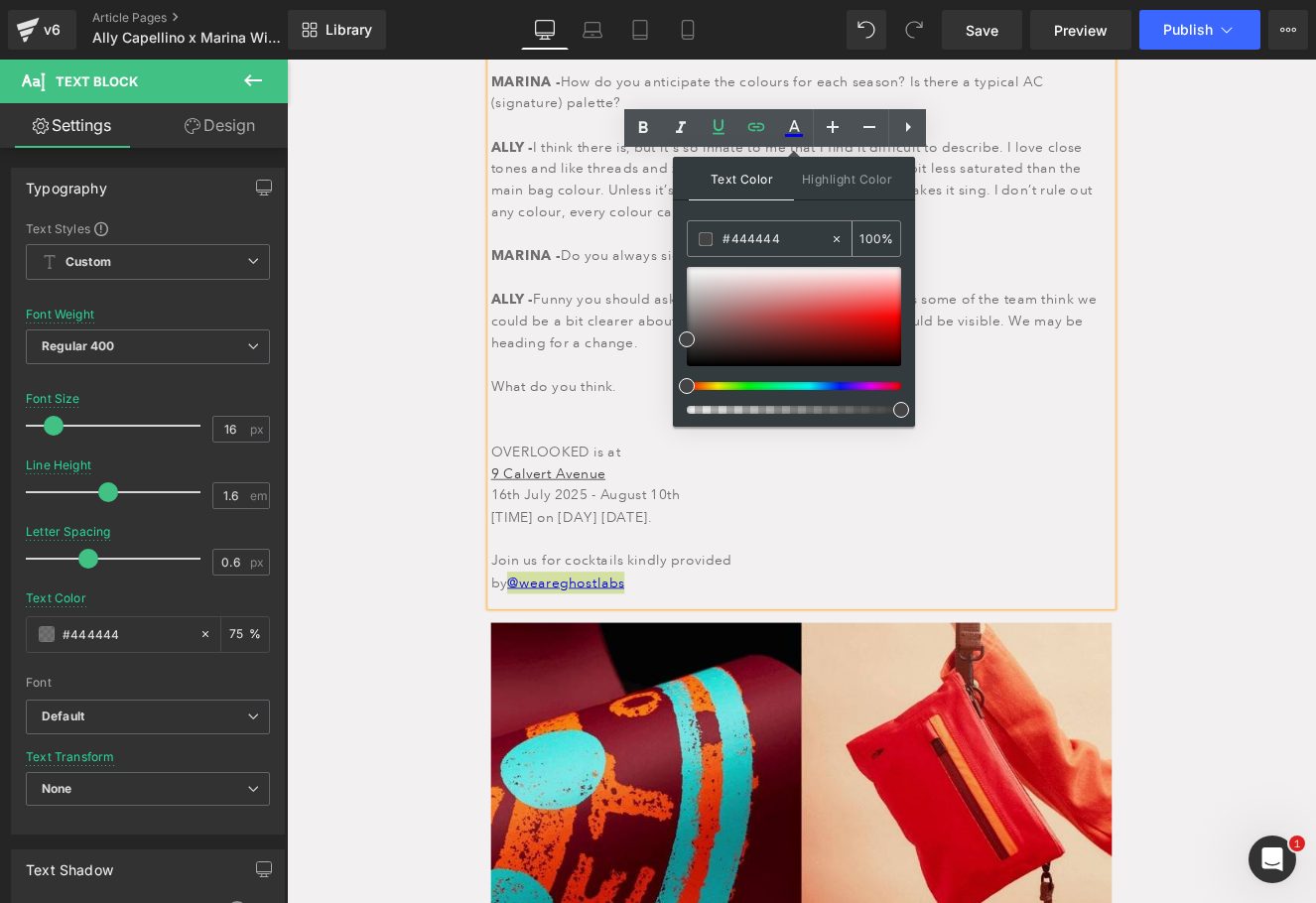 click on "#444444" at bounding box center [758, 238] 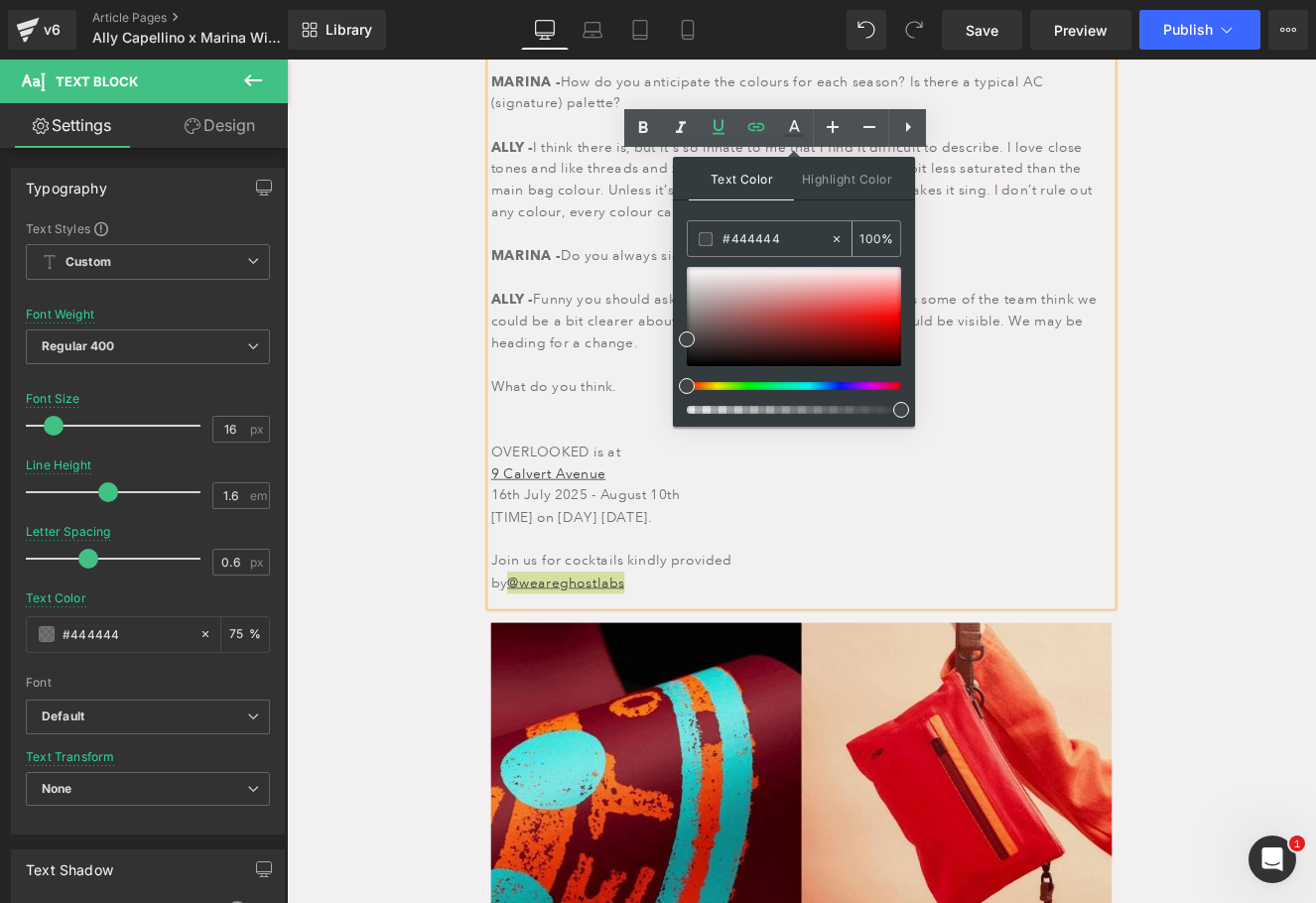 click on "#444444" at bounding box center [758, 238] 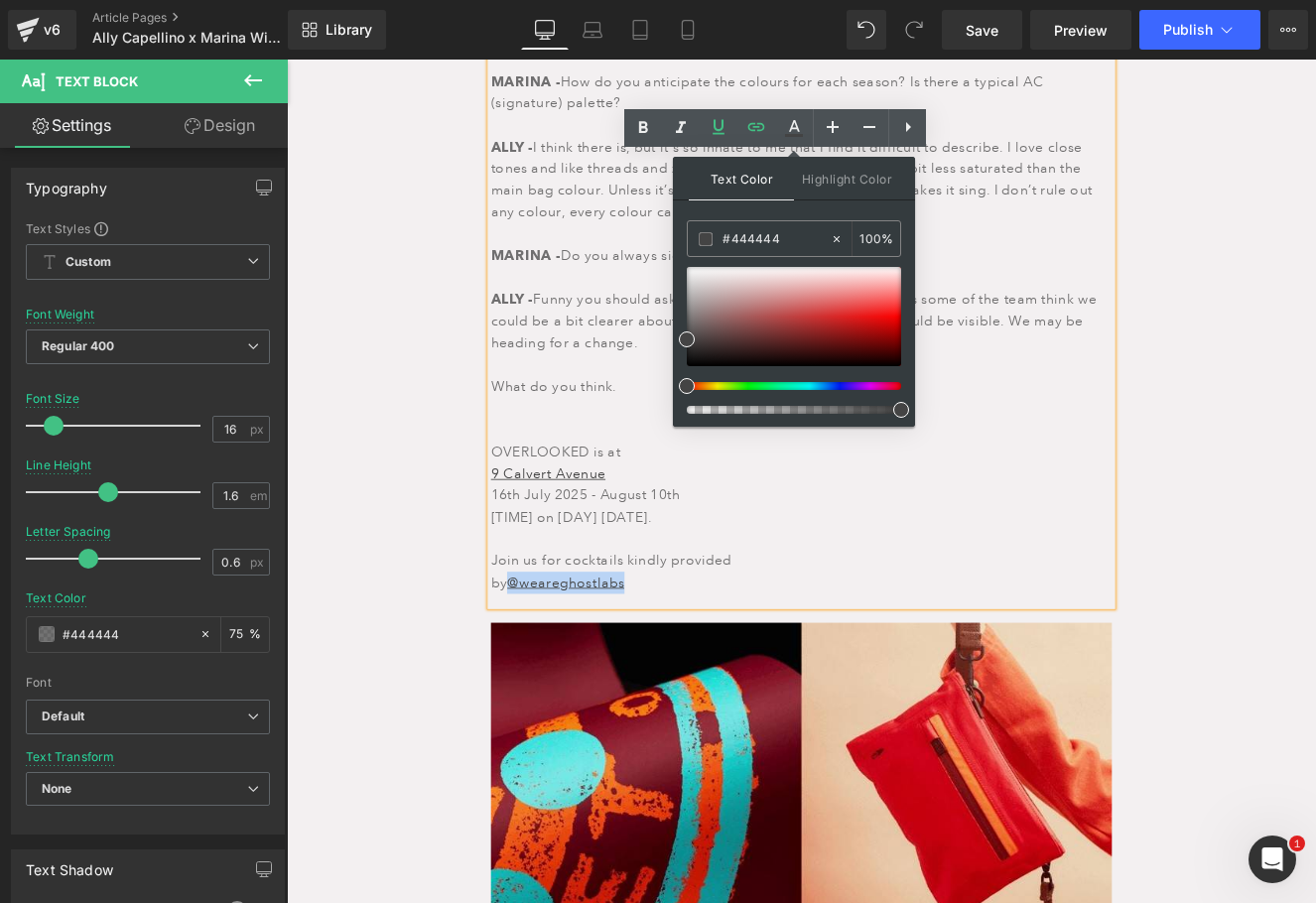 click on "16th July 2025 - August 10th" at bounding box center [887, 568] 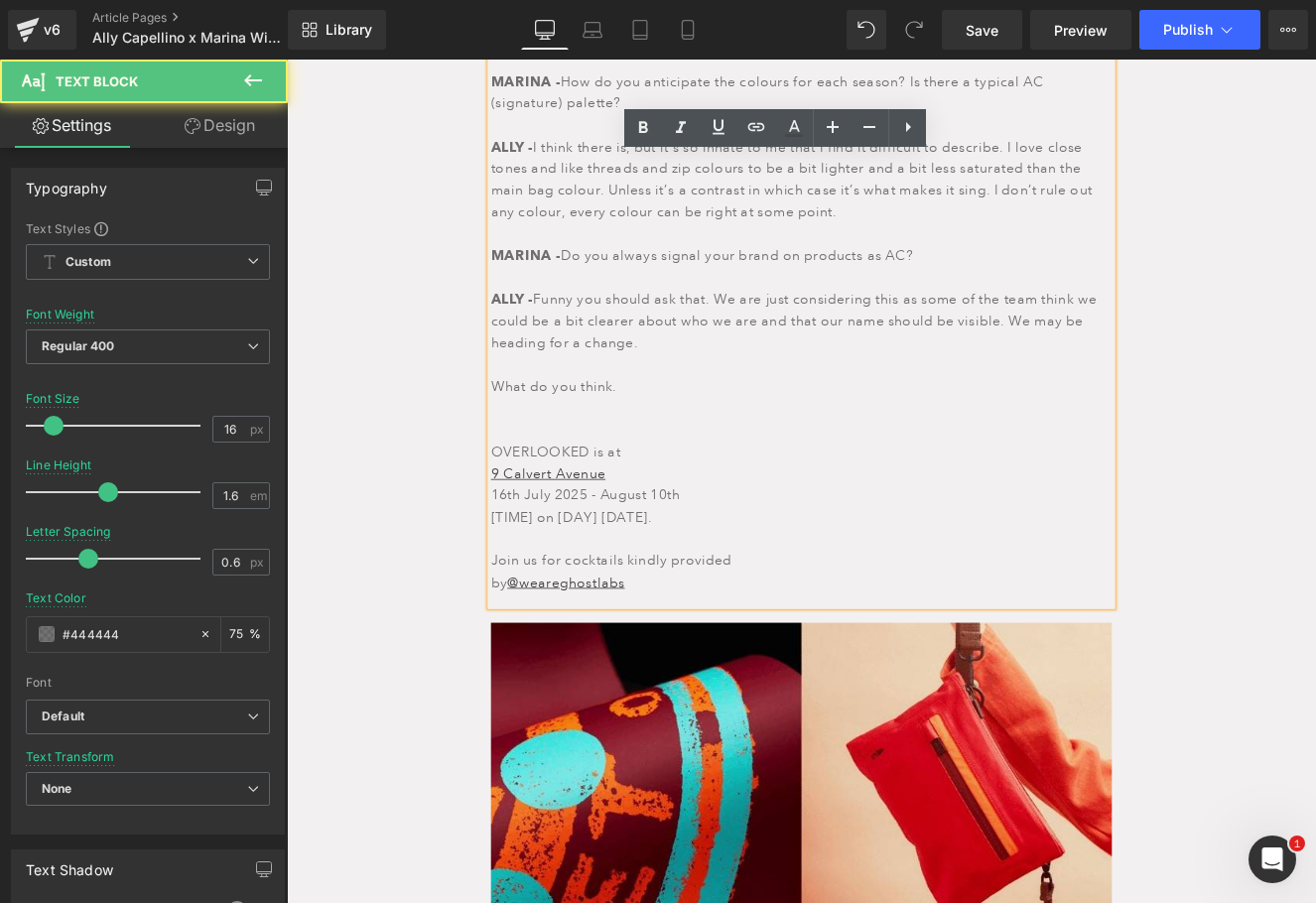 click on "ALLY CAPELLINO X MARINA WILLER Heading July 12, 2025 Text Block Row When you enter Marina Willer’s house there is an impression of colours bouncing in light. There is no murkiness. White paint on the floors and walls ensures that the sharp and fruity colours bounce without weight around the airy space. The walls are covered in graphic imagery and artworks produced by her or her peers and it feels fresh and modern without sacrificing the relaxed comfort of a family home. Text Block Image Partner at Pentagram and multi award winning designer and filmmaker Marina is prolific and a non stop ideas shop. We are excited to host a personal project “Overlooked” by Marina, at Calvert Avenue and invite you for drinks to celebrate on 17th July at 6.30pm. Previously shown at during London Design Week at the V&A, they will have a very different impact in a much smaller venue. We had a few questions for Marina Text Block ALLY - MARINA - ALLY - MARINA -" at bounding box center (887, 133) 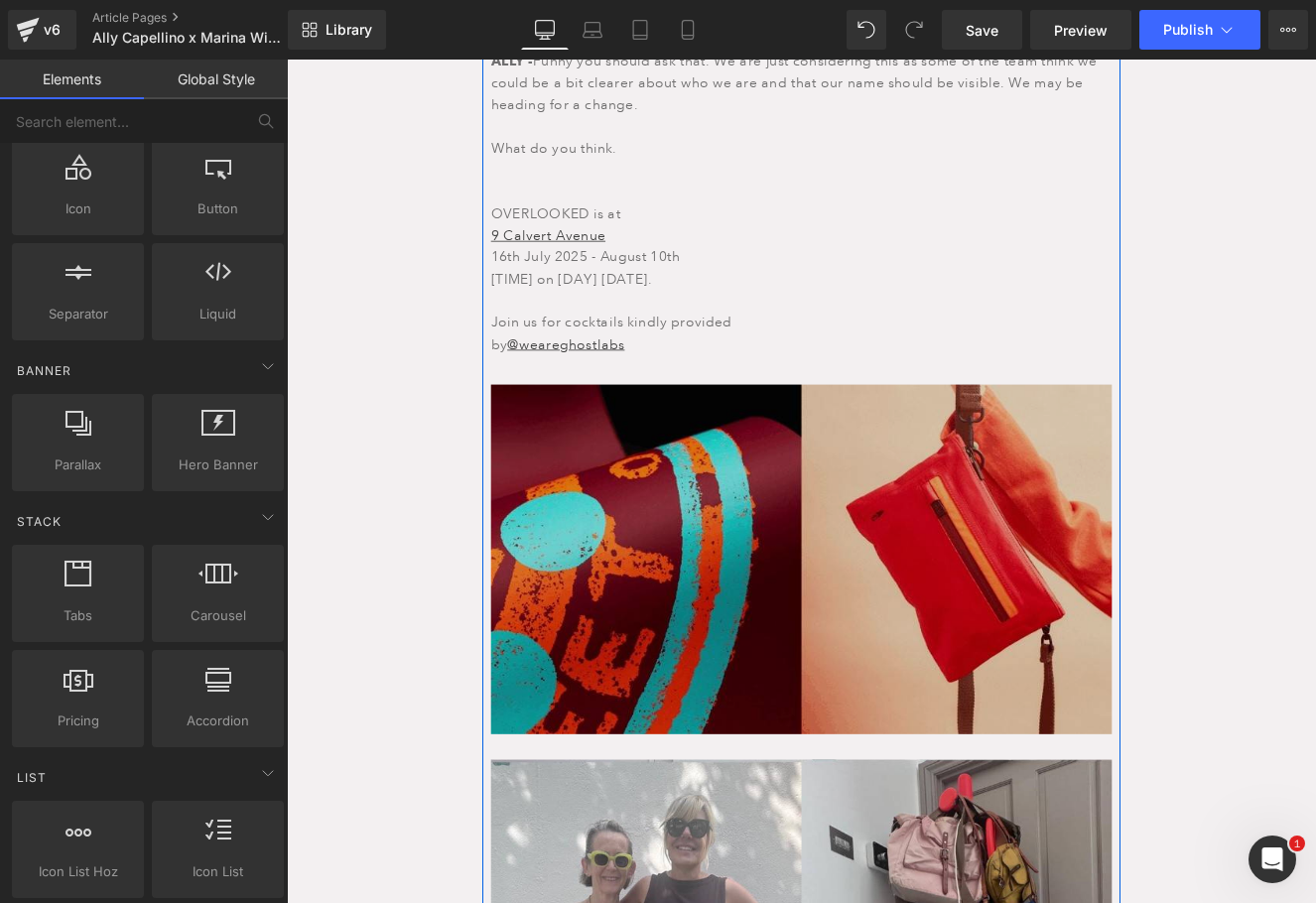 scroll, scrollTop: 3296, scrollLeft: 0, axis: vertical 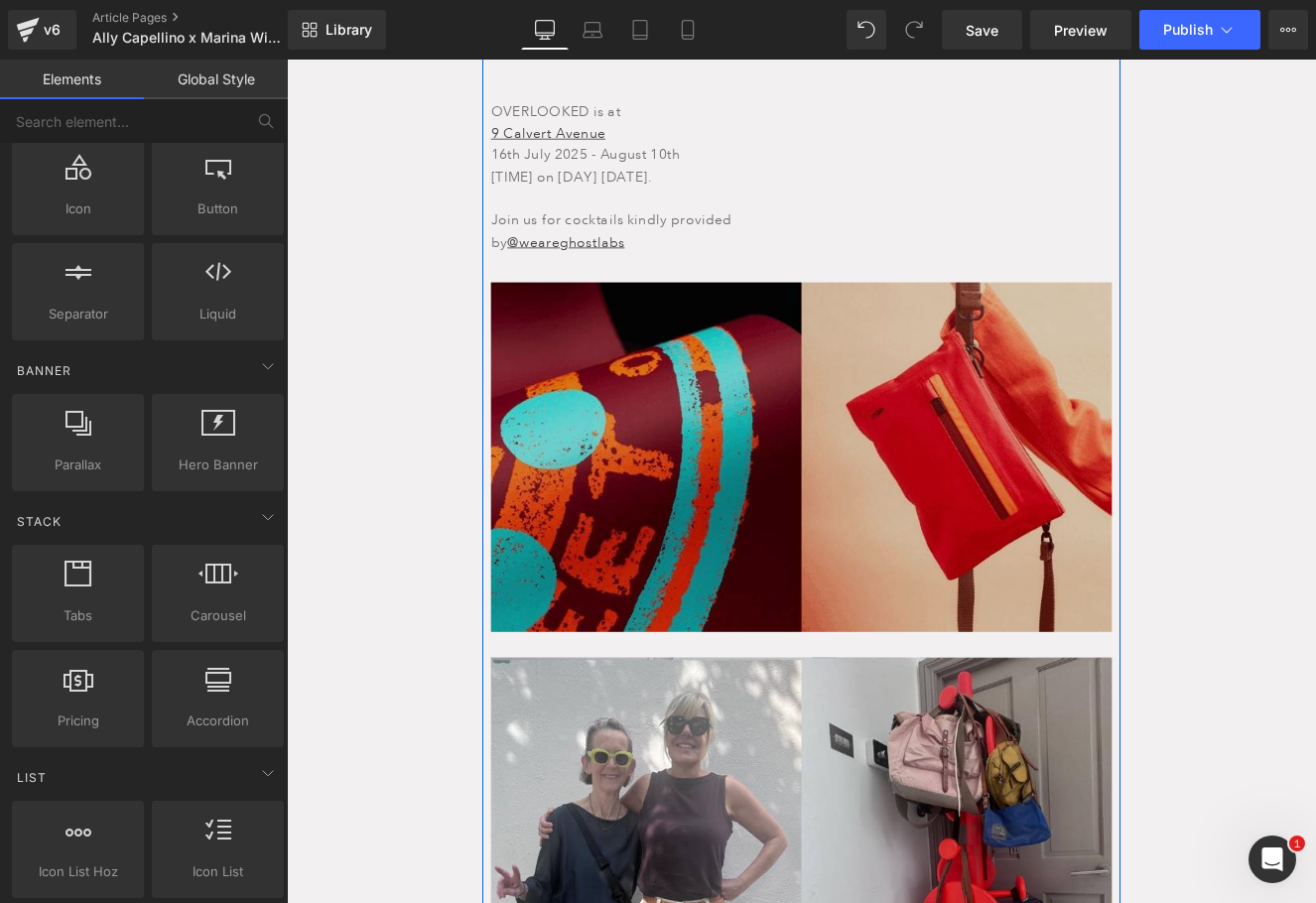 click at bounding box center (887, 523) 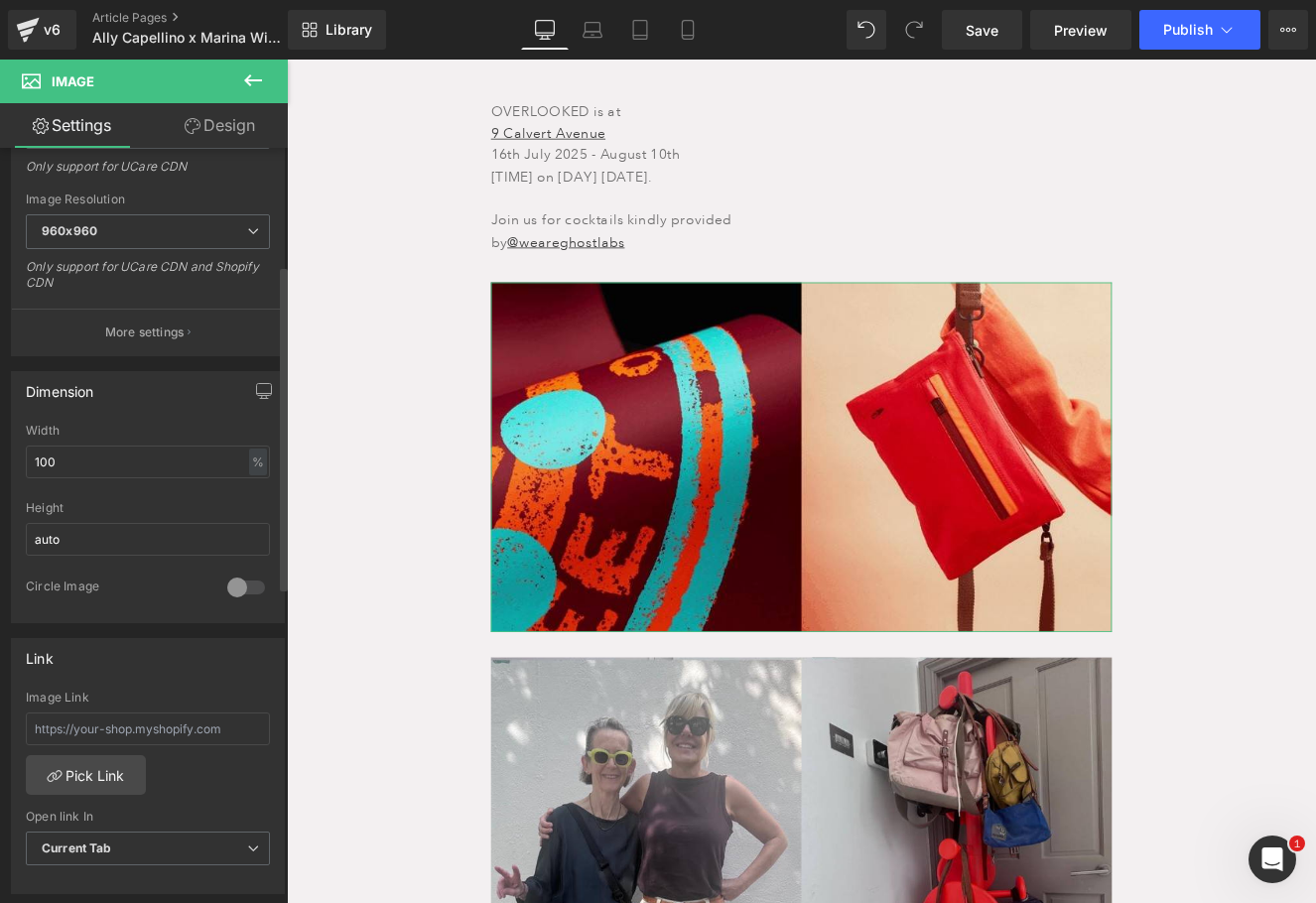 scroll, scrollTop: 397, scrollLeft: 0, axis: vertical 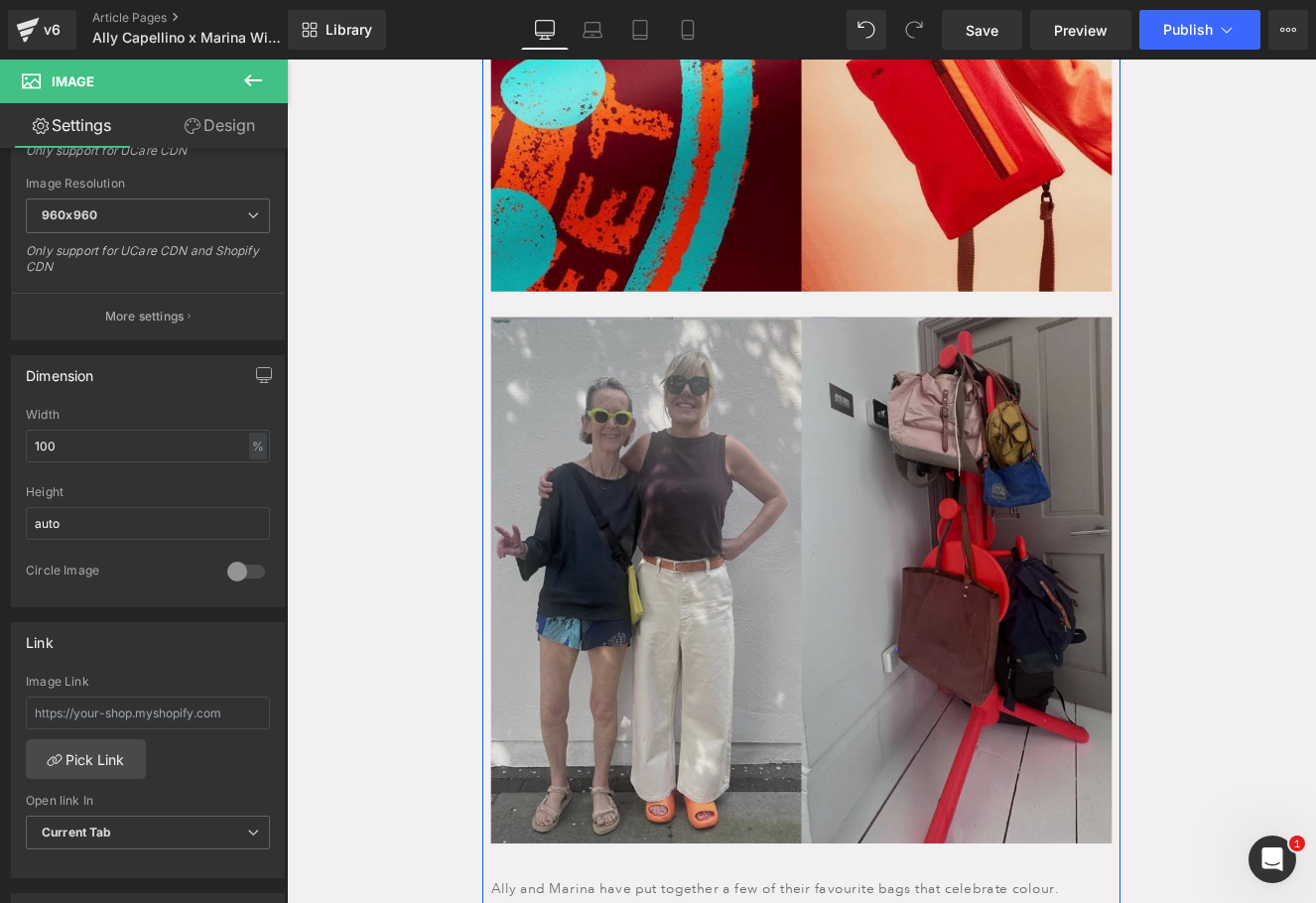 click at bounding box center (887, 667) 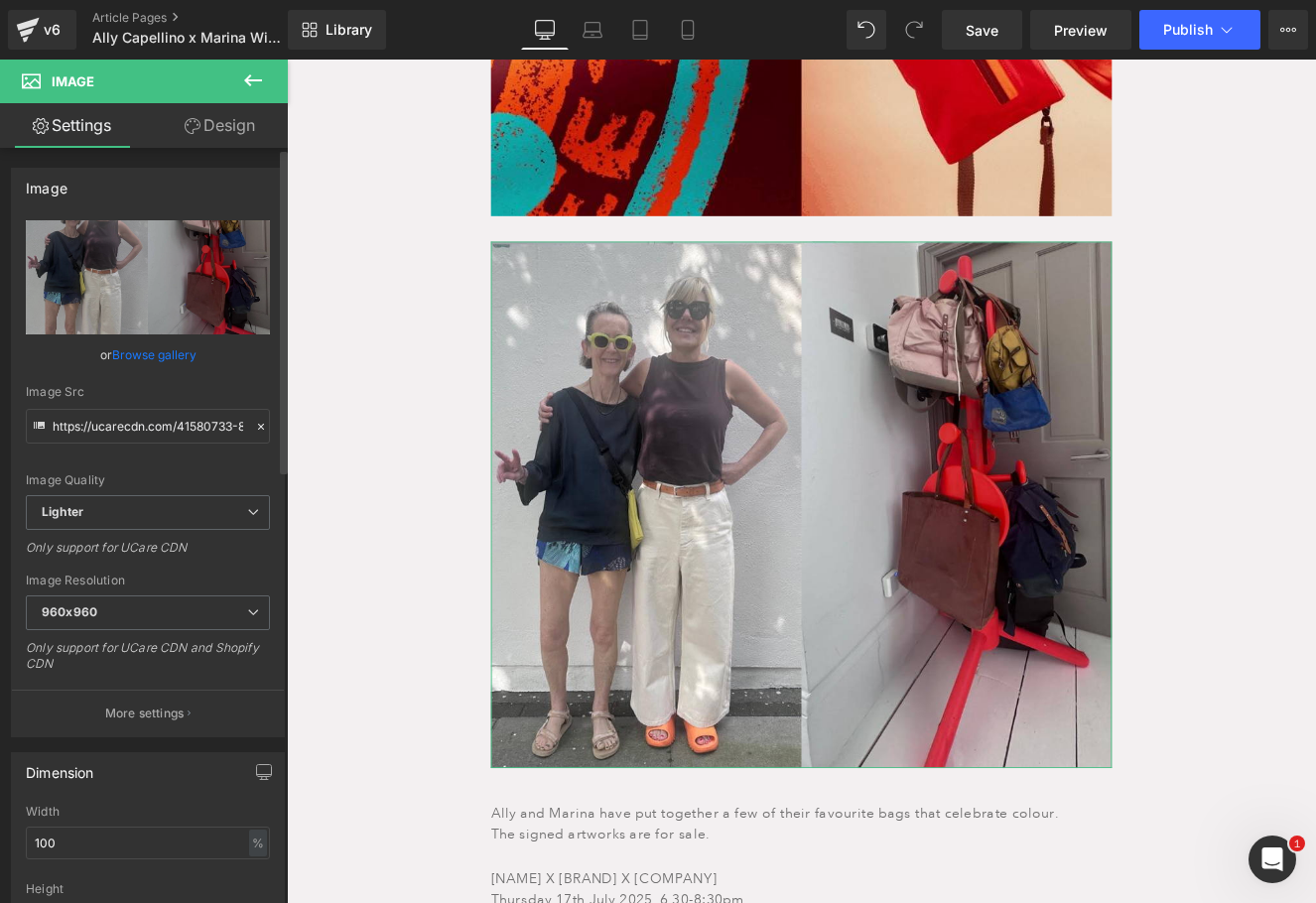 scroll, scrollTop: 3826, scrollLeft: 0, axis: vertical 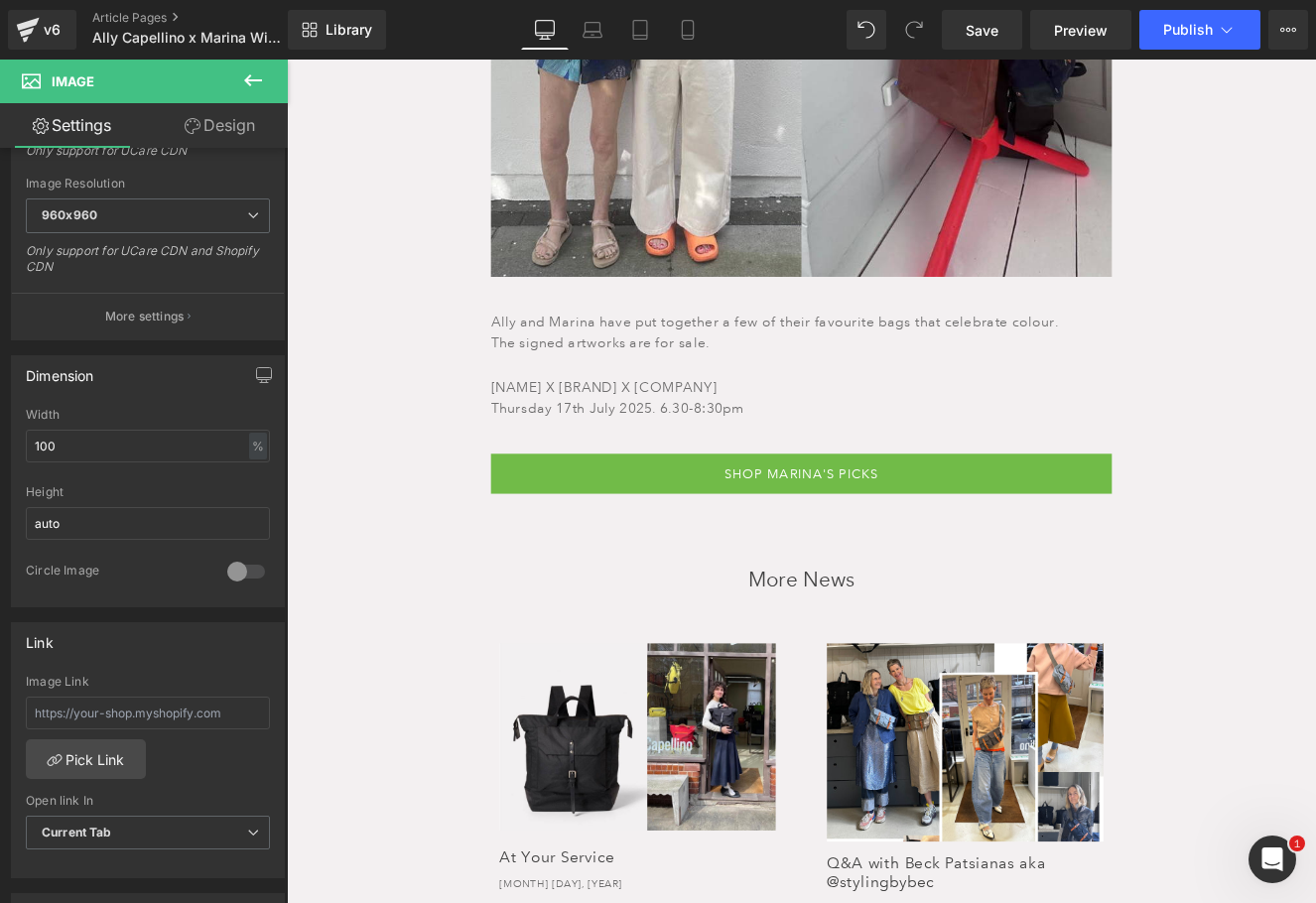 click on "Shop Marina's Picks" at bounding box center (887, 542) 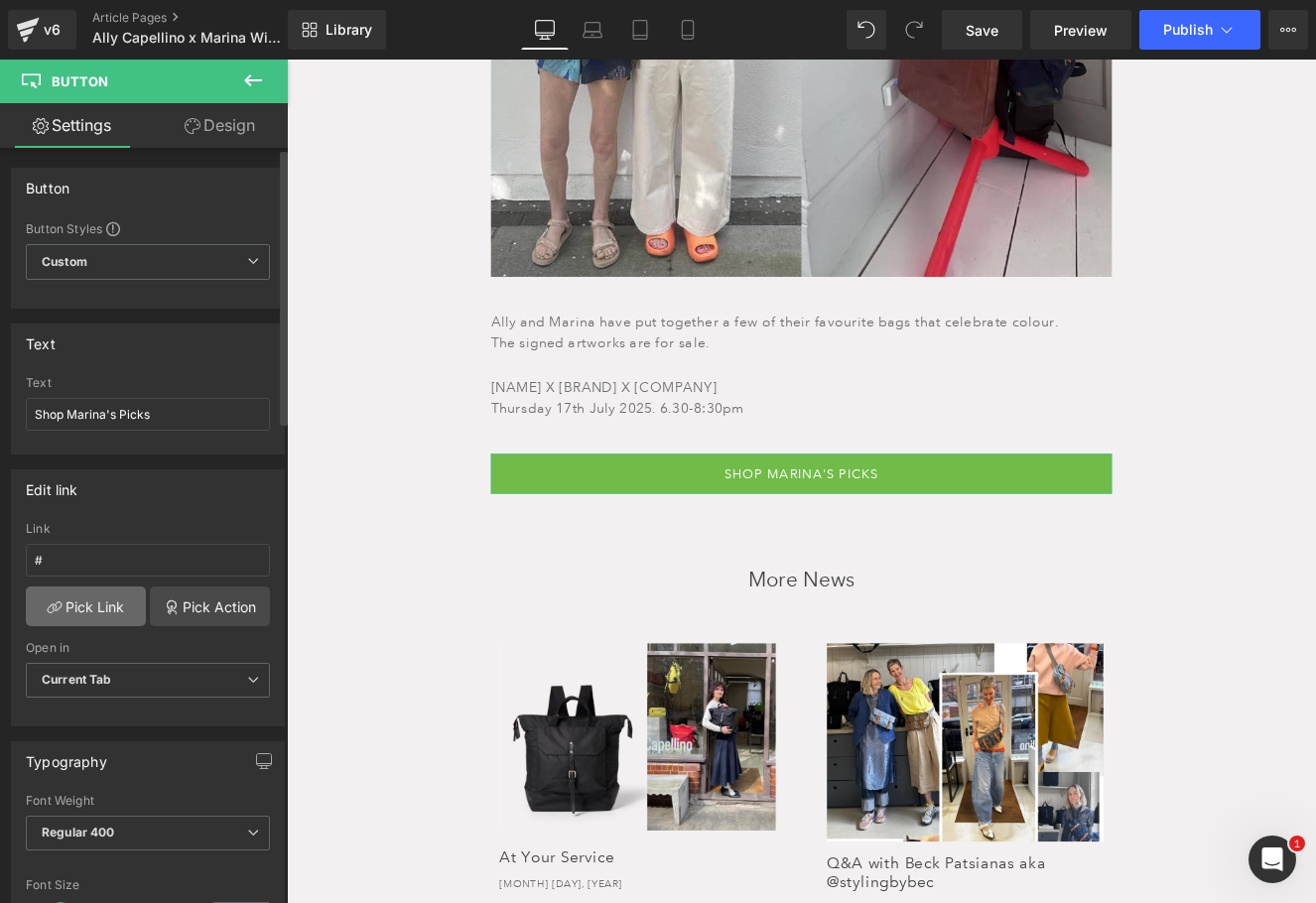 click on "Pick Link" at bounding box center (85, 606) 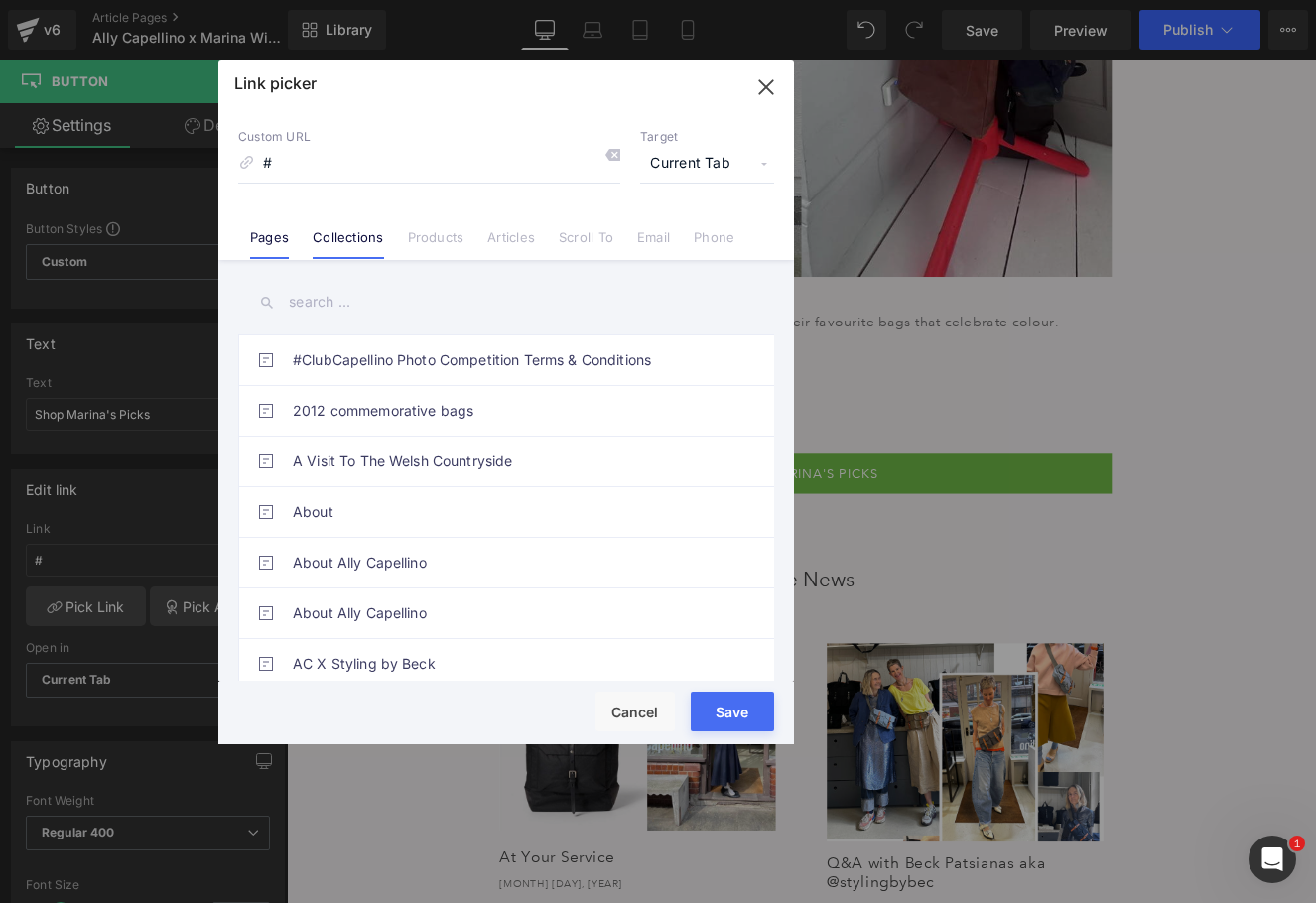 click on "Collections" at bounding box center (347, 244) 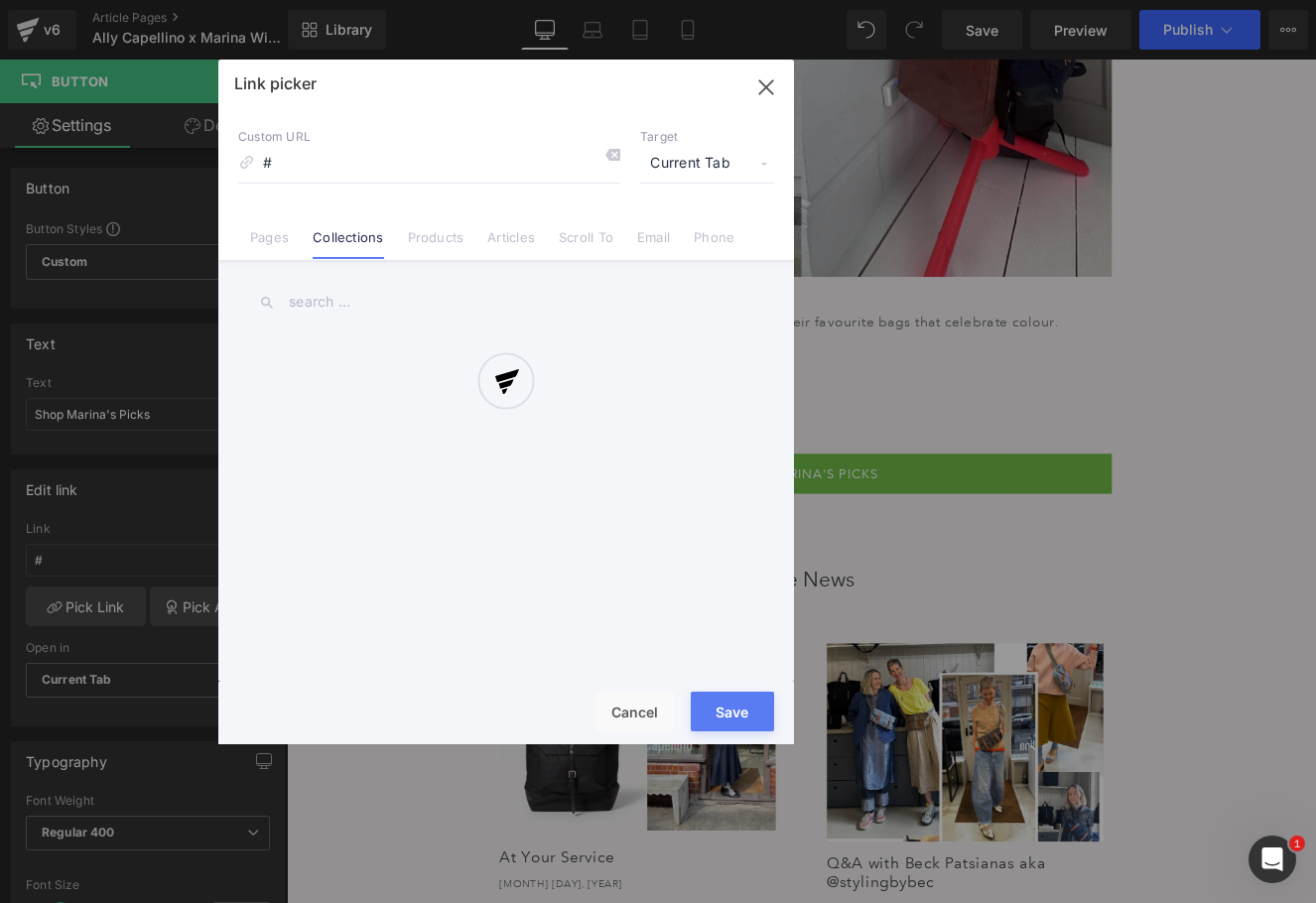 click at bounding box center [506, 402] 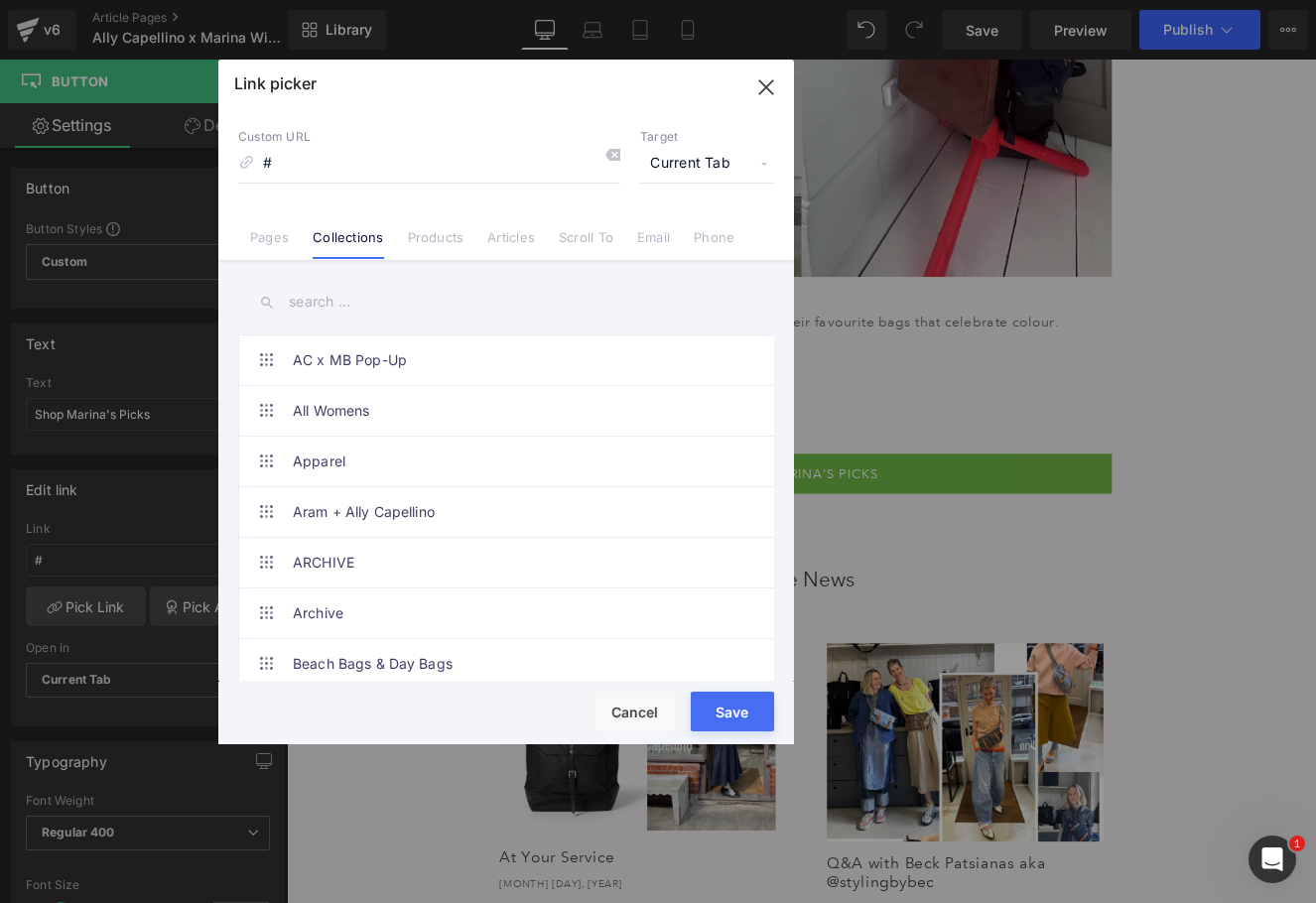 click at bounding box center [506, 302] 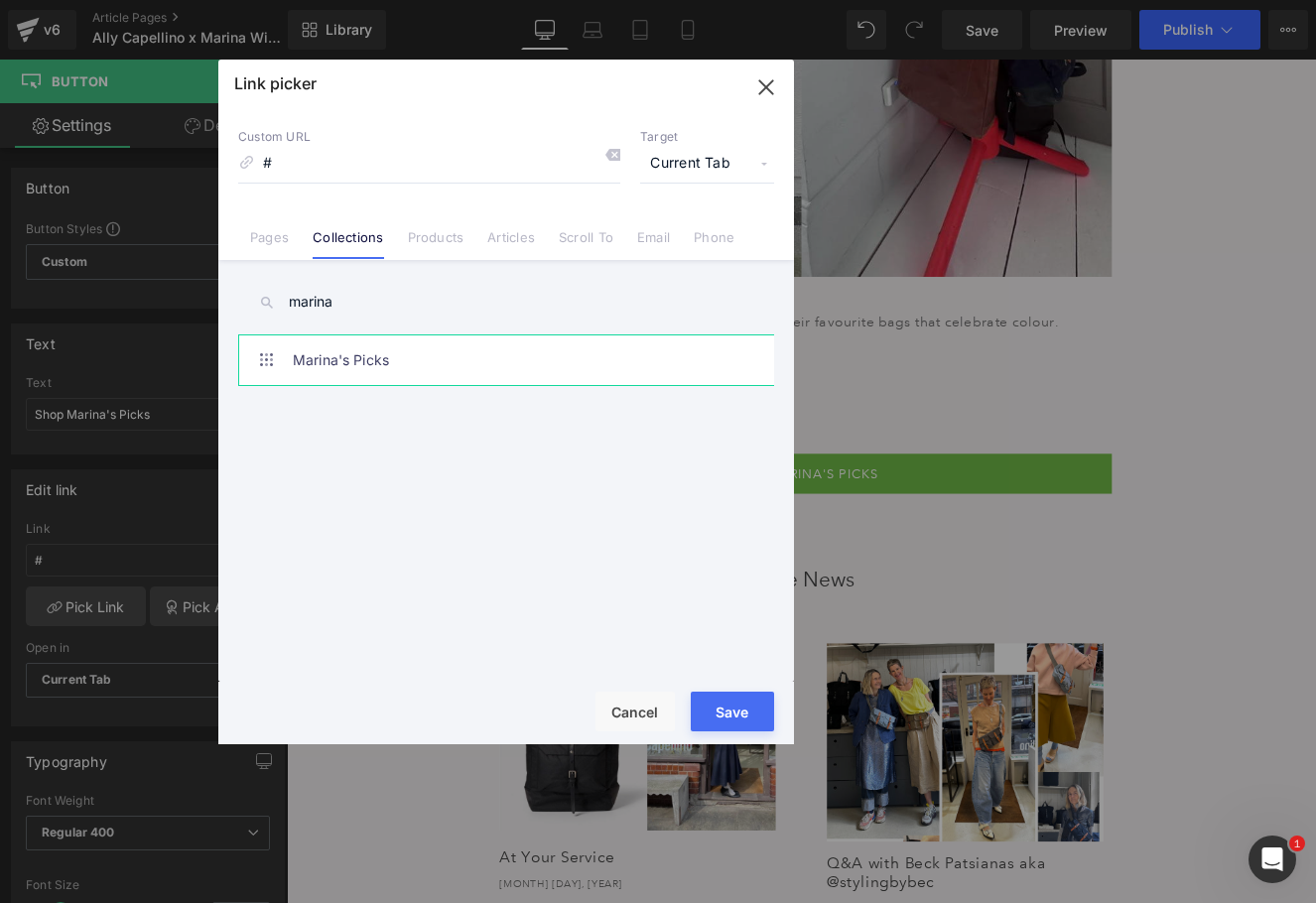 type on "marina" 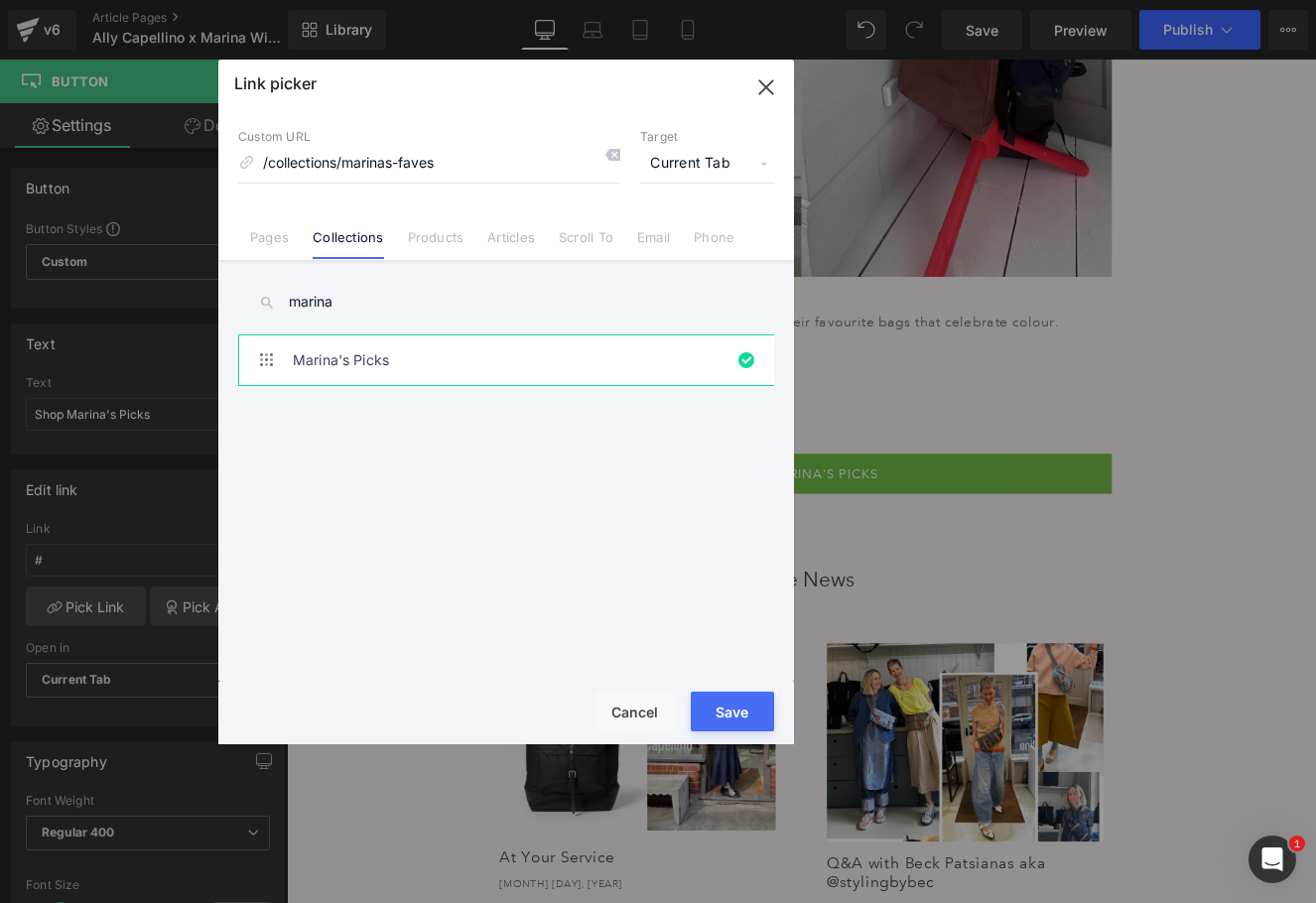 click on "Save" at bounding box center (732, 711) 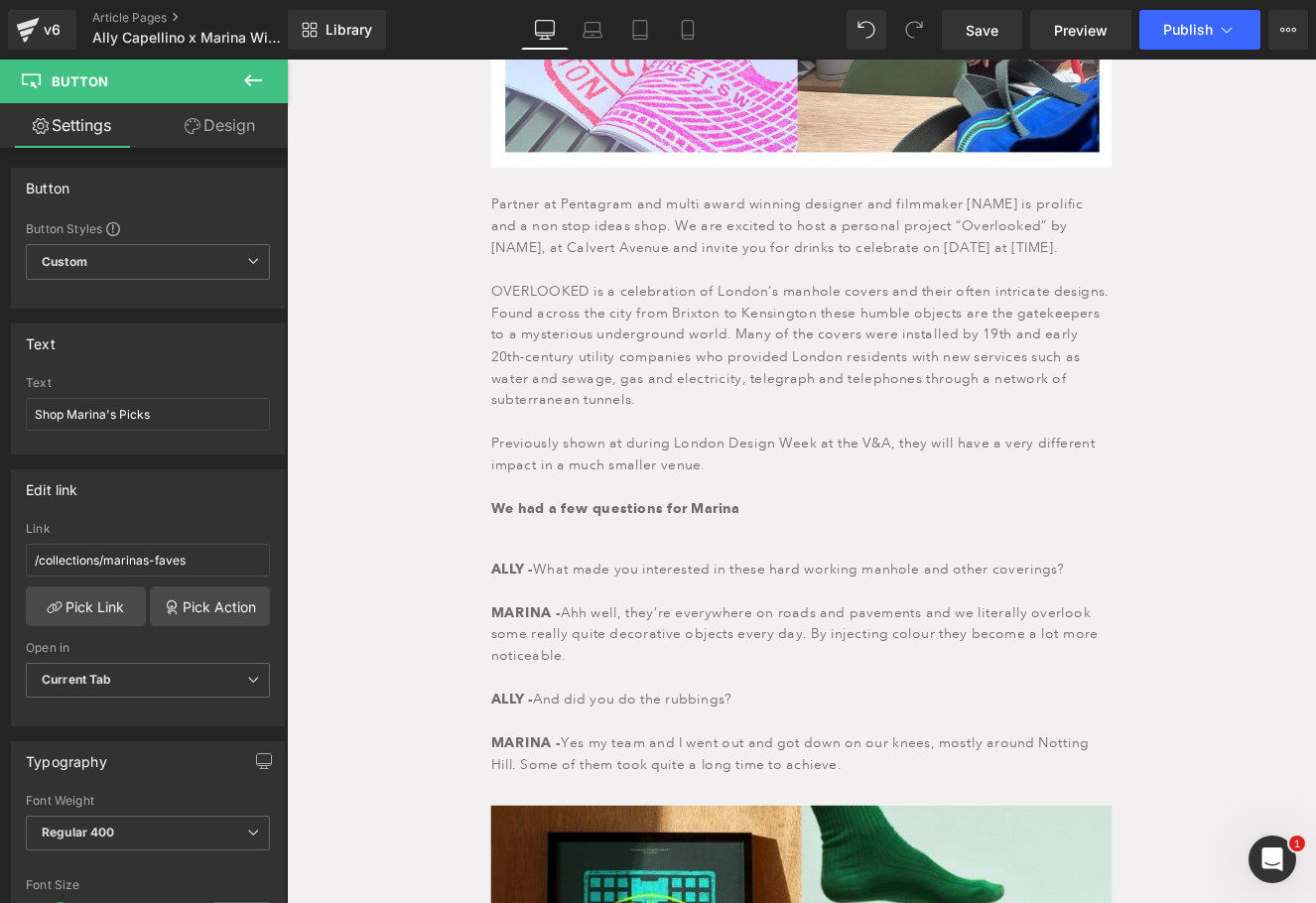 scroll, scrollTop: 915, scrollLeft: 0, axis: vertical 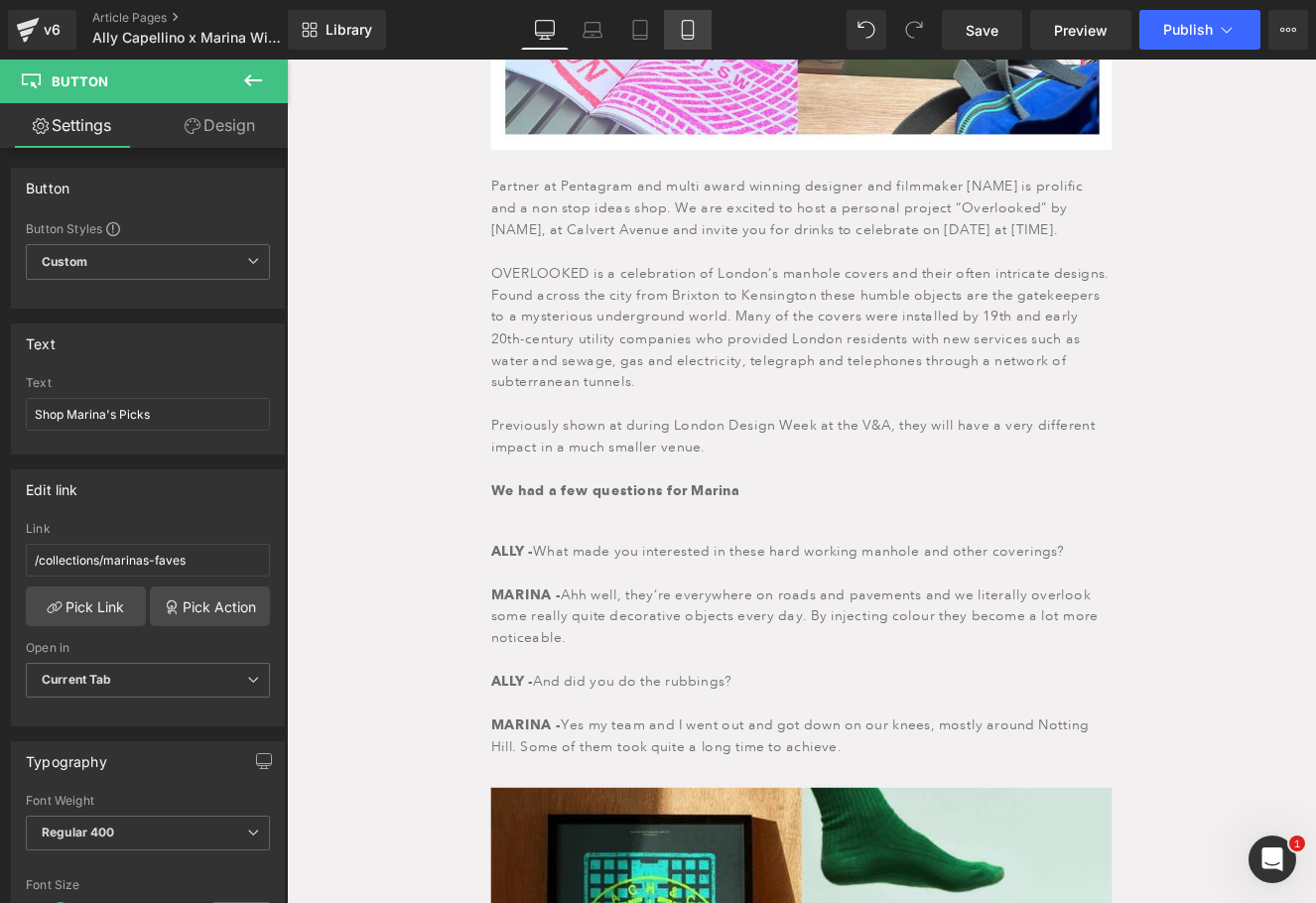 click on "Mobile" at bounding box center [688, 30] 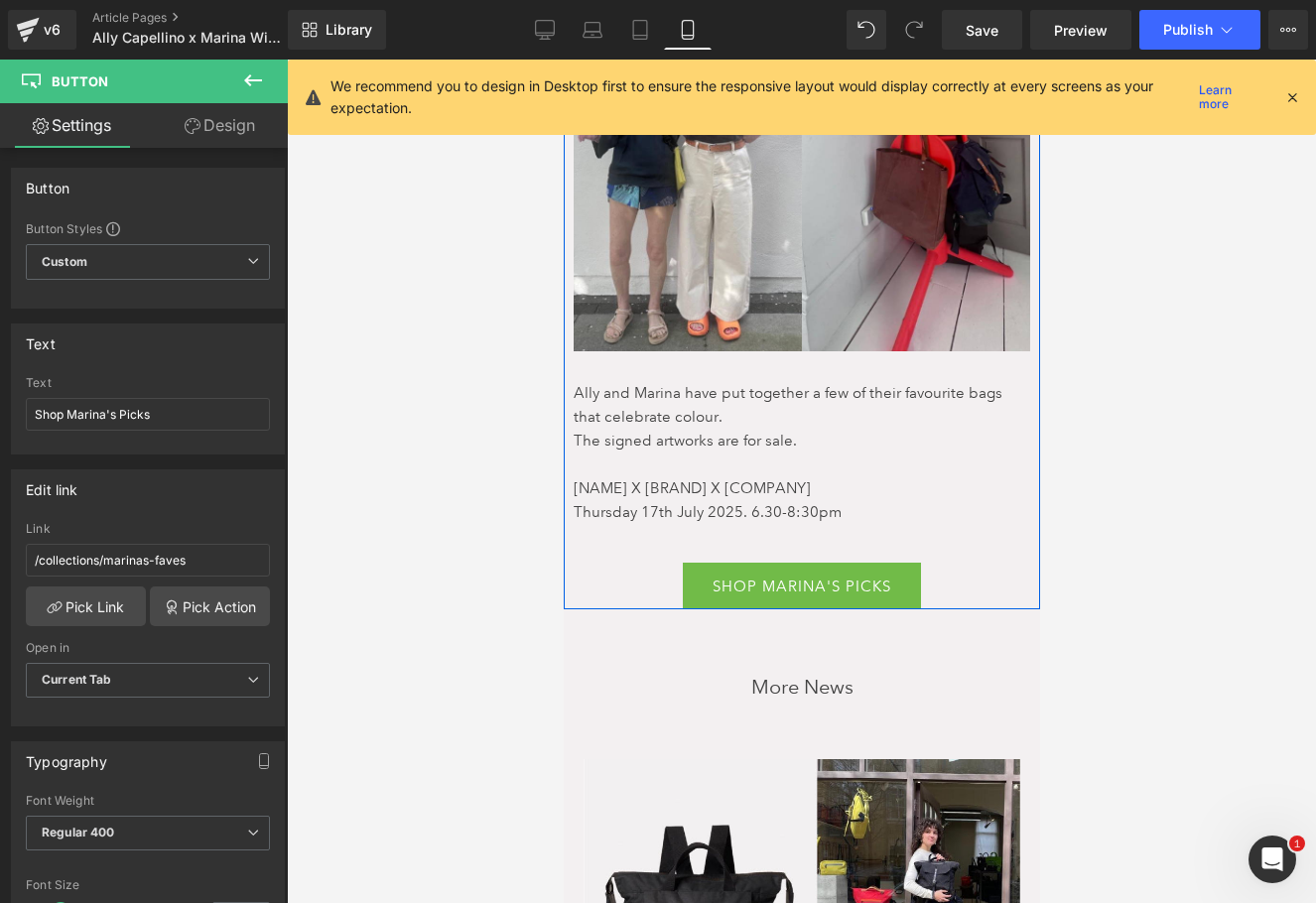 scroll, scrollTop: 4091, scrollLeft: 0, axis: vertical 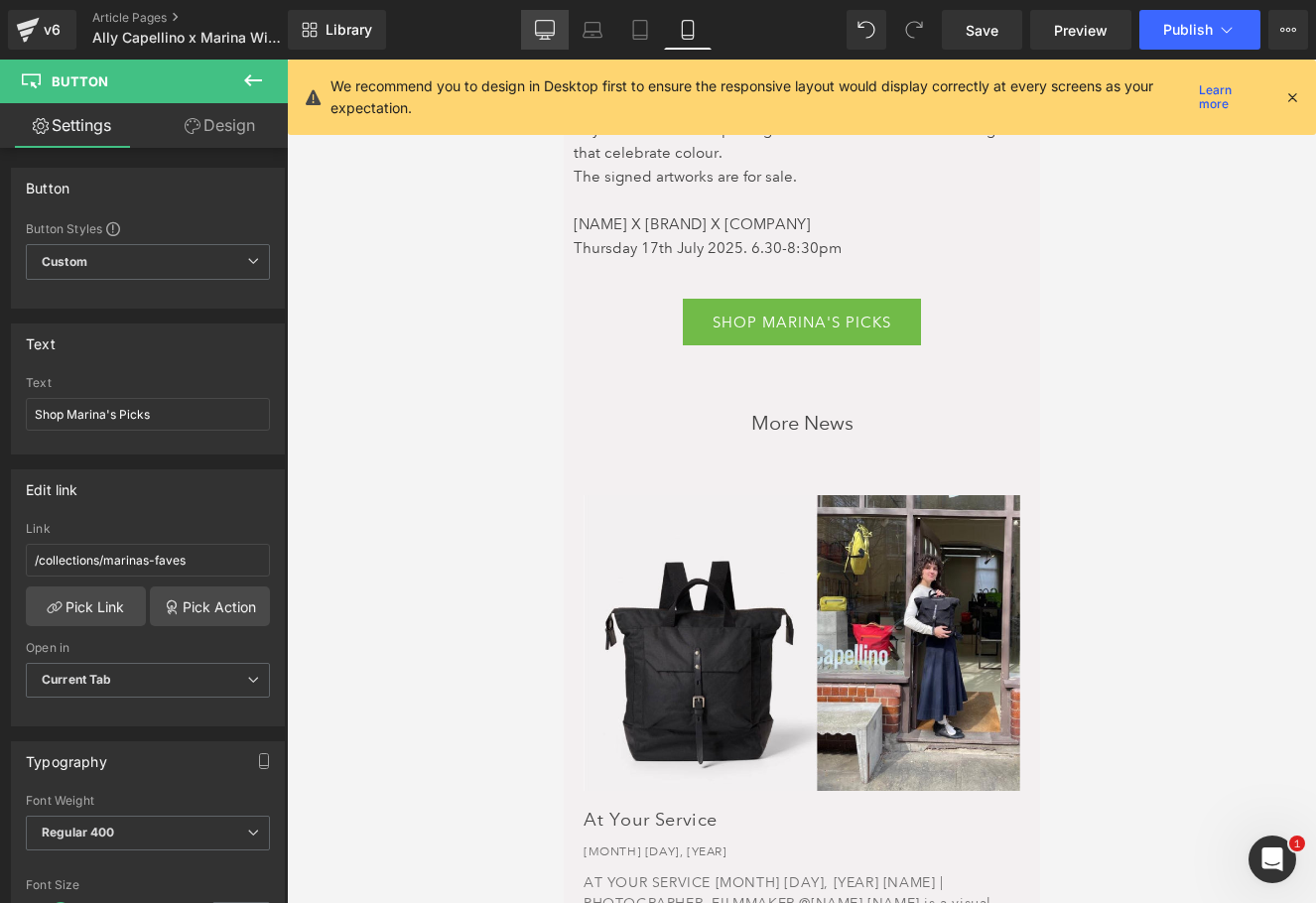 click on "Desktop" at bounding box center (545, 30) 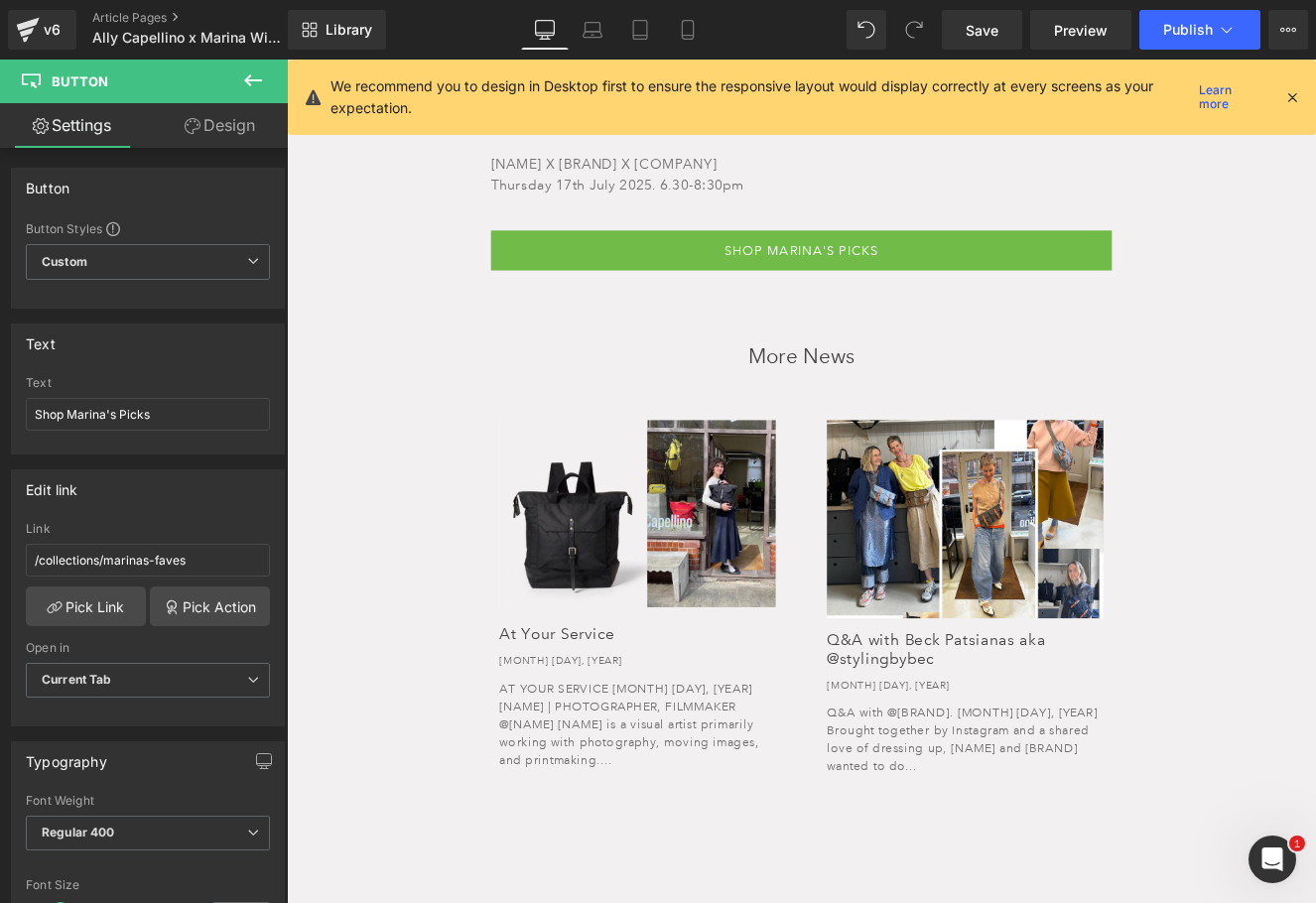 scroll, scrollTop: 4615, scrollLeft: 0, axis: vertical 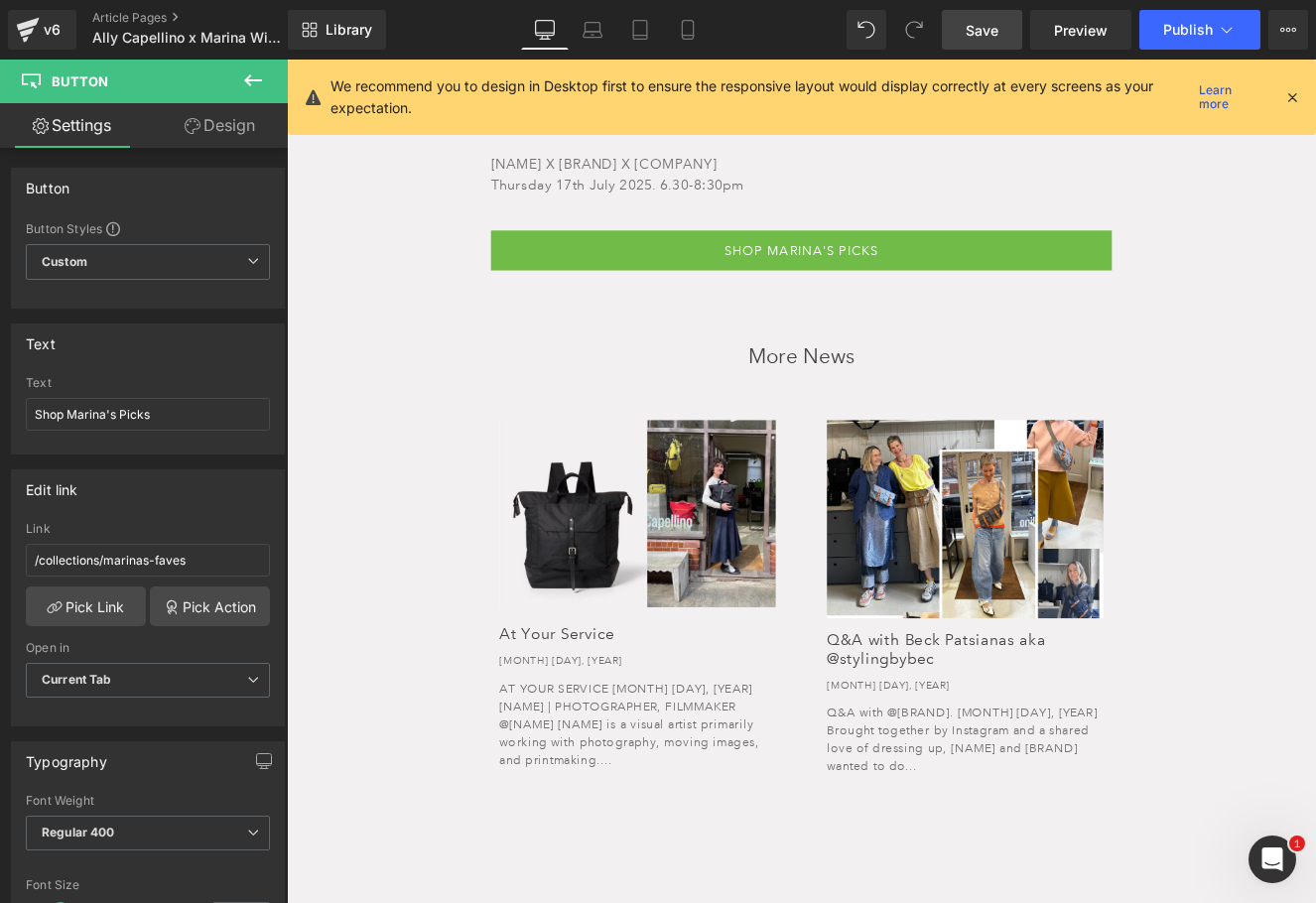 click on "Save" at bounding box center [982, 30] 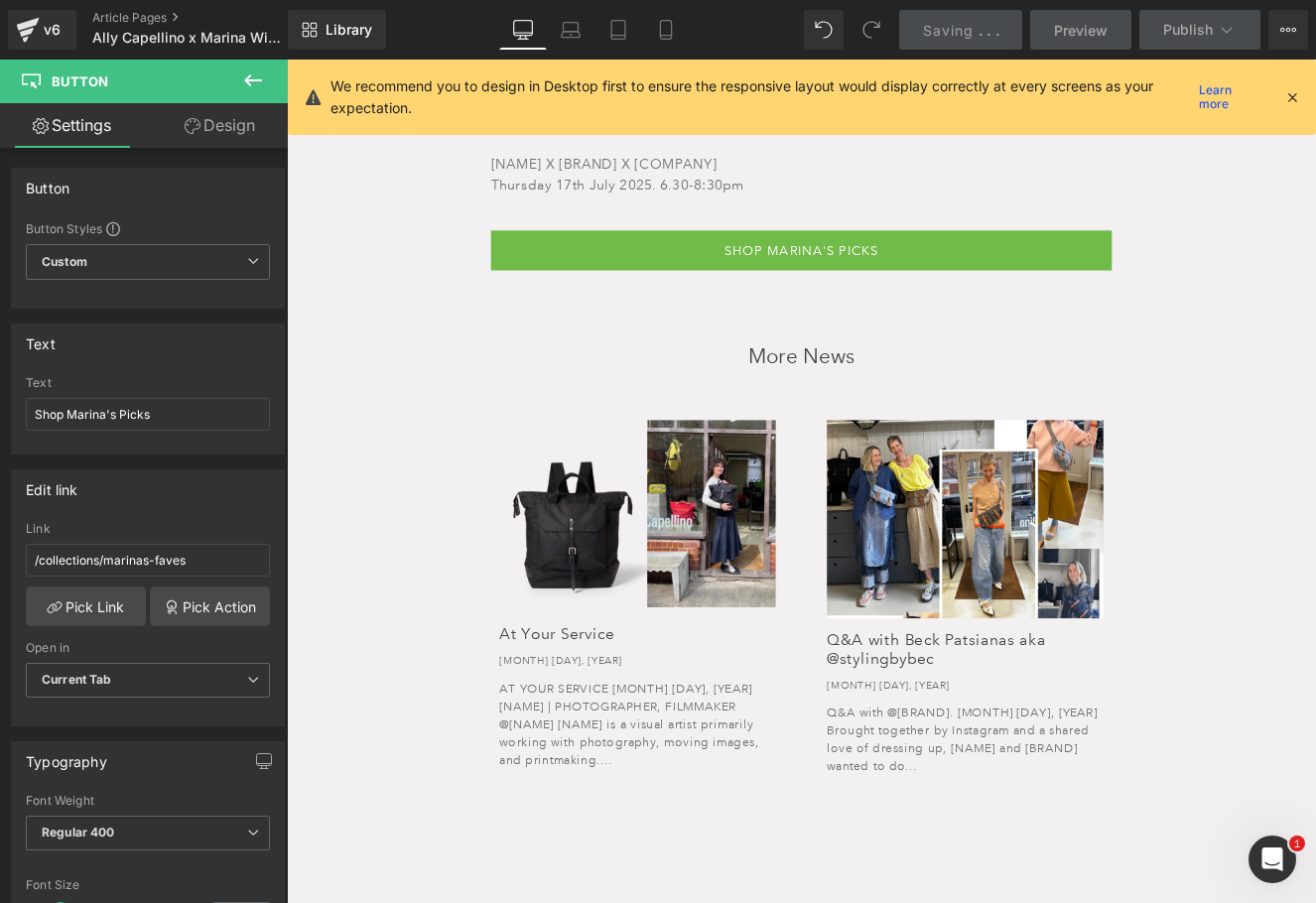 click on "Preview" at bounding box center (1081, 30) 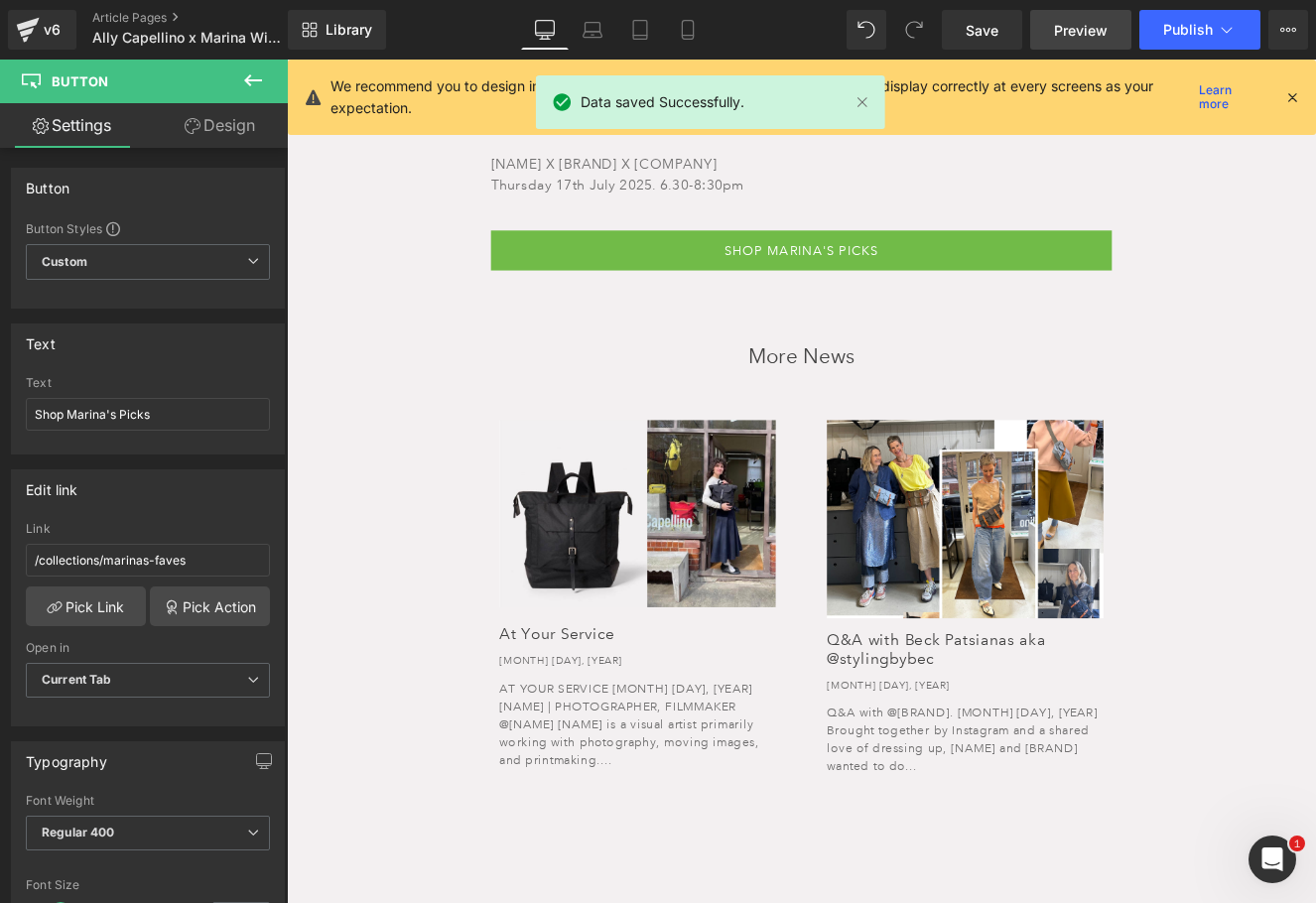 click on "Preview" at bounding box center [1081, 30] 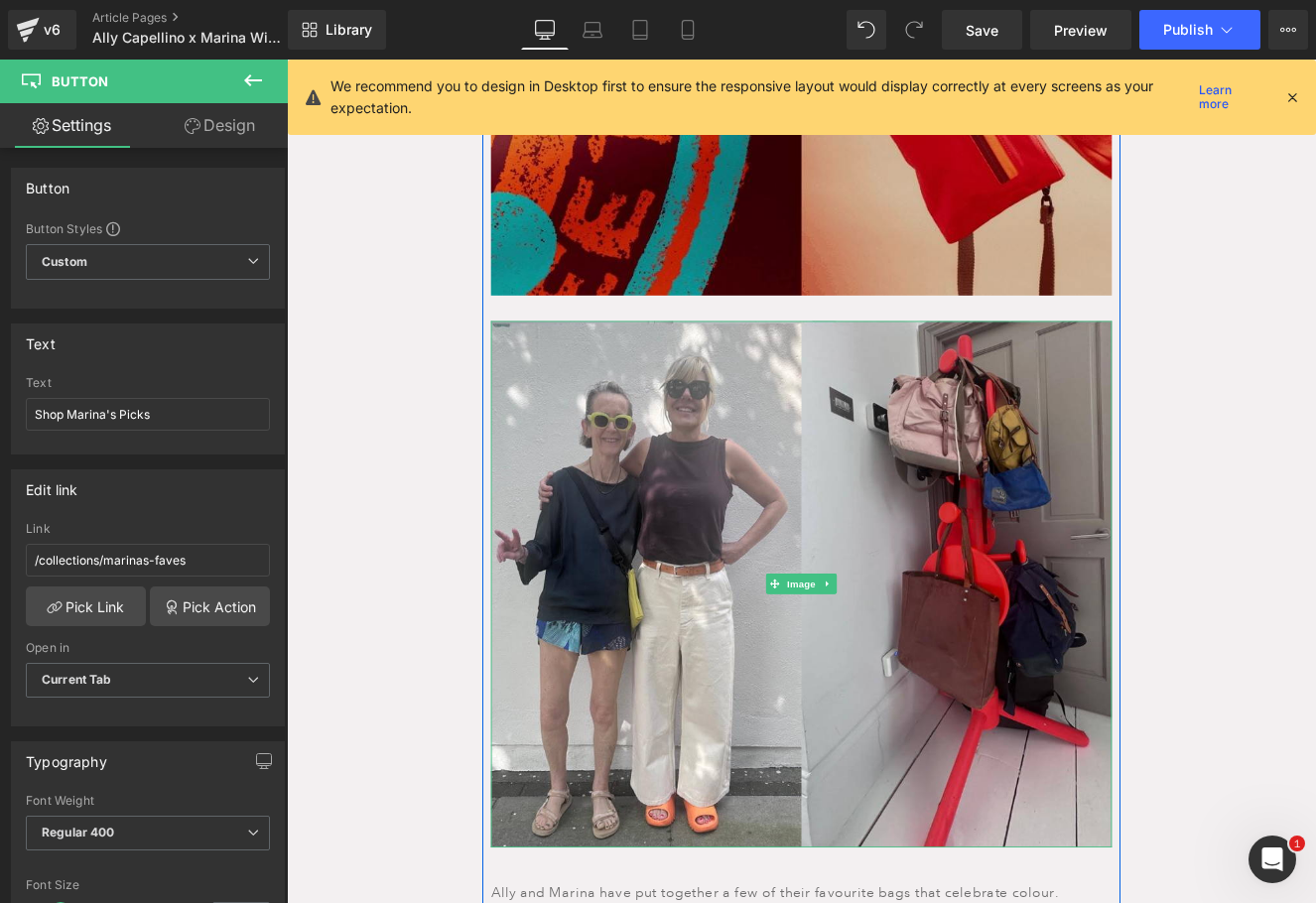 scroll, scrollTop: 3292, scrollLeft: 0, axis: vertical 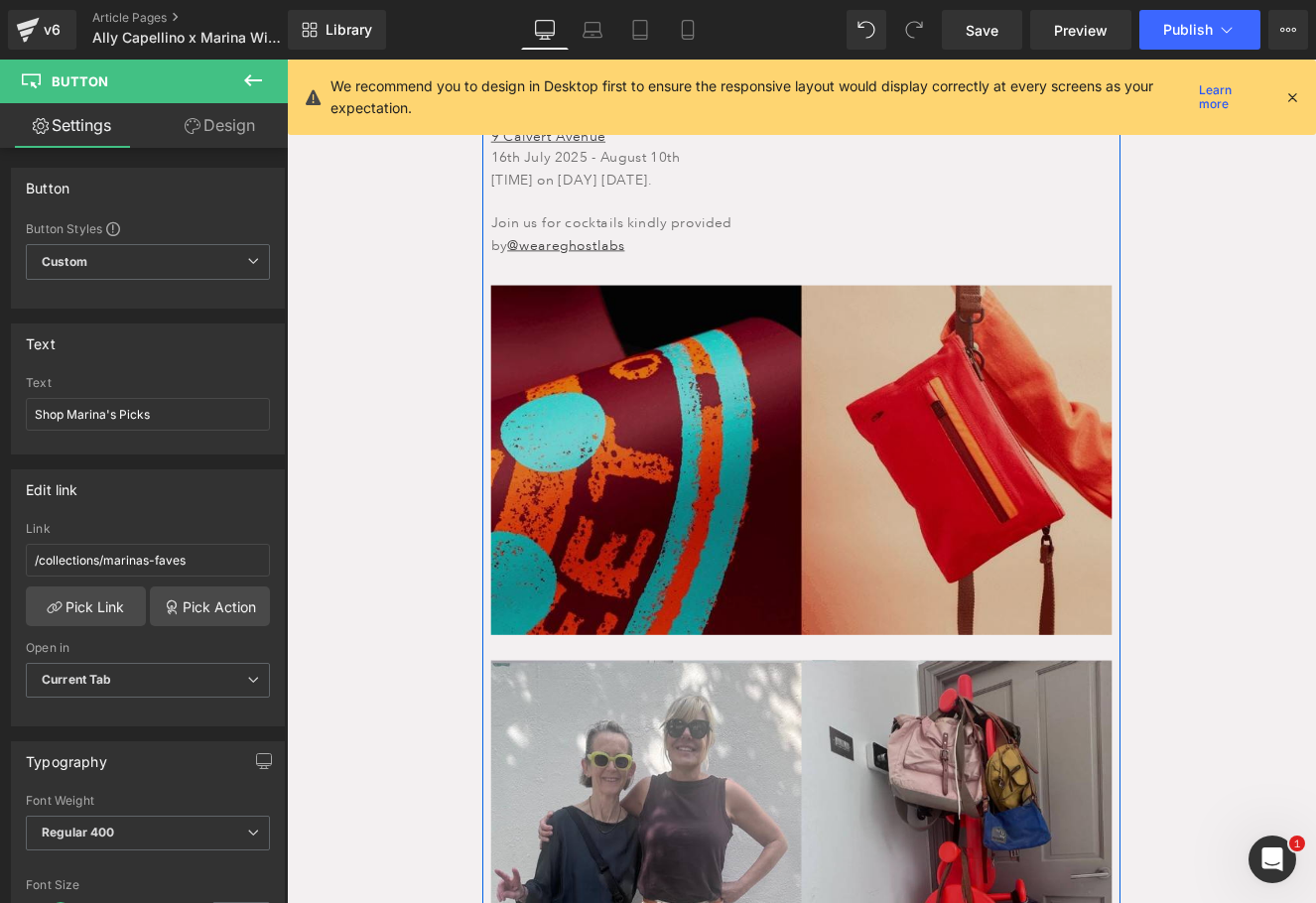 click at bounding box center [887, 527] 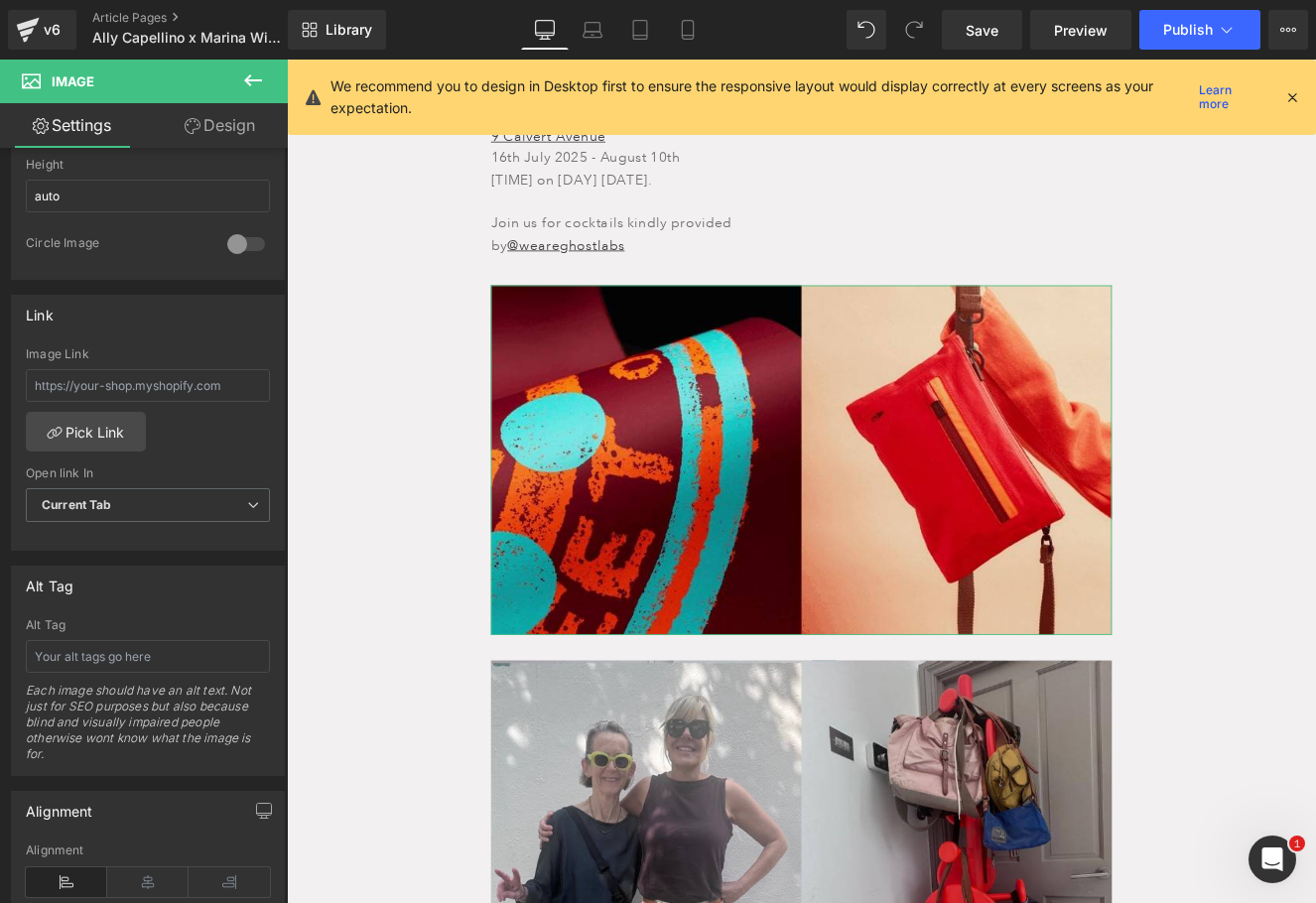 scroll, scrollTop: 926, scrollLeft: 0, axis: vertical 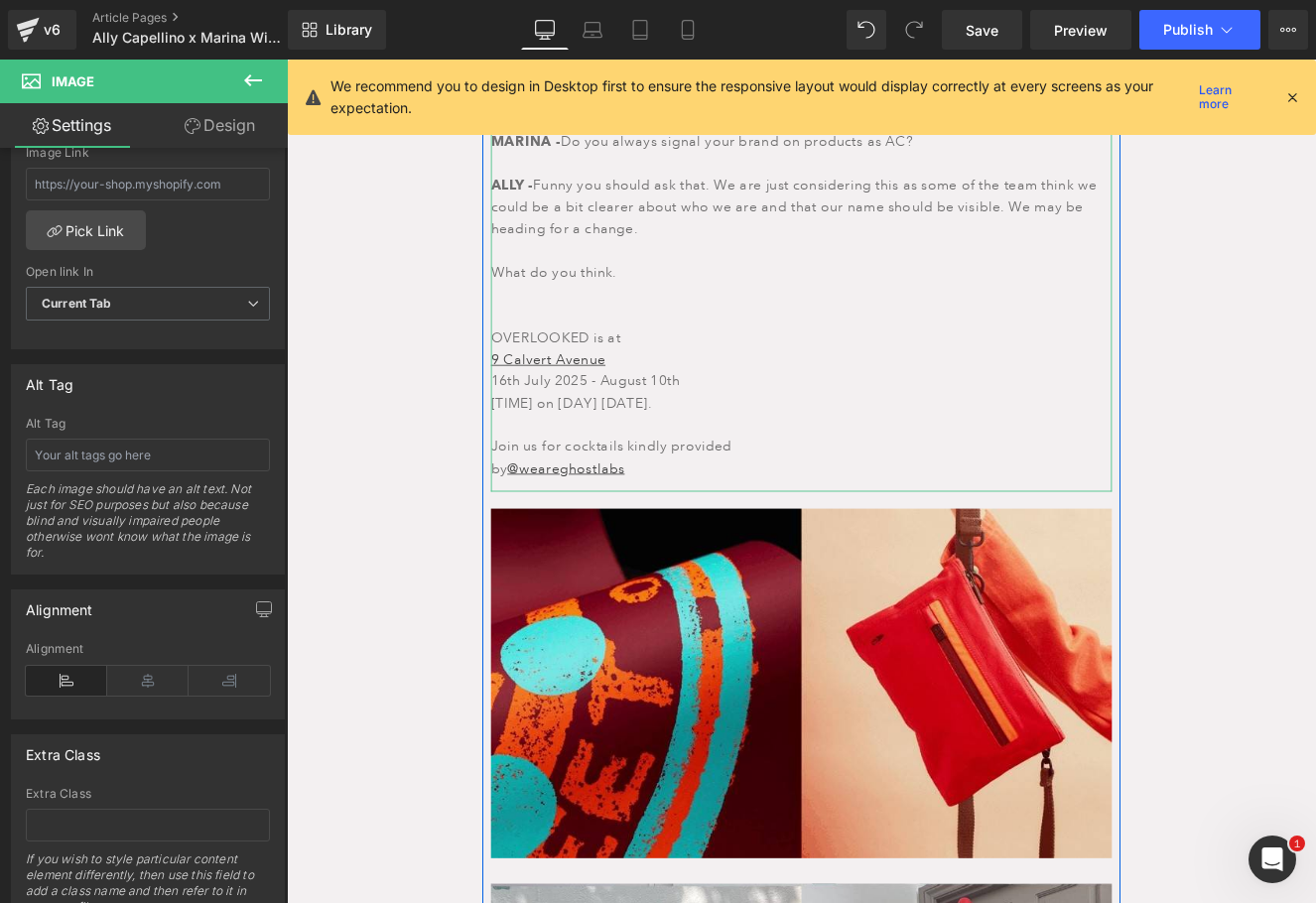 drag, startPoint x: 530, startPoint y: 518, endPoint x: 525, endPoint y: 504, distance: 14.866069 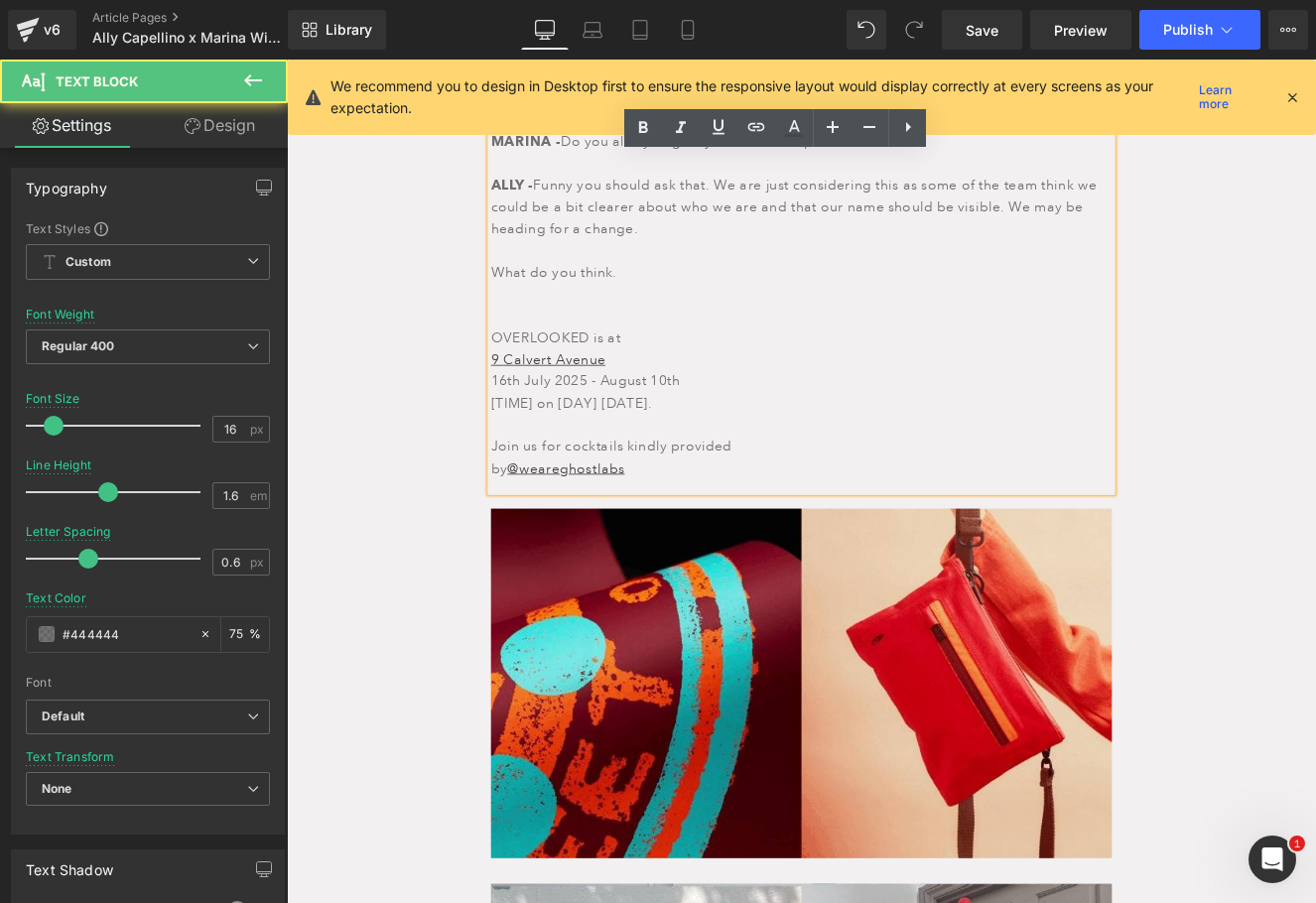 click on "by @weareghostlabs" at bounding box center (887, 537) 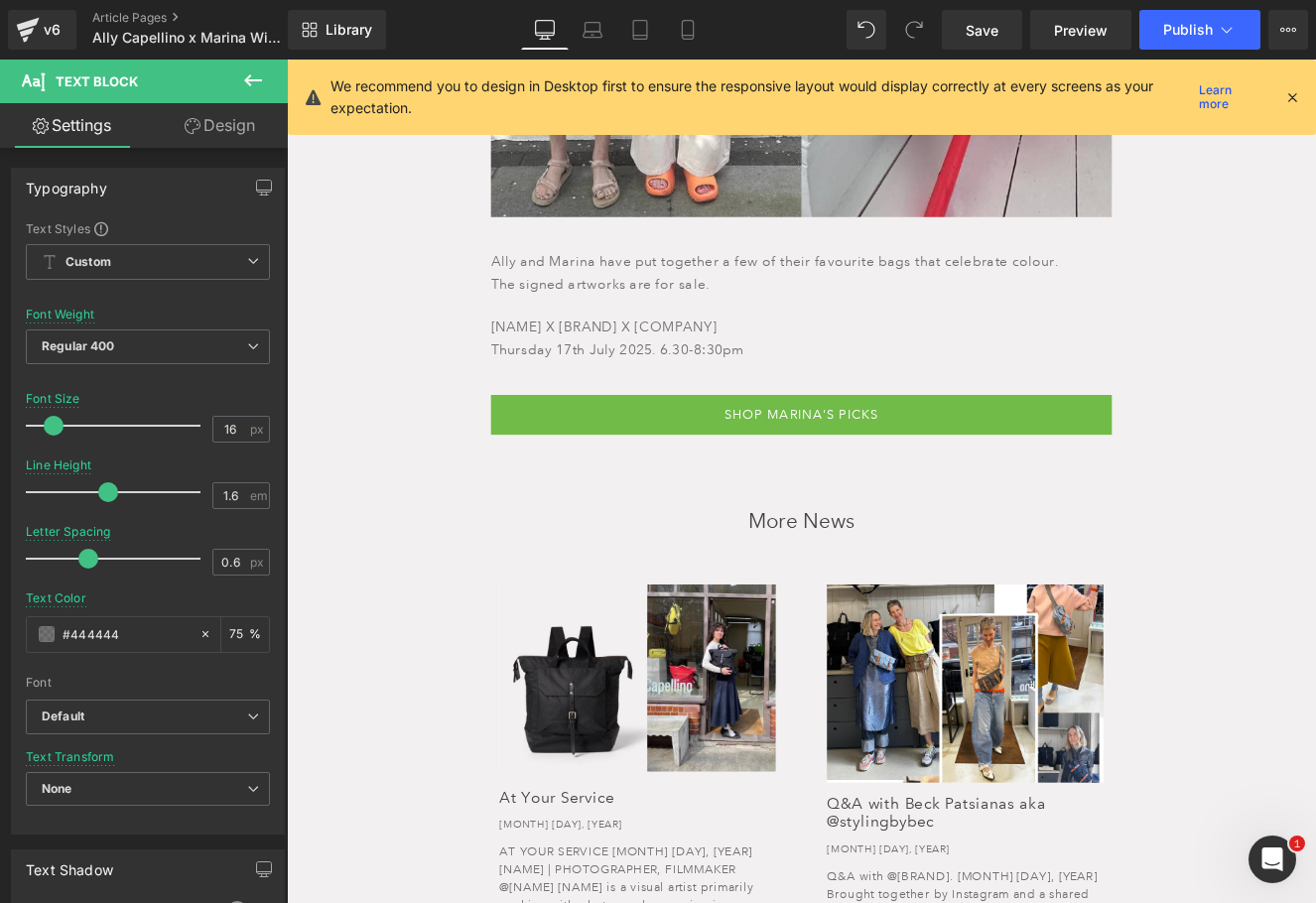 scroll, scrollTop: 4355, scrollLeft: 0, axis: vertical 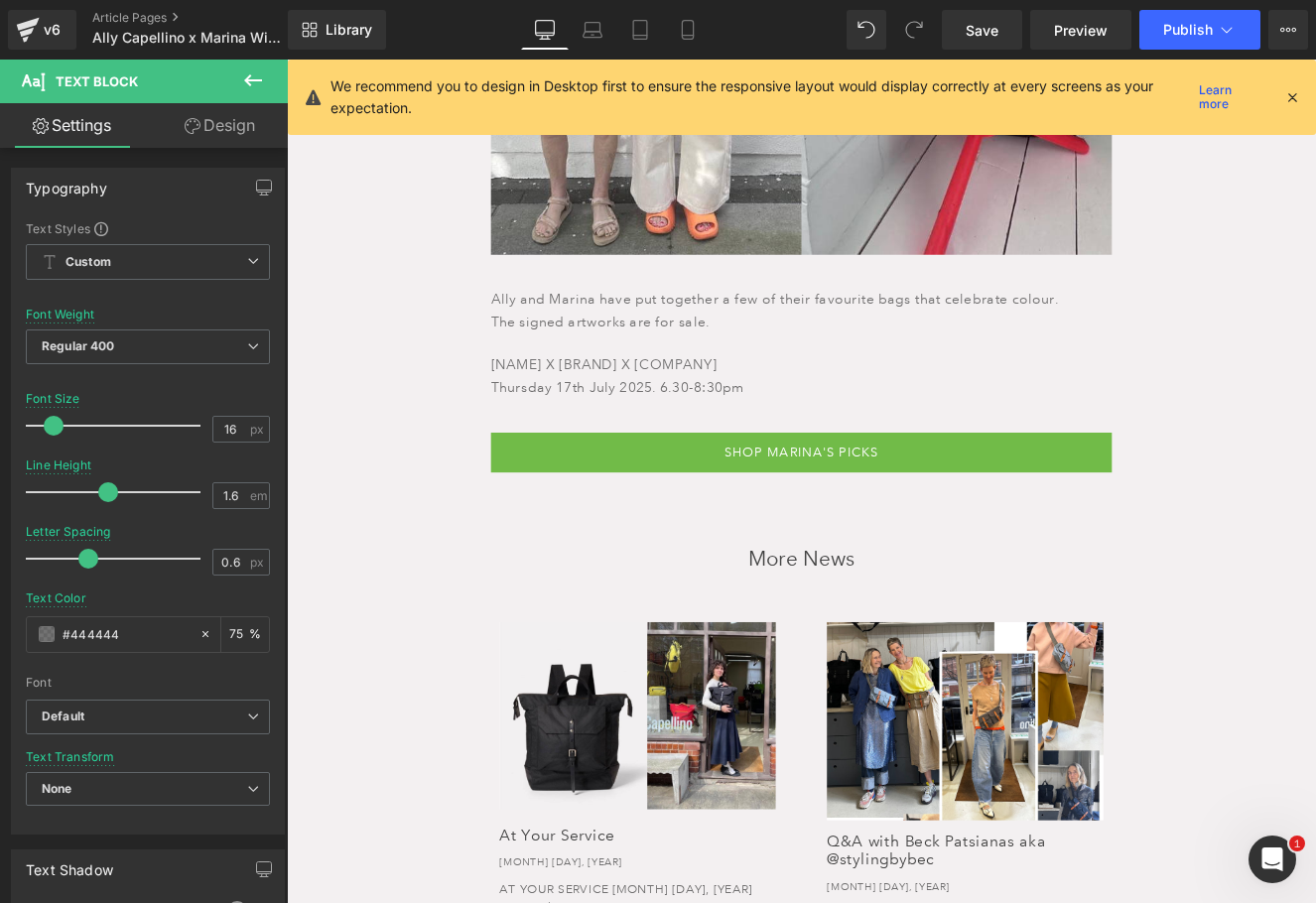 click on "ALLY CAPELLINO X MARINA WILLER Heading July 12, 2025 Text Block Row When you enter Marina Willer’s house there is an impression of colours bouncing in light. There is no murkiness. White paint on the floors and walls ensures that the sharp and fruity colours bounce without weight around the airy space. The walls are covered in graphic imagery and artworks produced by her or her peers and it feels fresh and modern without sacrificing the relaxed comfort of a family home. Text Block Image Partner at Pentagram and multi award winning designer and filmmaker Marina is prolific and a non stop ideas shop. We are excited to host a personal project “Overlooked” by Marina, at Calvert Avenue and invite you for drinks to celebrate on 17th July at 6.30pm. Previously shown at during London Design Week at the V&A, they will have a very different impact in a much smaller venue. We had a few questions for Marina Text Block ALLY - MARINA - ALLY - MARINA -" at bounding box center (887, -1336) 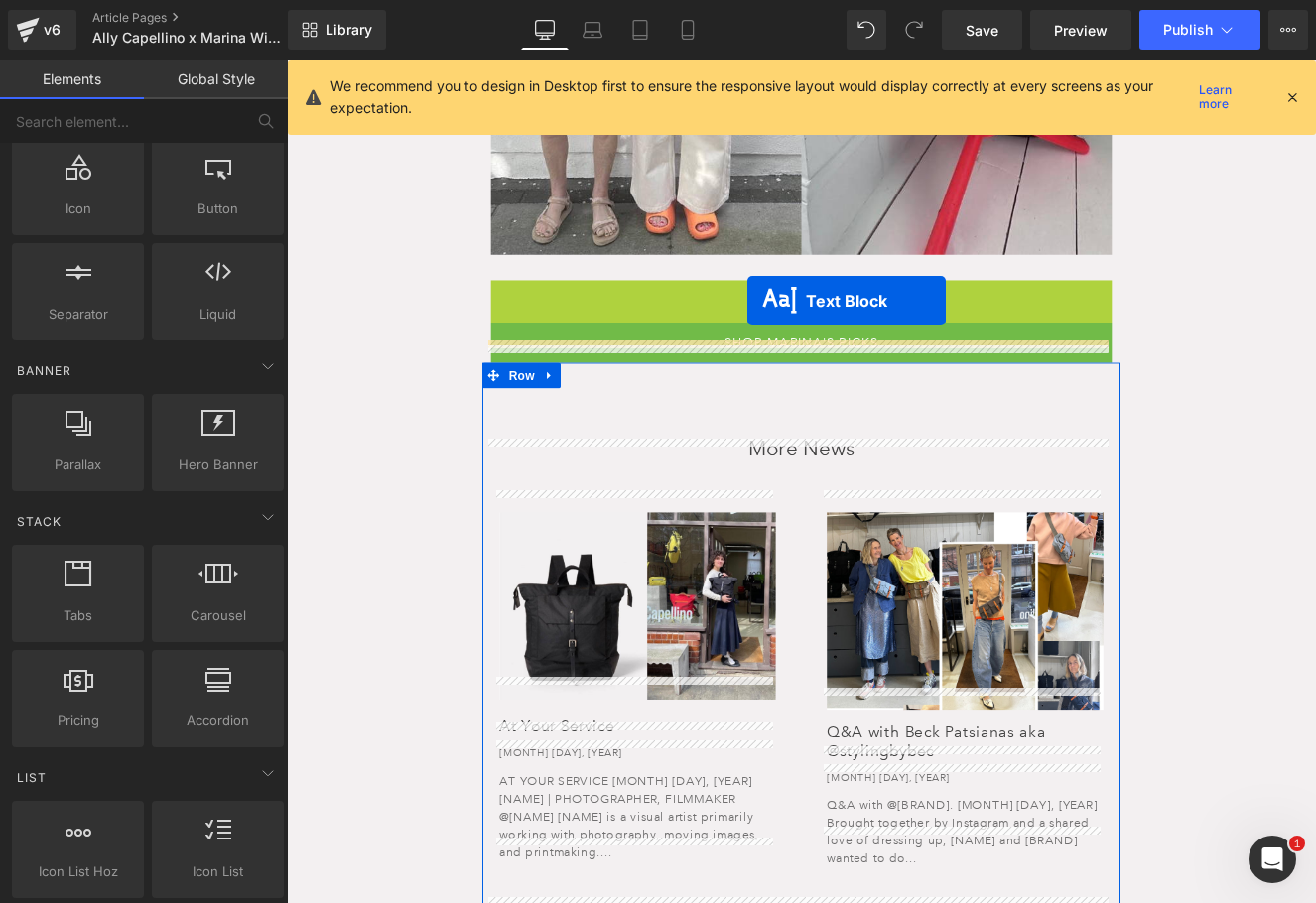 drag, startPoint x: 836, startPoint y: 384, endPoint x: 824, endPoint y: 340, distance: 45.607017 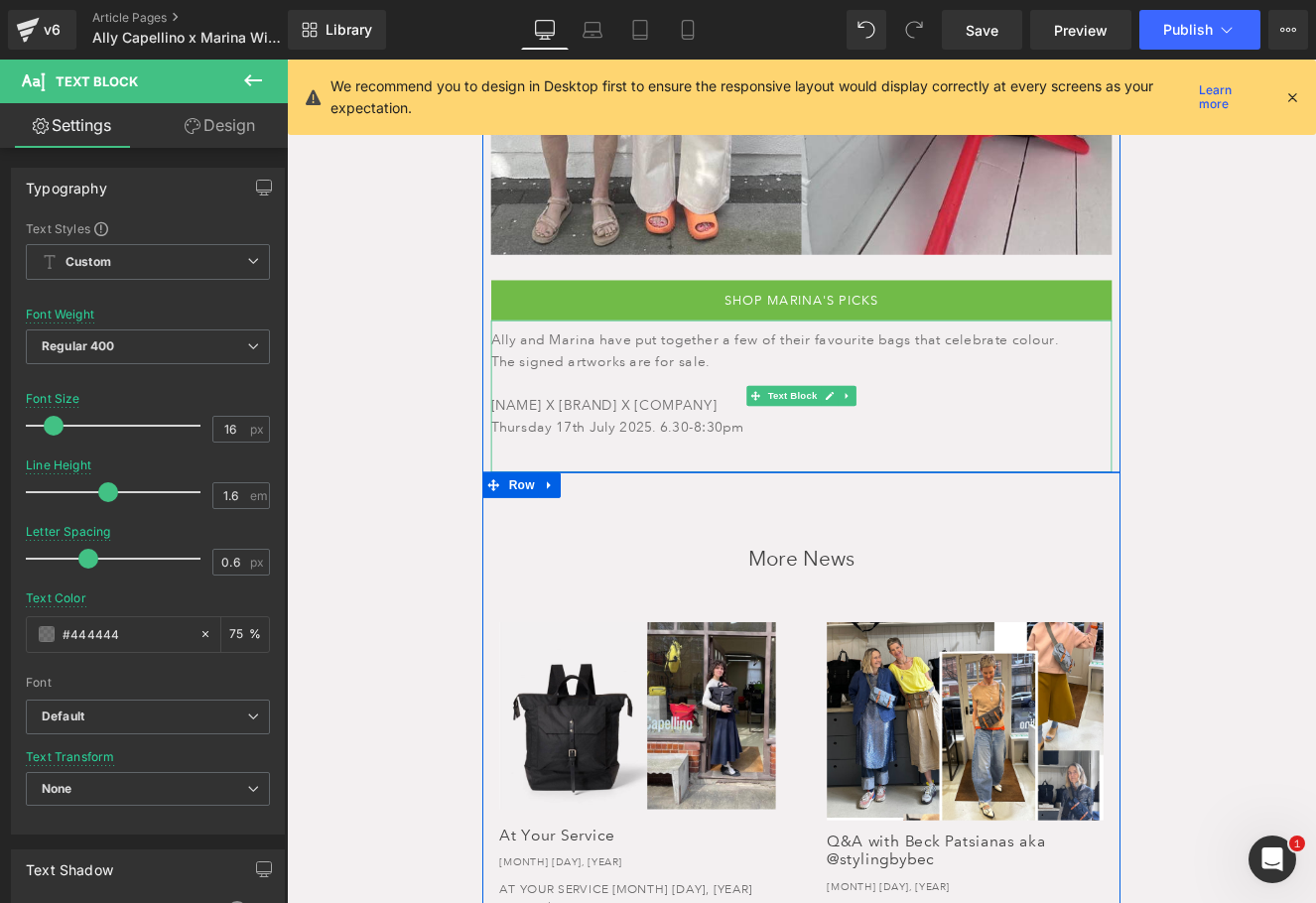 click on "Ally and Marina have put together a few of their favourite bags that celebrate colour." at bounding box center (887, 386) 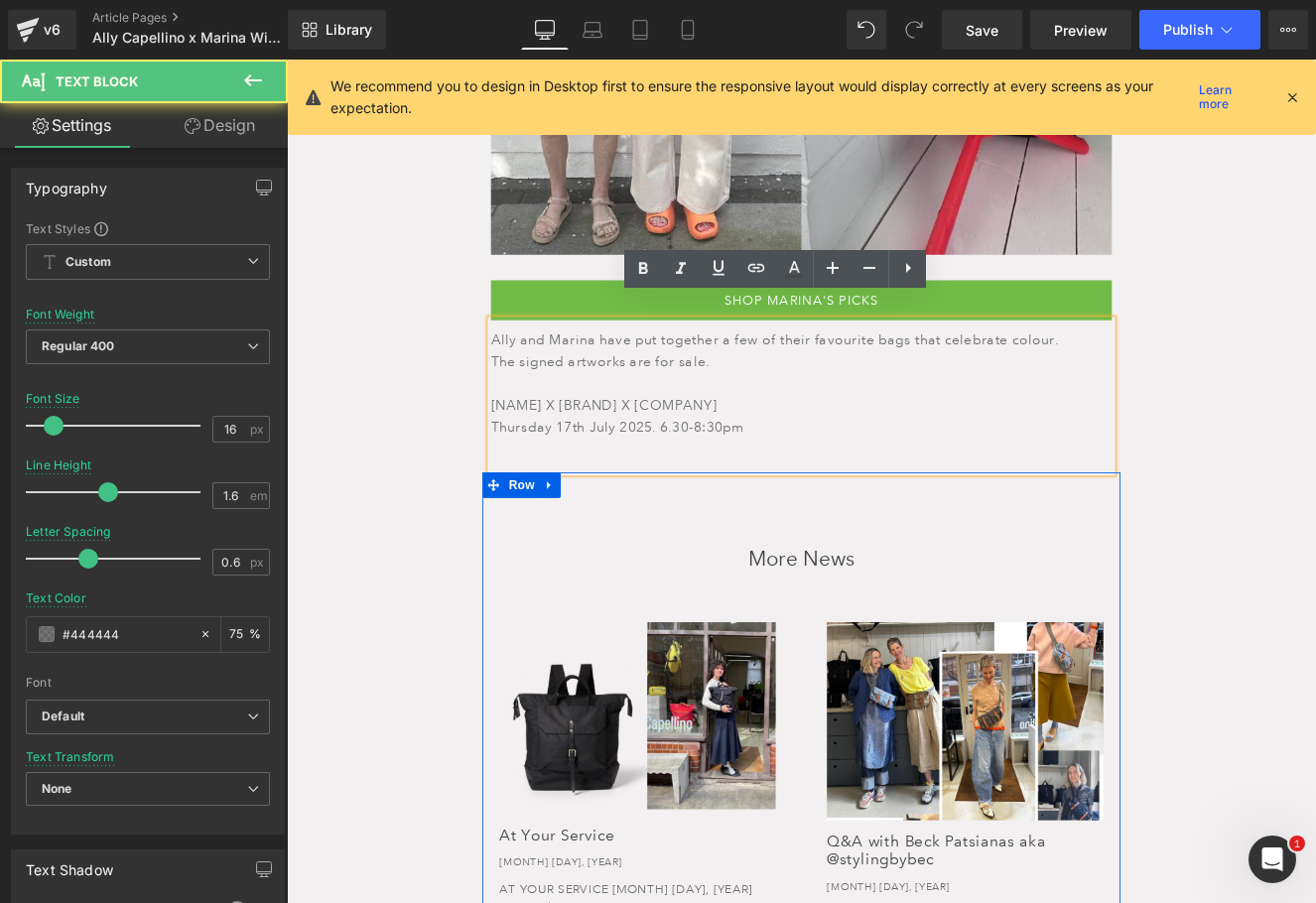 click on "Ally and Marina have put together a few of their favourite bags that celebrate colour." at bounding box center [887, 386] 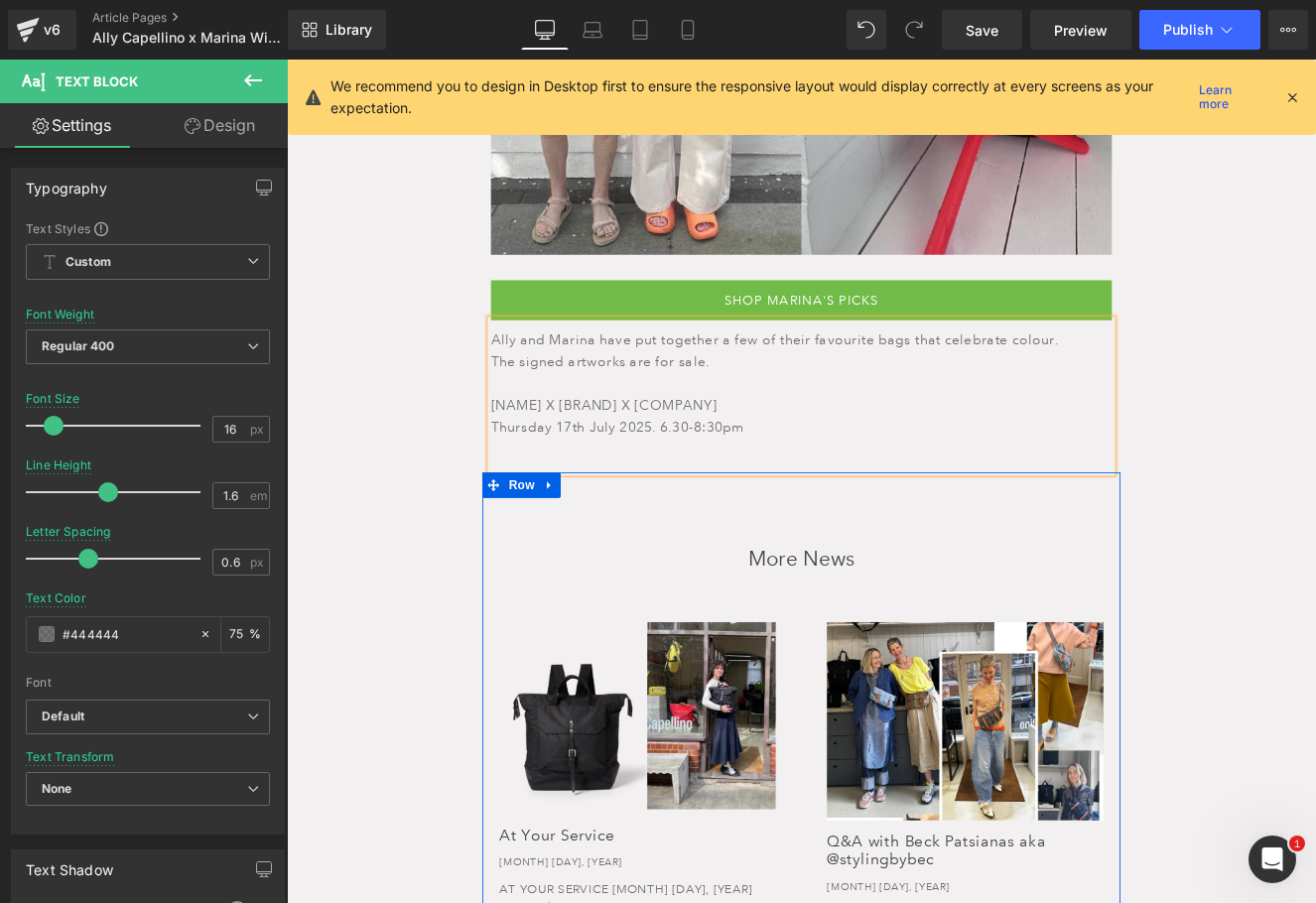 type 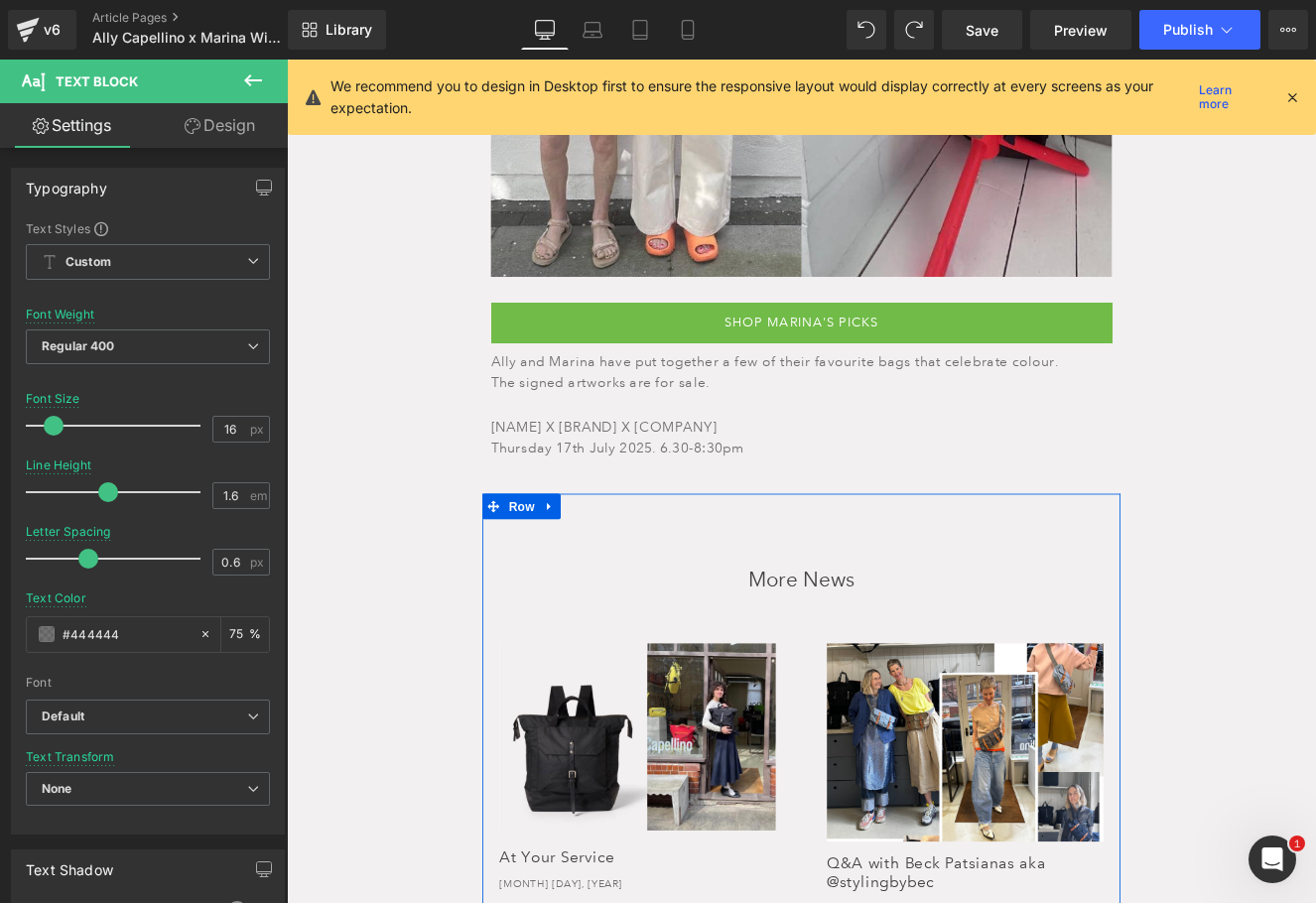 scroll, scrollTop: 4380, scrollLeft: 0, axis: vertical 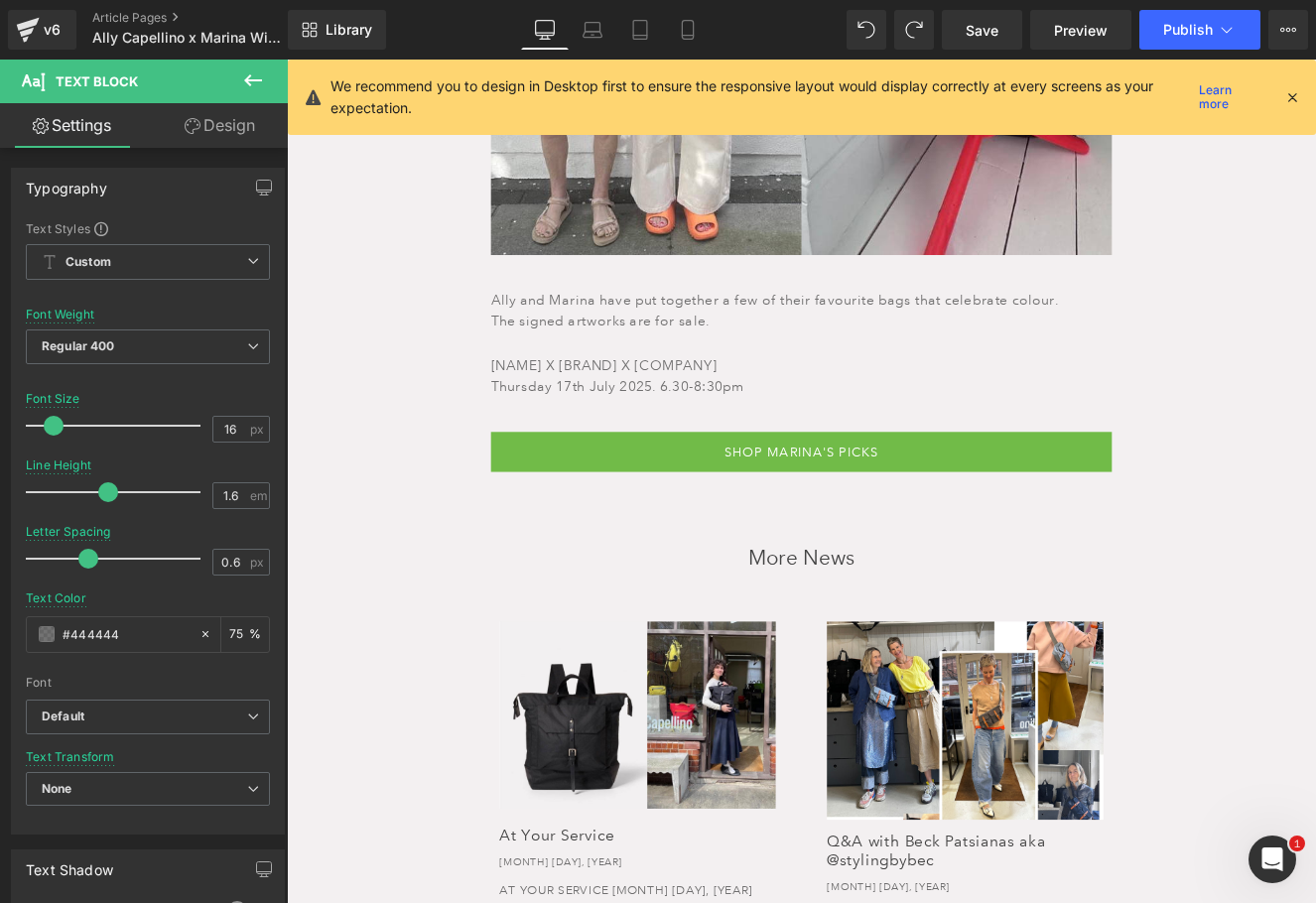 click on "ALLY CAPELLINO X MARINA WILLER Heading July 12, 2025 Text Block Row When you enter Marina Willer’s house there is an impression of colours bouncing in light. There is no murkiness. White paint on the floors and walls ensures that the sharp and fruity colours bounce without weight around the airy space. The walls are covered in graphic imagery and artworks produced by her or her peers and it feels fresh and modern without sacrificing the relaxed comfort of a family home. Text Block Image Partner at Pentagram and multi award winning designer and filmmaker Marina is prolific and a non stop ideas shop. We are excited to host a personal project “Overlooked” by Marina, at Calvert Avenue and invite you for drinks to celebrate on 17th July at 6.30pm. Previously shown at during London Design Week at the V&A, they will have a very different impact in a much smaller venue. We had a few questions for Marina Text Block ALLY - MARINA - ALLY - MARINA -" at bounding box center [887, -1348] 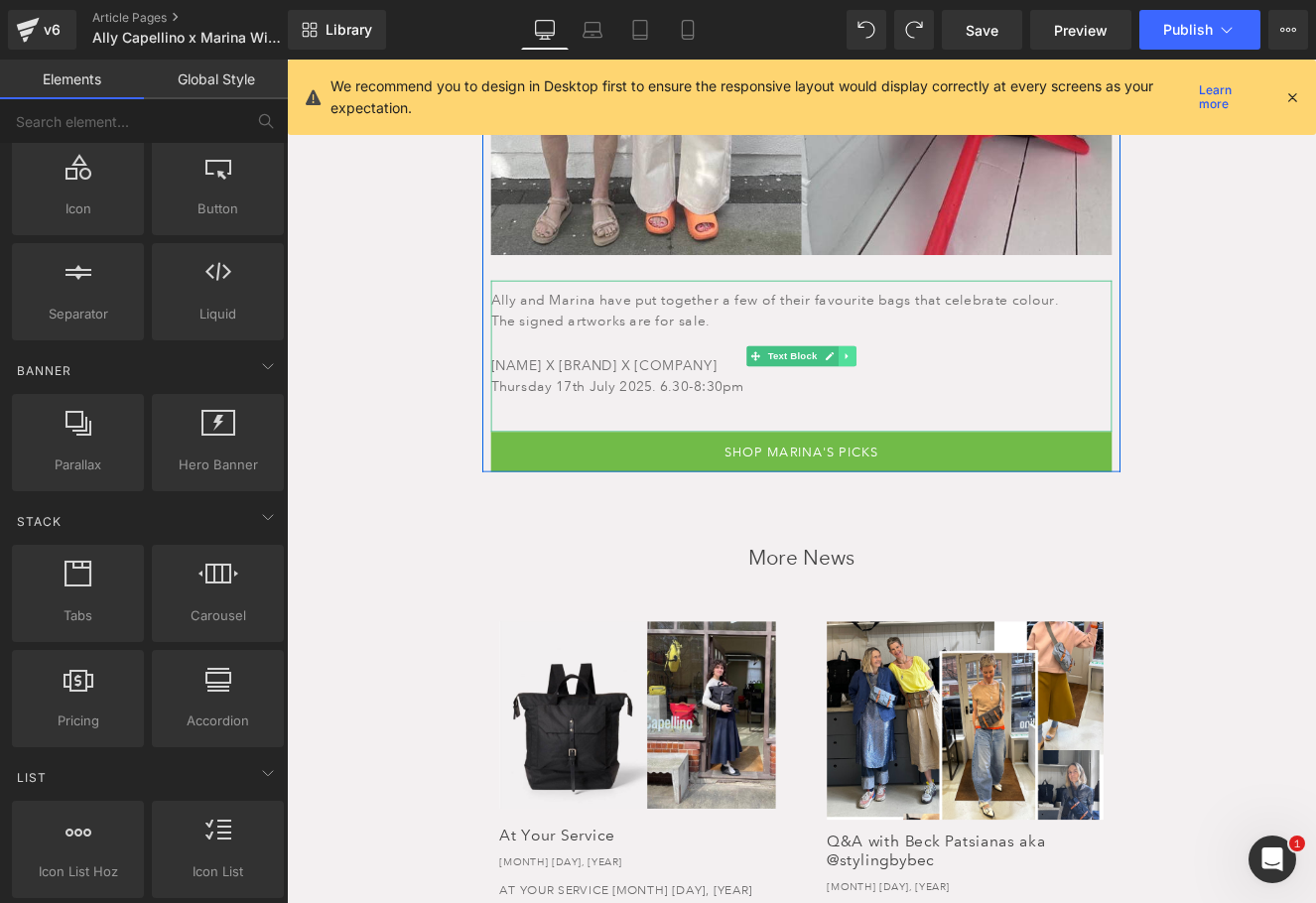 click 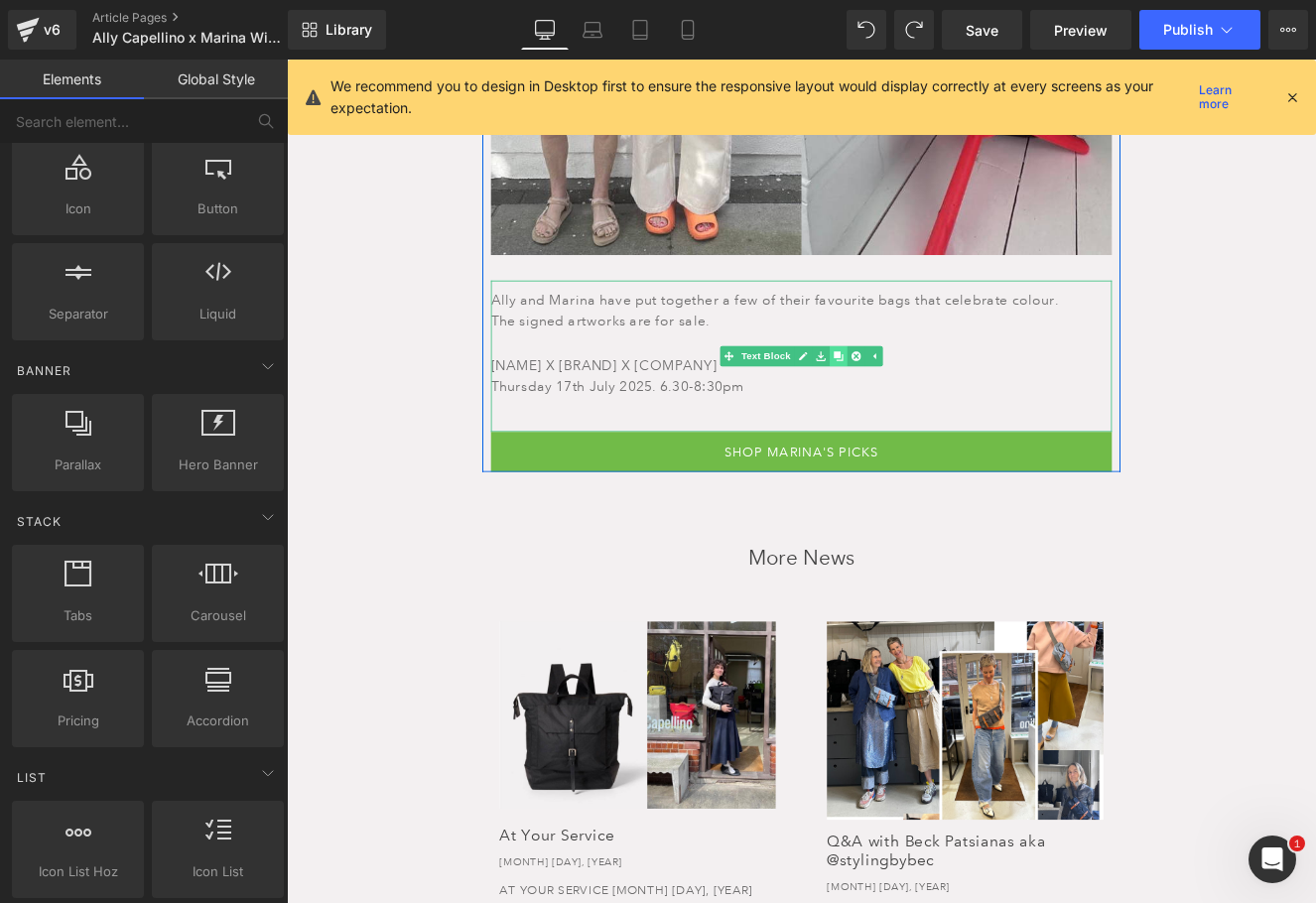 click 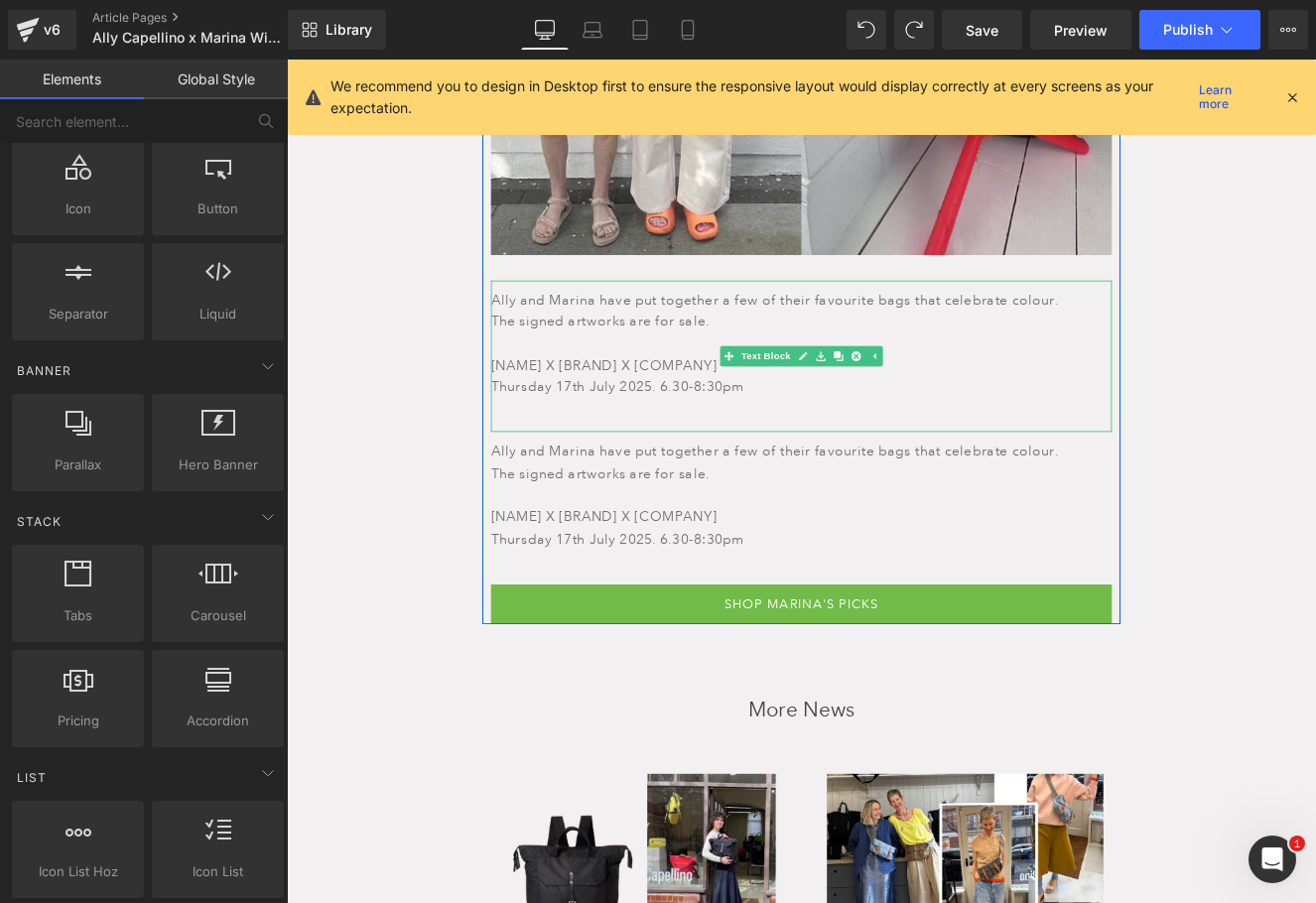 drag, startPoint x: 584, startPoint y: 394, endPoint x: 671, endPoint y: 429, distance: 93.7763 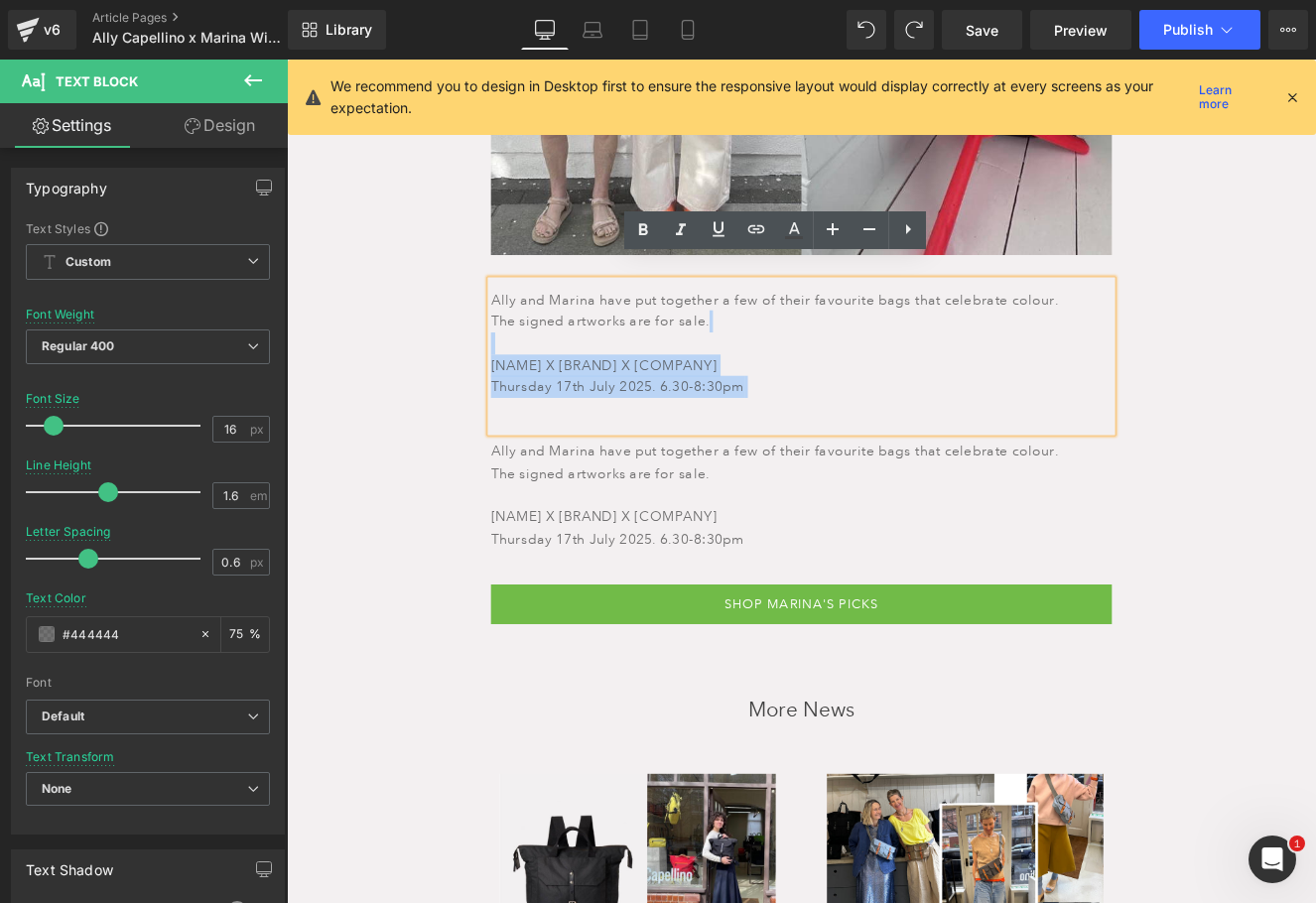 drag, startPoint x: 688, startPoint y: 439, endPoint x: 498, endPoint y: 361, distance: 205.38744 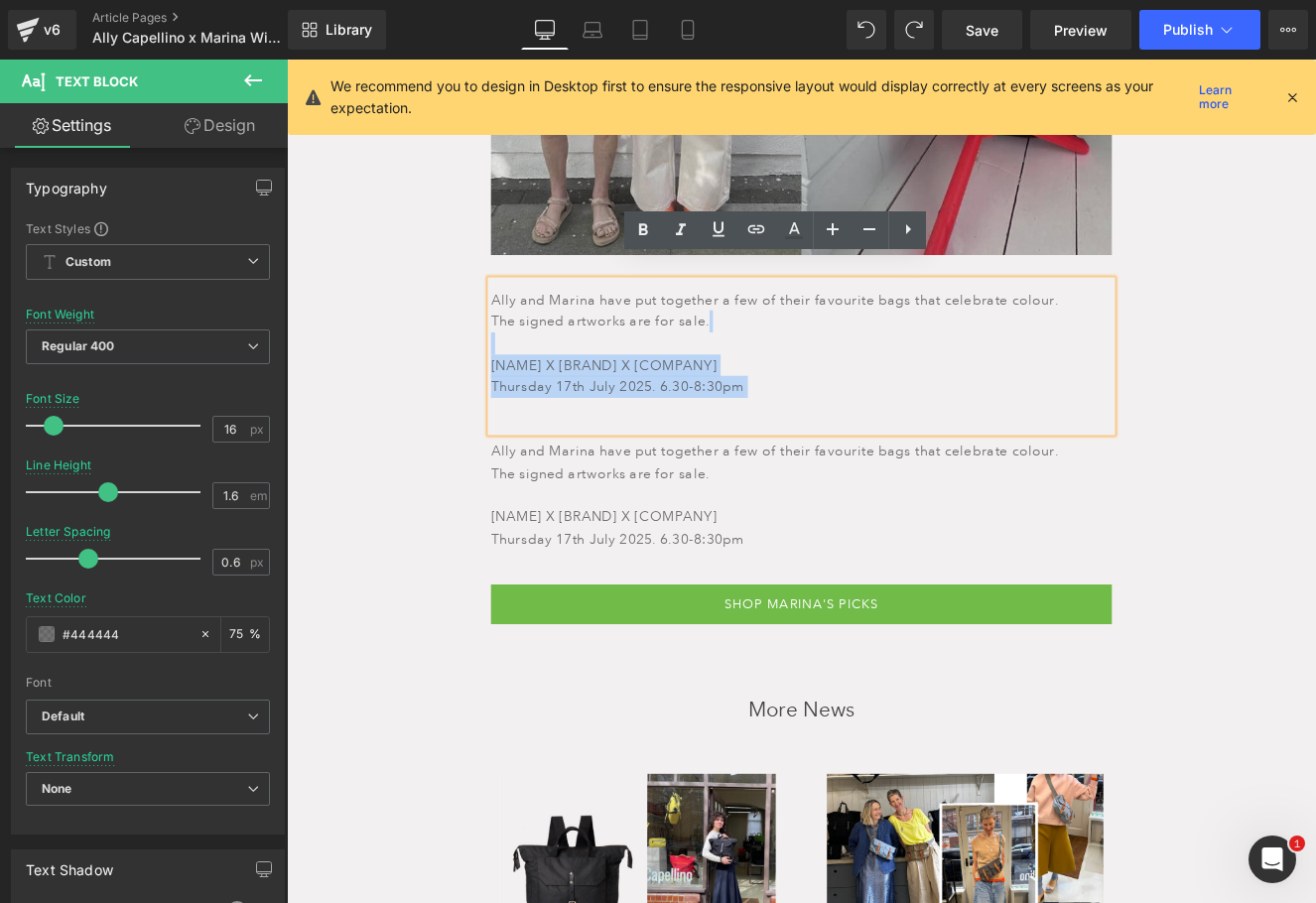 type 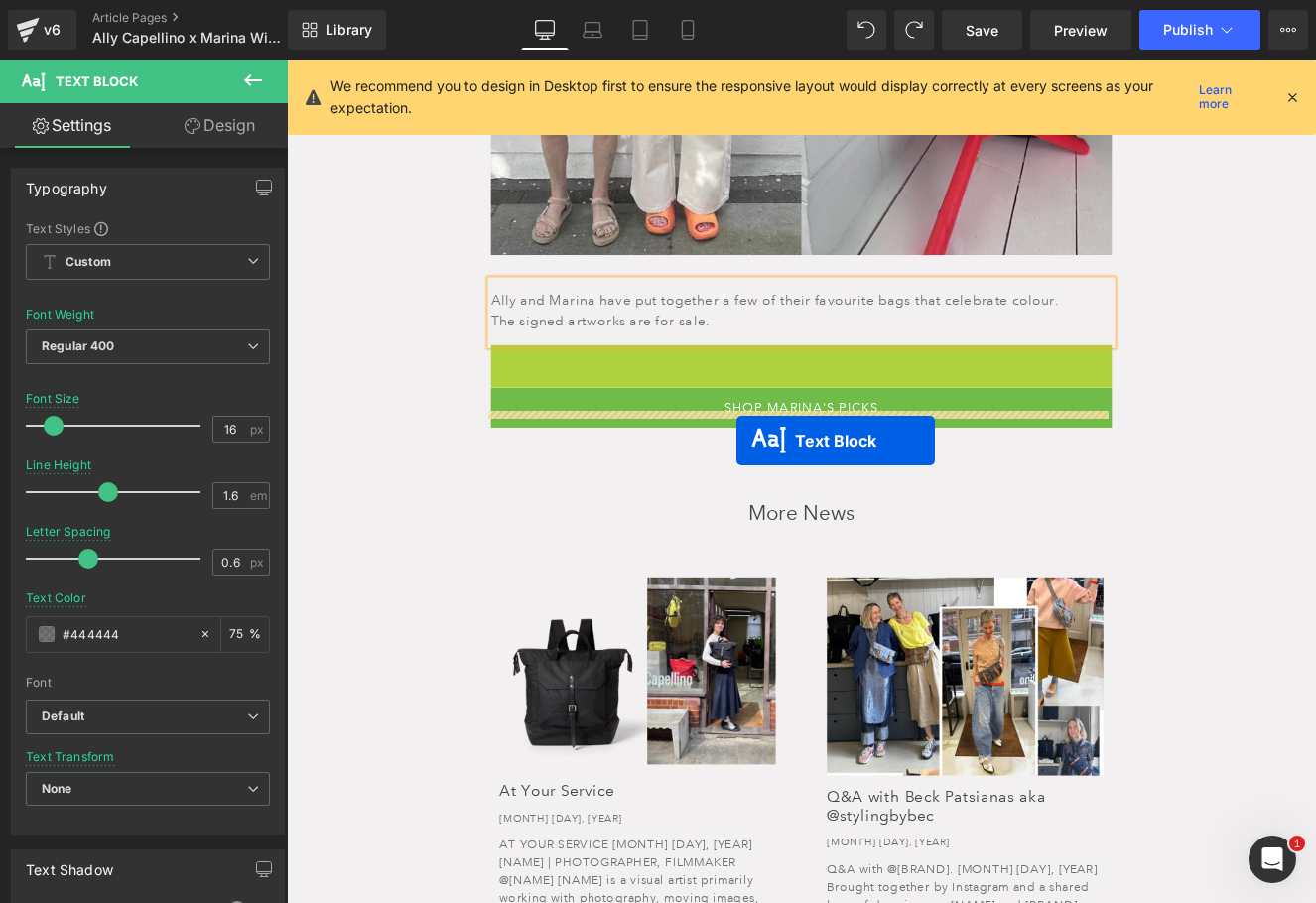 drag, startPoint x: 825, startPoint y: 452, endPoint x: 812, endPoint y: 504, distance: 53.600373 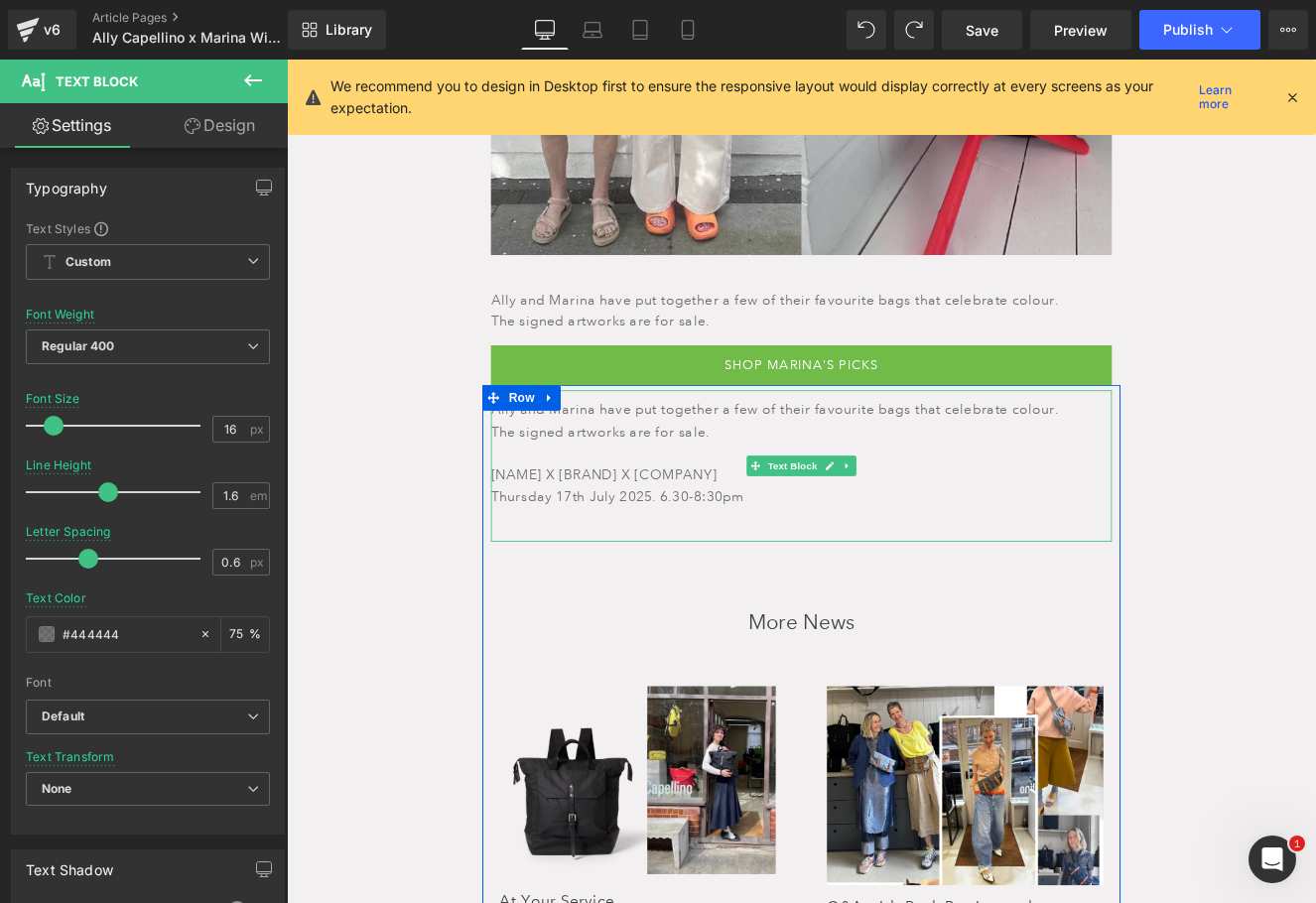 click on "The signed artworks are for sale." at bounding box center (887, 506) 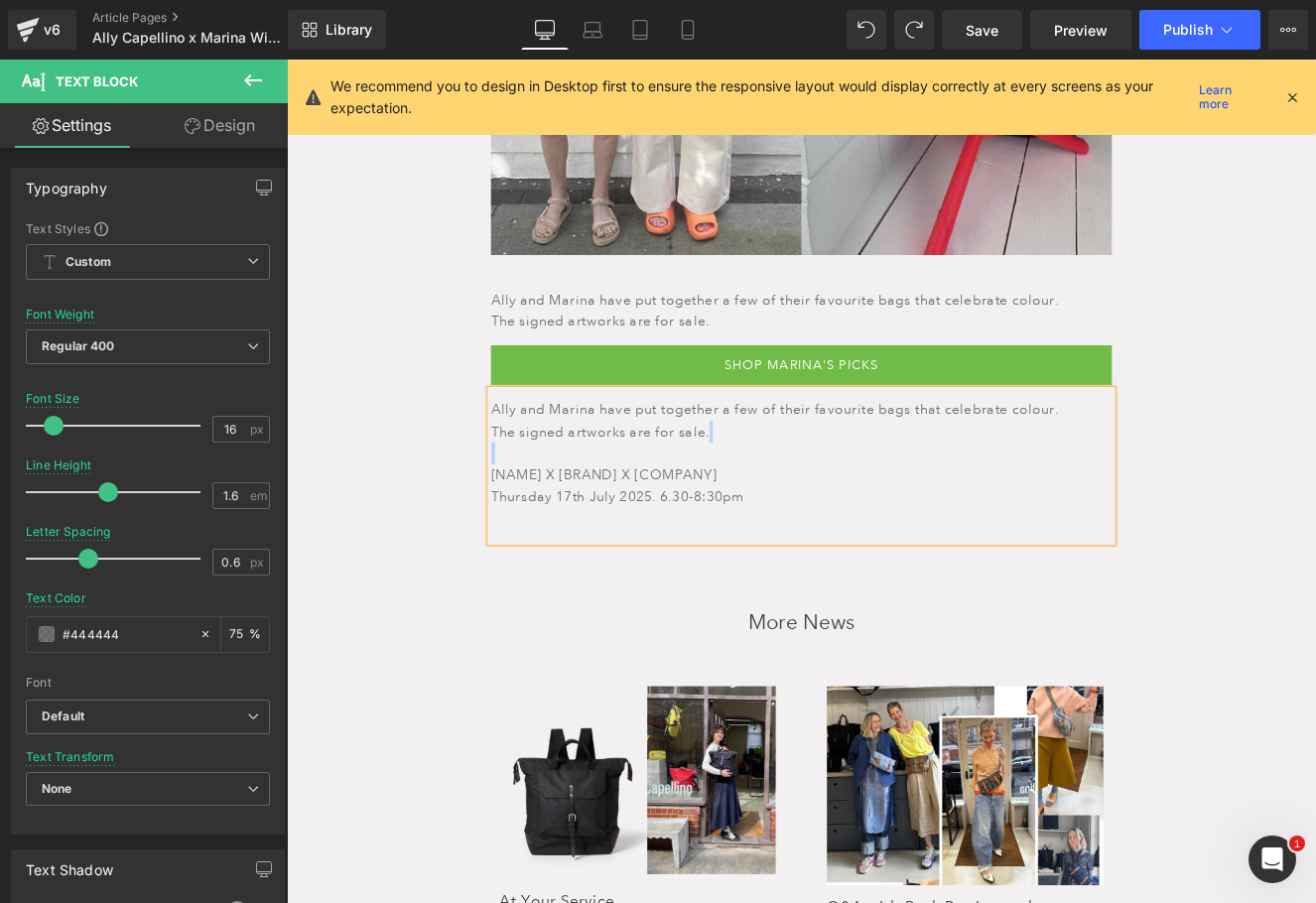 click on "The signed artworks are for sale." at bounding box center [887, 506] 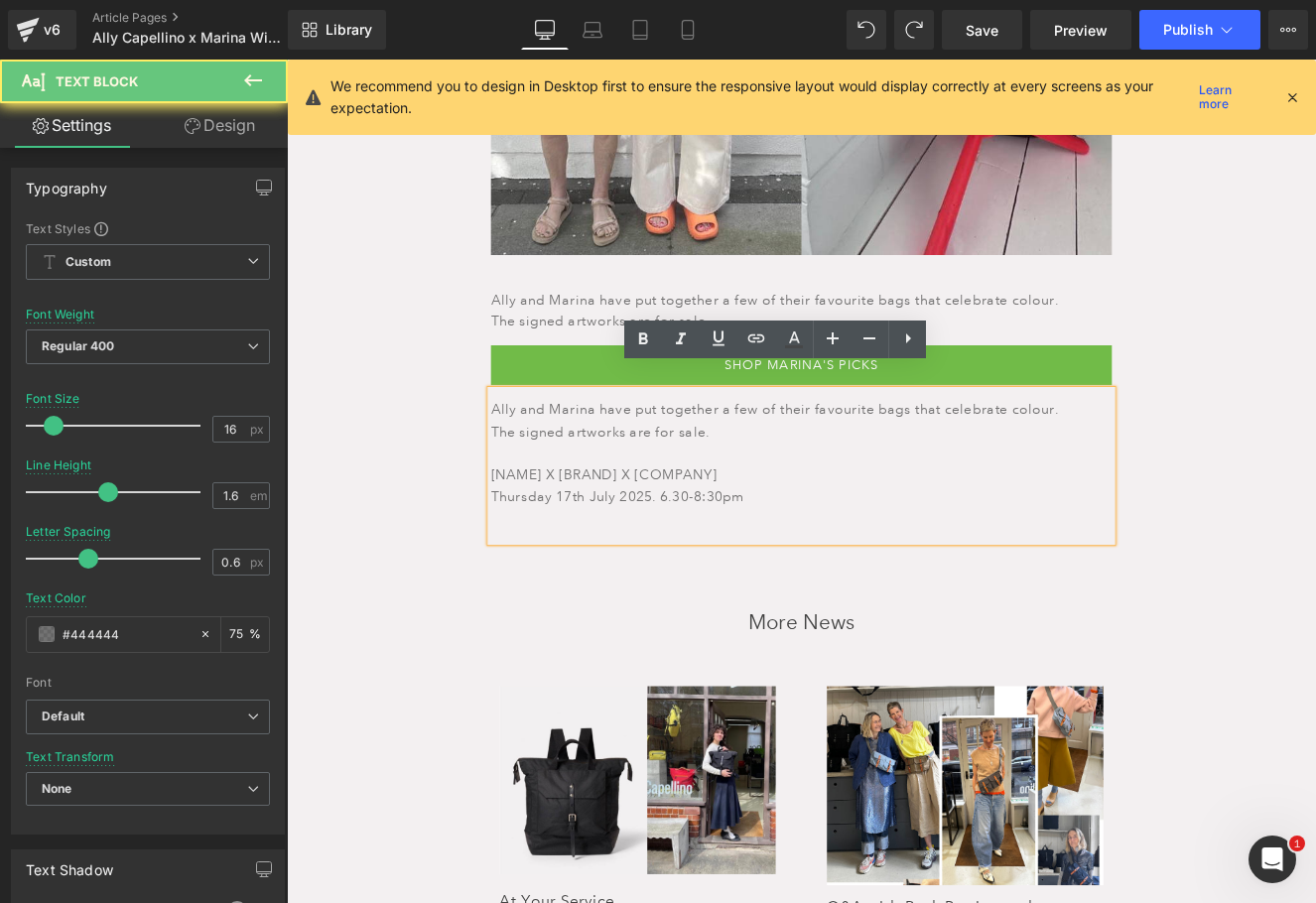 click on "[NAME] X [BRAND] X [COMPANY]" at bounding box center (887, 545) 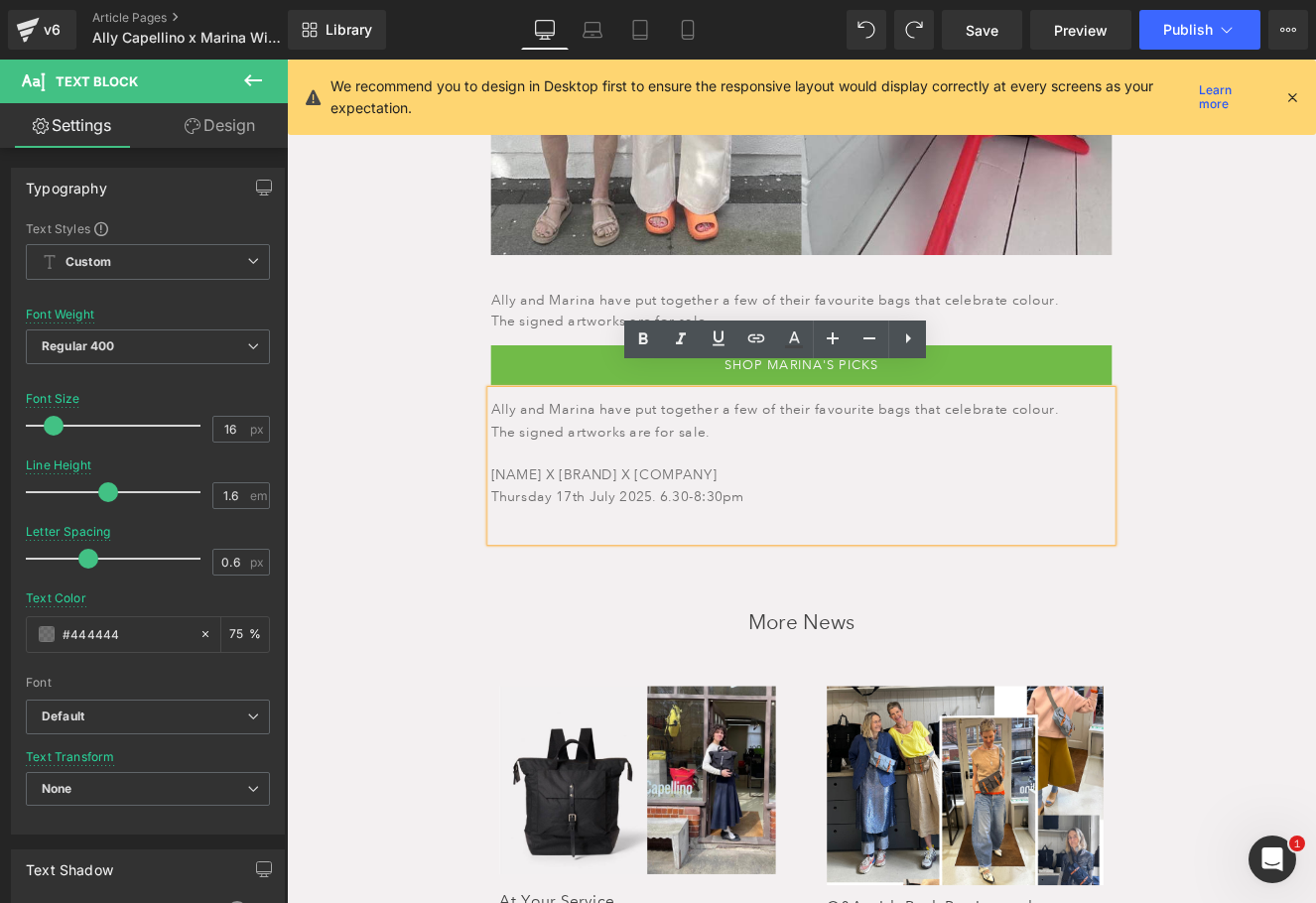 drag, startPoint x: 840, startPoint y: 543, endPoint x: 366, endPoint y: 345, distance: 513.6925 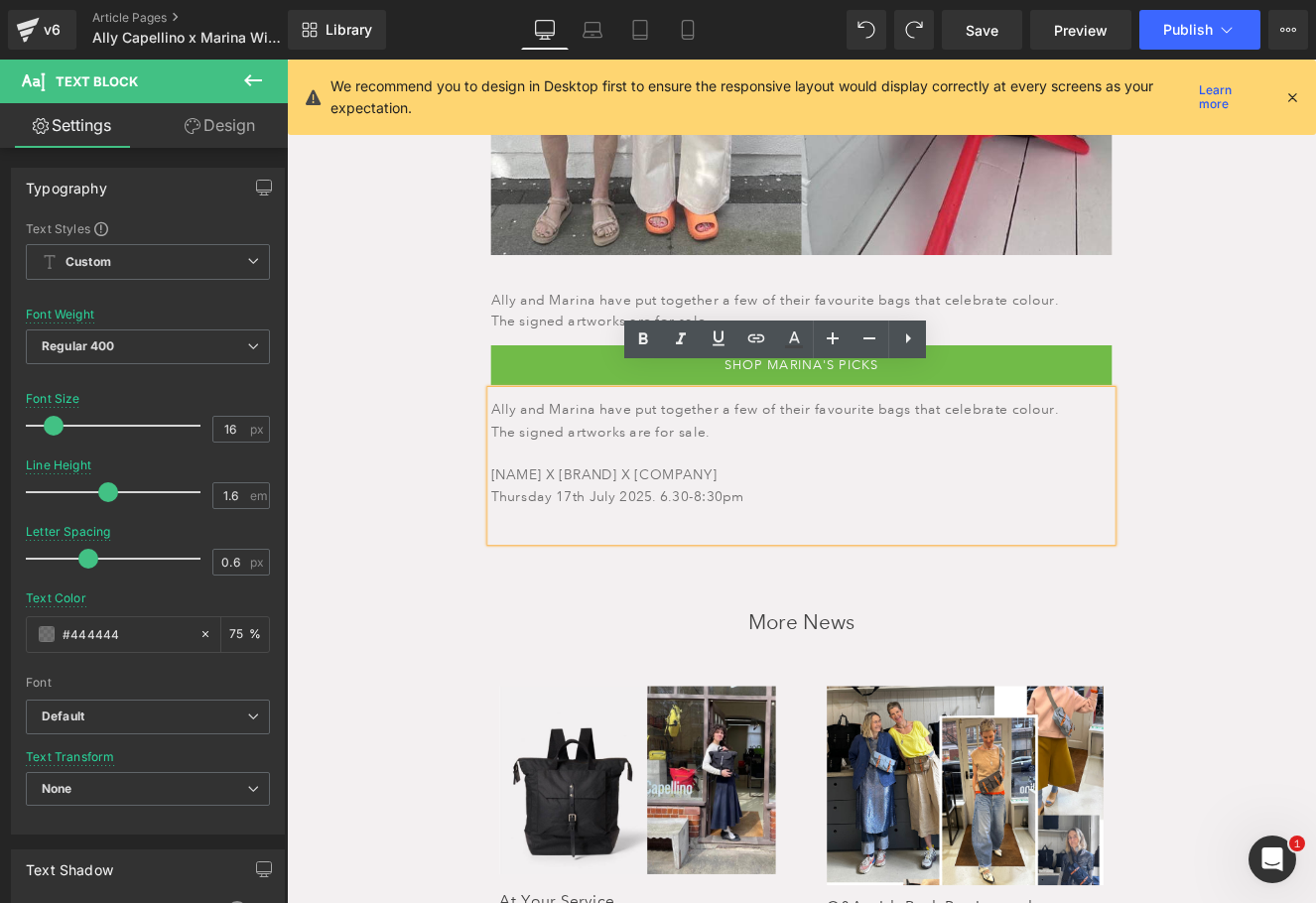 paste 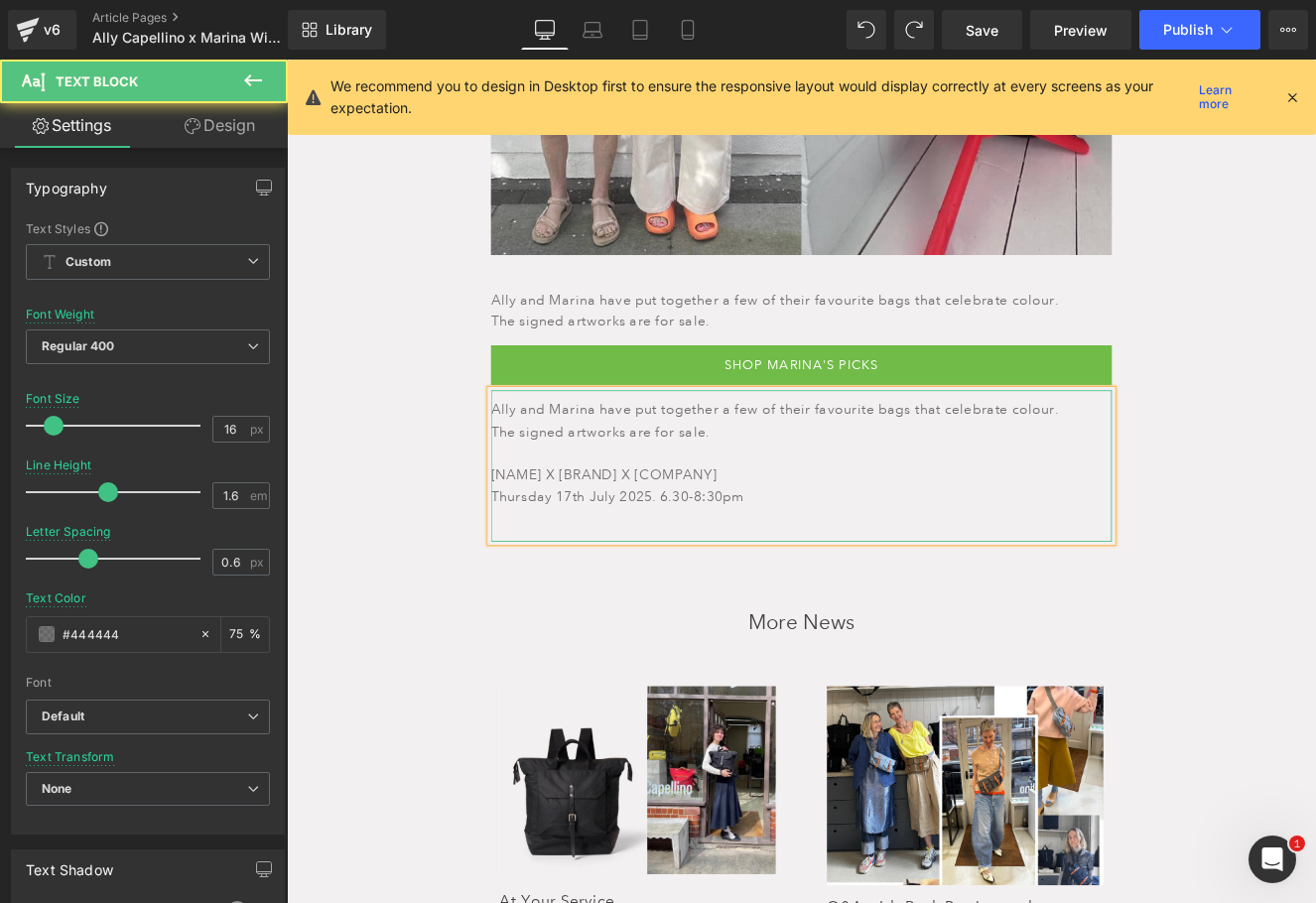 click on "[NAME] X [BRAND] X [COMPANY]" at bounding box center (887, 545) 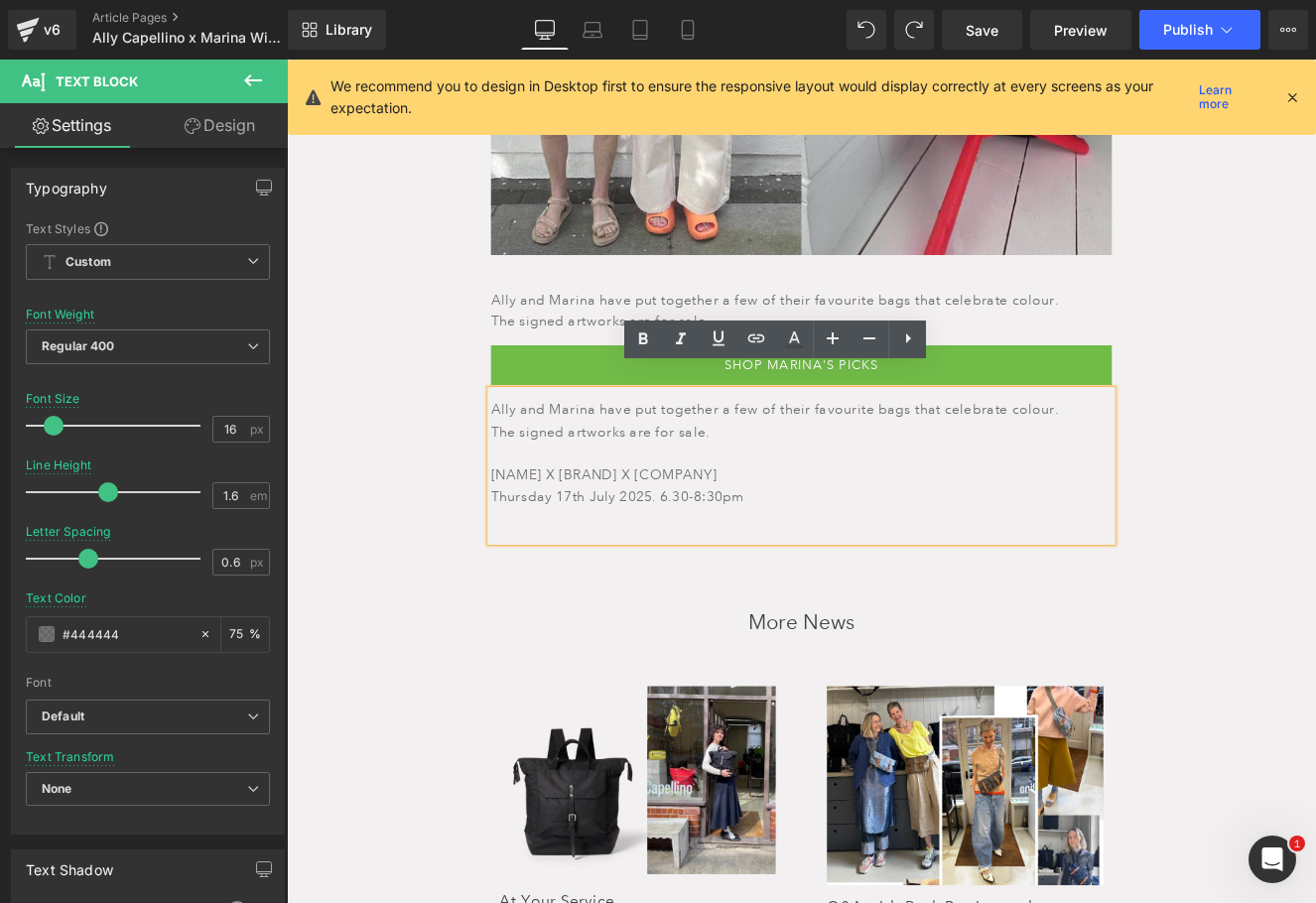 drag, startPoint x: 845, startPoint y: 553, endPoint x: 511, endPoint y: 435, distance: 354.23156 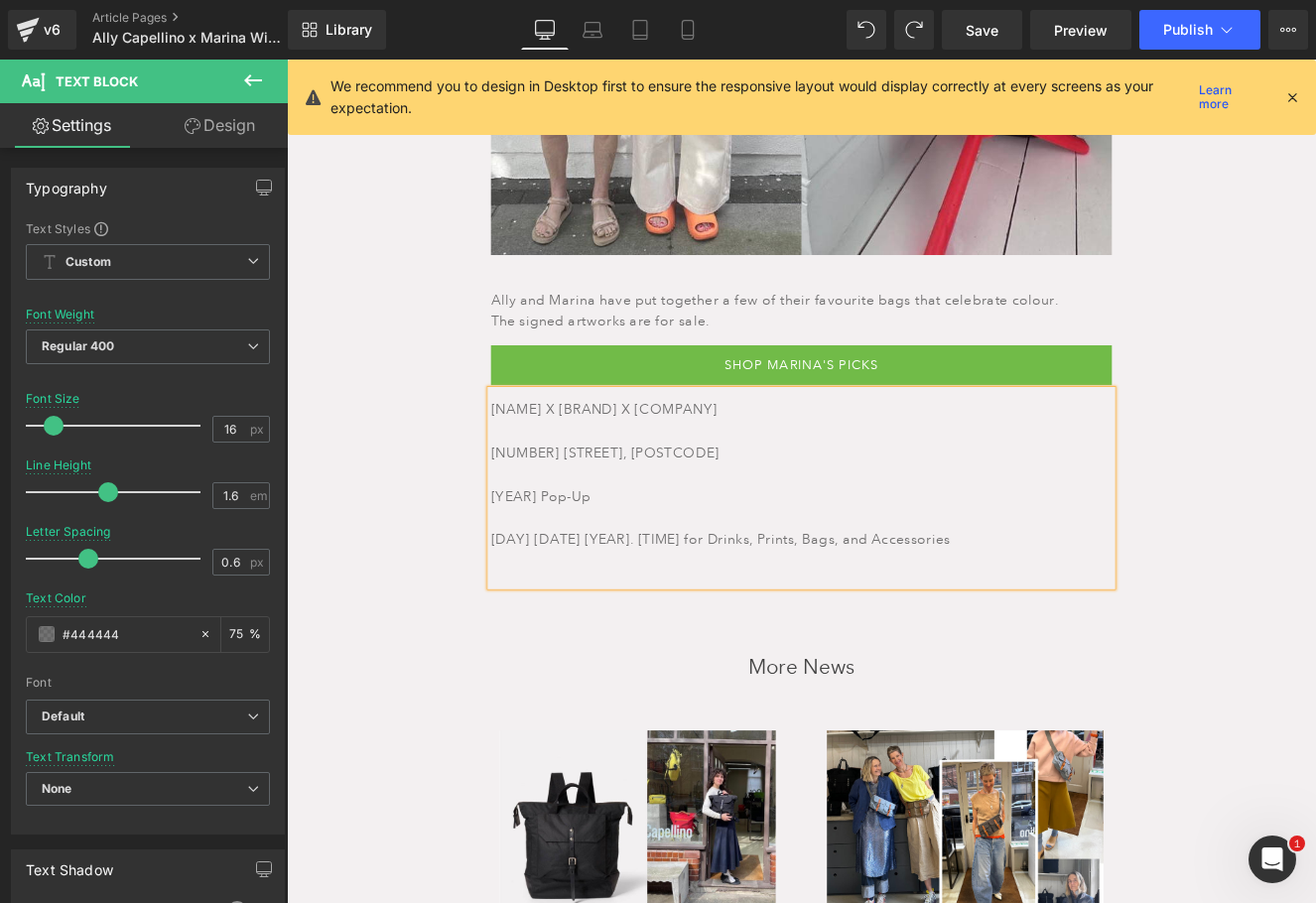 click at bounding box center (887, 494) 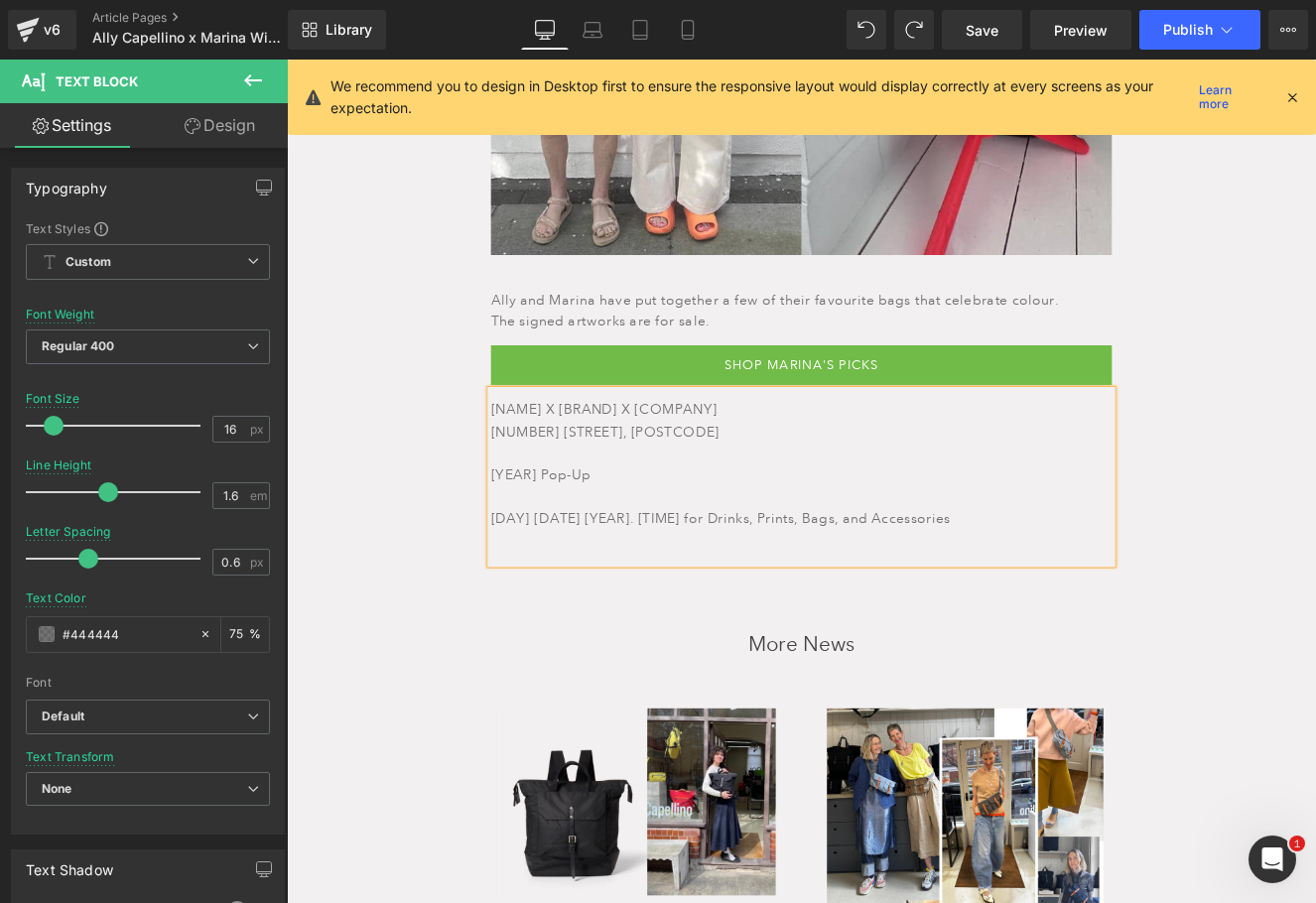 click on "[NUMBER] [STREET], [POSTCODE]" at bounding box center (887, 494) 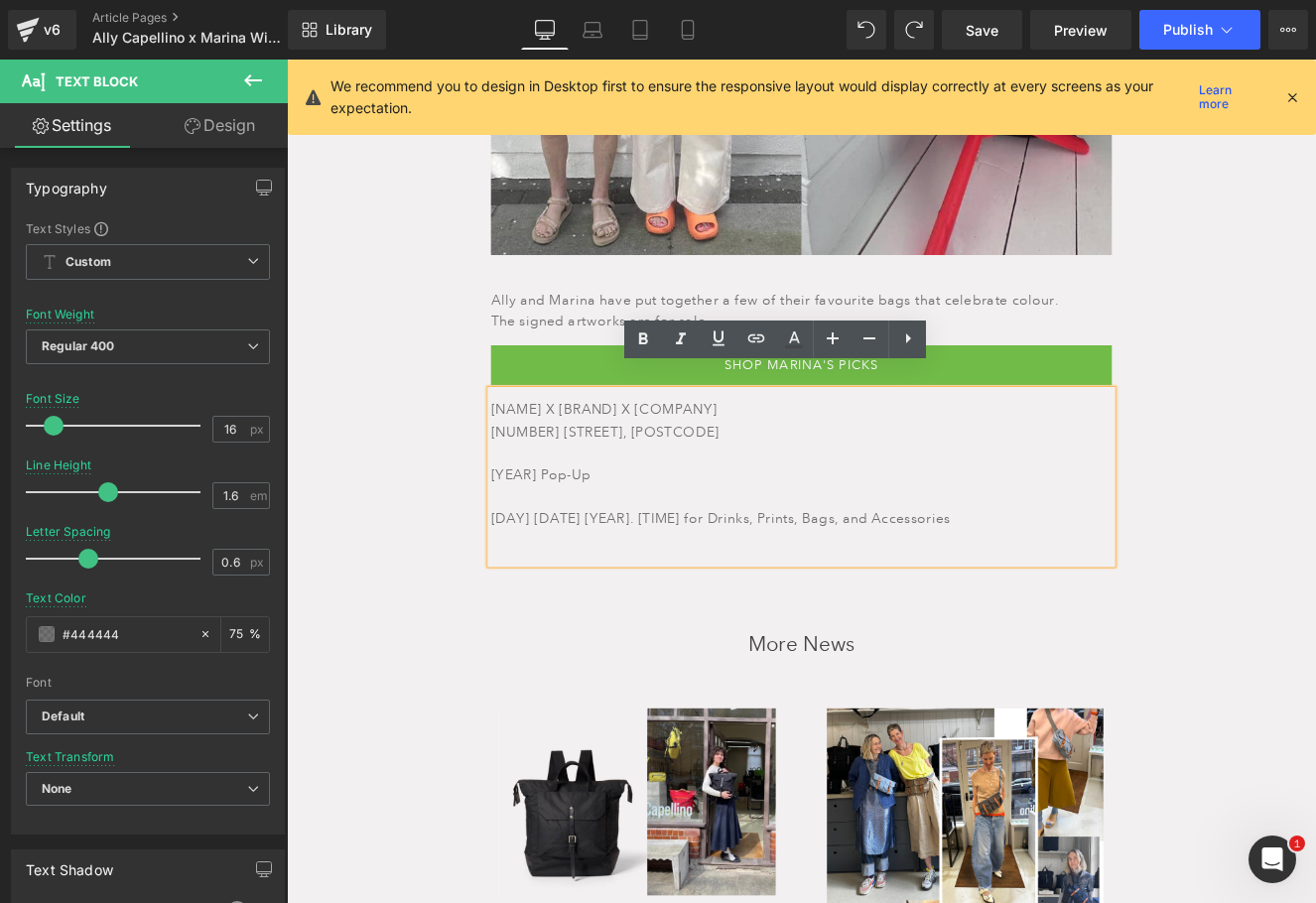click at bounding box center [887, 519] 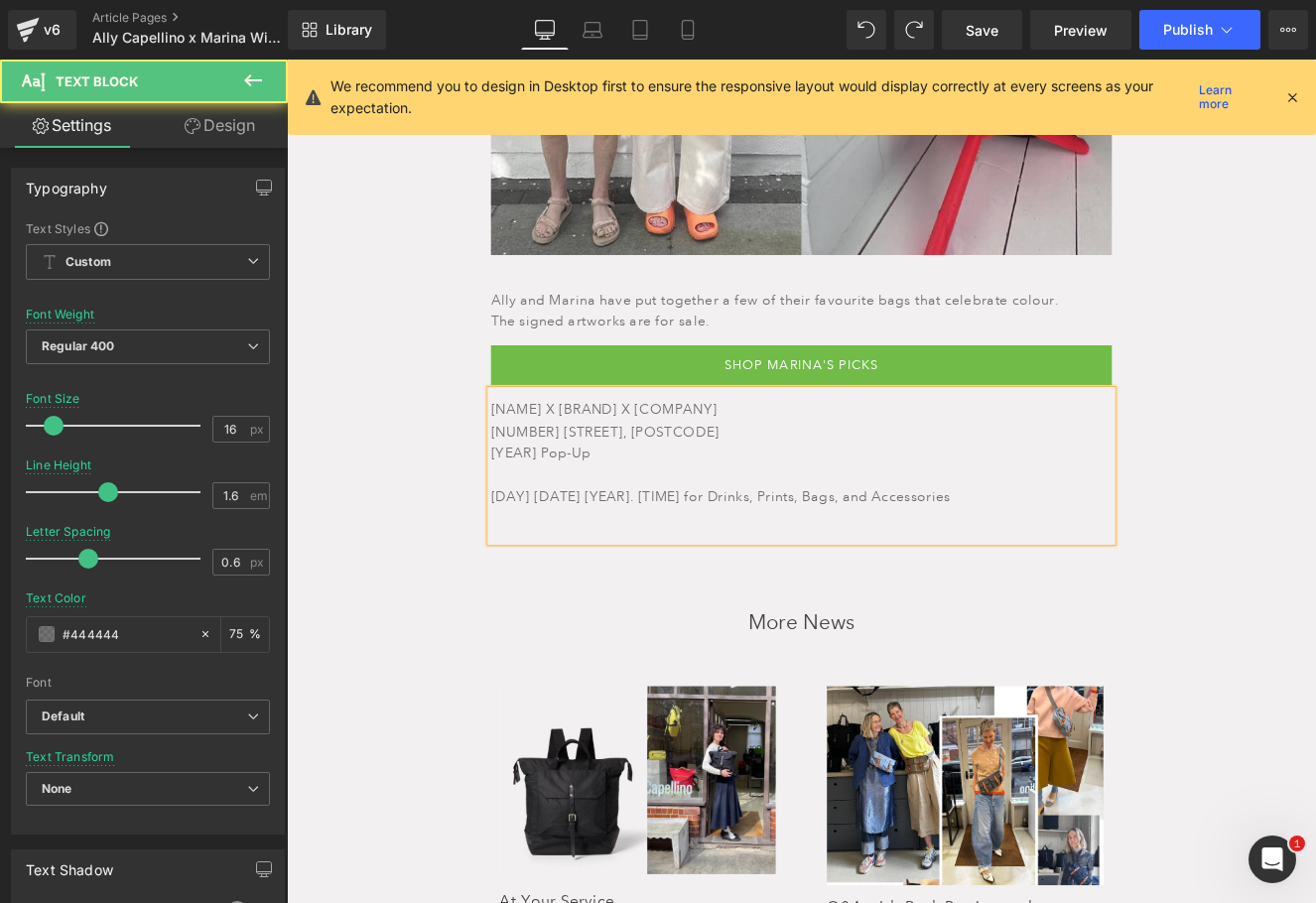 click at bounding box center (887, 545) 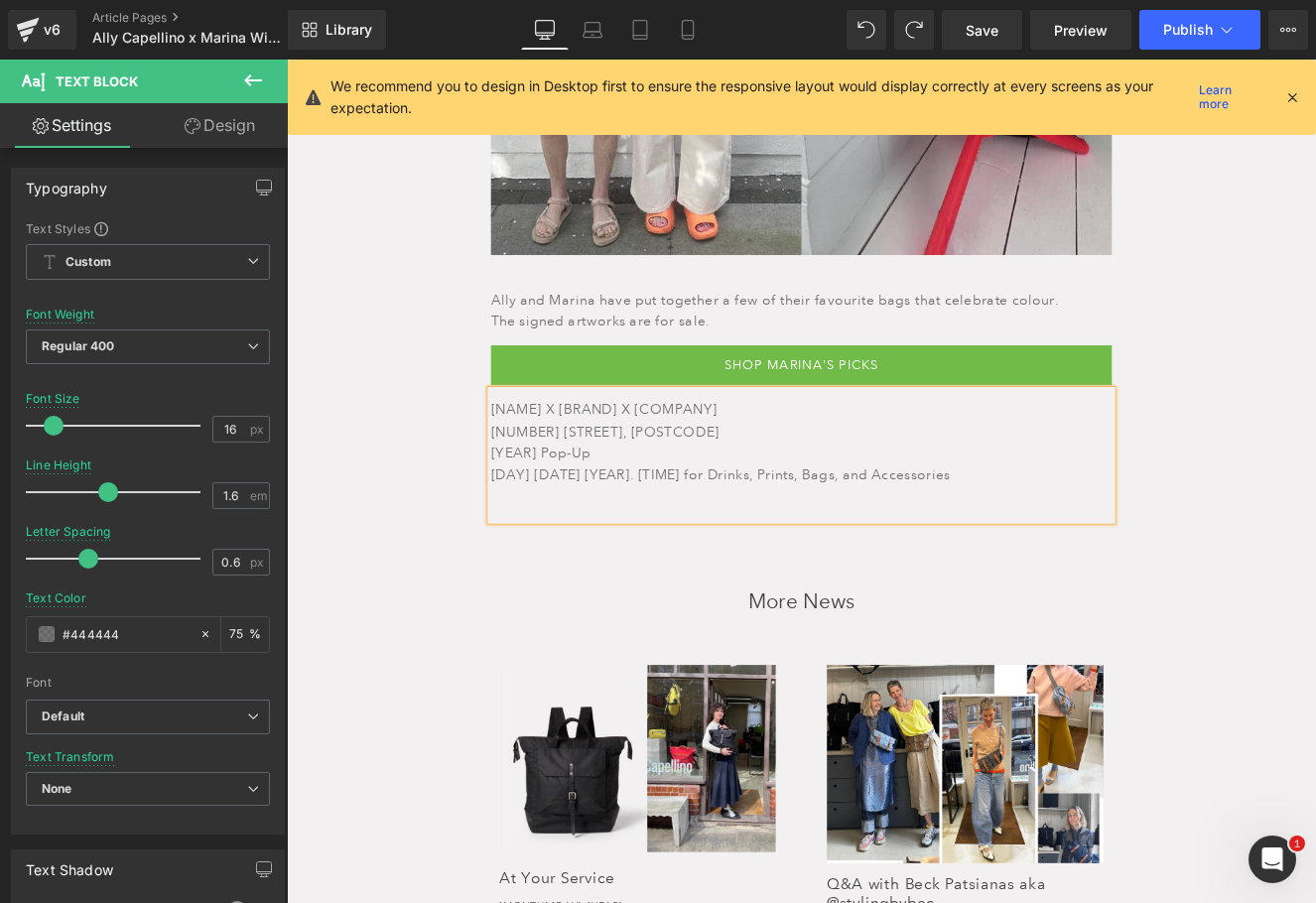 click on "[NAME] X [BRAND] X [COMPANY]" at bounding box center [887, 468] 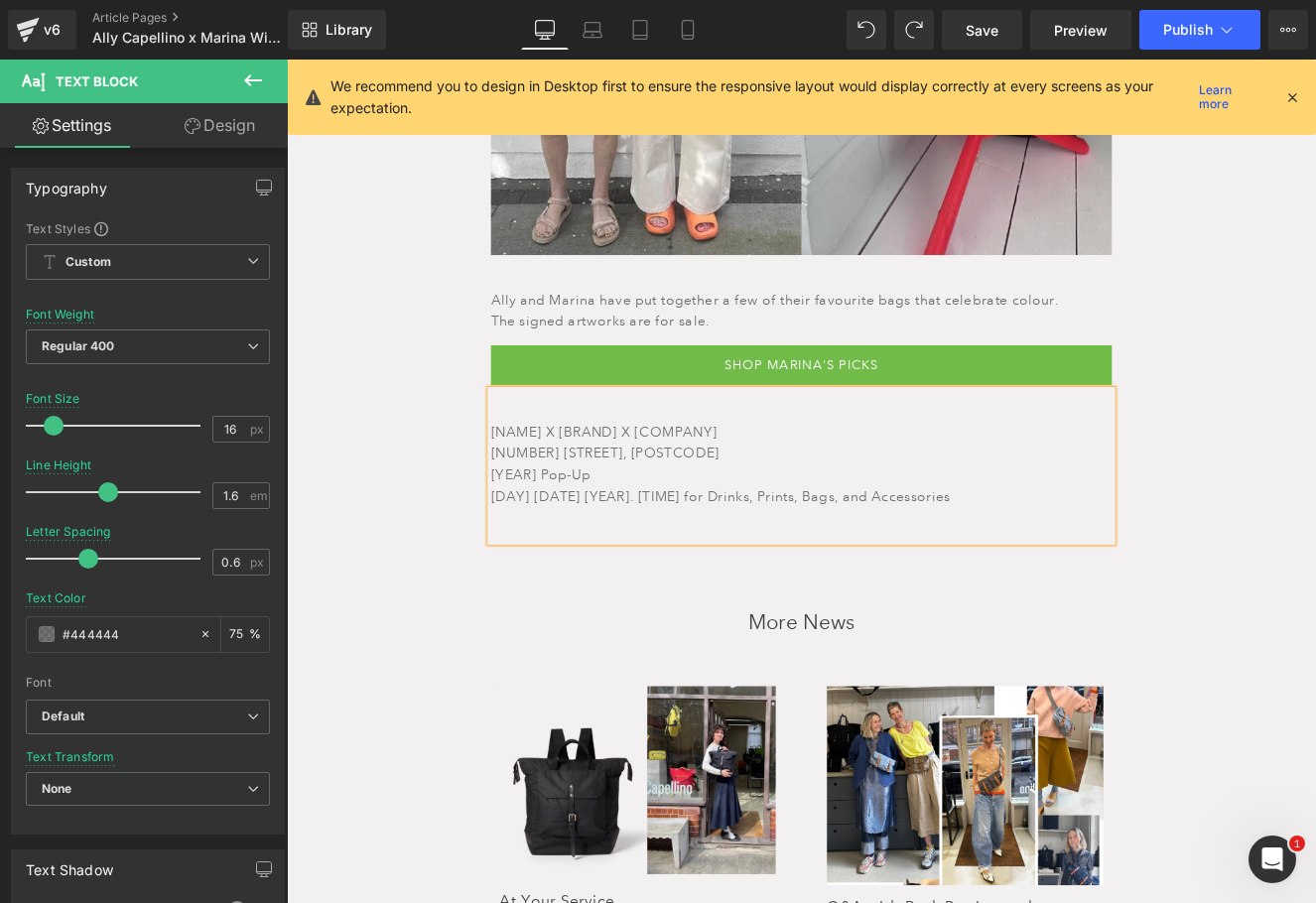 click on "[NAME] X [BRAND] X [COMPANY]" at bounding box center (887, 494) 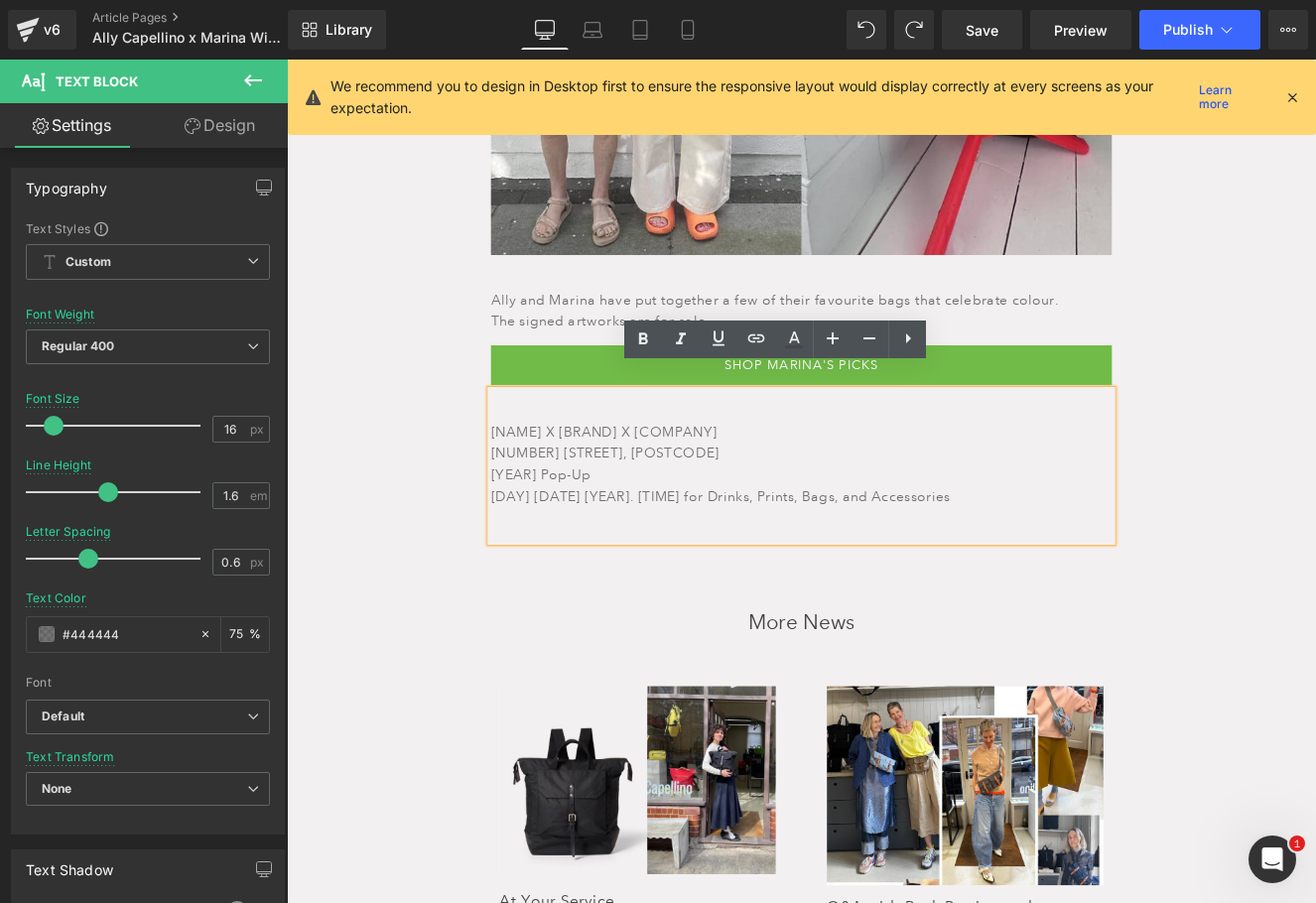 drag, startPoint x: 865, startPoint y: 463, endPoint x: 507, endPoint y: 463, distance: 358 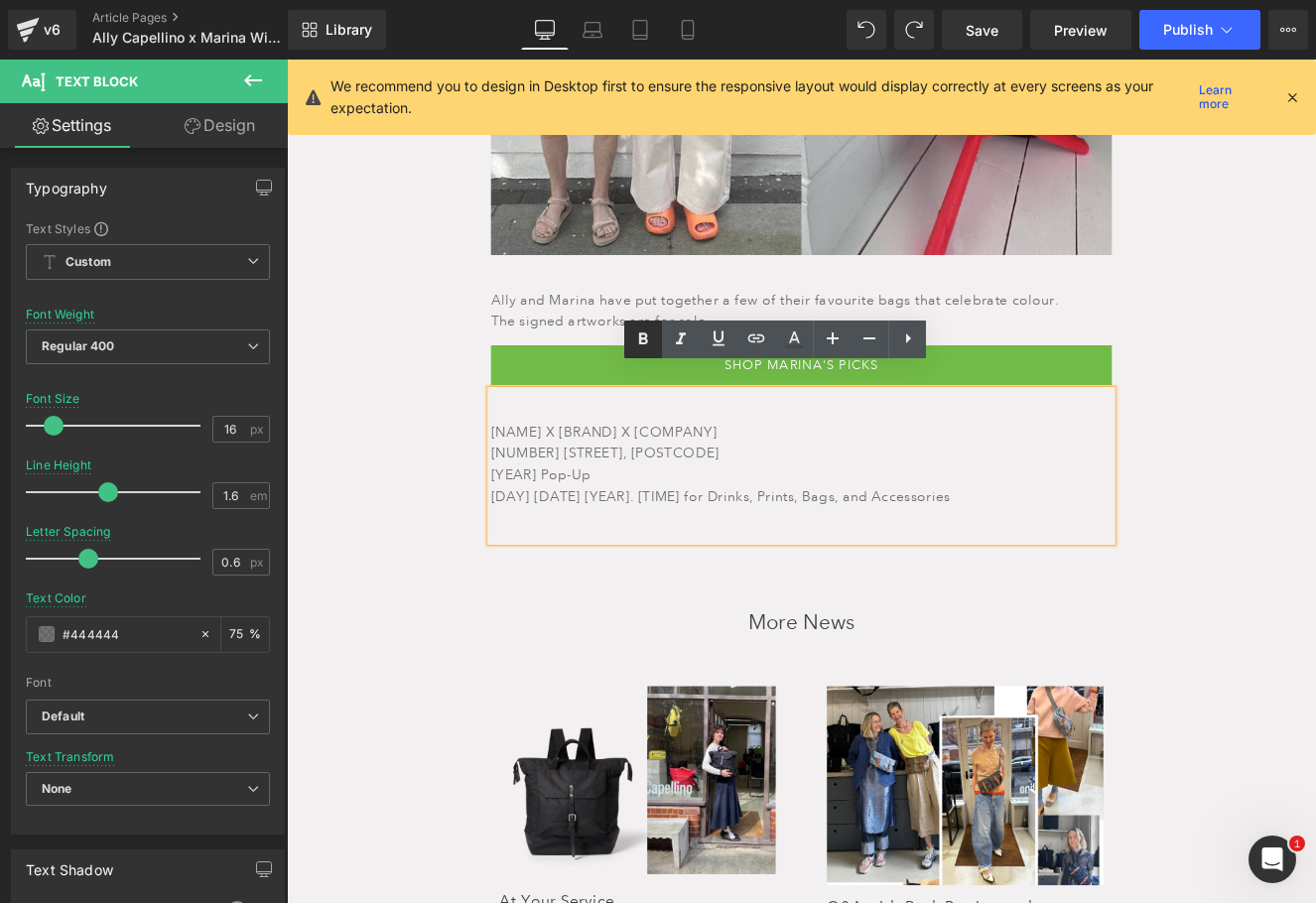 click 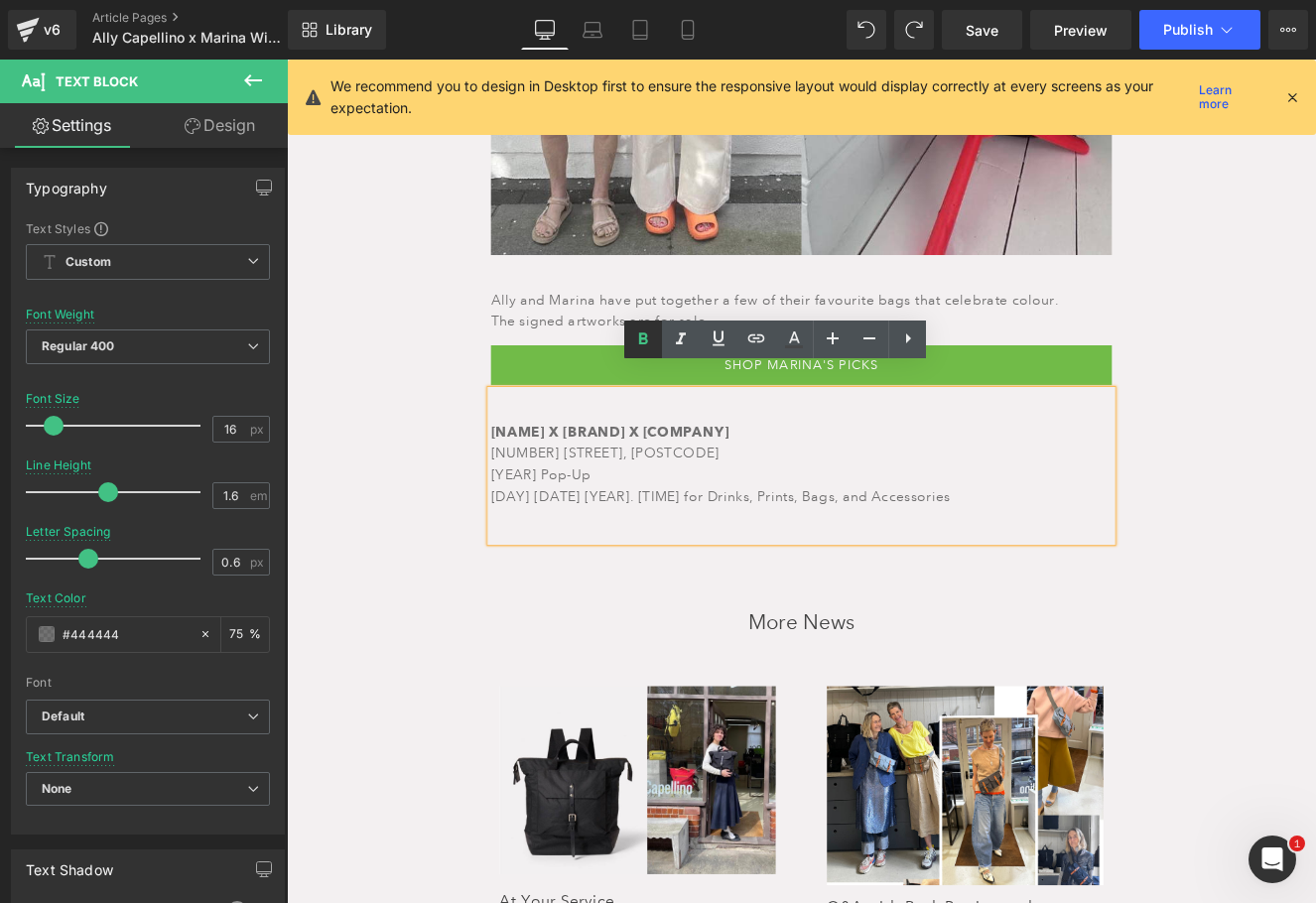 click 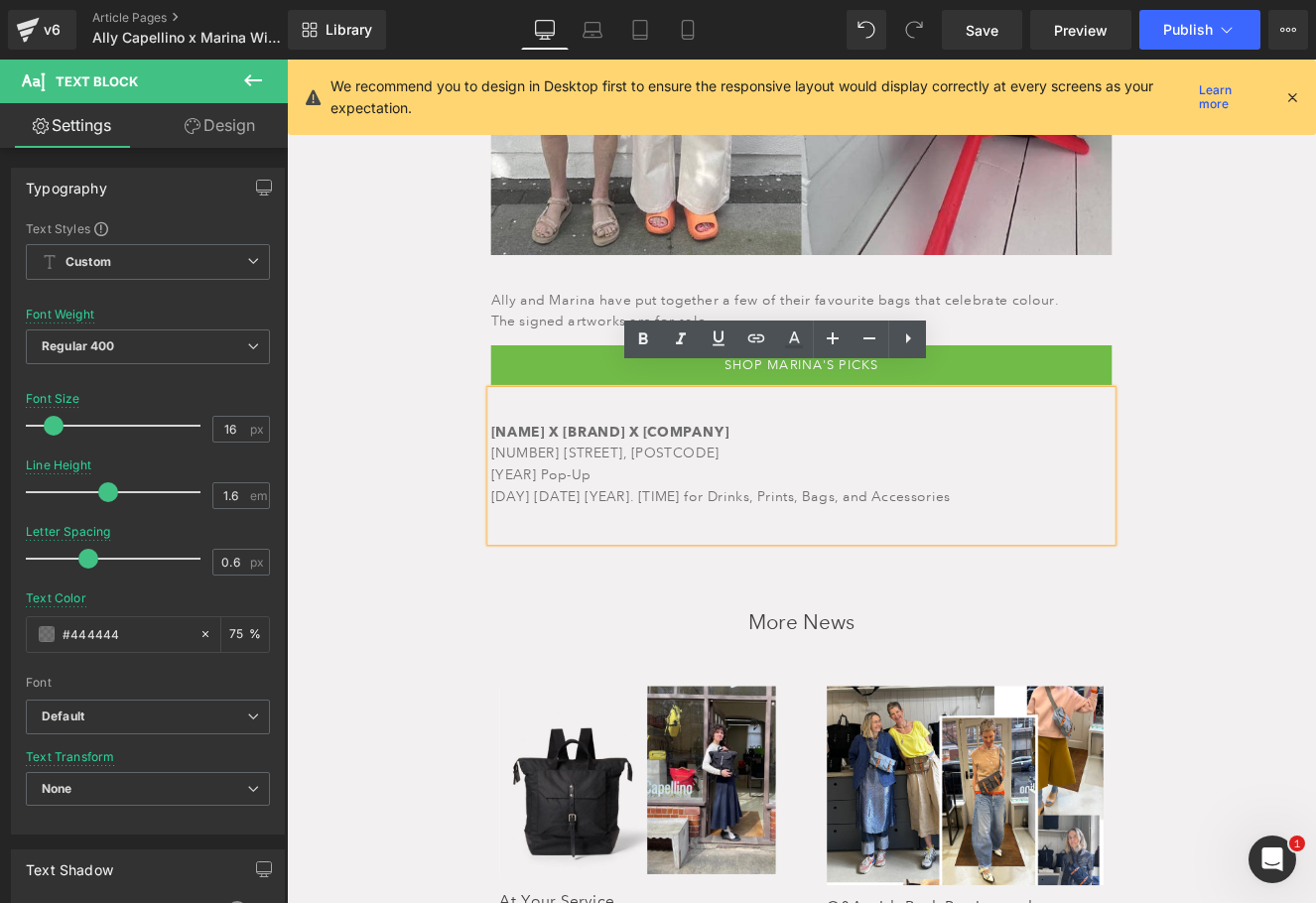 drag, startPoint x: 888, startPoint y: 456, endPoint x: 518, endPoint y: 458, distance: 370.00541 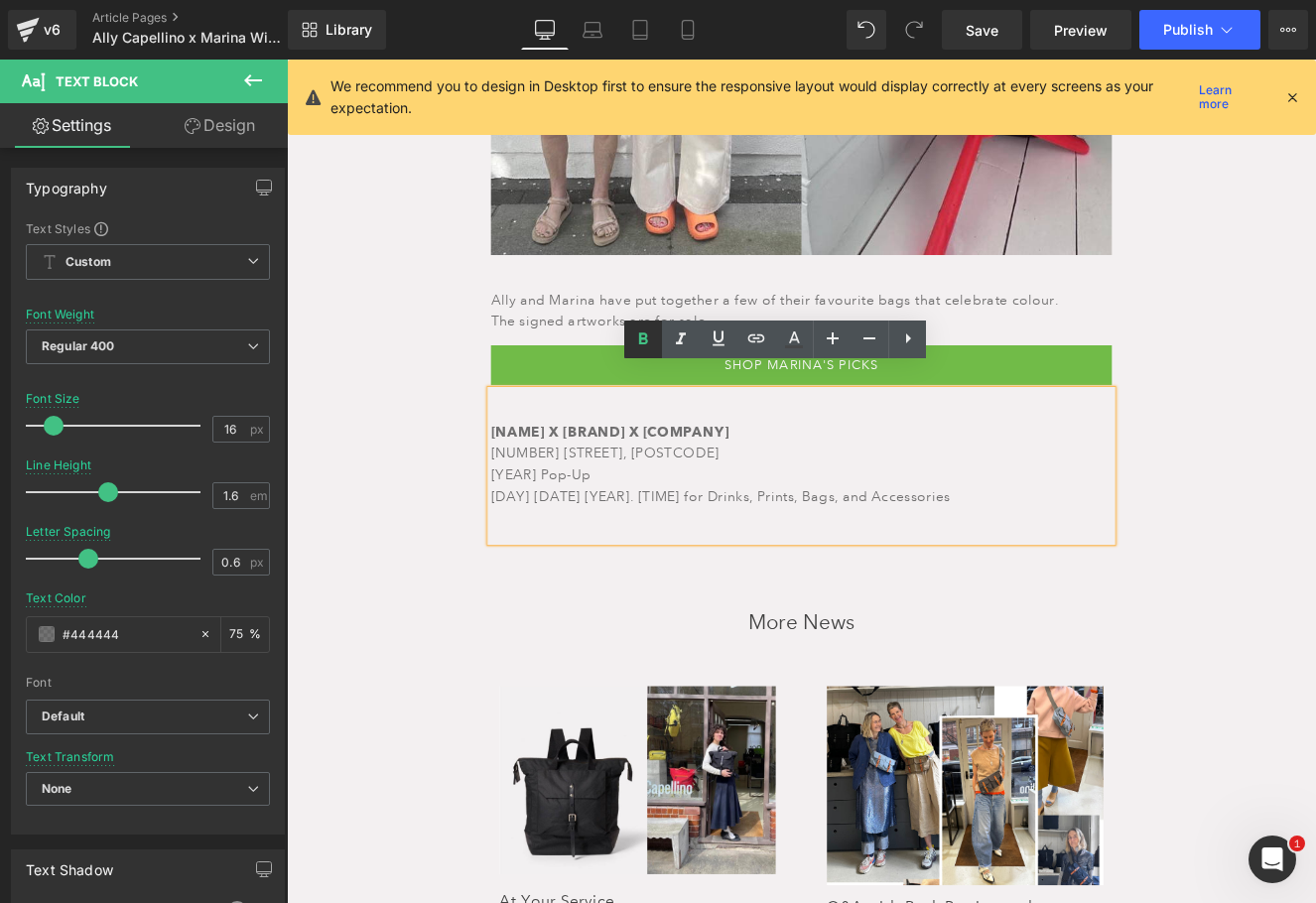 click 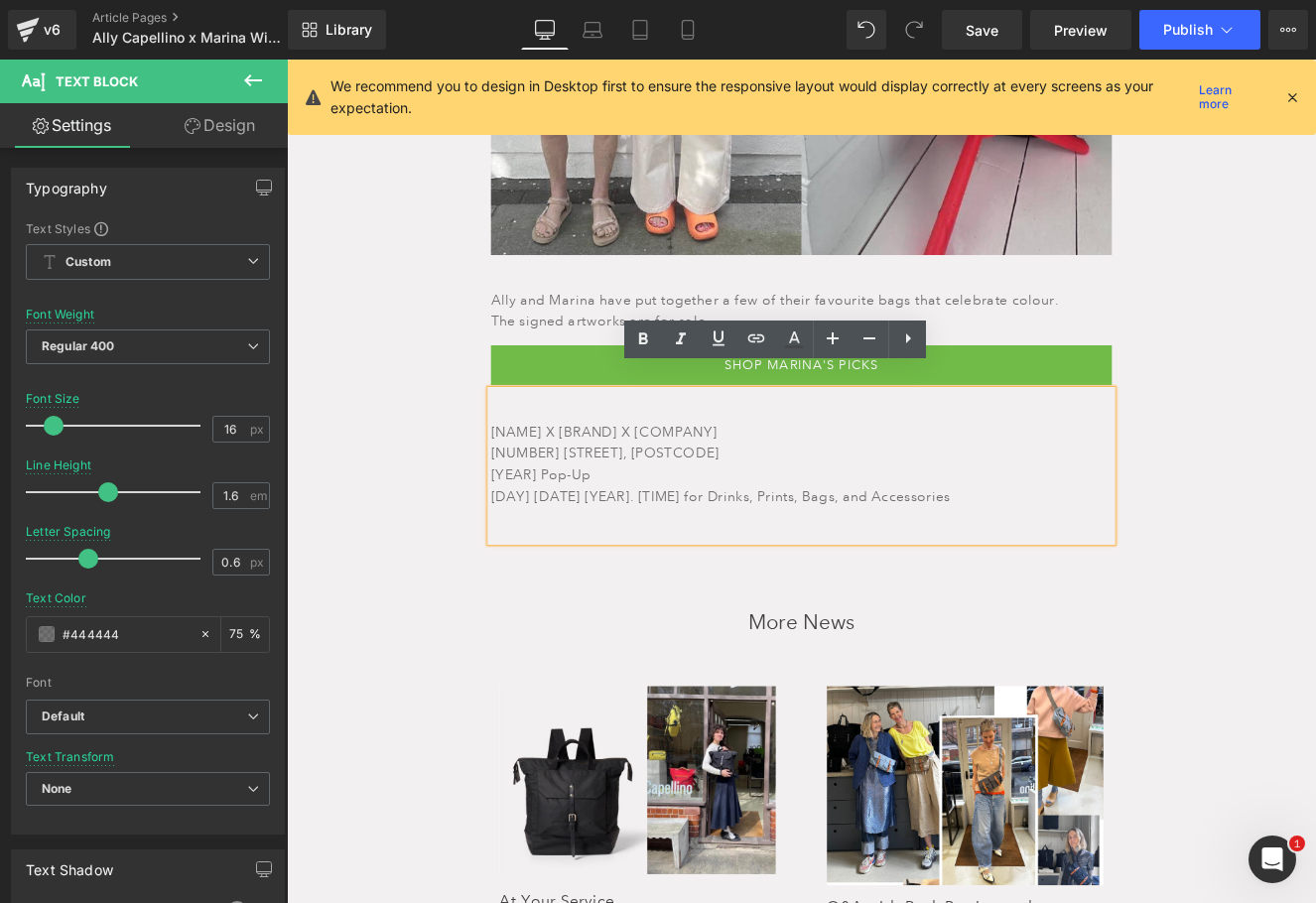 click on "[NAME] X [BRAND] X [COMPANY]" at bounding box center [887, 494] 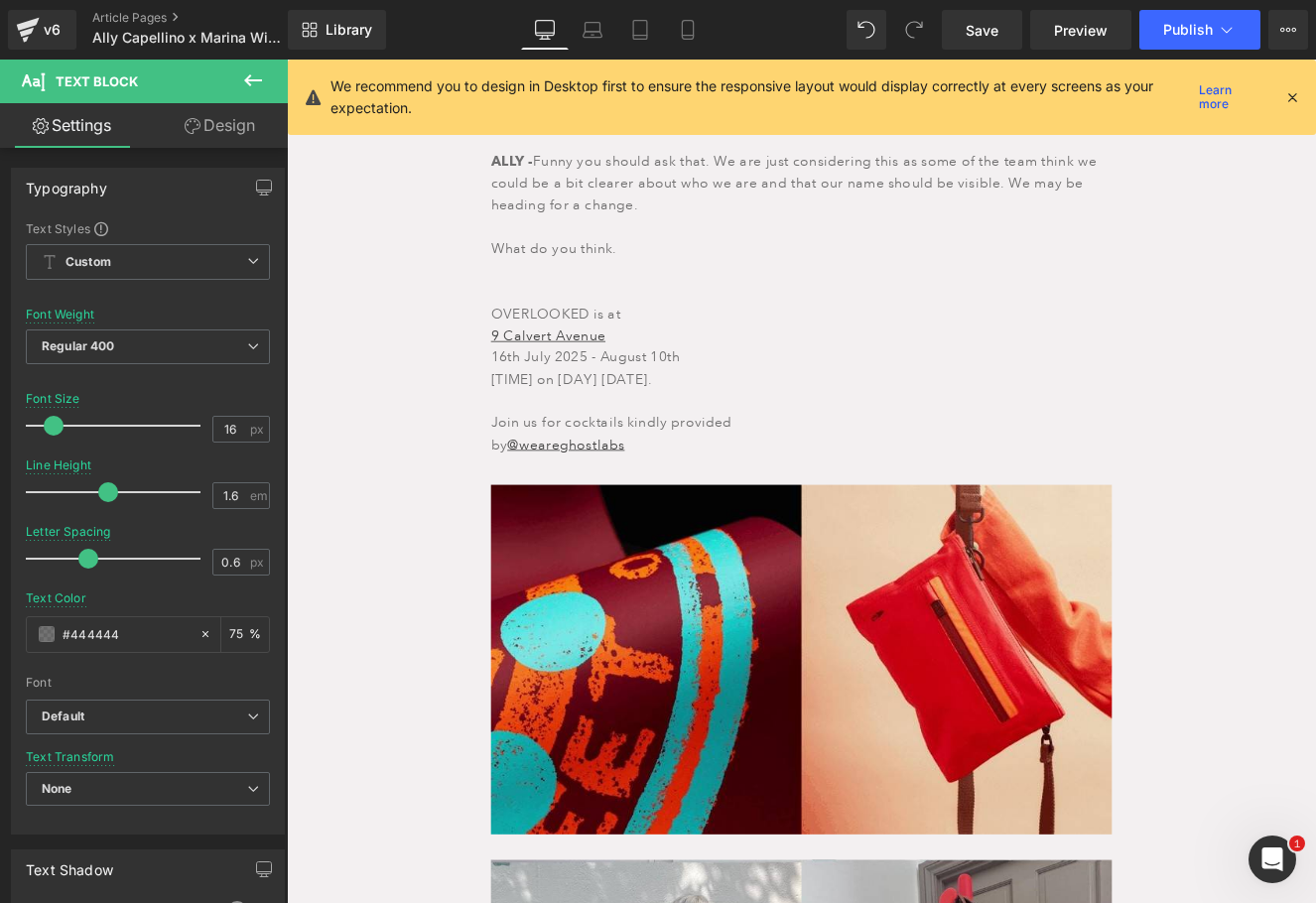 scroll, scrollTop: 2924, scrollLeft: 0, axis: vertical 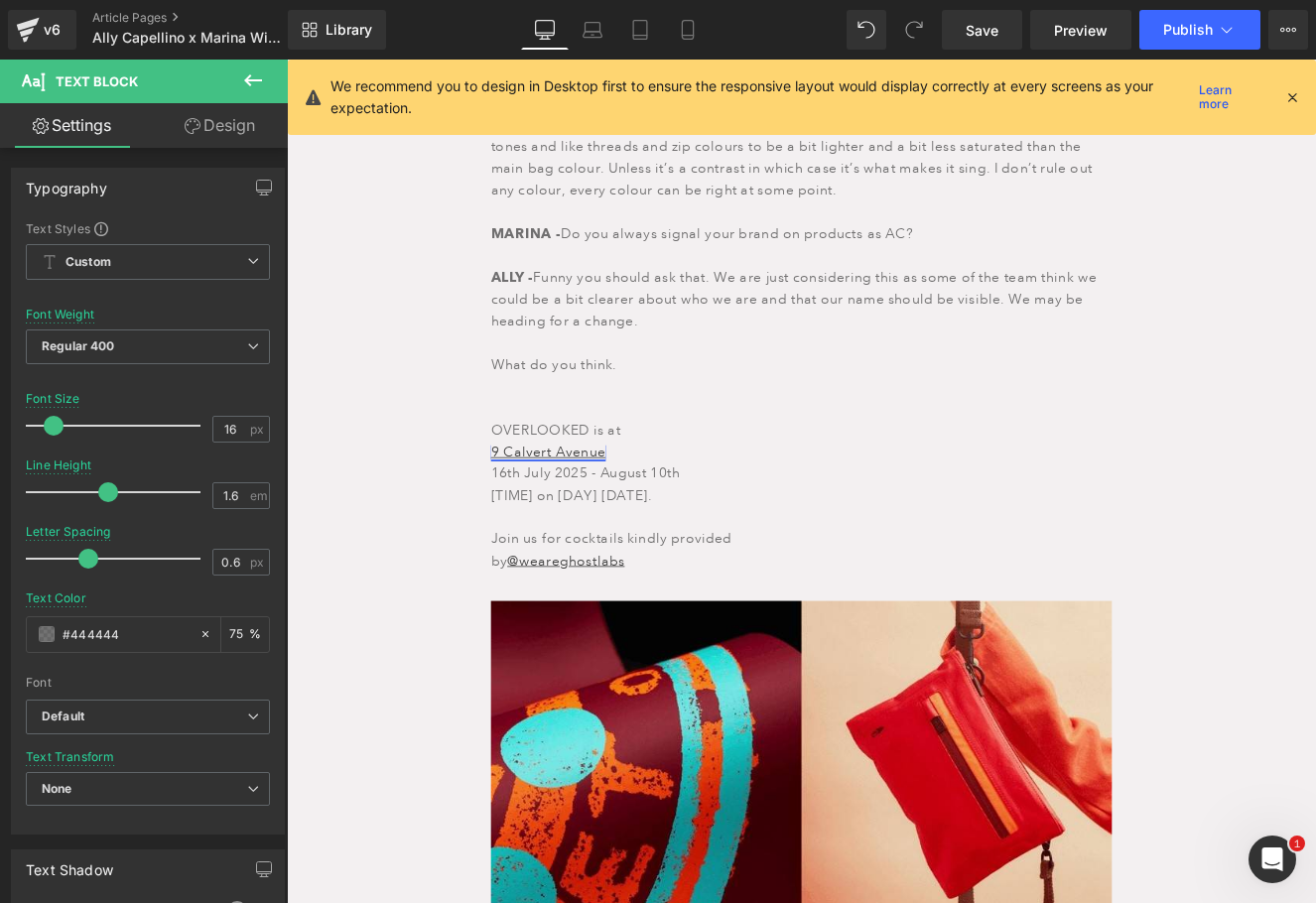 click on "OVERLOOKED is at" at bounding box center (887, 492) 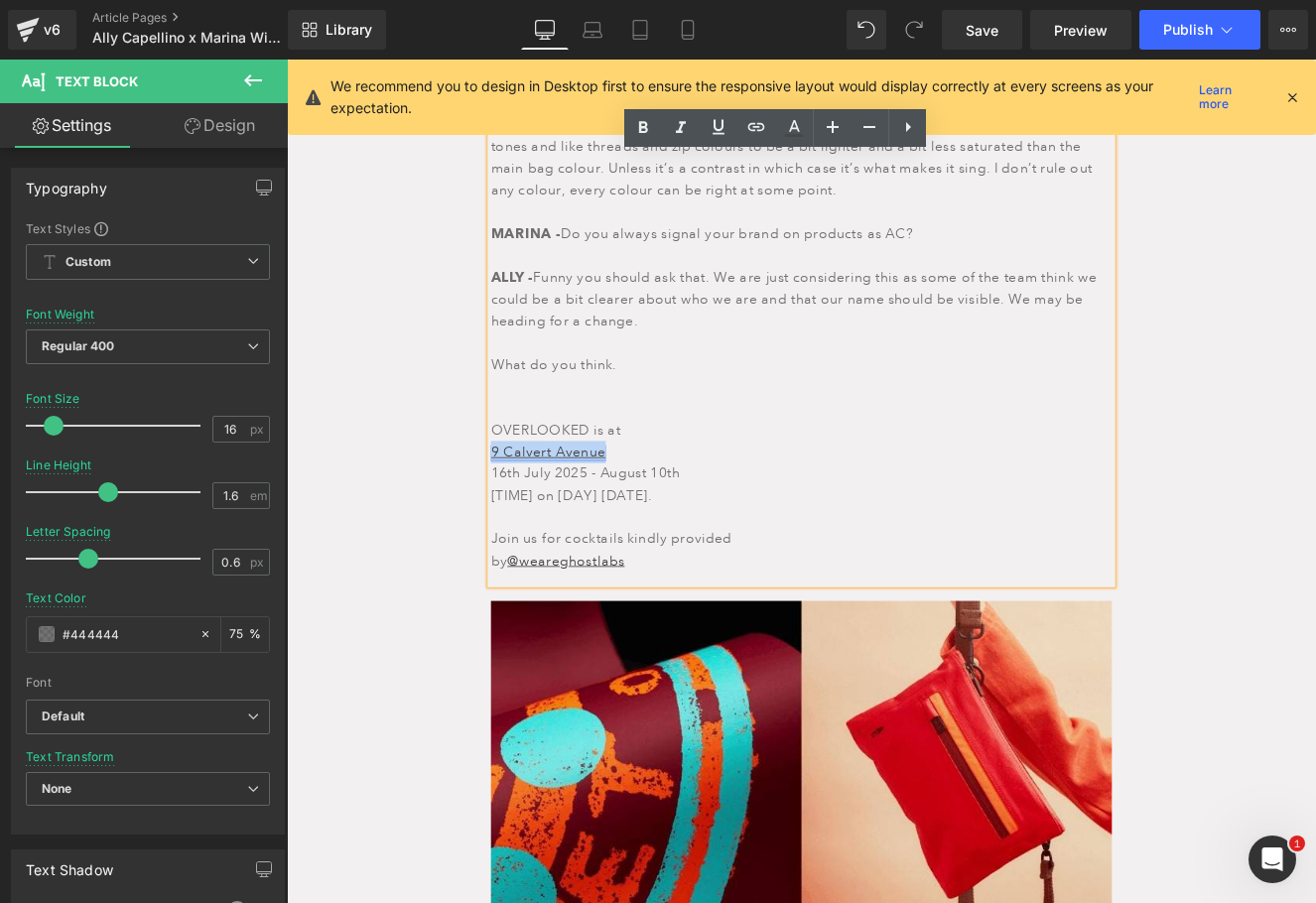 drag, startPoint x: 672, startPoint y: 493, endPoint x: 519, endPoint y: 488, distance: 153.08168 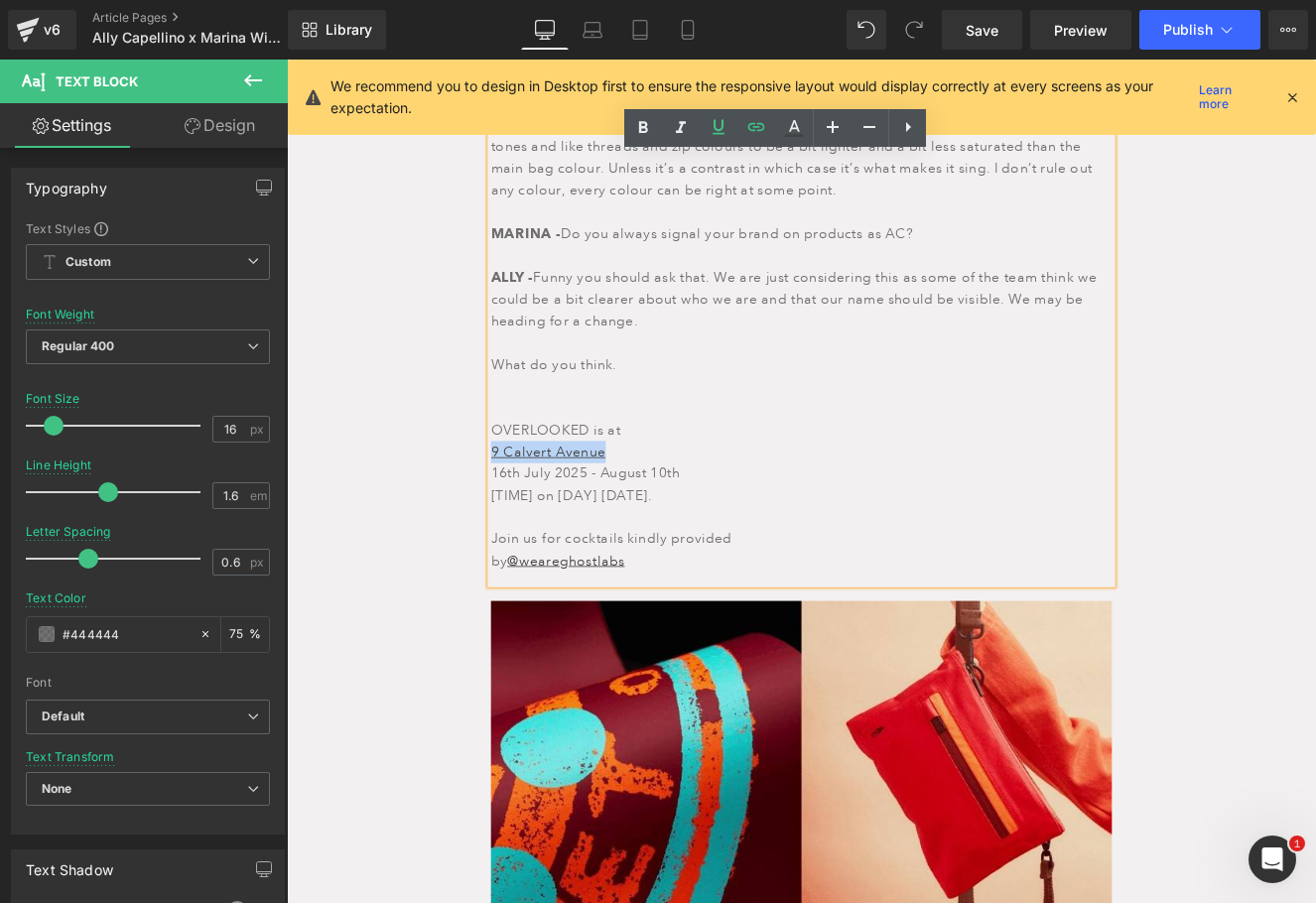 copy on "9 Calvert Avenue" 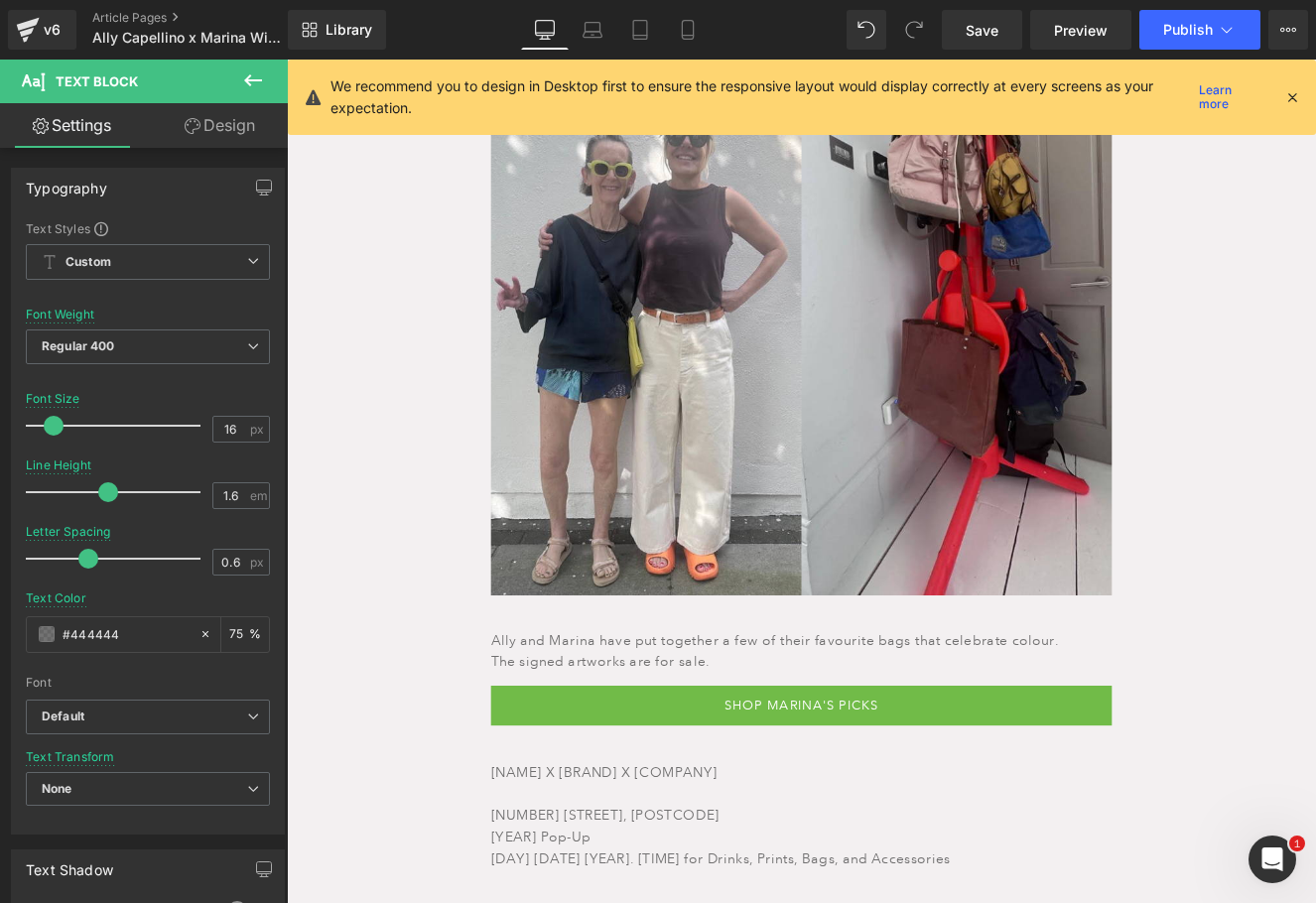 scroll, scrollTop: 4248, scrollLeft: 0, axis: vertical 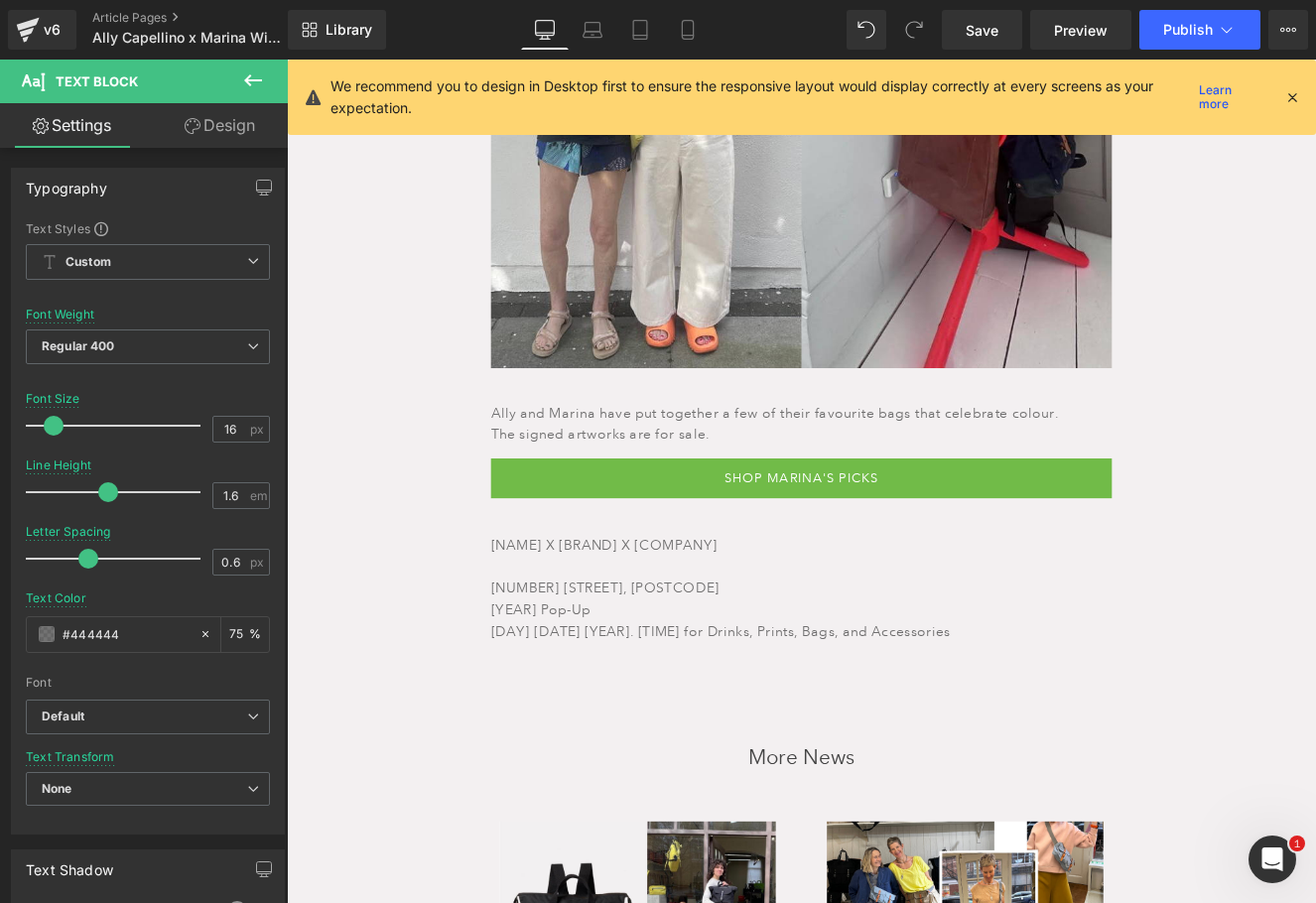 click on "[NUMBER] [STREET], [POSTCODE]" at bounding box center [887, 677] 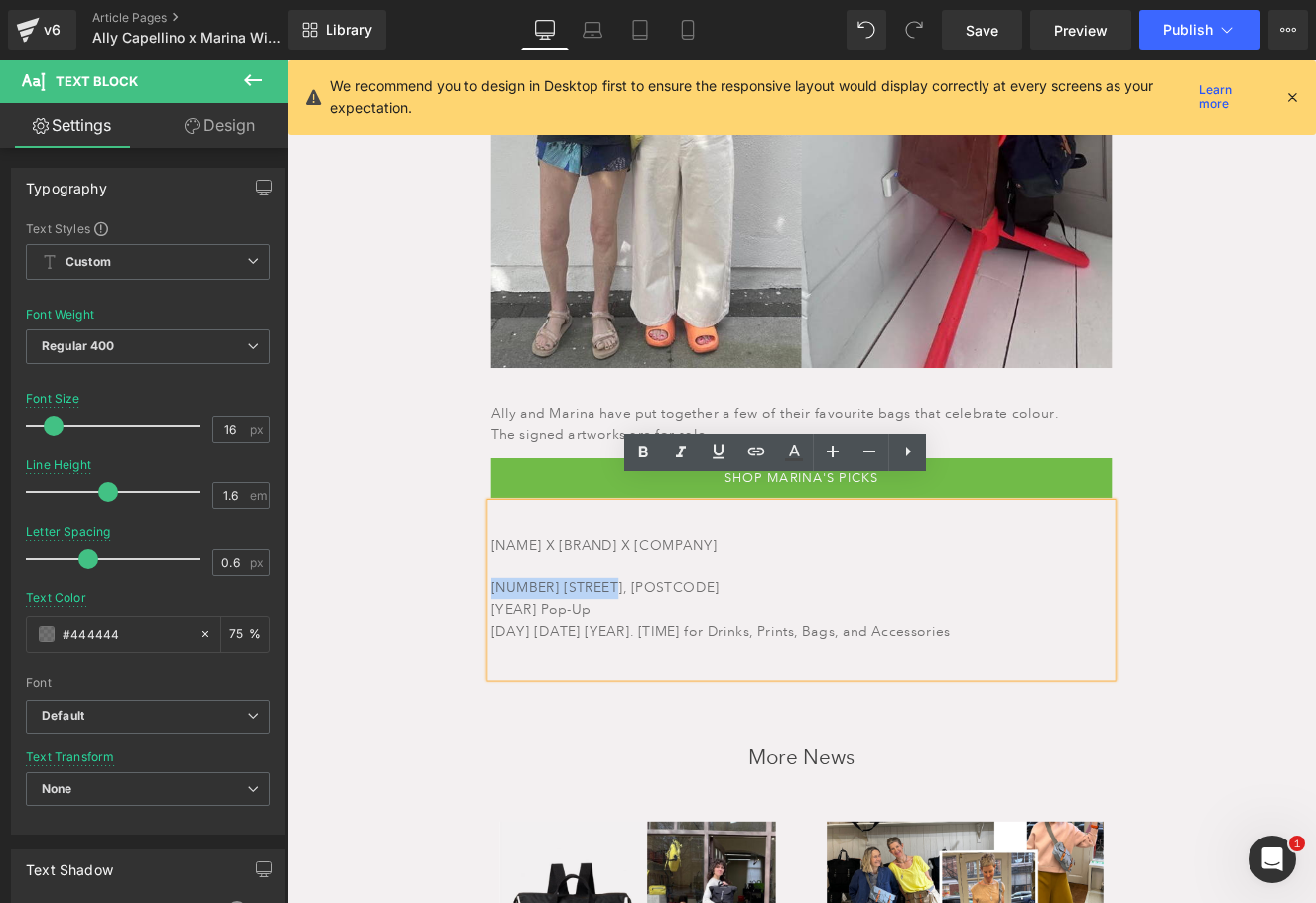 drag, startPoint x: 648, startPoint y: 651, endPoint x: 517, endPoint y: 647, distance: 131.0611 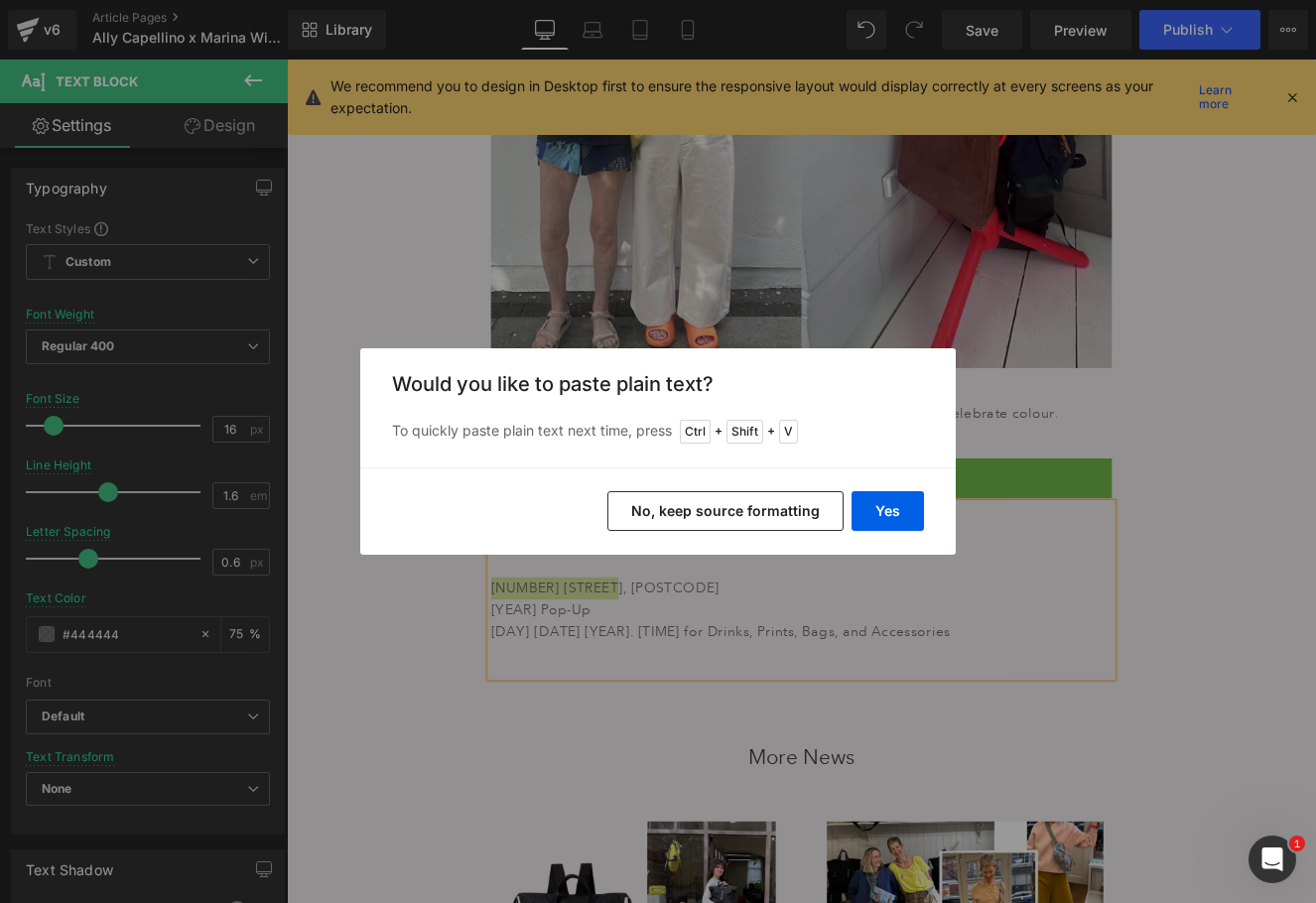 click on "No, keep source formatting" at bounding box center [725, 511] 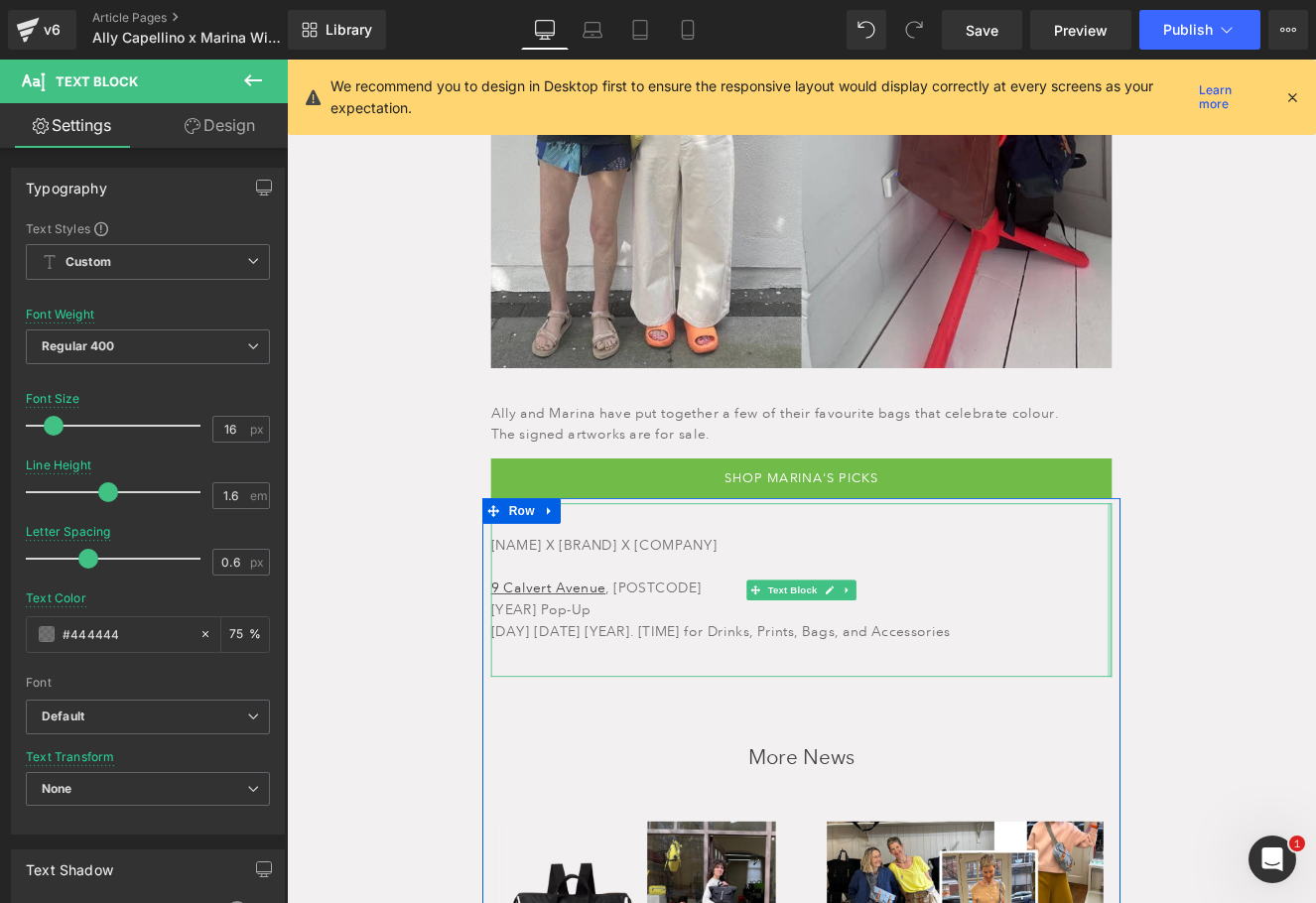 click on "ALLY CAPELLINO X MARINA WILLER Heading July 12, 2025 Text Block Row When you enter Marina Willer’s house there is an impression of colours bouncing in light. There is no murkiness. White paint on the floors and walls ensures that the sharp and fruity colours bounce without weight around the airy space. The walls are covered in graphic imagery and artworks produced by her or her peers and it feels fresh and modern without sacrificing the relaxed comfort of a family home. Text Block Image Partner at Pentagram and multi award winning designer and filmmaker Marina is prolific and a non stop ideas shop. We are excited to host a personal project “Overlooked” by Marina, at Calvert Avenue and invite you for drinks to celebrate on 17th July at 6.30pm. Previously shown at during London Design Week at the V&A, they will have a very different impact in a much smaller venue. We had a few questions for Marina Text Block ALLY - MARINA - ALLY - MARINA -" at bounding box center (887, -1165) 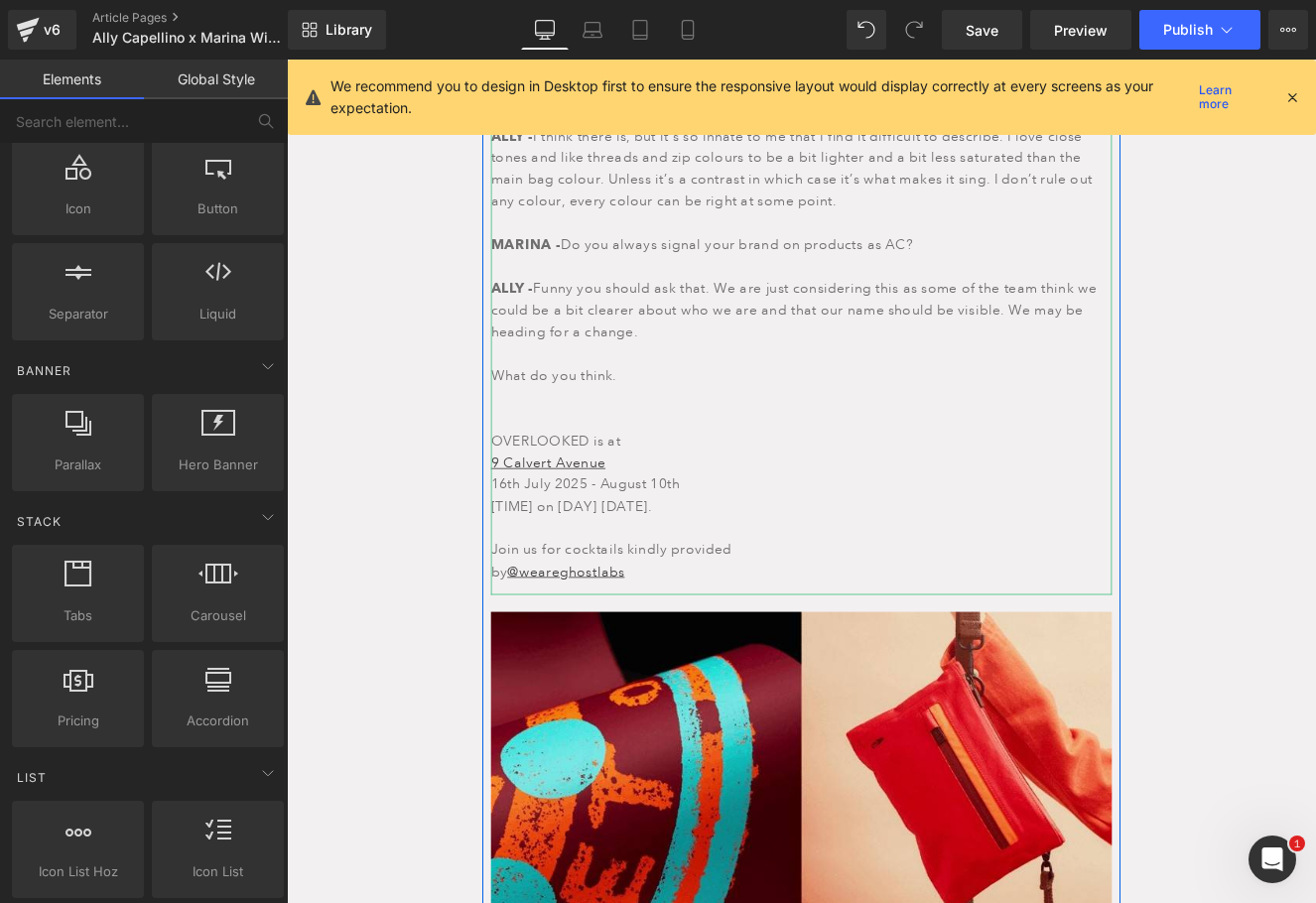 scroll, scrollTop: 2924, scrollLeft: 0, axis: vertical 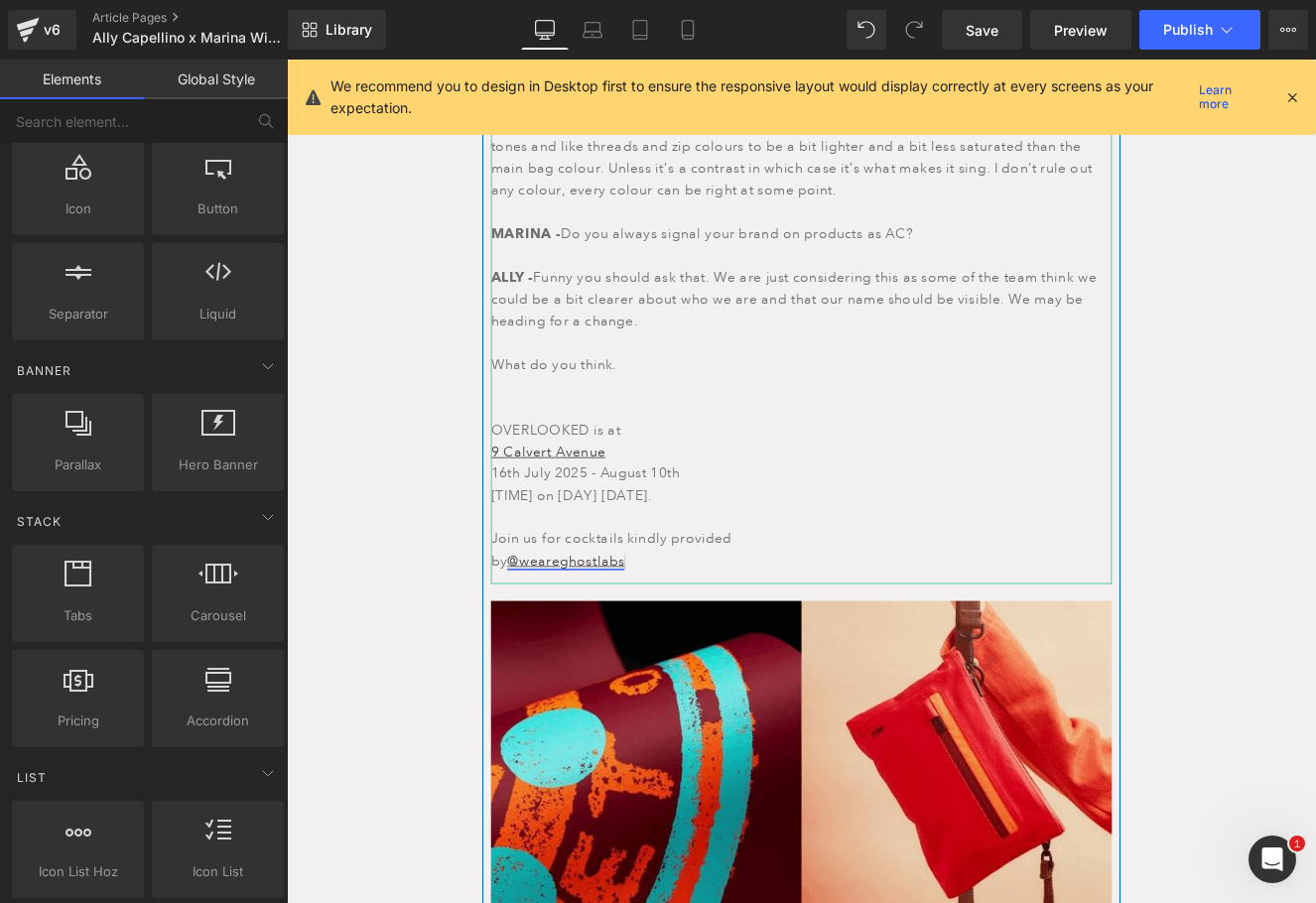 click on "by @weareghostlabs" at bounding box center (887, 645) 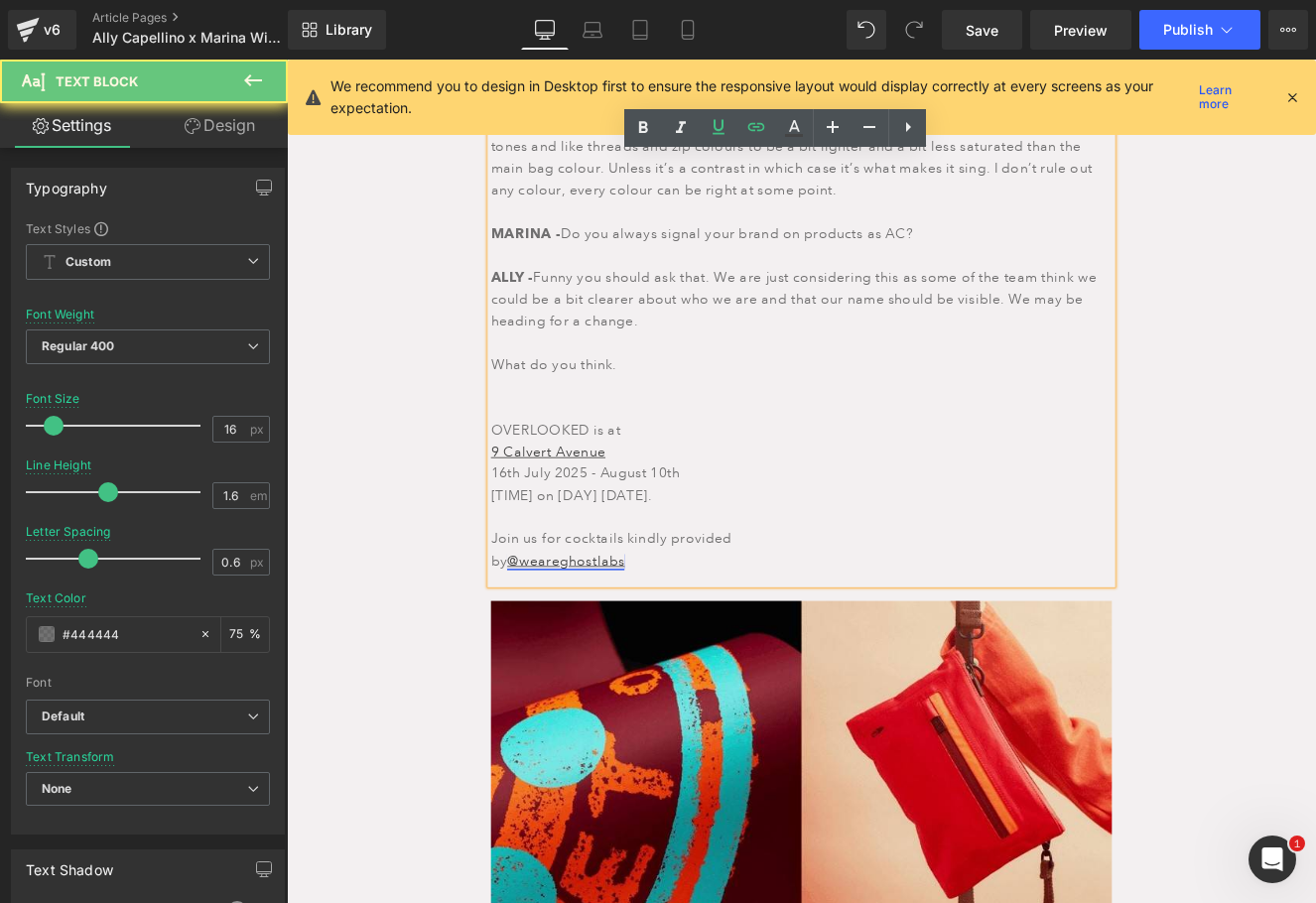 click on "@weareghostlabs" at bounding box center [612, 644] 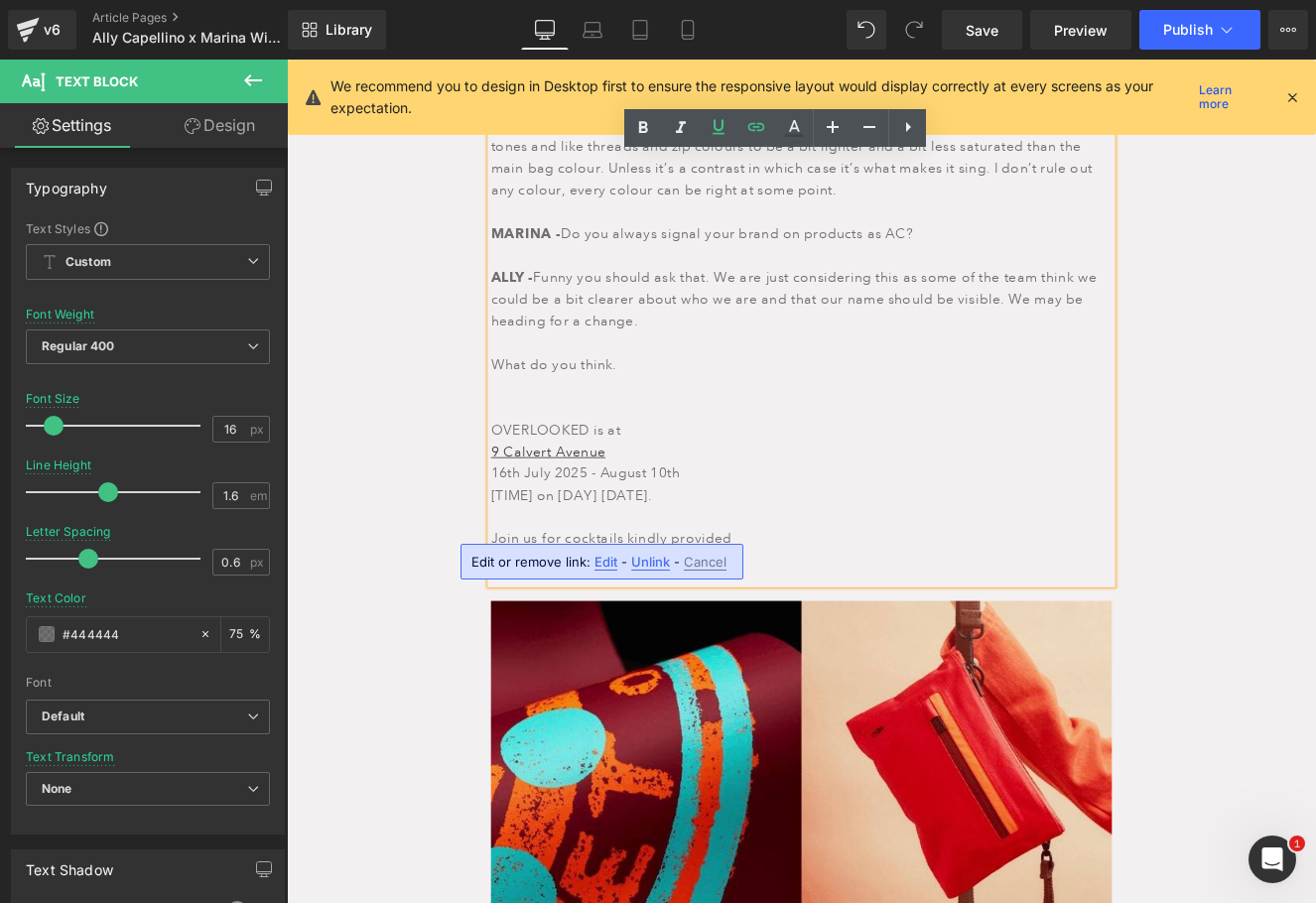 click on "by @weareghostlabs" at bounding box center [887, 645] 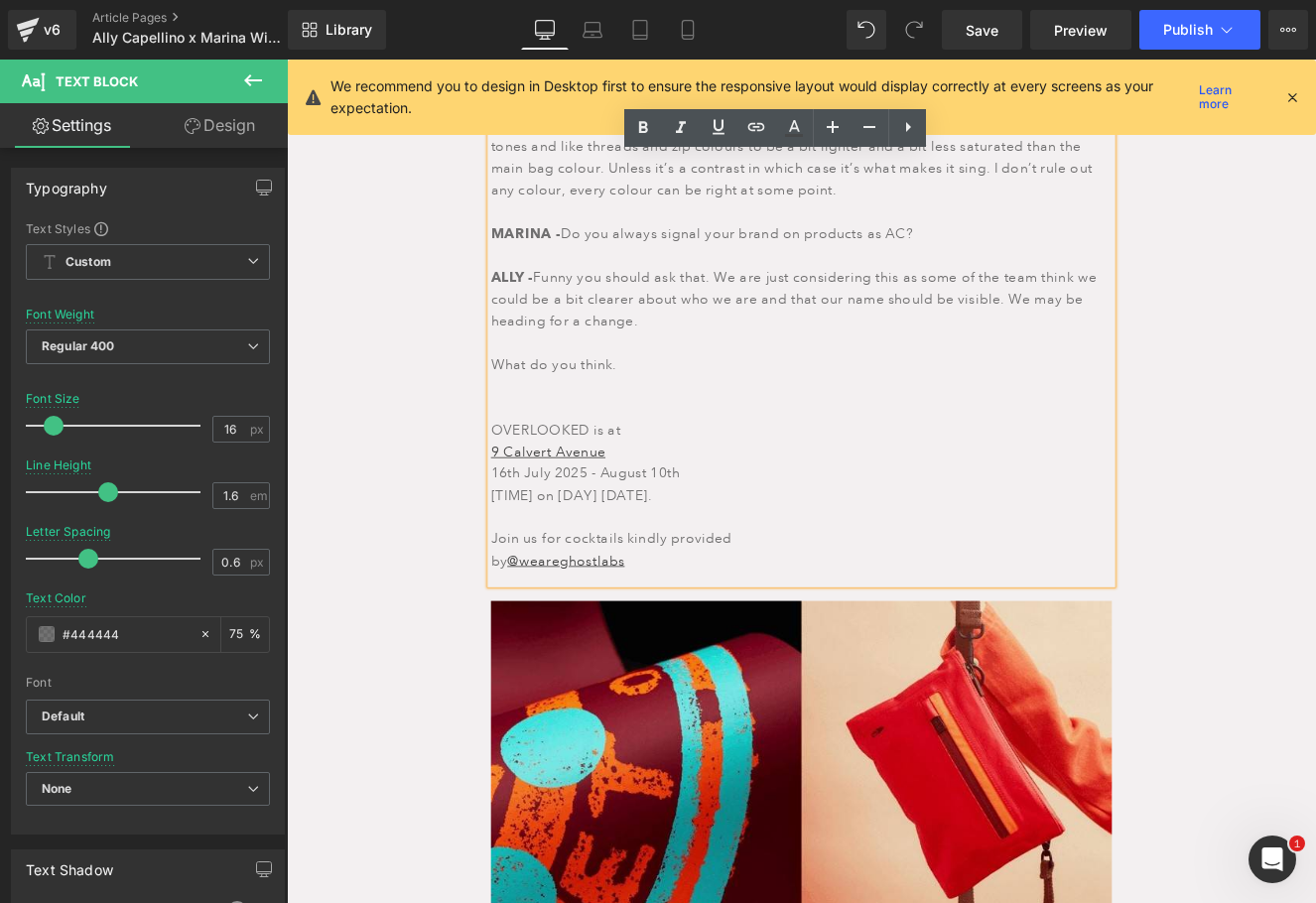 click on "by @weareghostlabs" at bounding box center [887, 645] 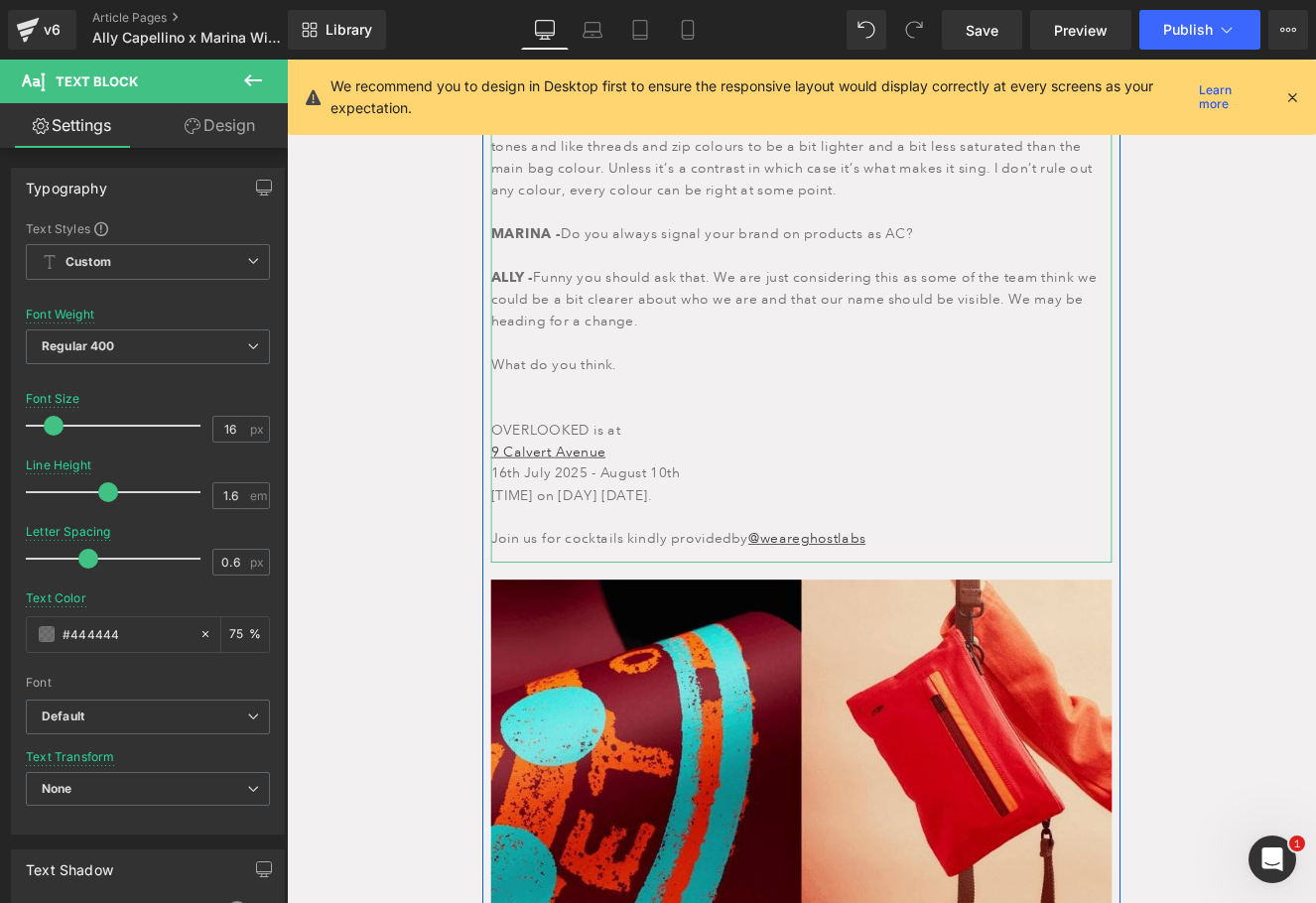 click on "Join us for cocktails kindly provided by @[BRAND]" at bounding box center (887, 619) 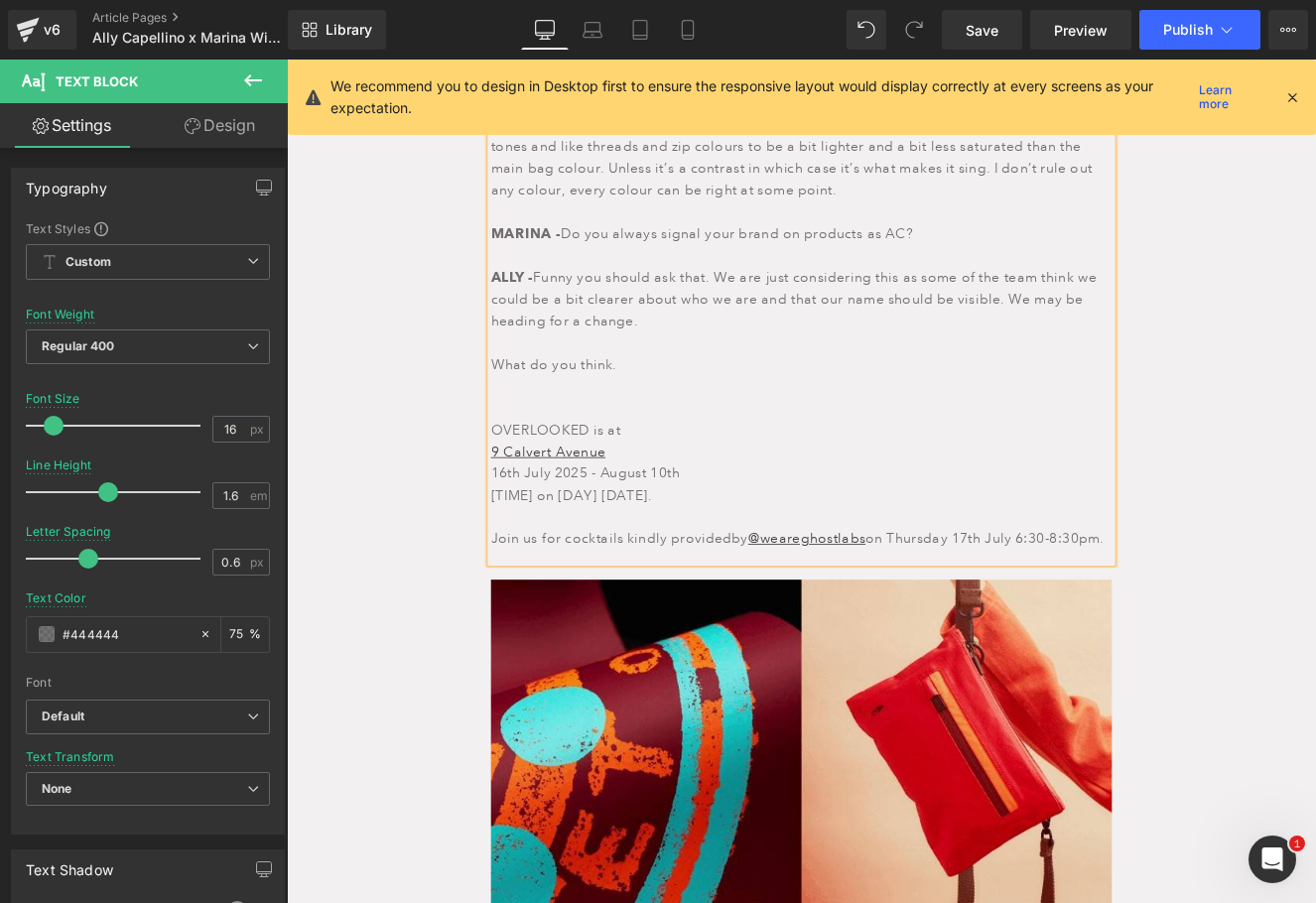 click on "ALLY CAPELLINO X MARINA WILLER Heading July 12, 2025 Text Block Row When you enter Marina Willer’s house there is an impression of colours bouncing in light. There is no murkiness. White paint on the floors and walls ensures that the sharp and fruity colours bounce without weight around the airy space. The walls are covered in graphic imagery and artworks produced by her or her peers and it feels fresh and modern without sacrificing the relaxed comfort of a family home. Text Block Image Partner at Pentagram and multi award winning designer and filmmaker Marina is prolific and a non stop ideas shop. We are excited to host a personal project “Overlooked” by Marina, at Calvert Avenue and invite you for drinks to celebrate on 17th July at 6.30pm. Previously shown at during London Design Week at the V&A, they will have a very different impact in a much smaller venue. We had a few questions for Marina Text Block ALLY - MARINA - ALLY - MARINA -" at bounding box center [887, 146] 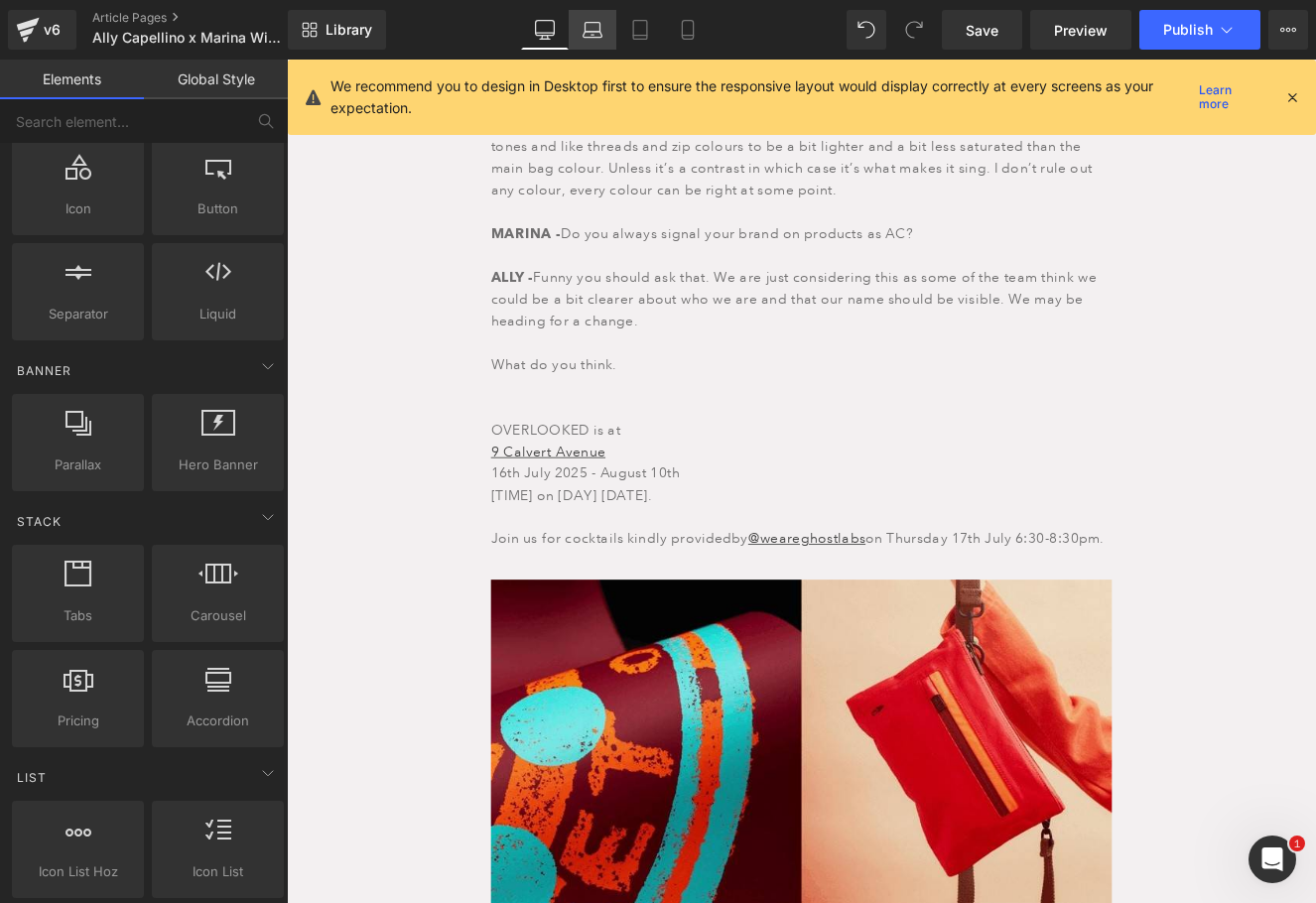 click on "Laptop" at bounding box center [592, 30] 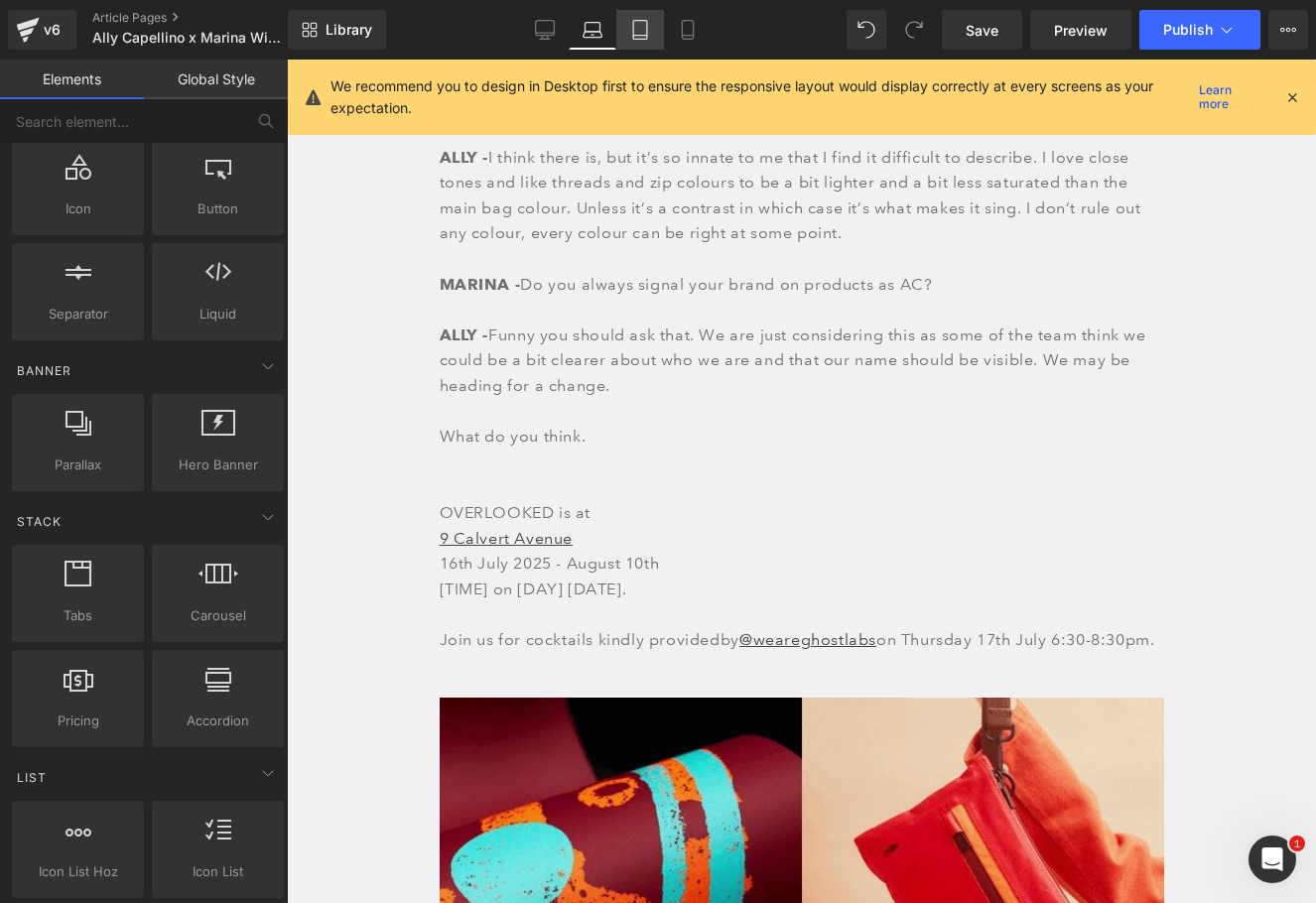 scroll, scrollTop: 4760, scrollLeft: 0, axis: vertical 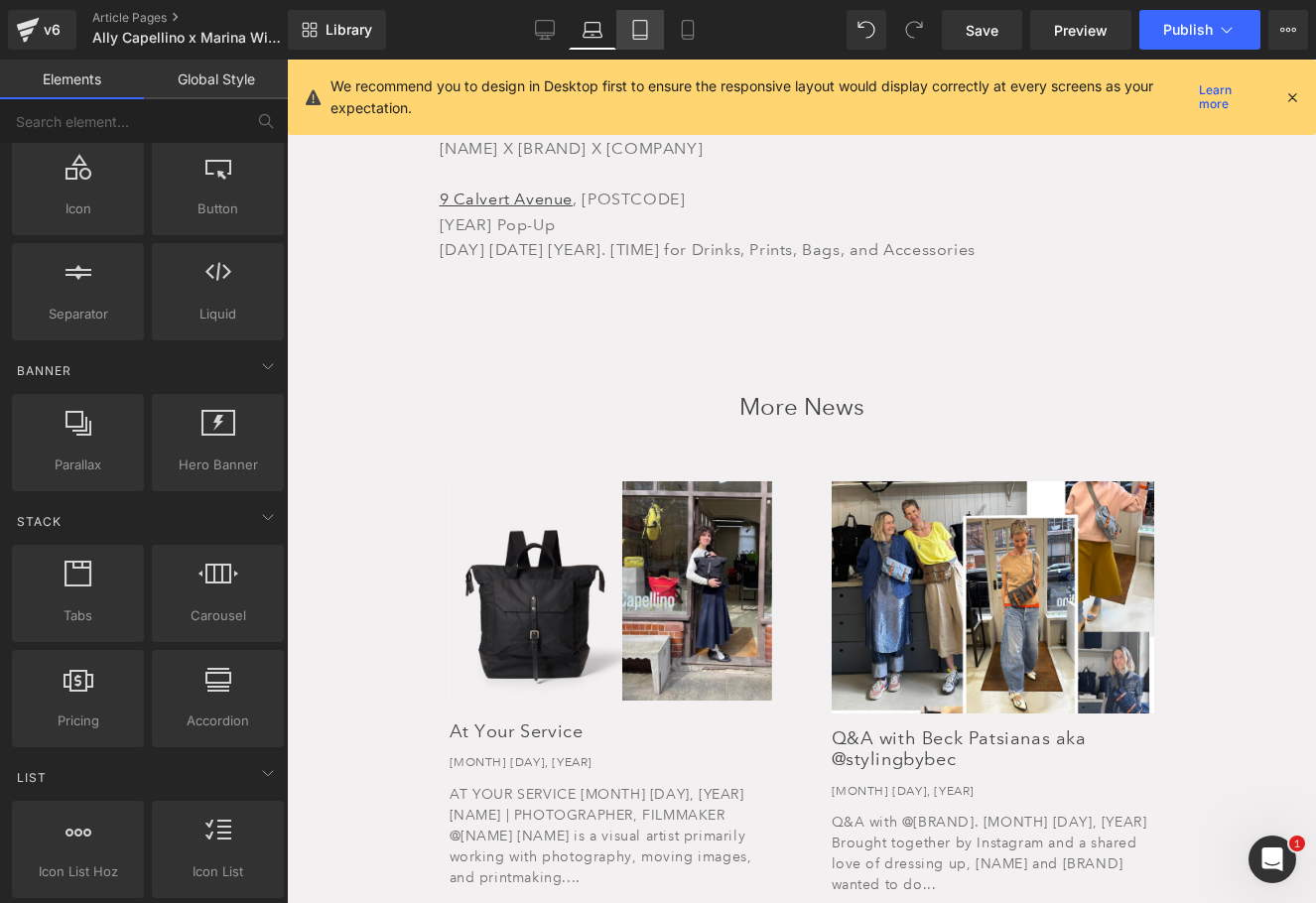 click on "Tablet" at bounding box center [640, 30] 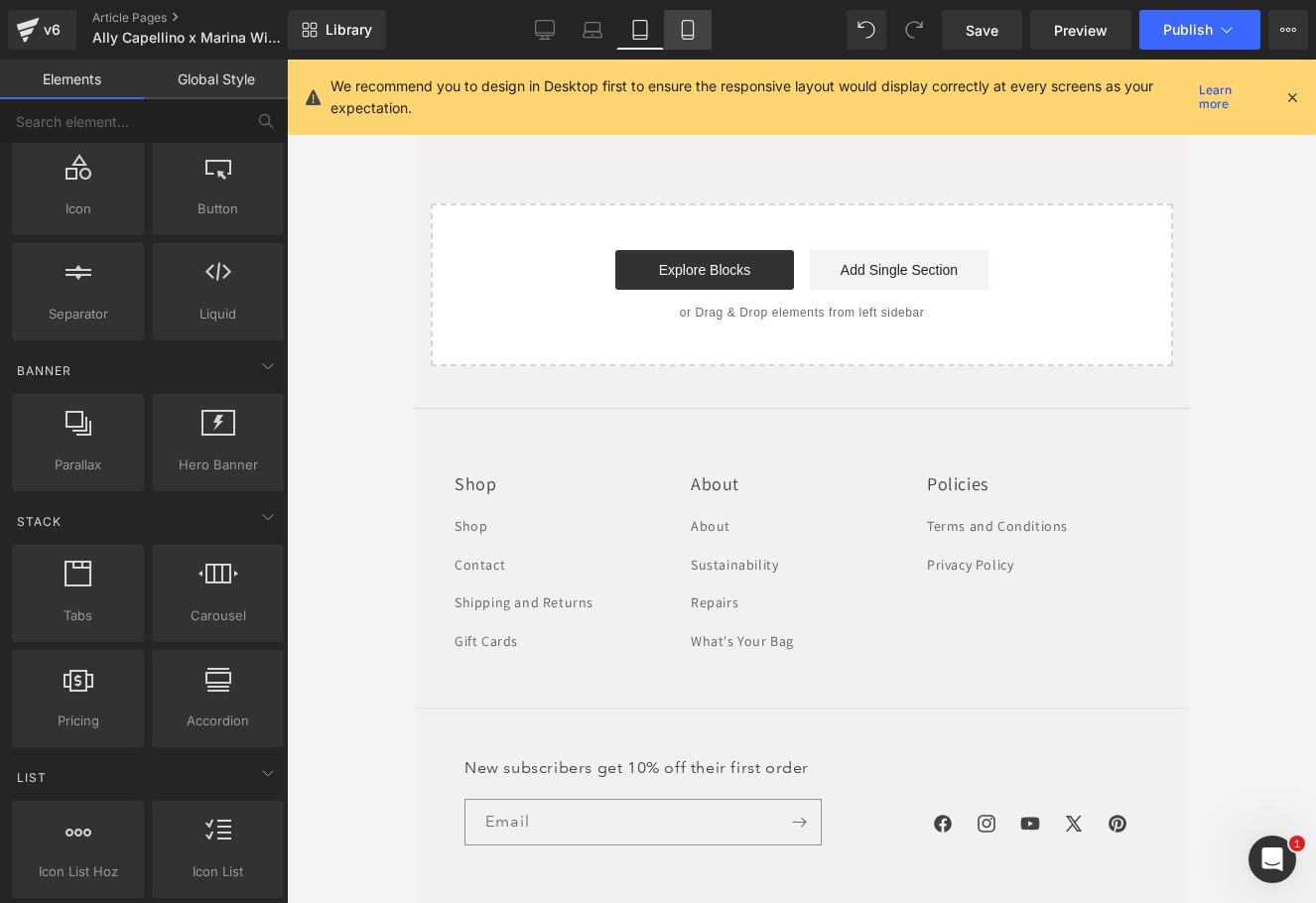 click 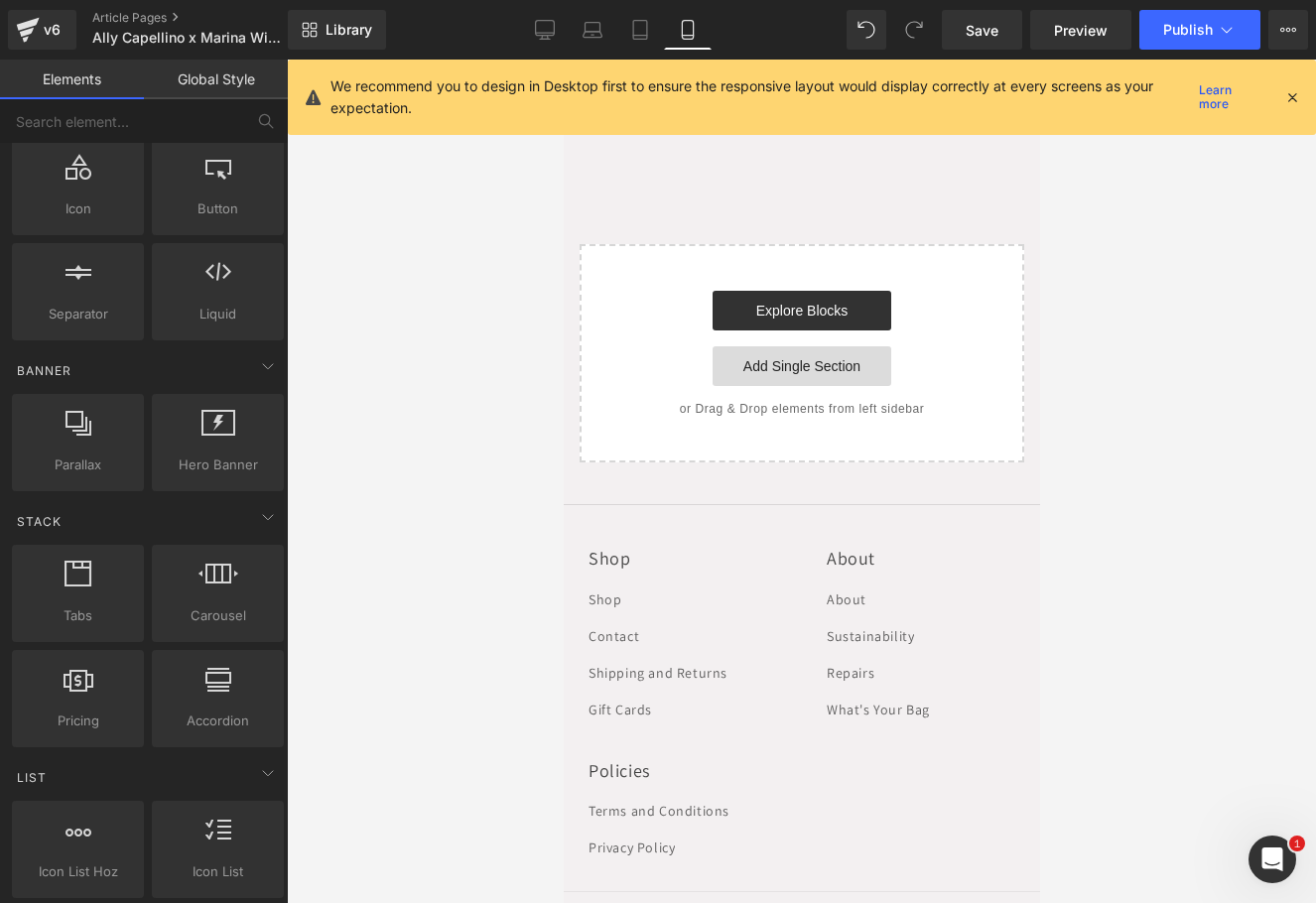 scroll, scrollTop: 5307, scrollLeft: 0, axis: vertical 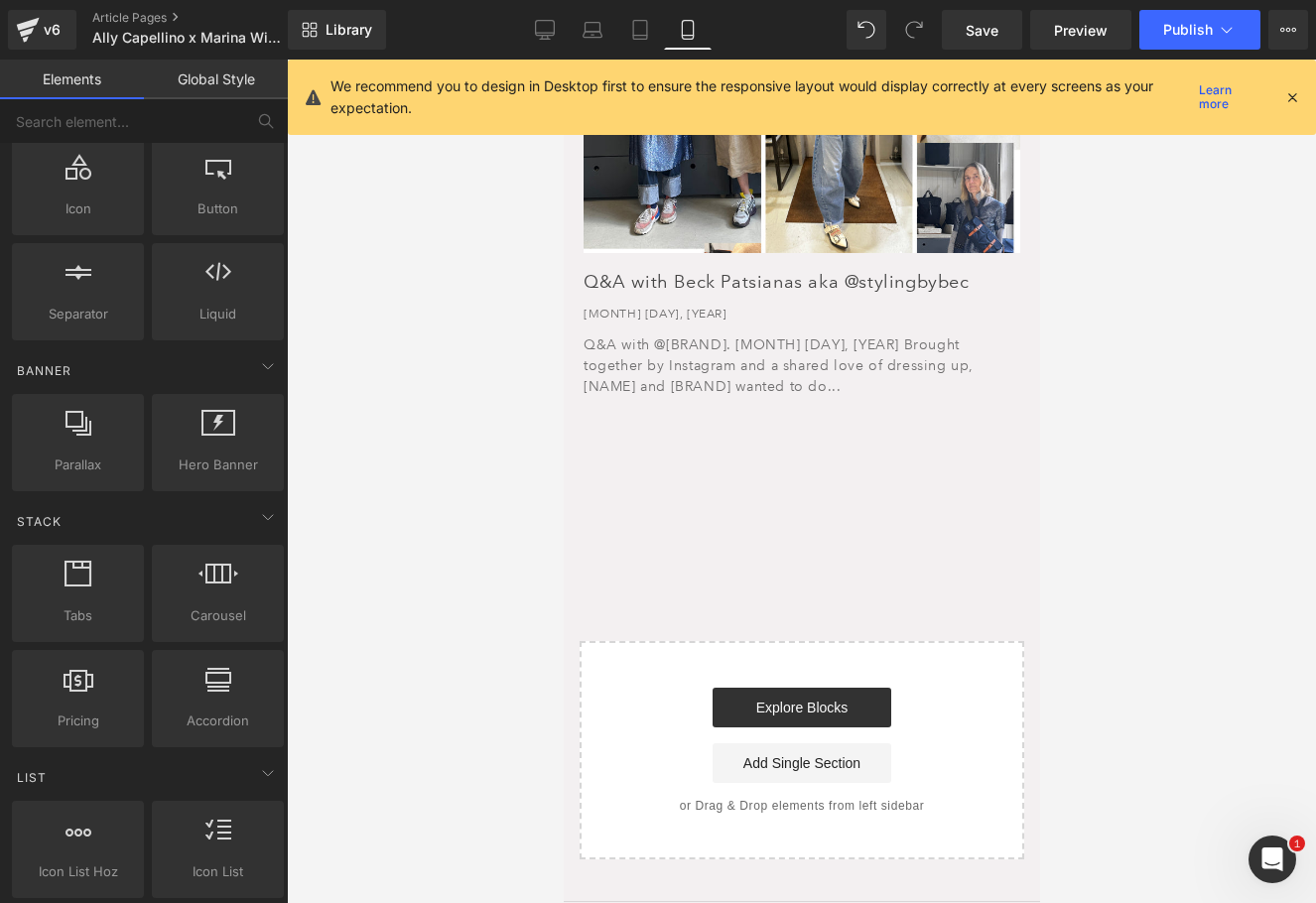 click on "[NAME] X [BRAND] X [COMPANY] [NUMBER] Calvert Avenue , [POSTAL CODE] [YEAR] Pop-Up [DAY] [DATE] [YEAR]. [TIME] for Drinks, Prints, Bags, and Accessories Text Block More News Heading (A) Image At Your Service (A) Title [MONTH] [DAY], [YEAR] (A) Date (A) Content Article" at bounding box center [801, -212] 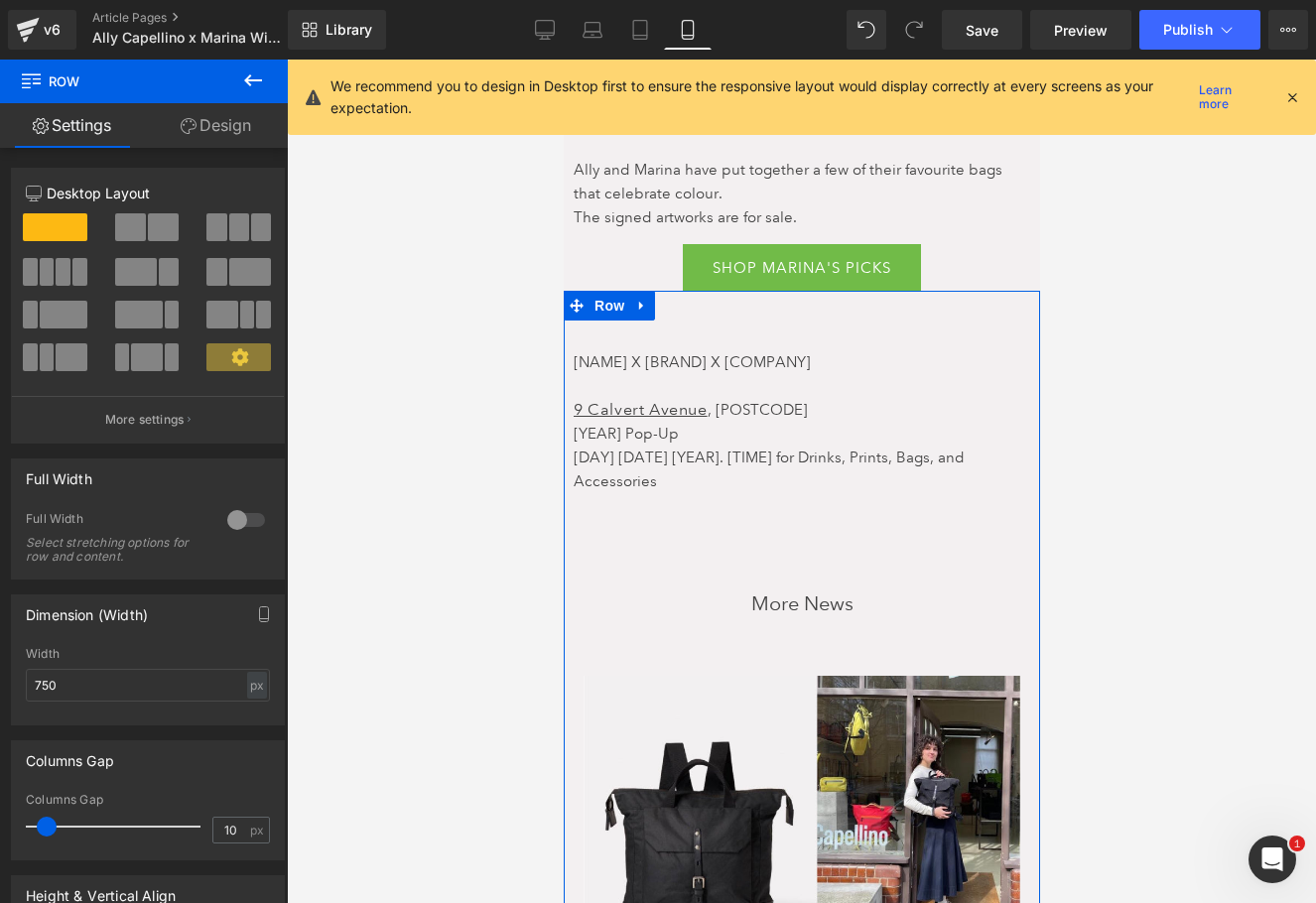 scroll, scrollTop: 3719, scrollLeft: 0, axis: vertical 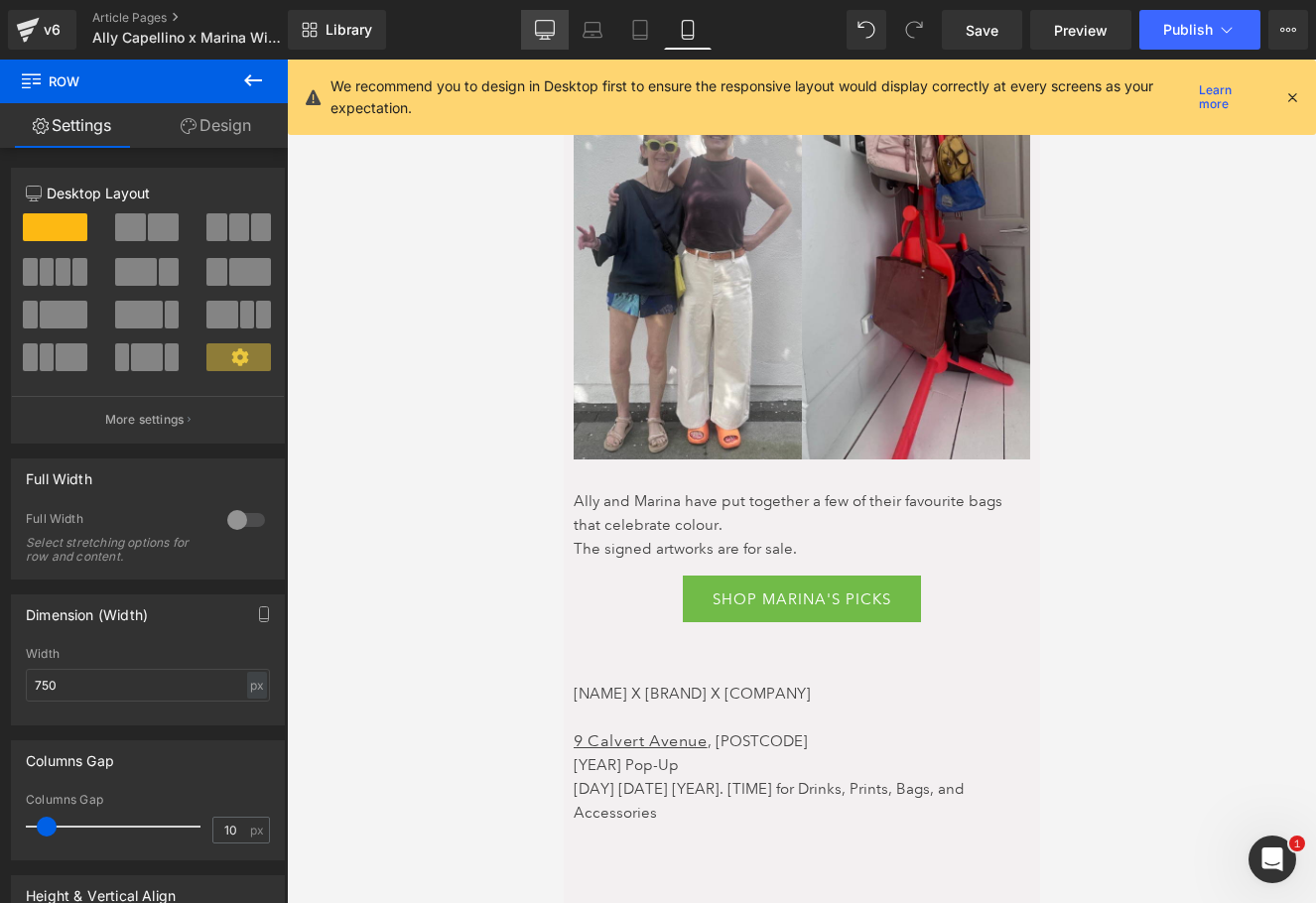 click 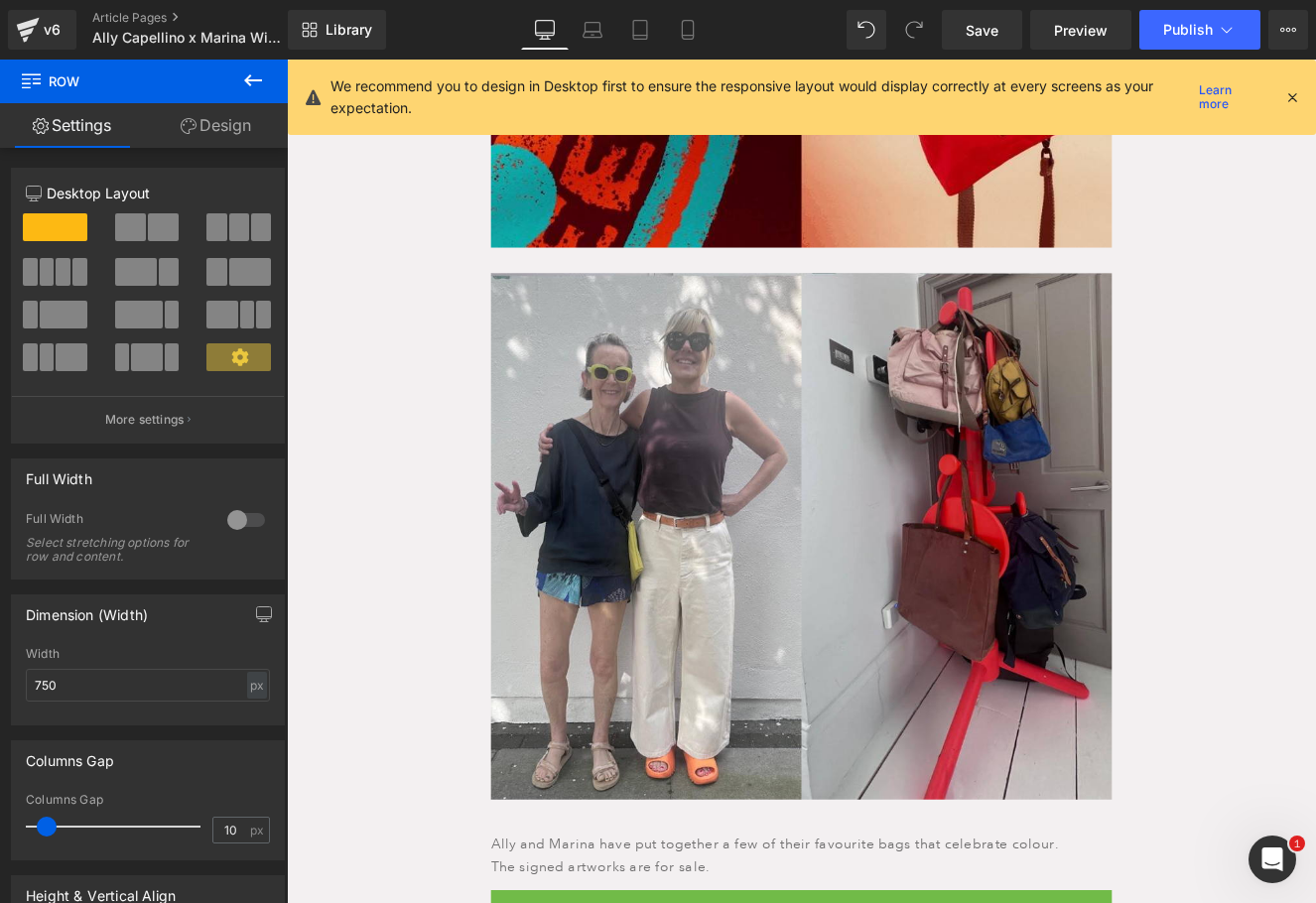 scroll, scrollTop: 4211, scrollLeft: 0, axis: vertical 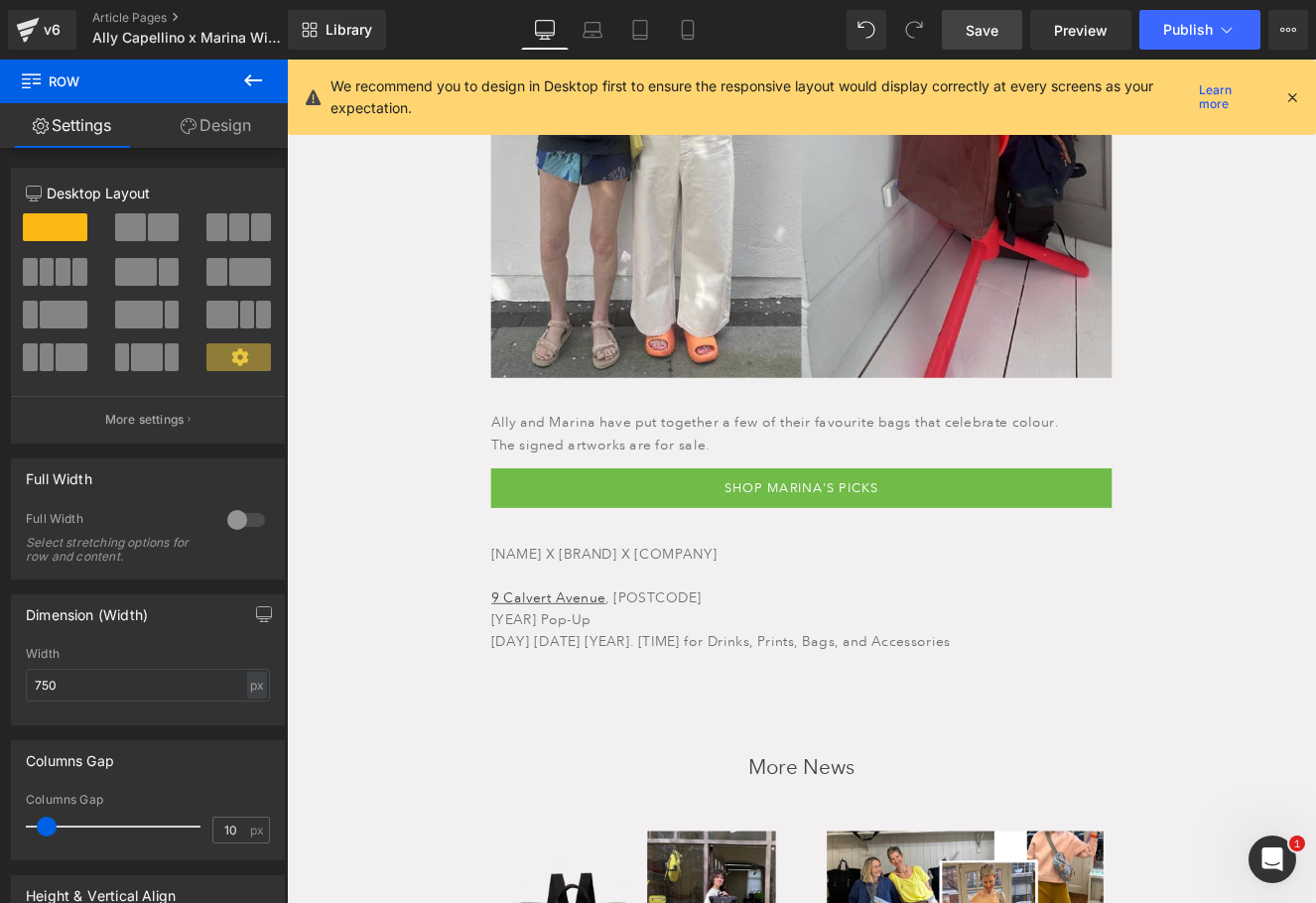 click on "Save" at bounding box center [982, 30] 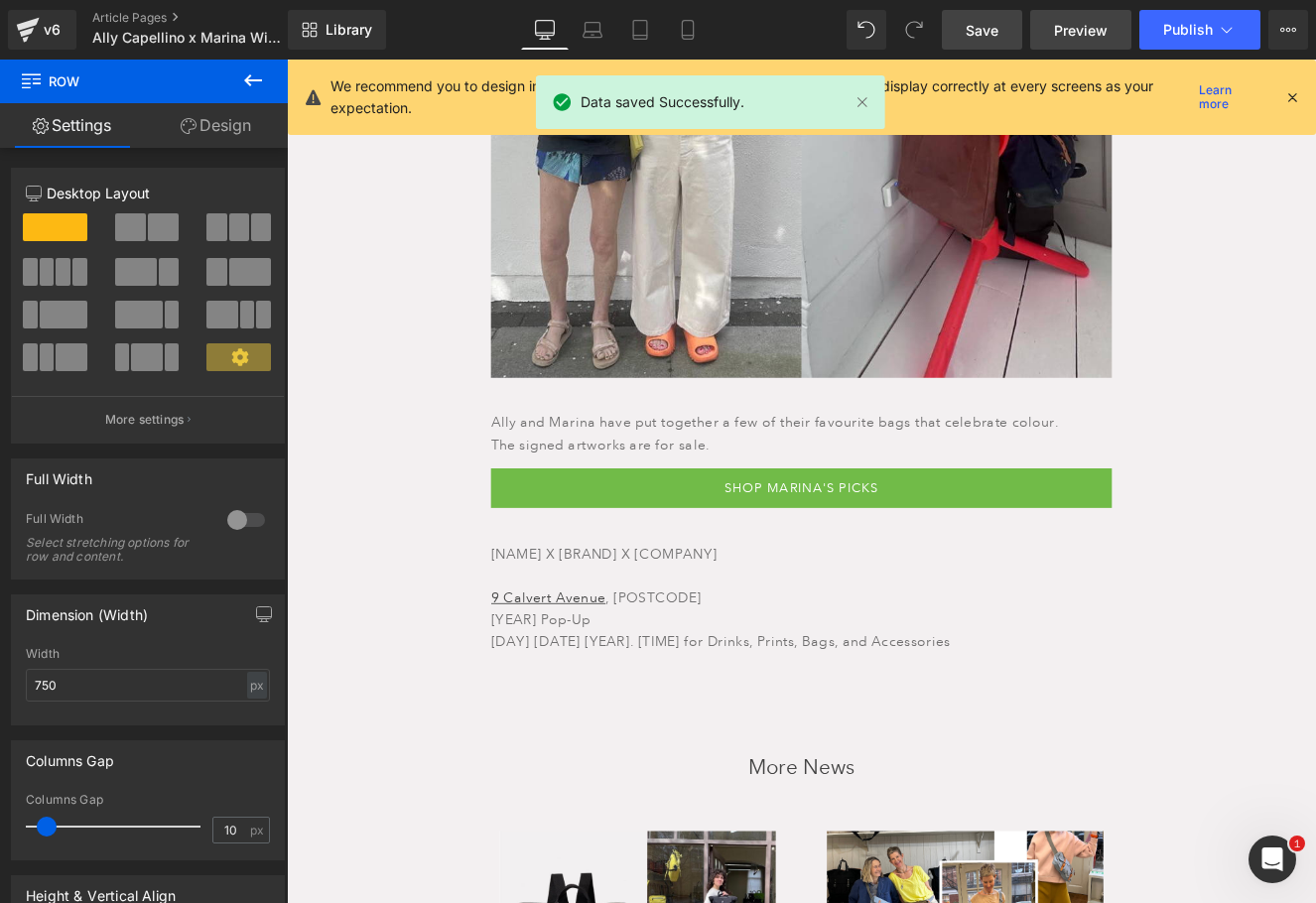 click on "Preview" at bounding box center [1081, 30] 